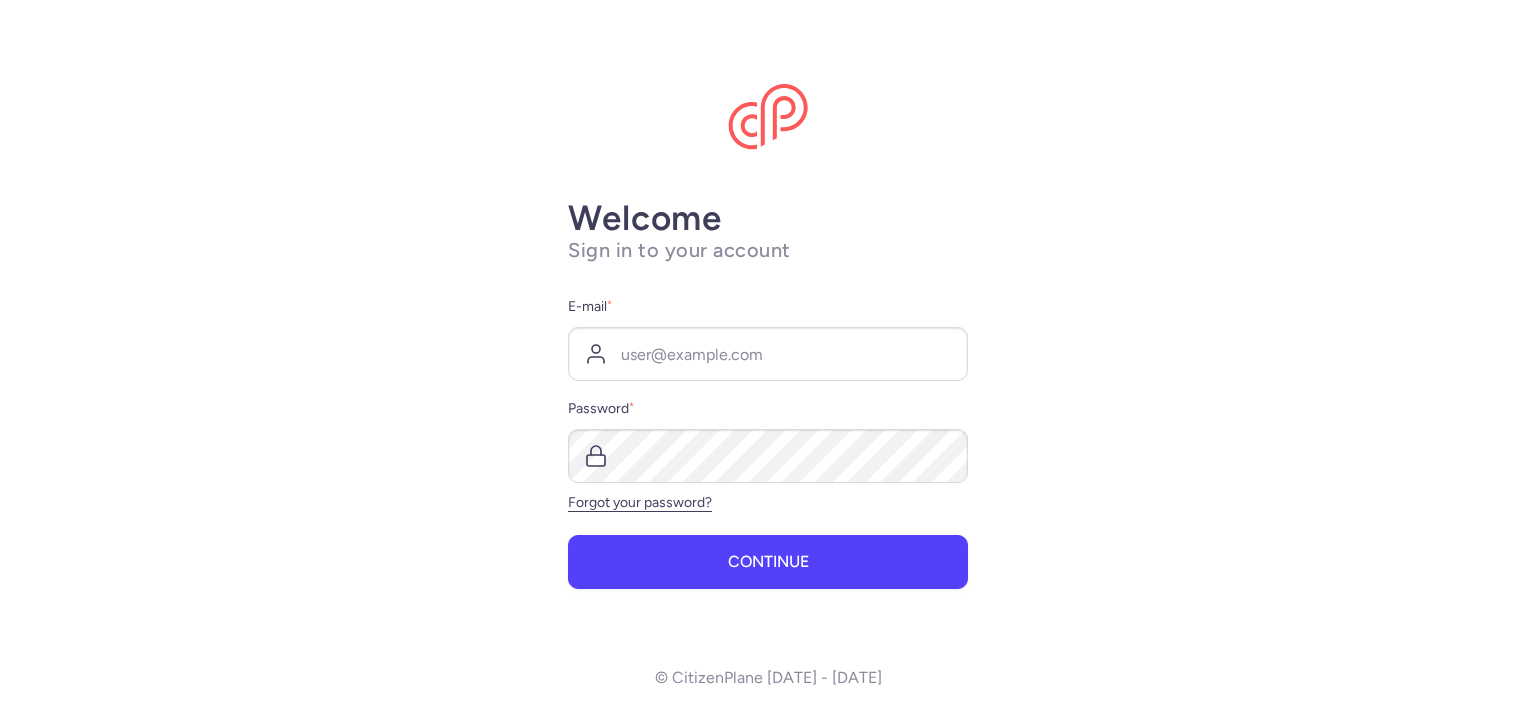 scroll, scrollTop: 0, scrollLeft: 0, axis: both 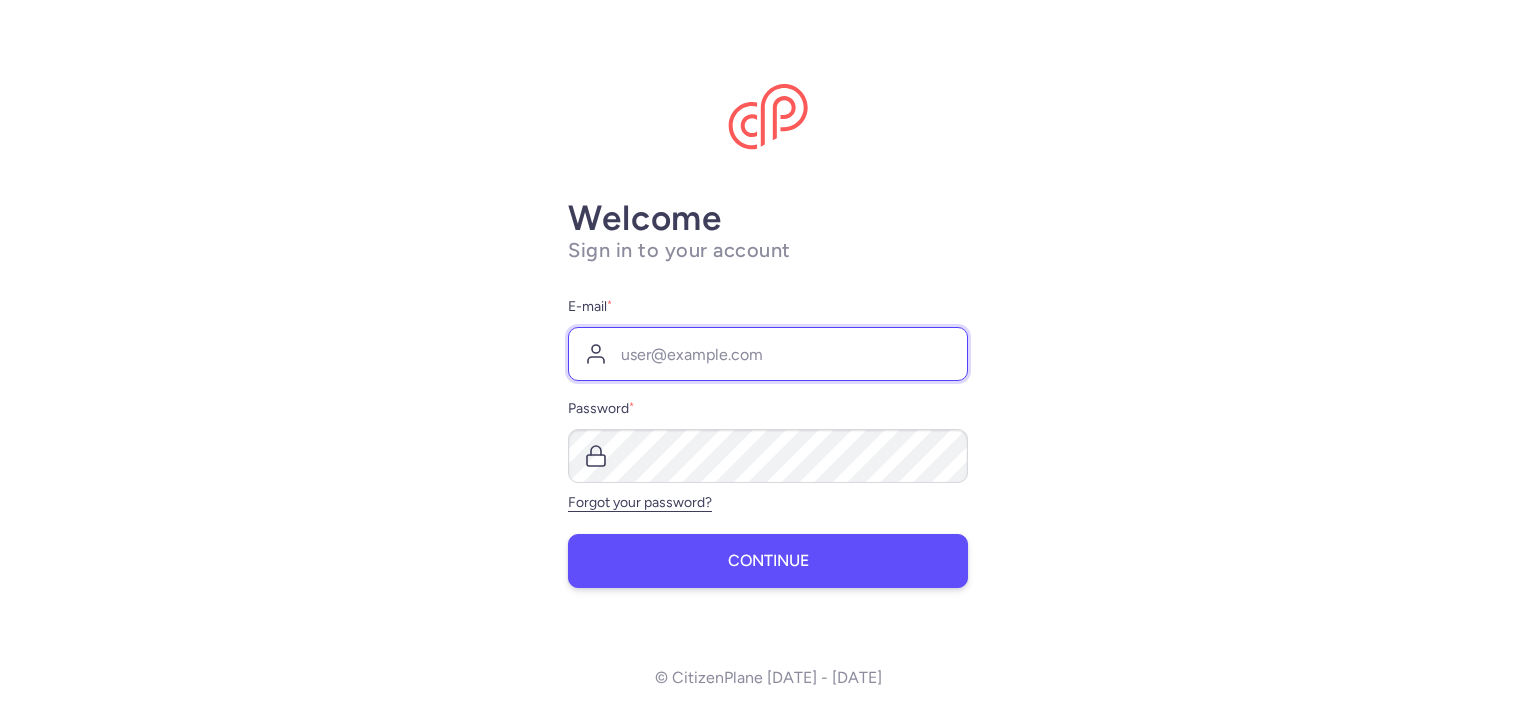 type on "[EMAIL_ADDRESS][DOMAIN_NAME]" 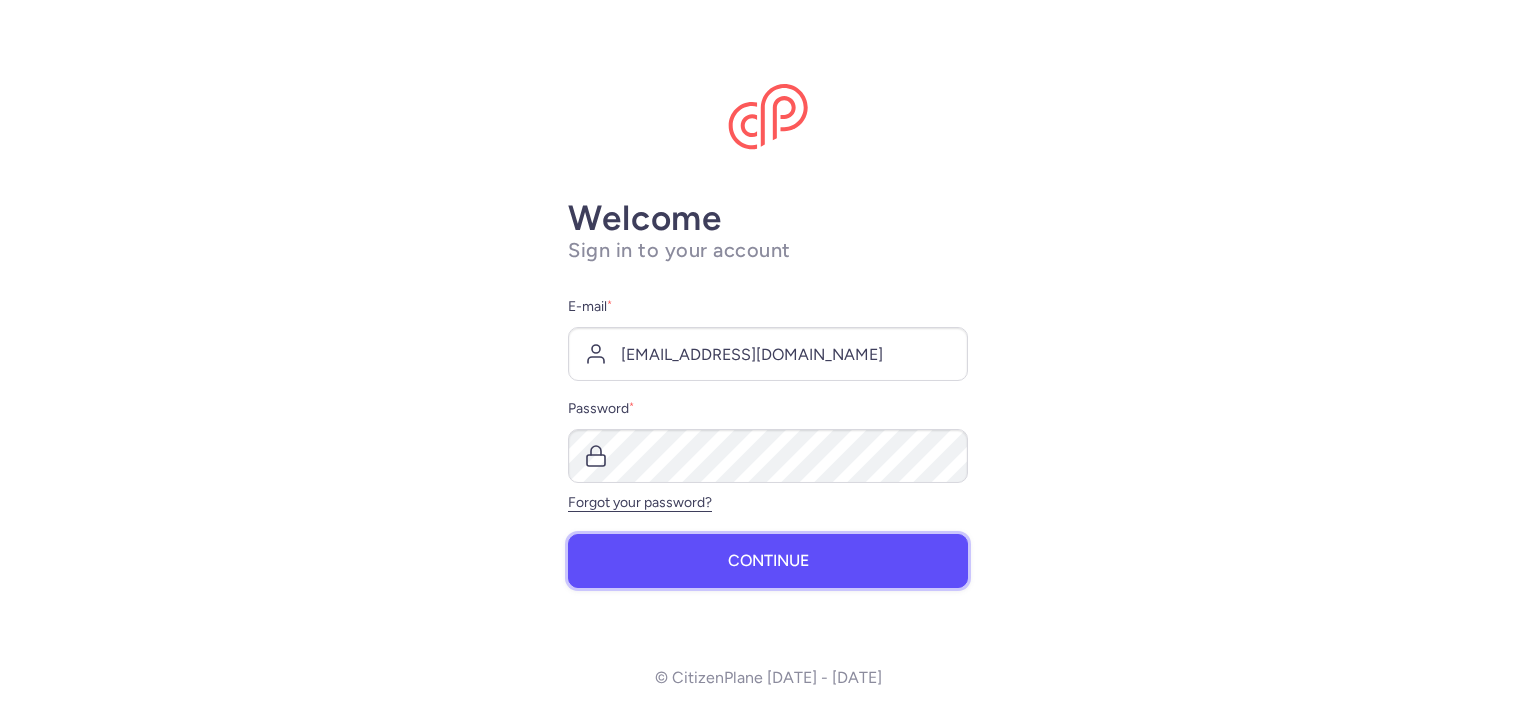 click on "Continue" at bounding box center (768, 561) 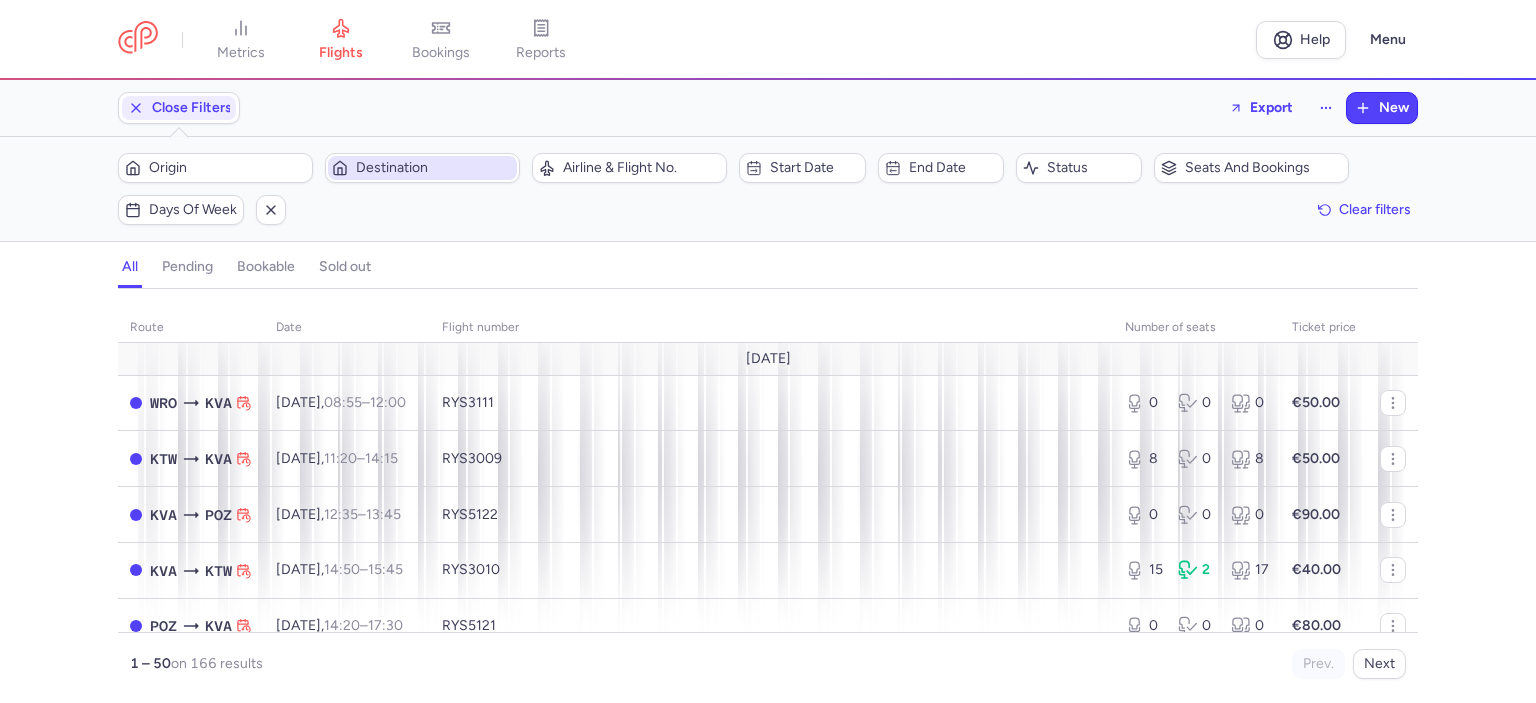 click on "Destination" at bounding box center [434, 168] 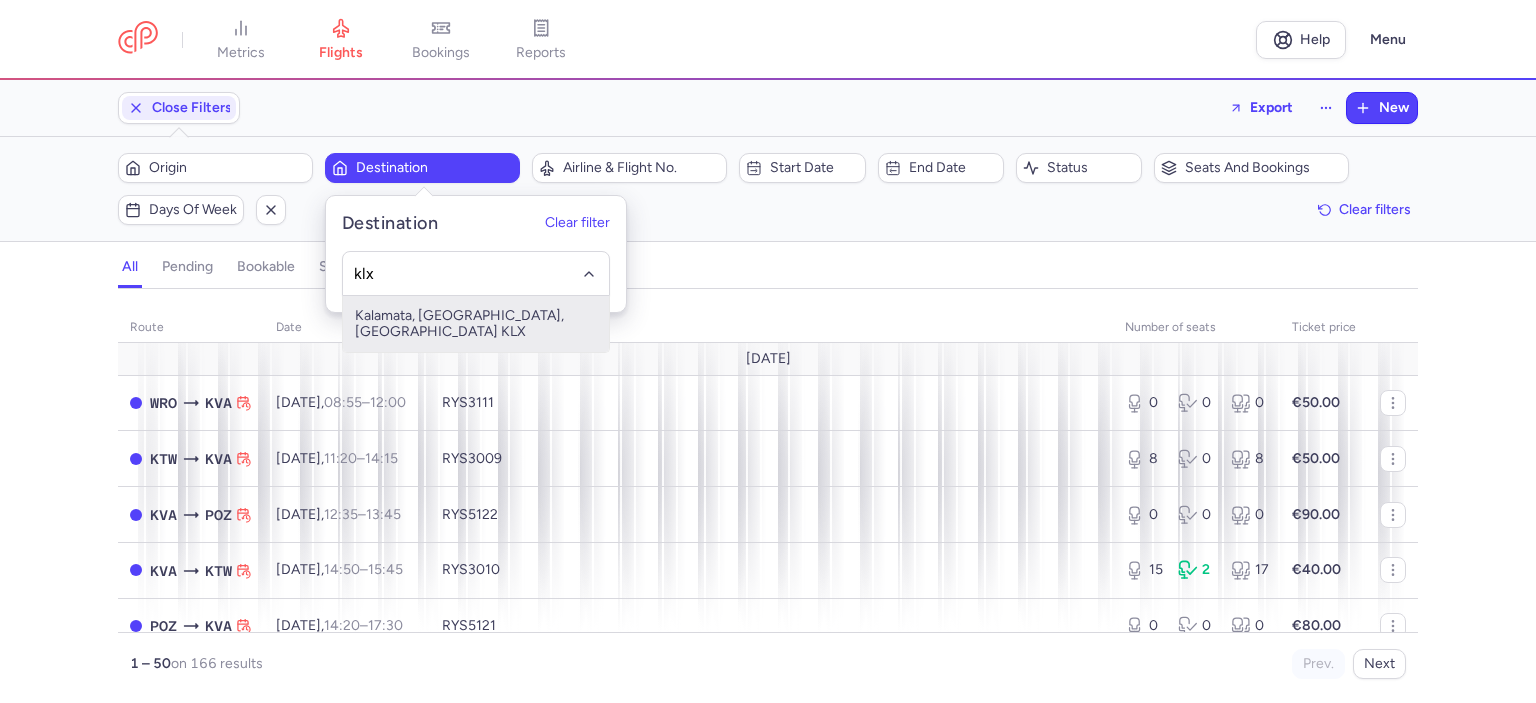 click on "Kalamata, [GEOGRAPHIC_DATA], [GEOGRAPHIC_DATA] KLX" at bounding box center [476, 324] 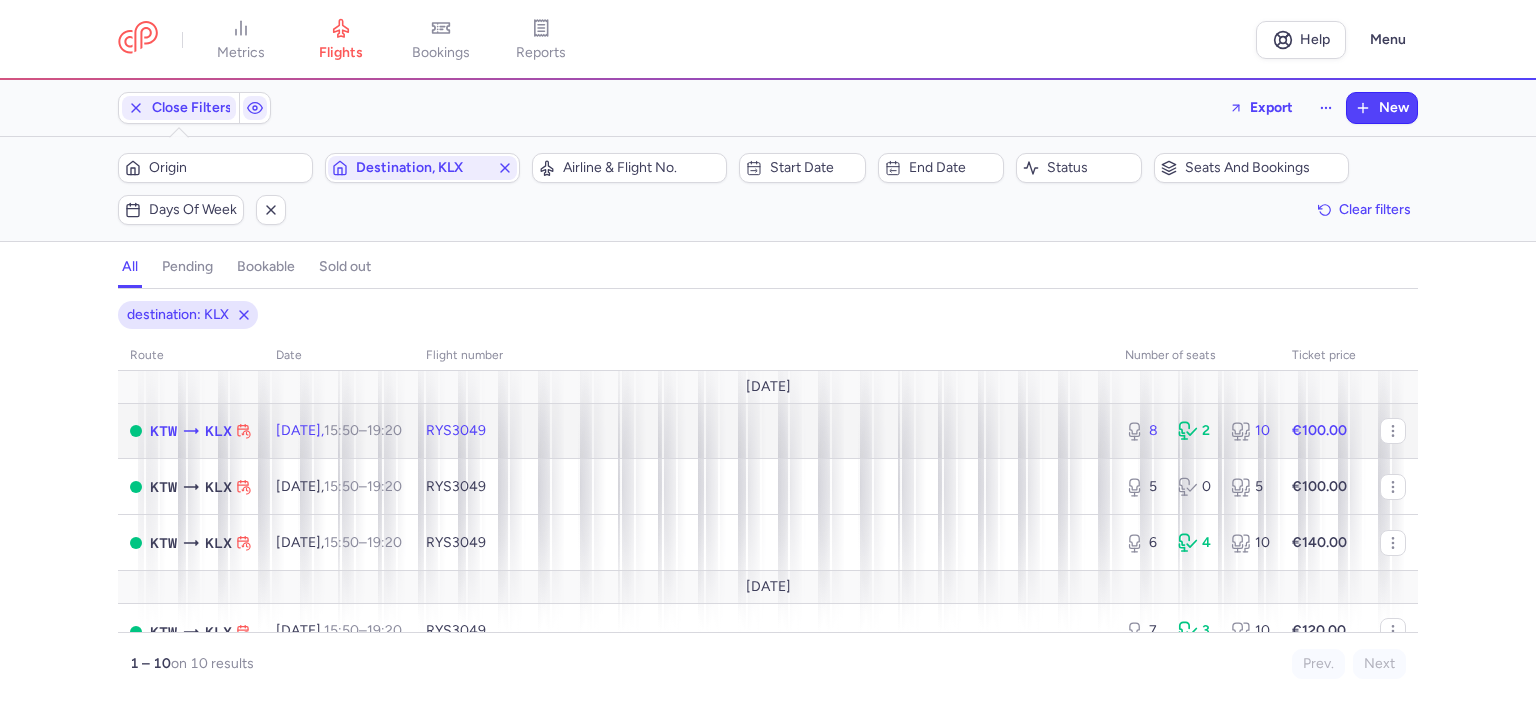 click on "RYS3049" 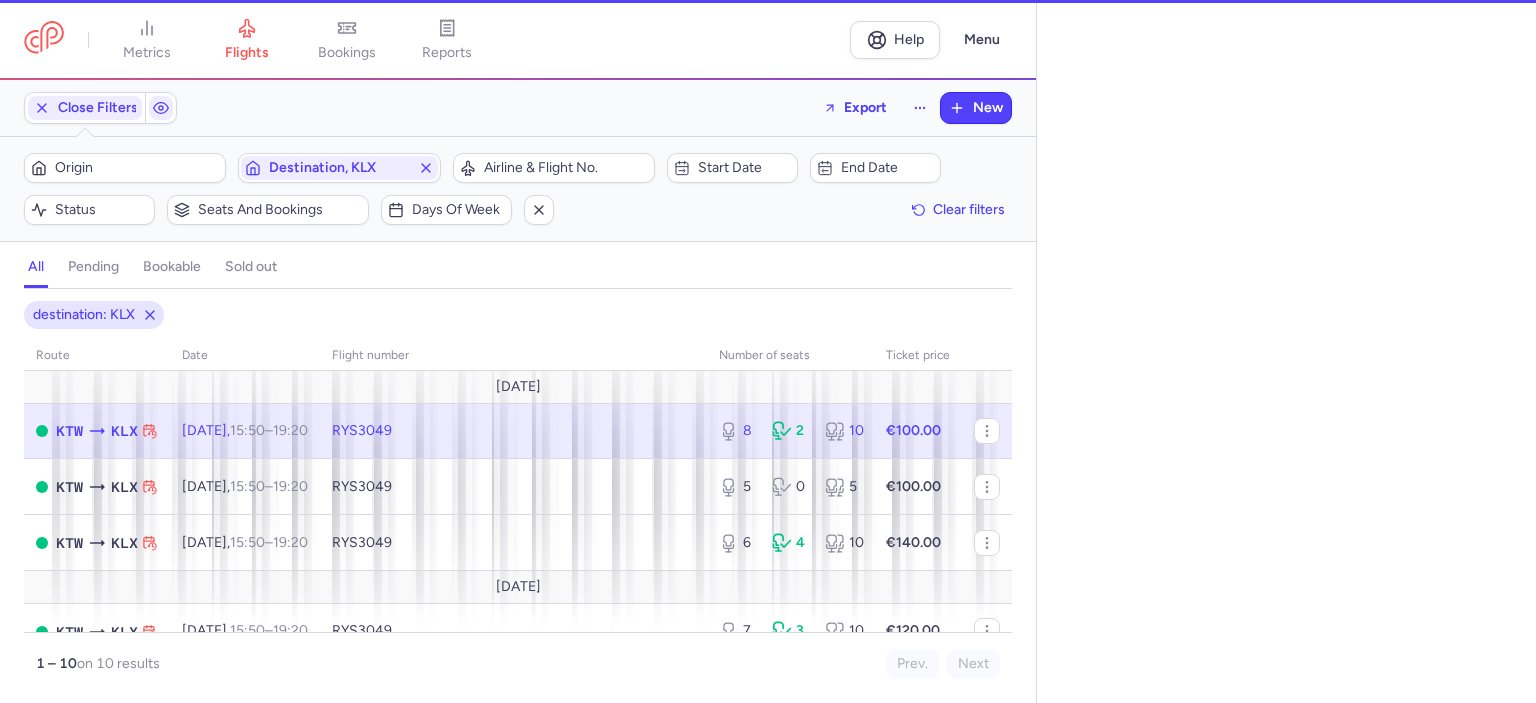 select on "days" 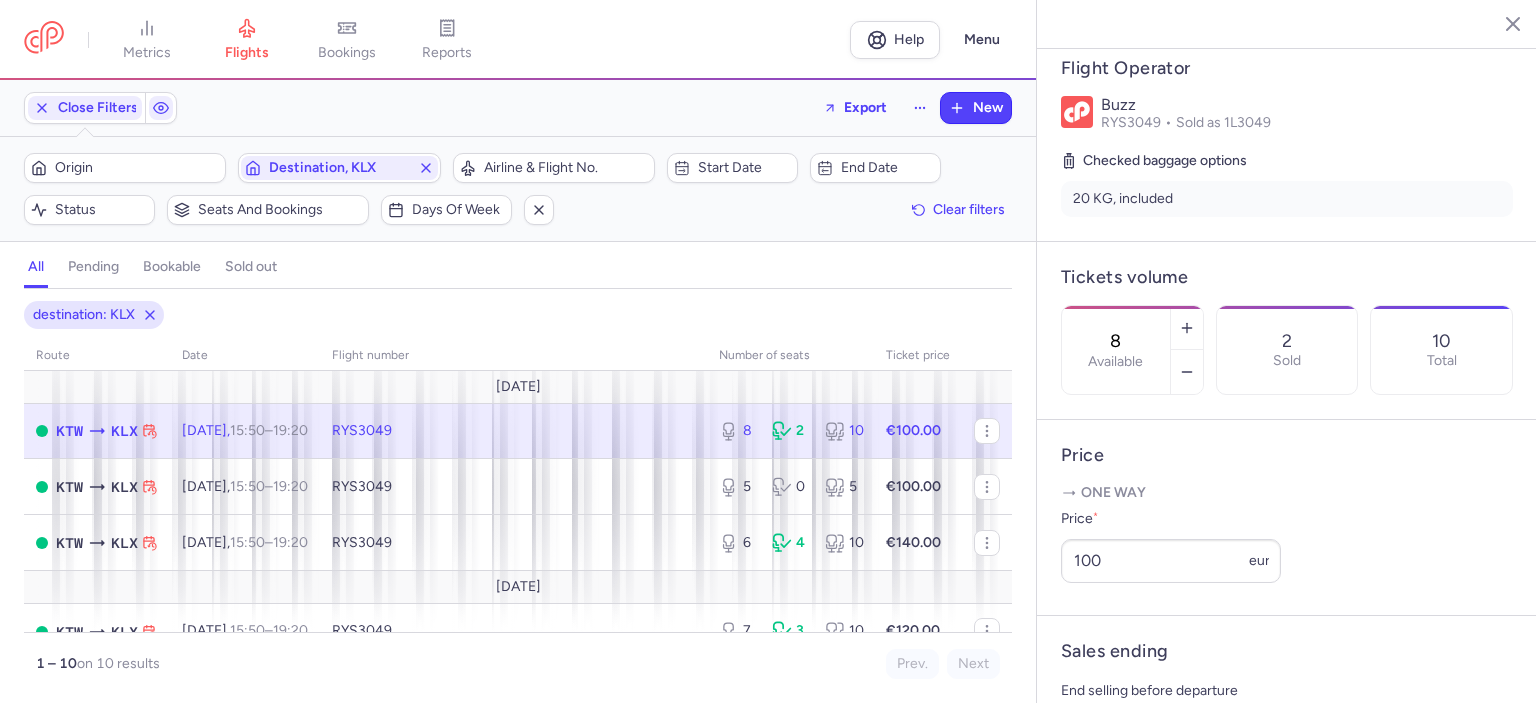 scroll, scrollTop: 396, scrollLeft: 0, axis: vertical 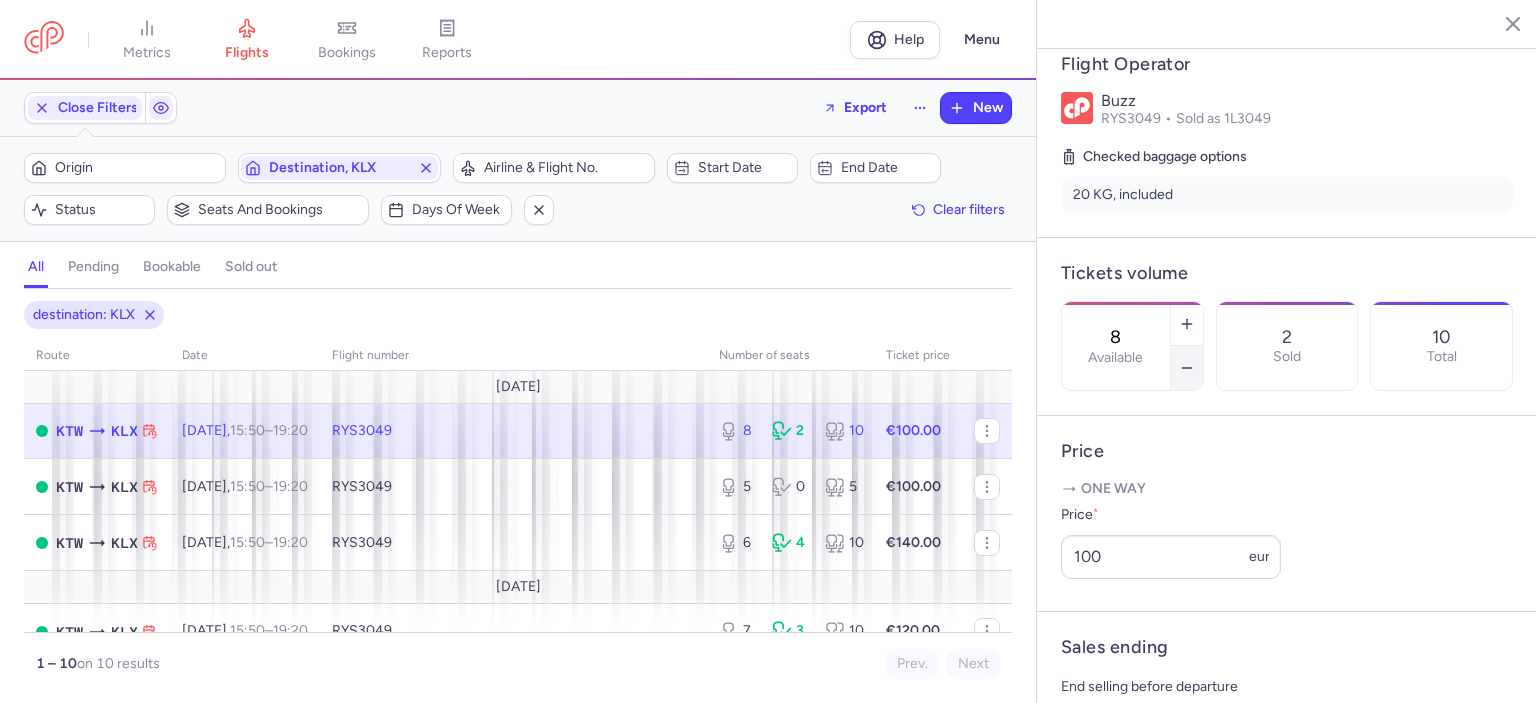 click 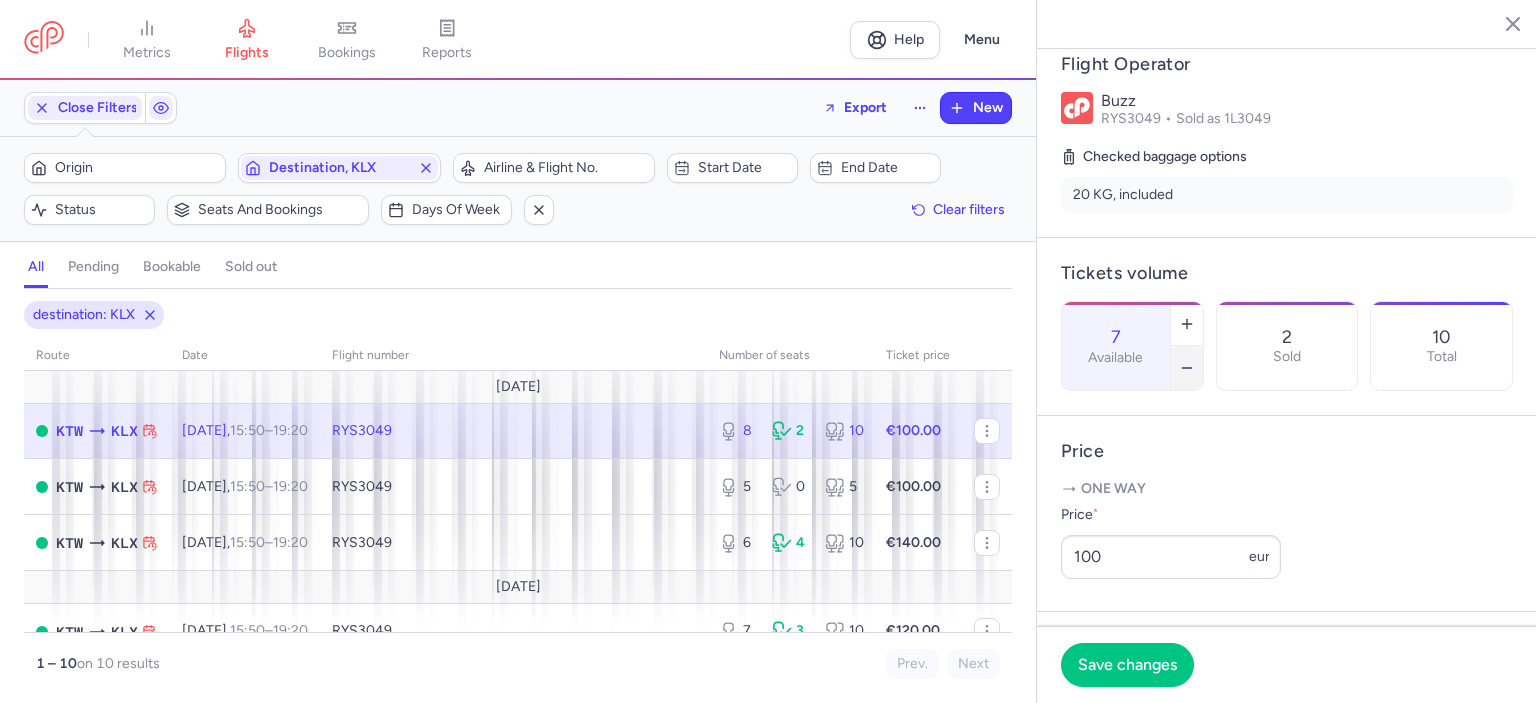 click 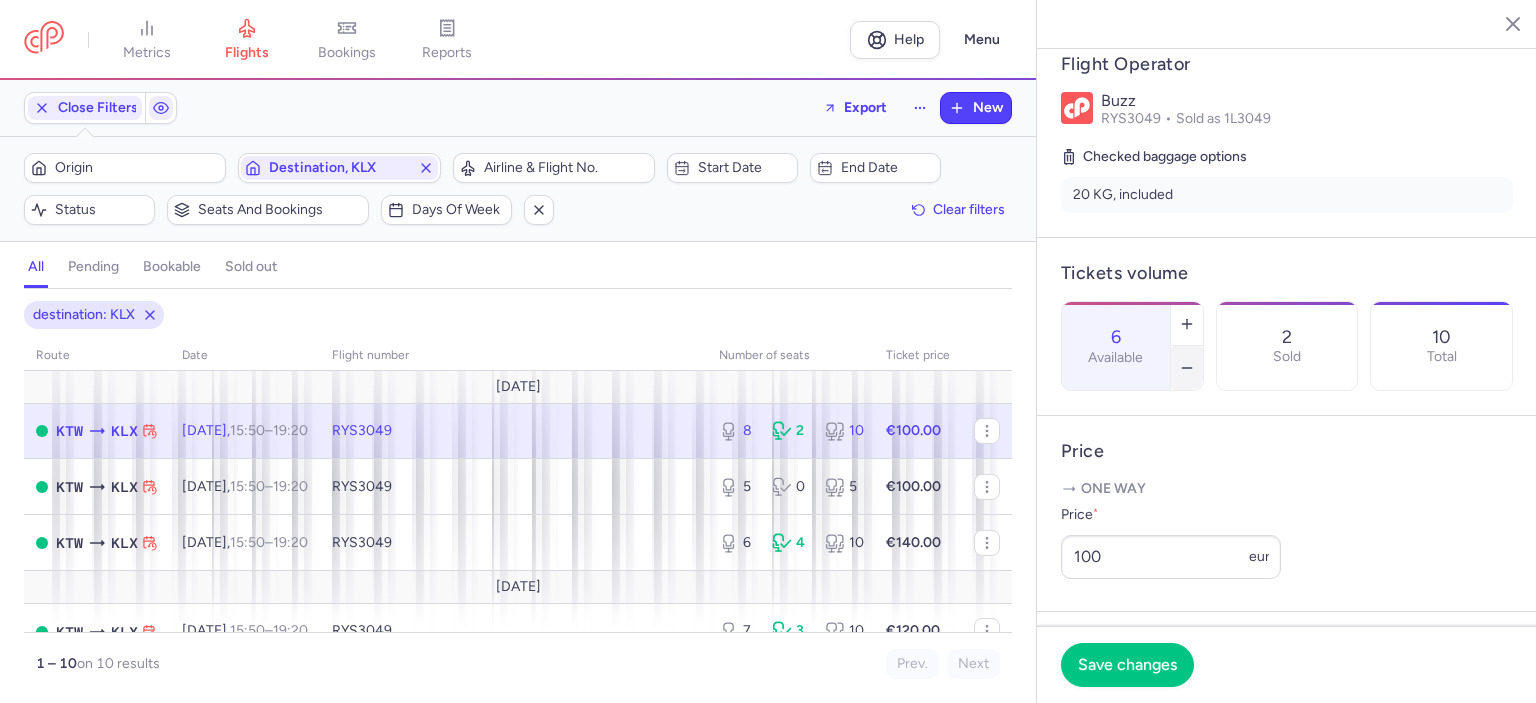 click 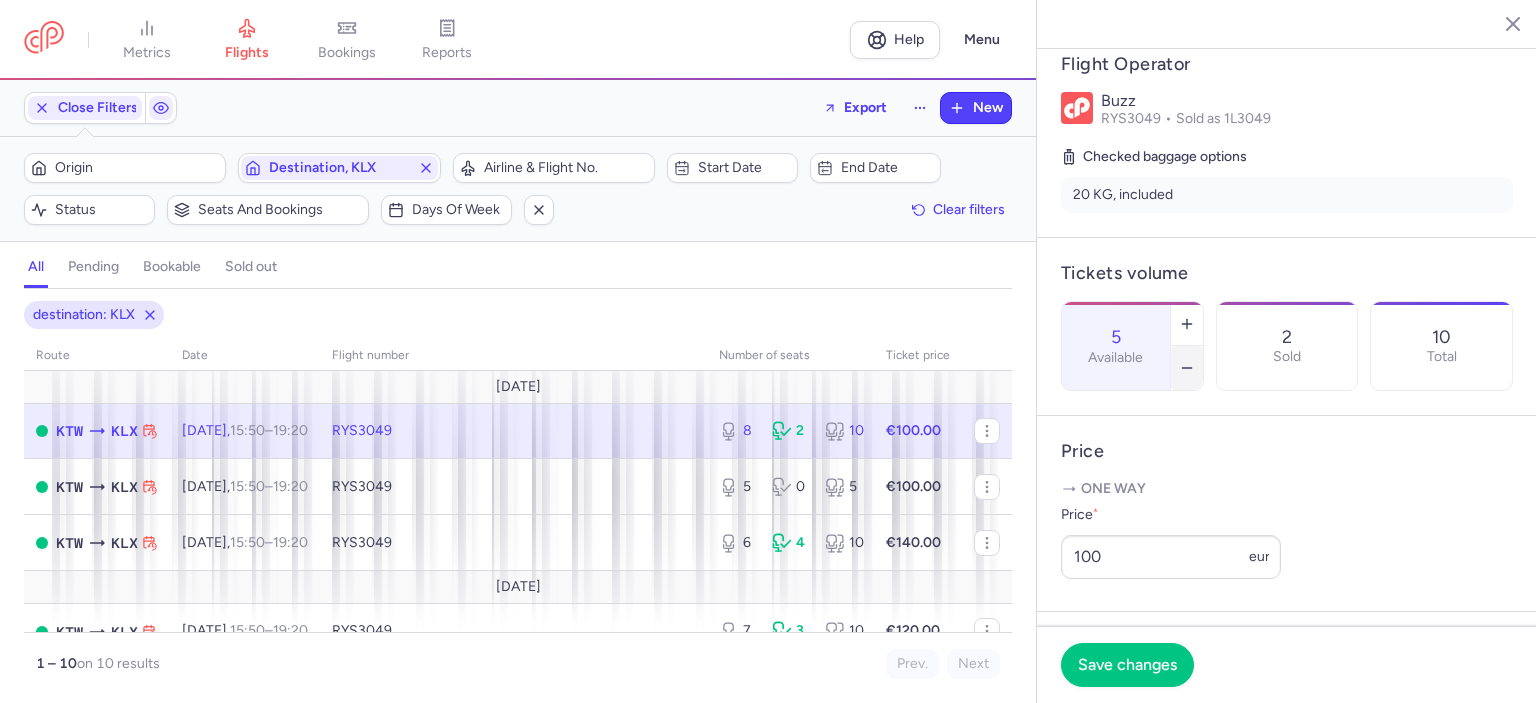click 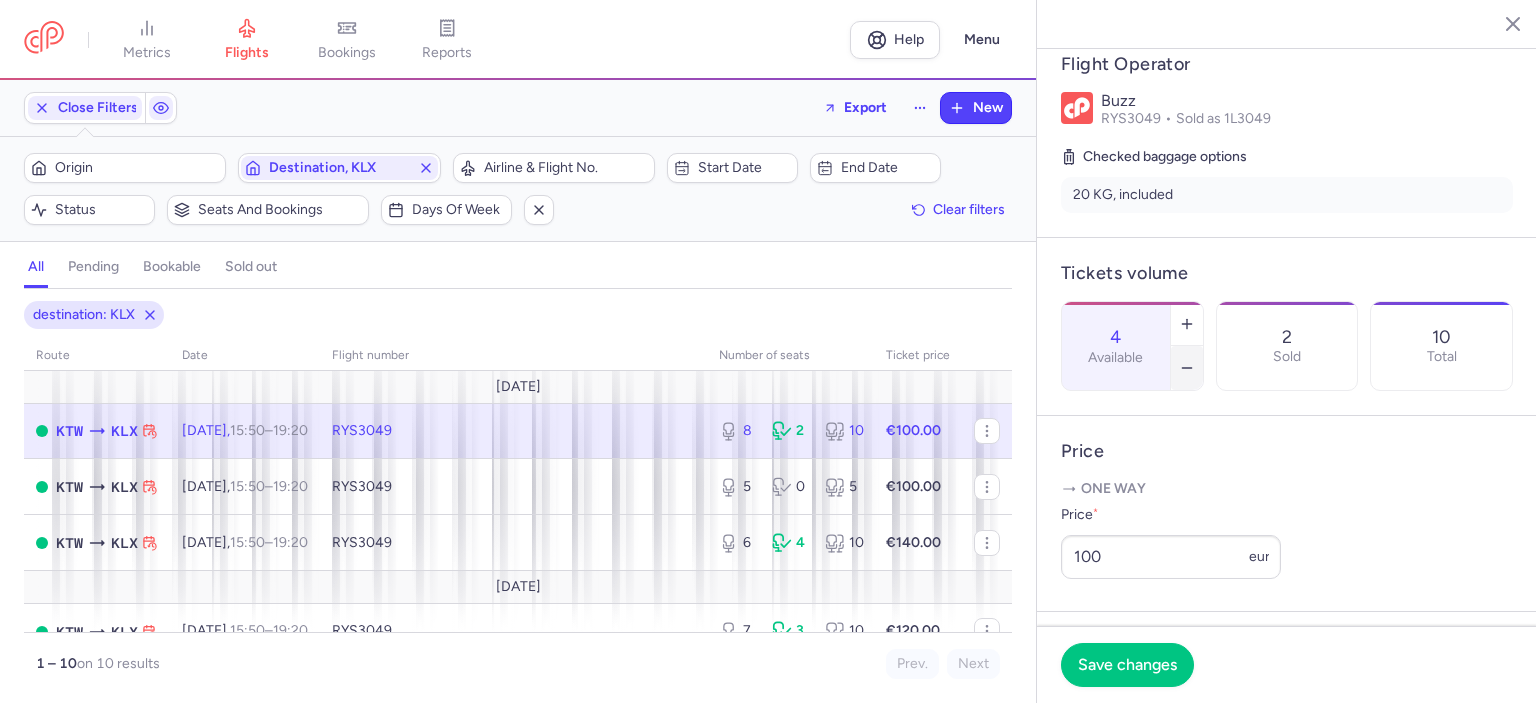 click 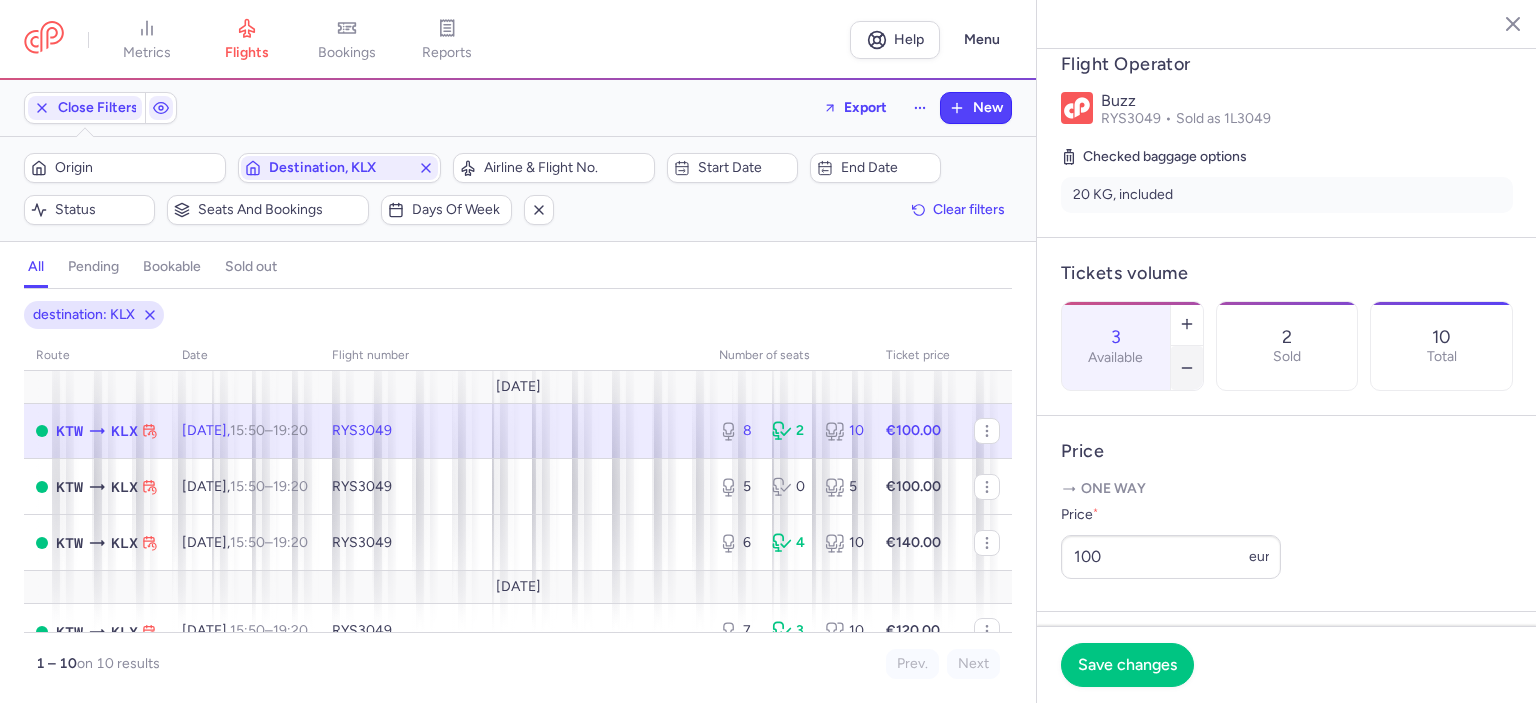 click 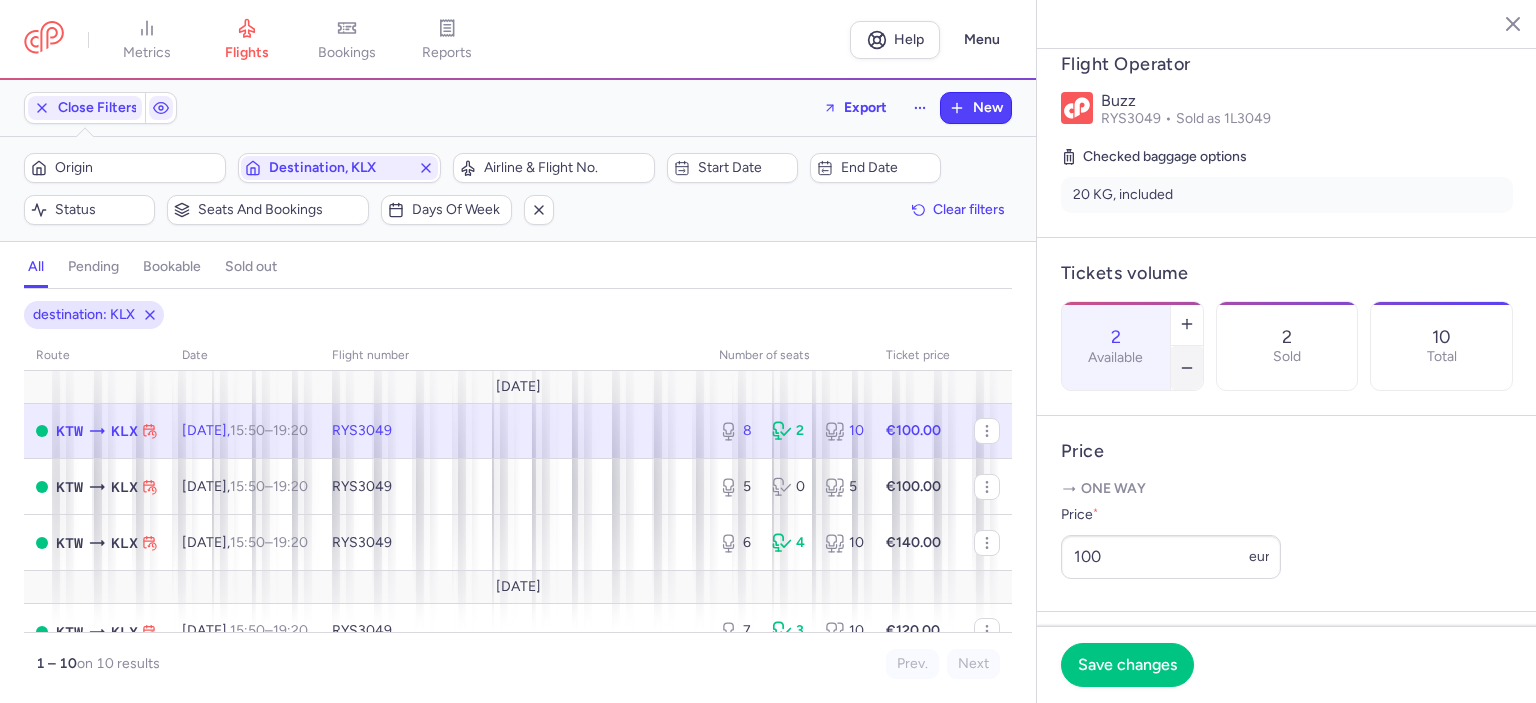 click 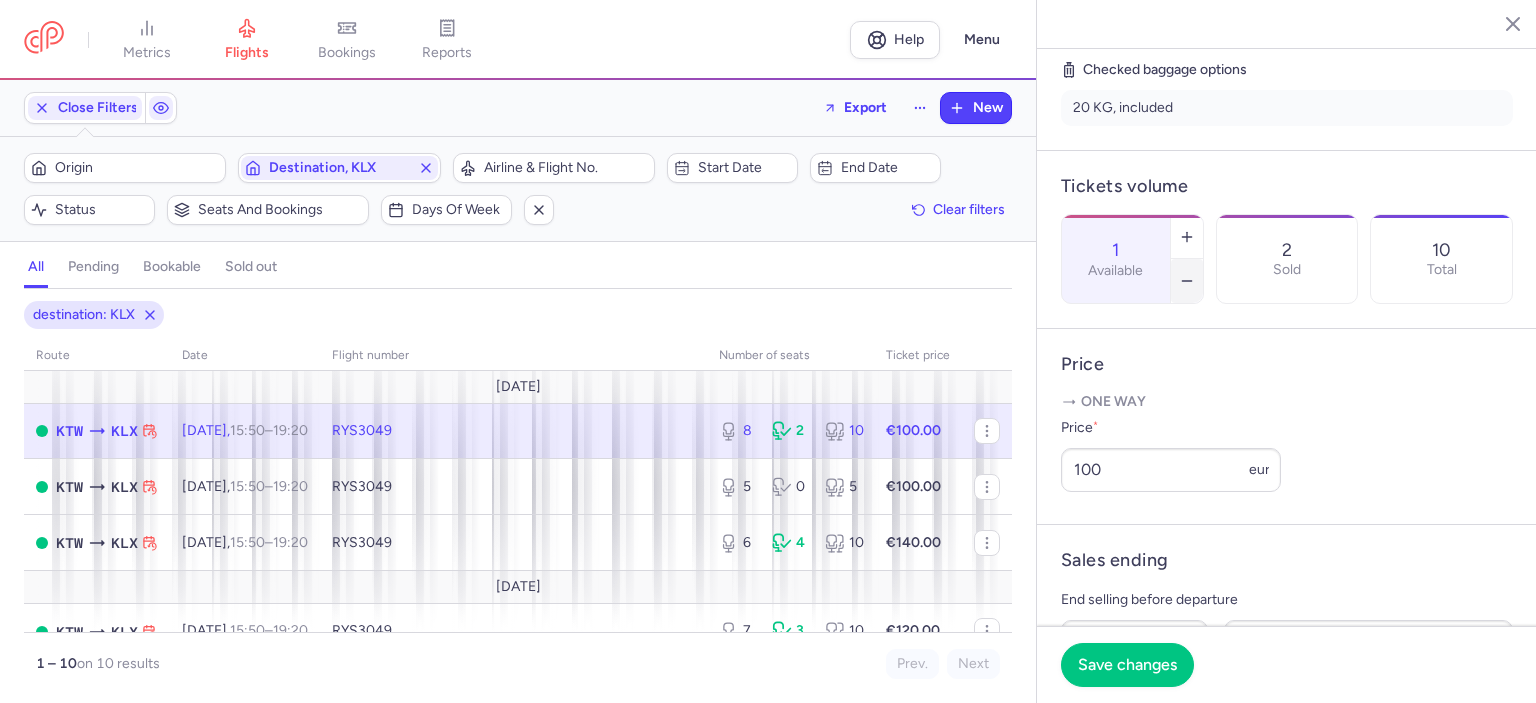 scroll, scrollTop: 653, scrollLeft: 0, axis: vertical 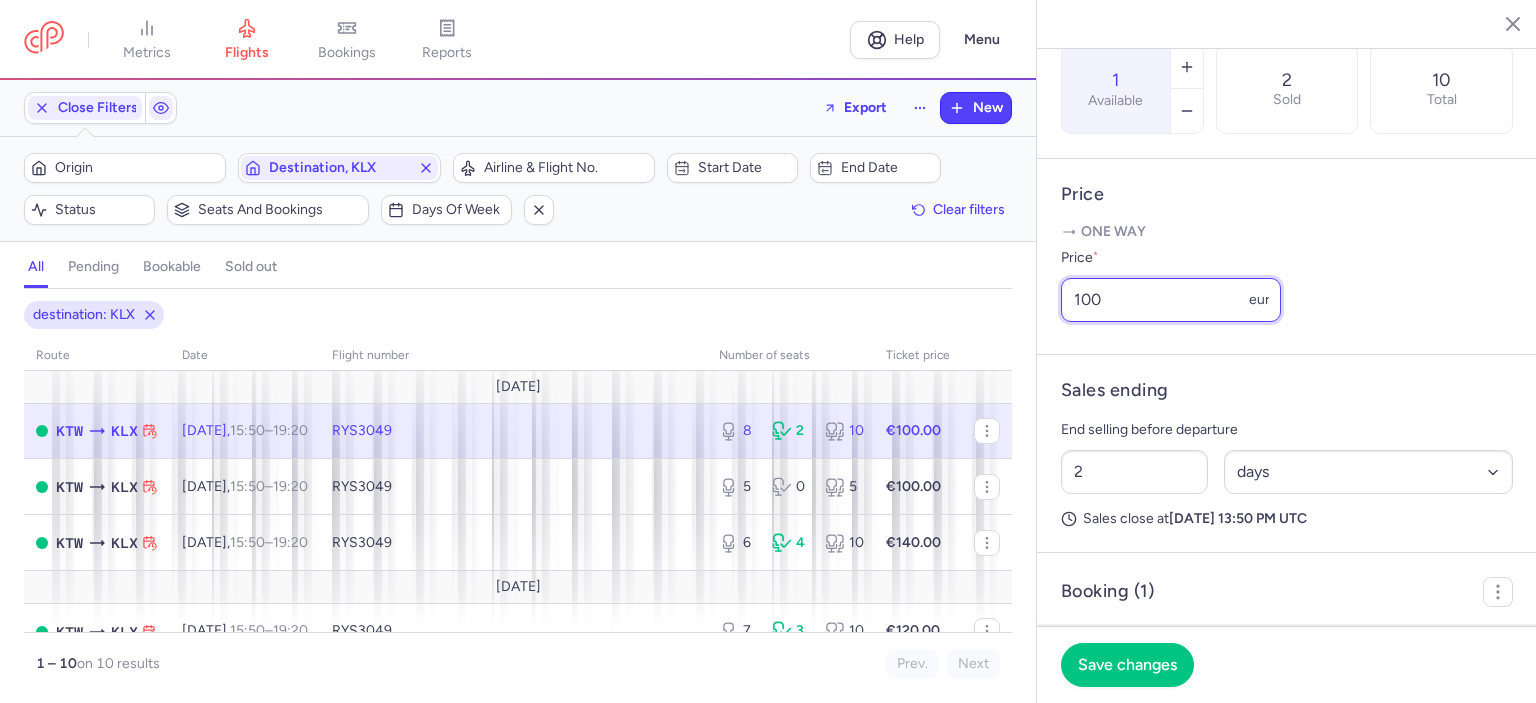 click on "100" at bounding box center [1171, 300] 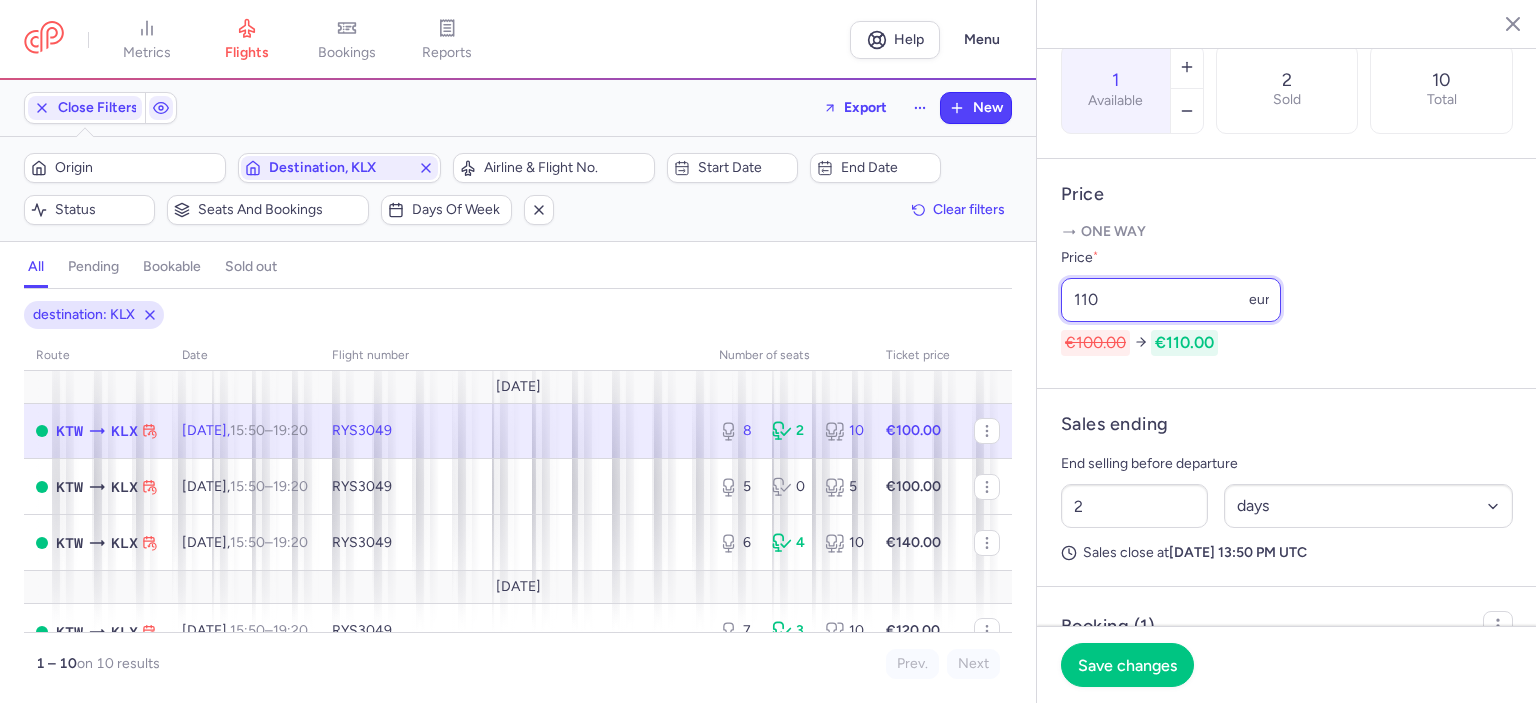 type on "110" 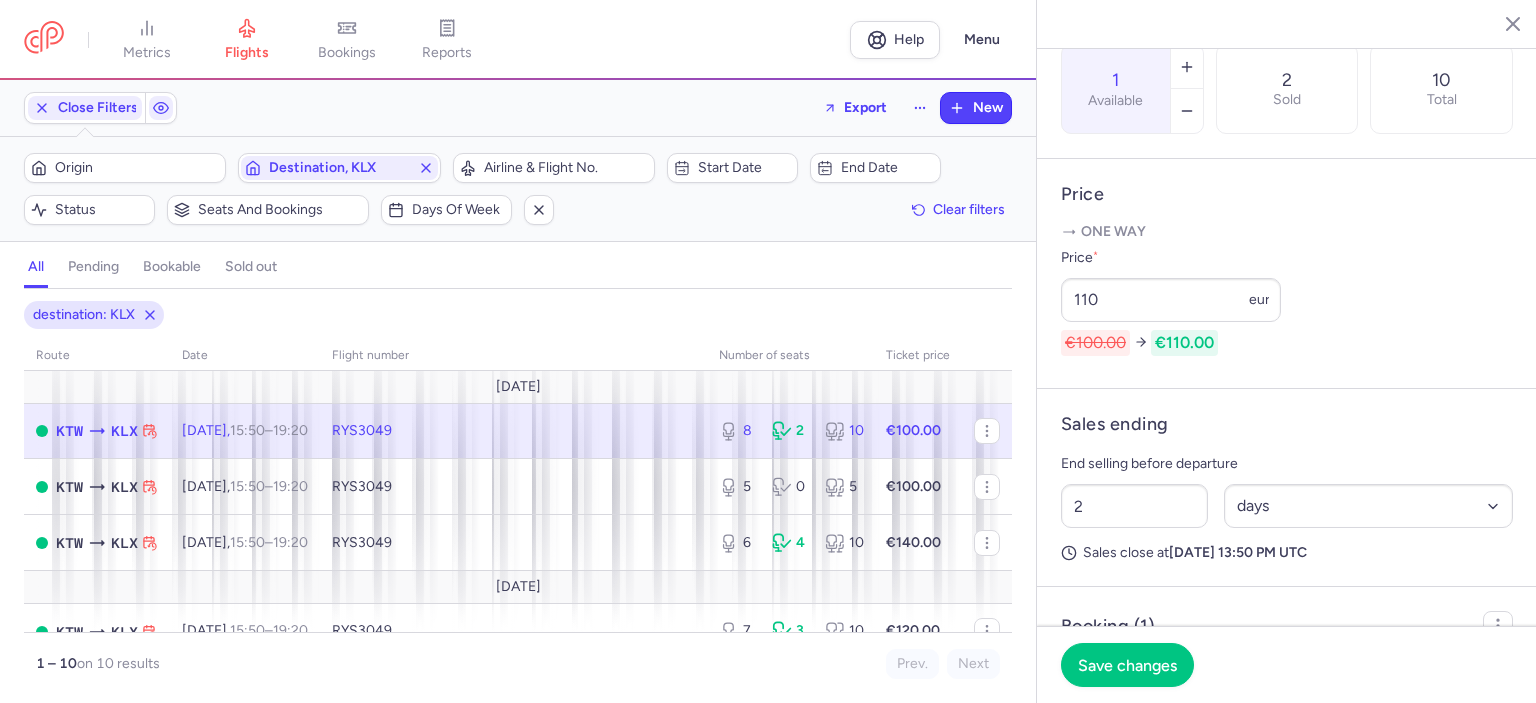 drag, startPoint x: 1430, startPoint y: 333, endPoint x: 1414, endPoint y: 345, distance: 20 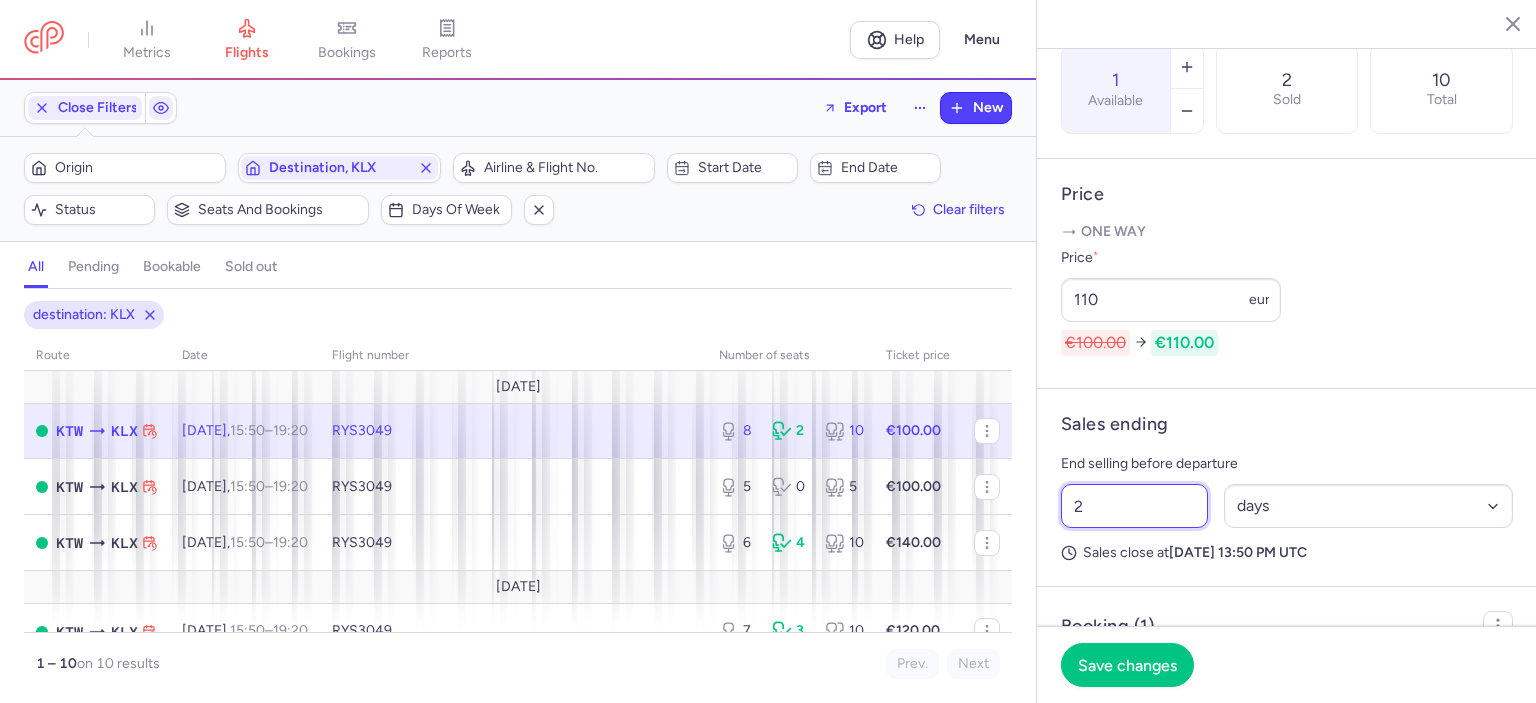 drag, startPoint x: 1080, startPoint y: 554, endPoint x: 1056, endPoint y: 553, distance: 24.020824 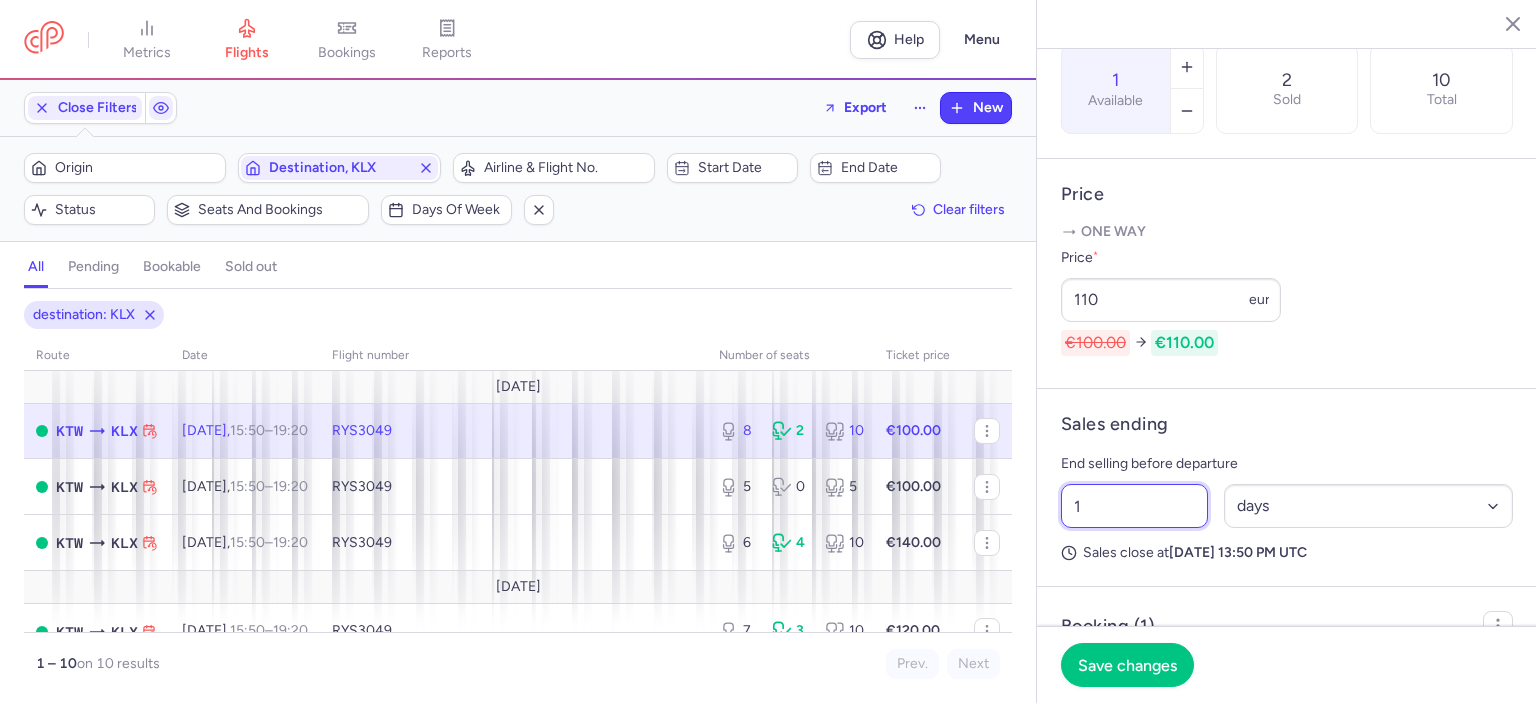 type on "1" 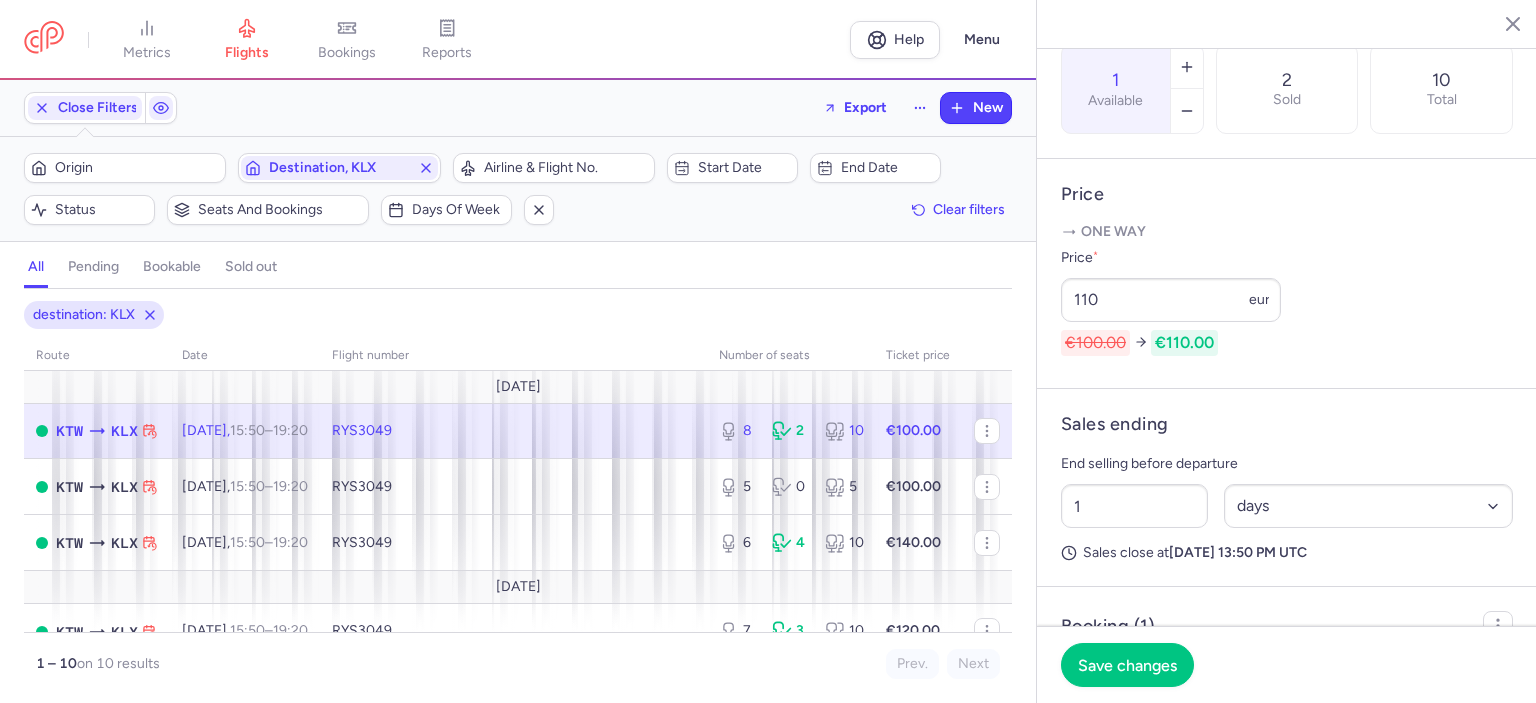 click on "Price  * 110 eur €100.00 €110.00" at bounding box center (1287, 301) 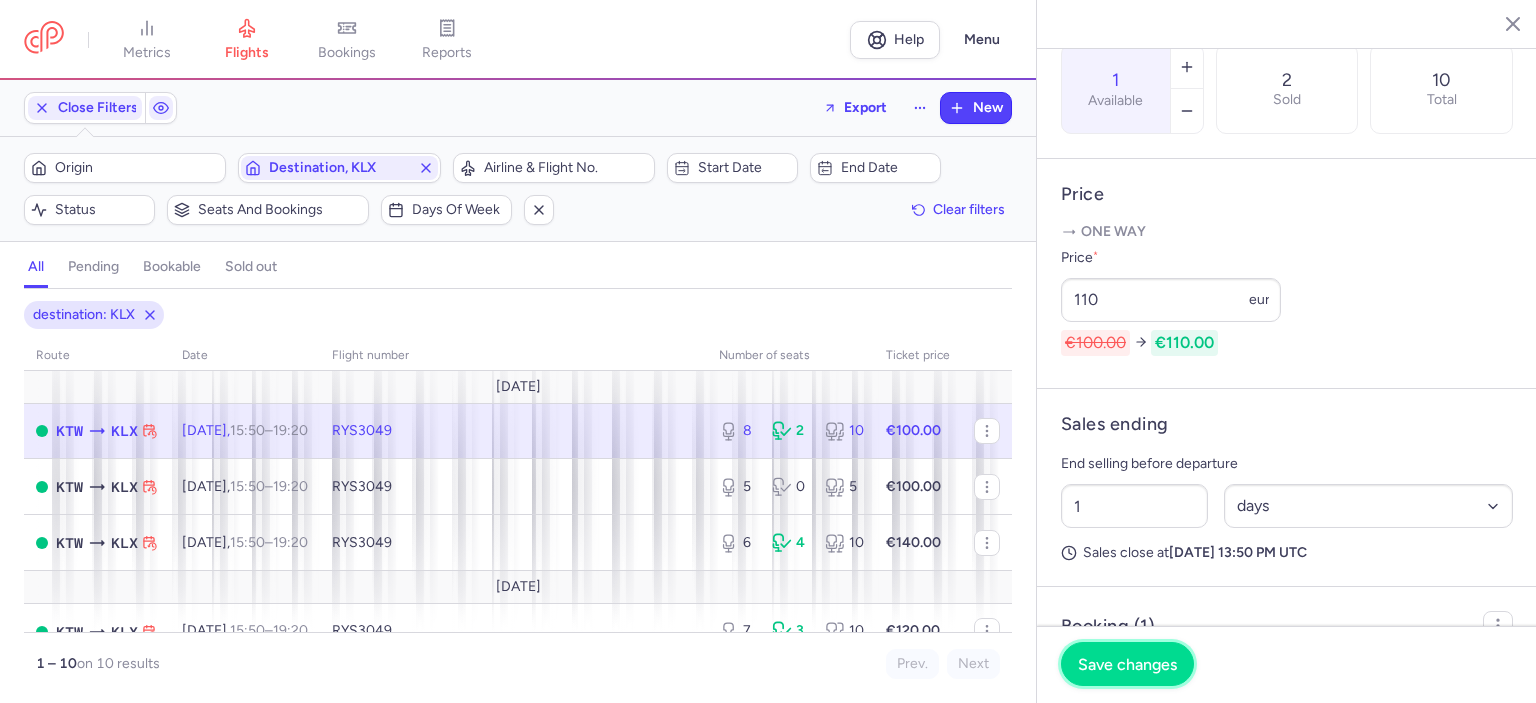 click on "Save changes" at bounding box center (1127, 664) 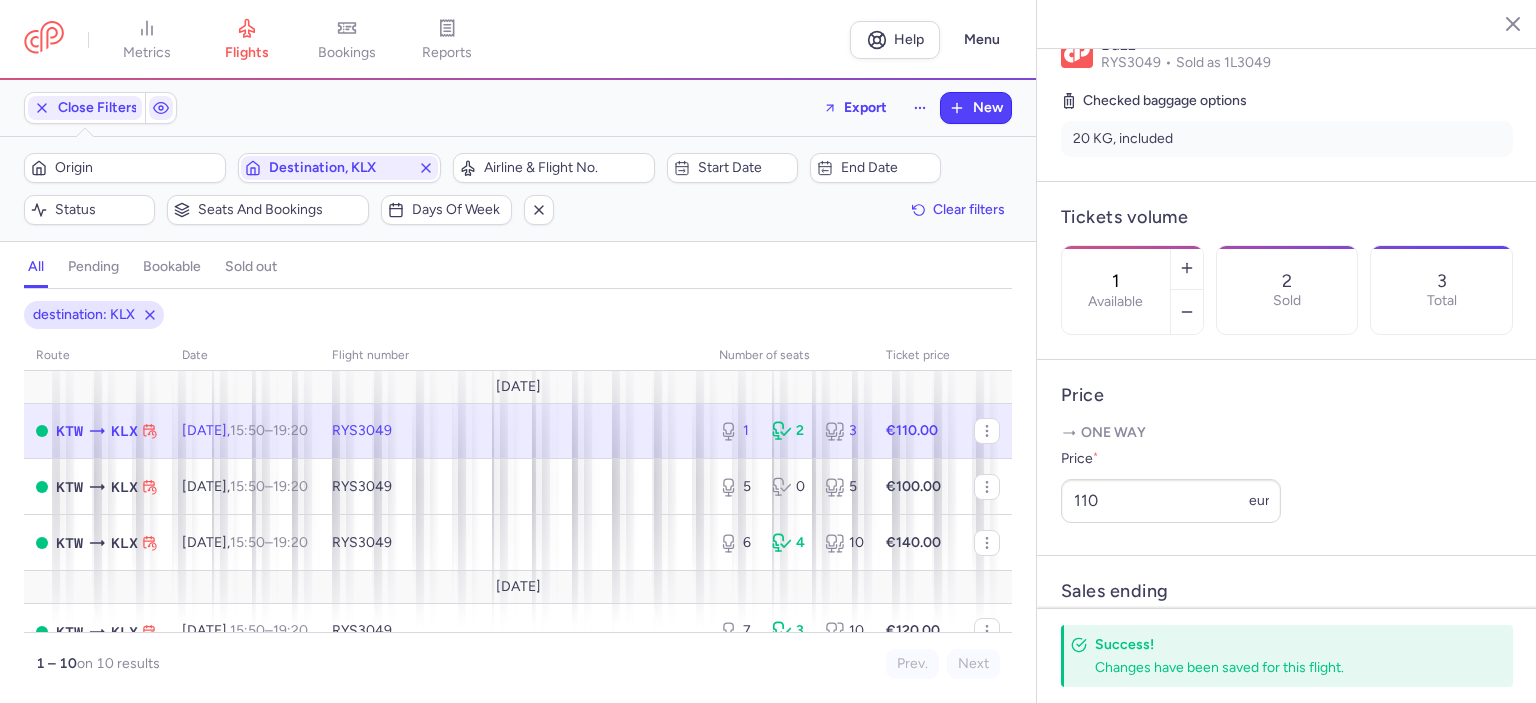 scroll, scrollTop: 447, scrollLeft: 0, axis: vertical 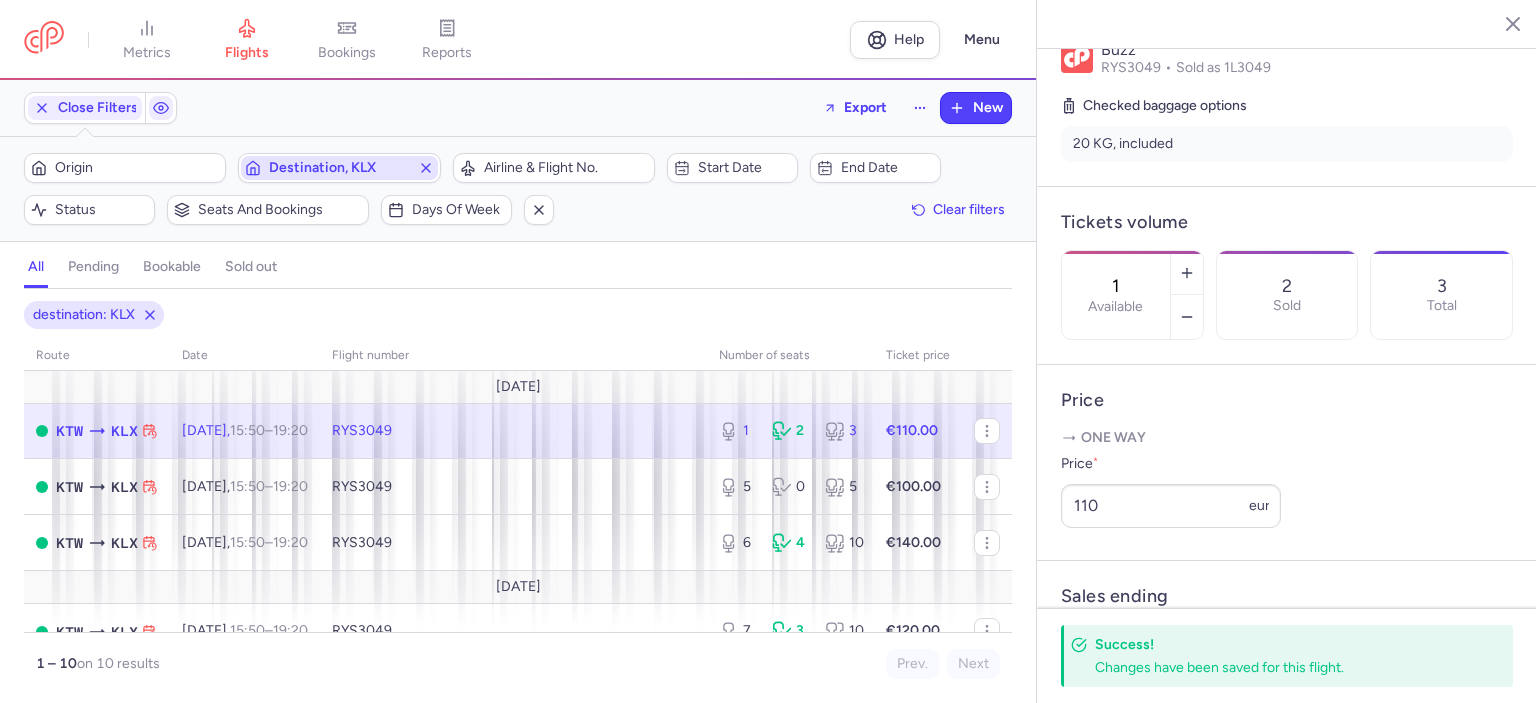 drag, startPoint x: 424, startPoint y: 162, endPoint x: 371, endPoint y: 163, distance: 53.009434 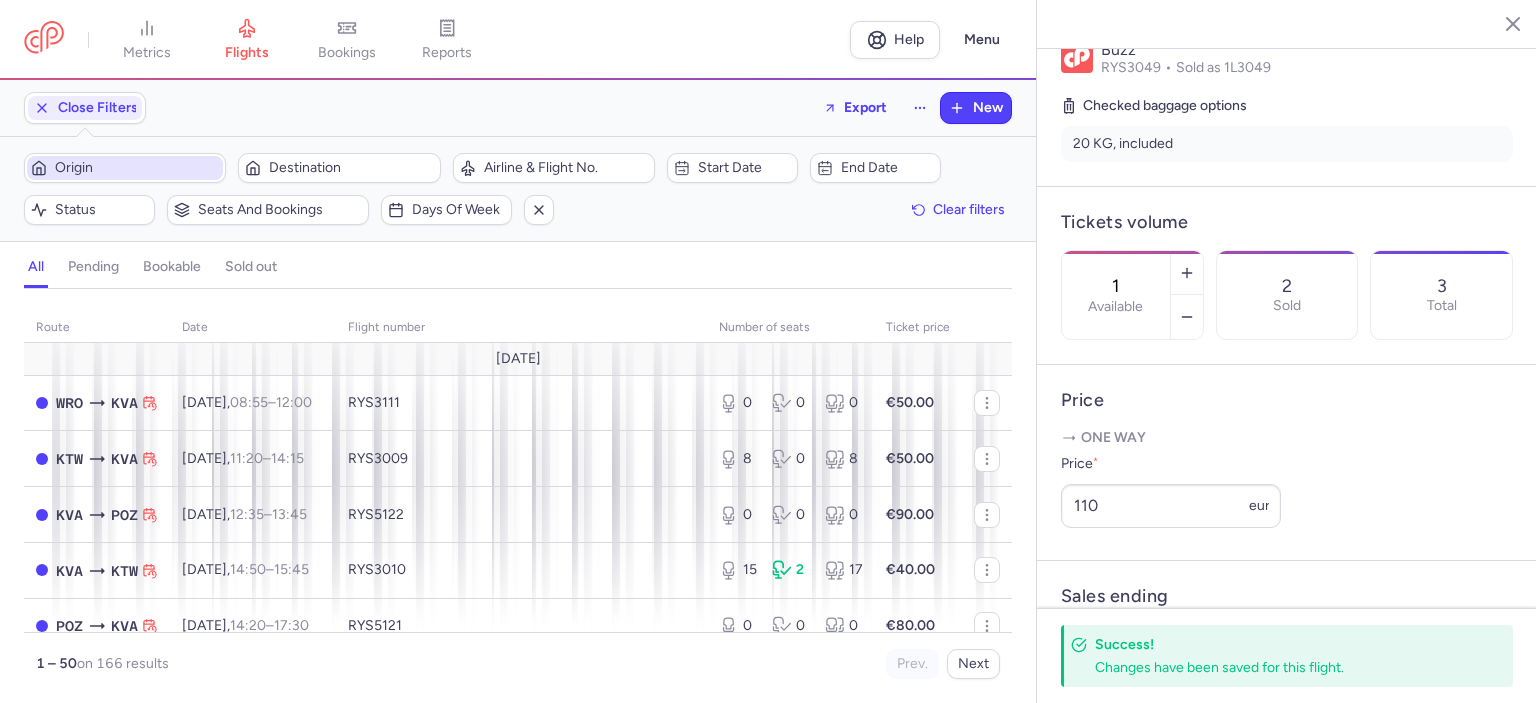 click on "Origin" at bounding box center [137, 168] 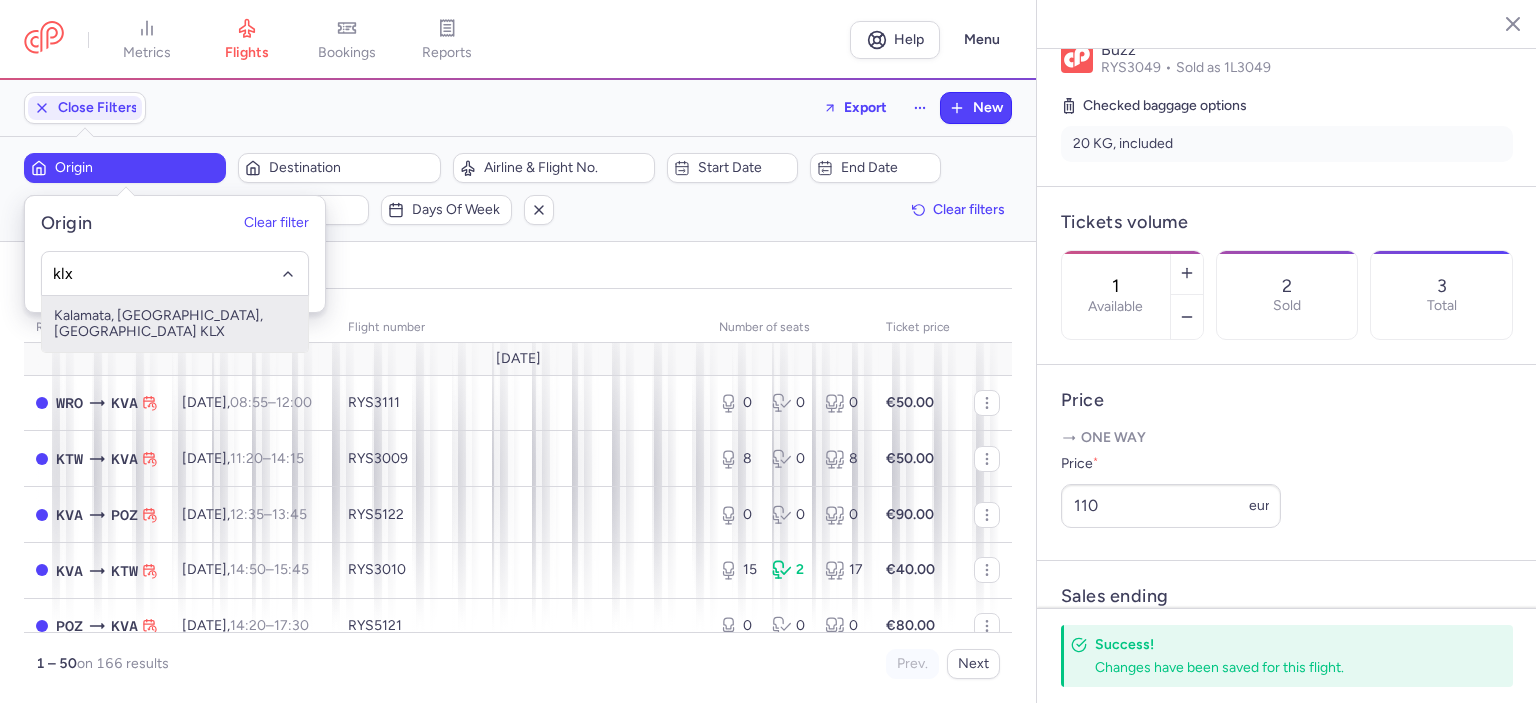 click on "Kalamata, [GEOGRAPHIC_DATA], [GEOGRAPHIC_DATA] KLX" at bounding box center (175, 324) 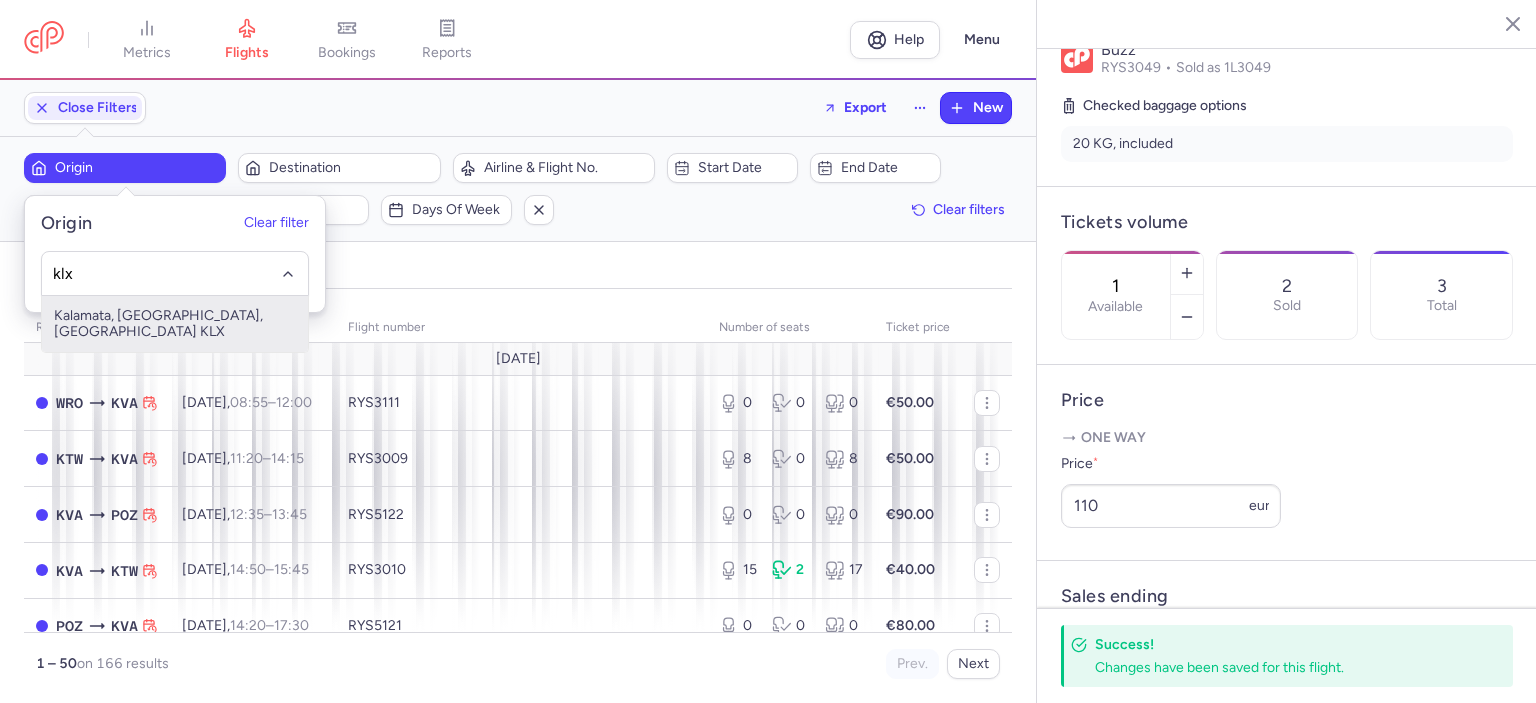 type on "klx" 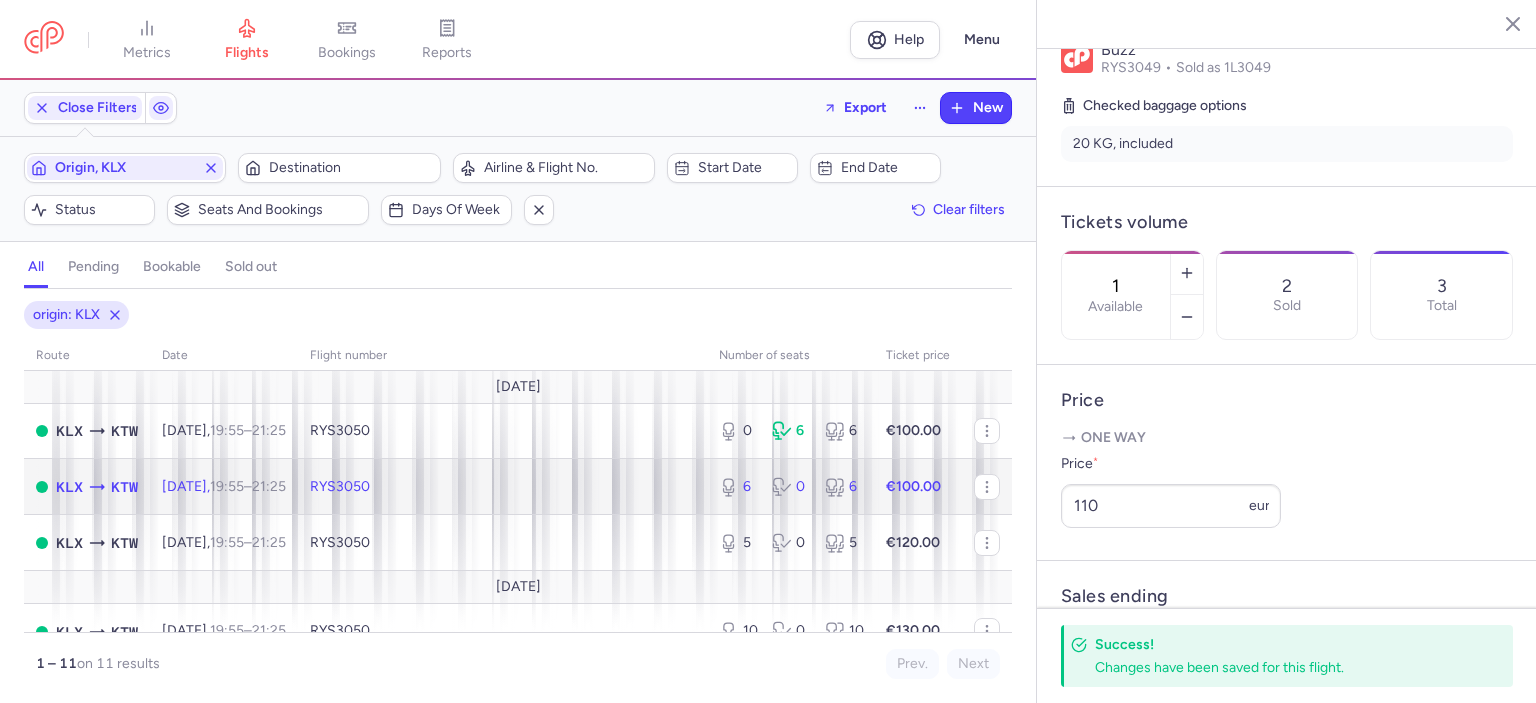 click on "RYS3050" 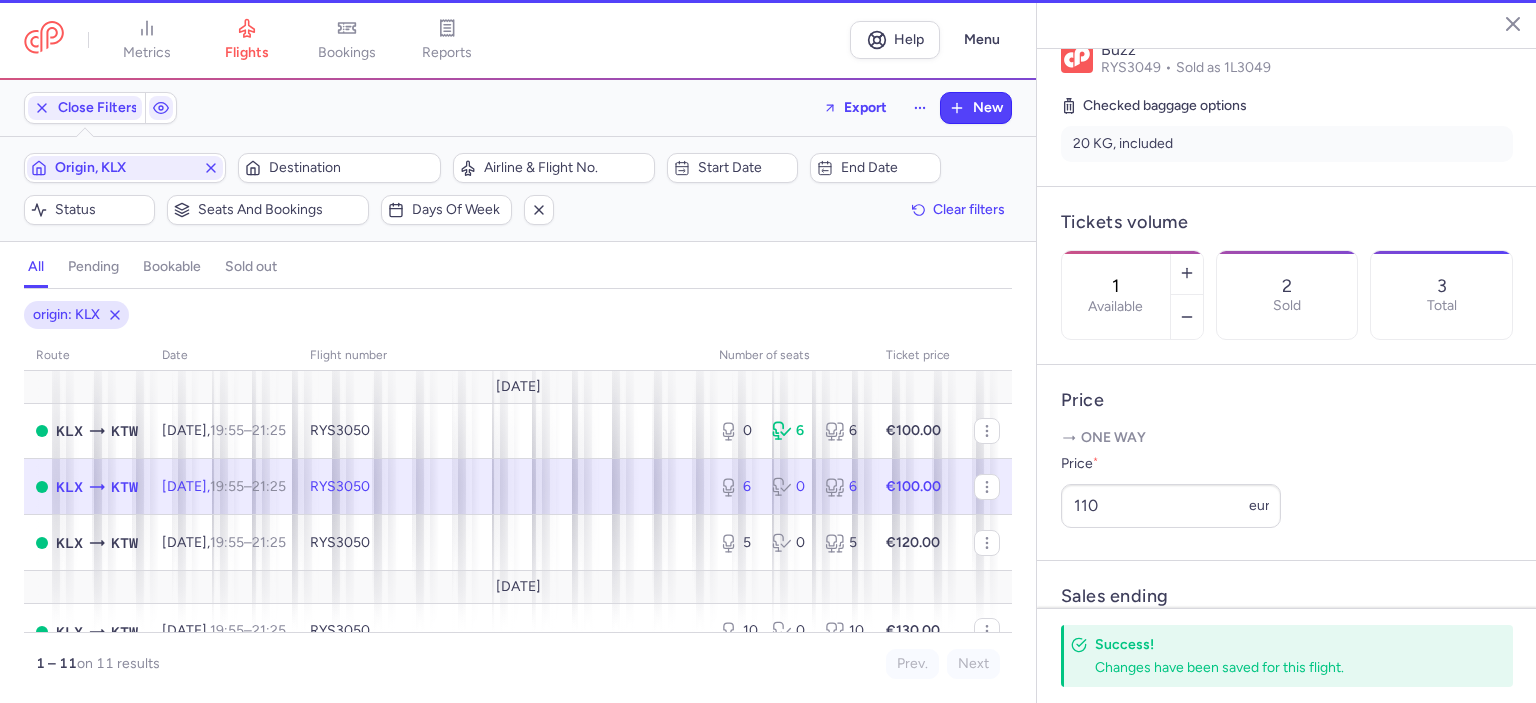 type on "6" 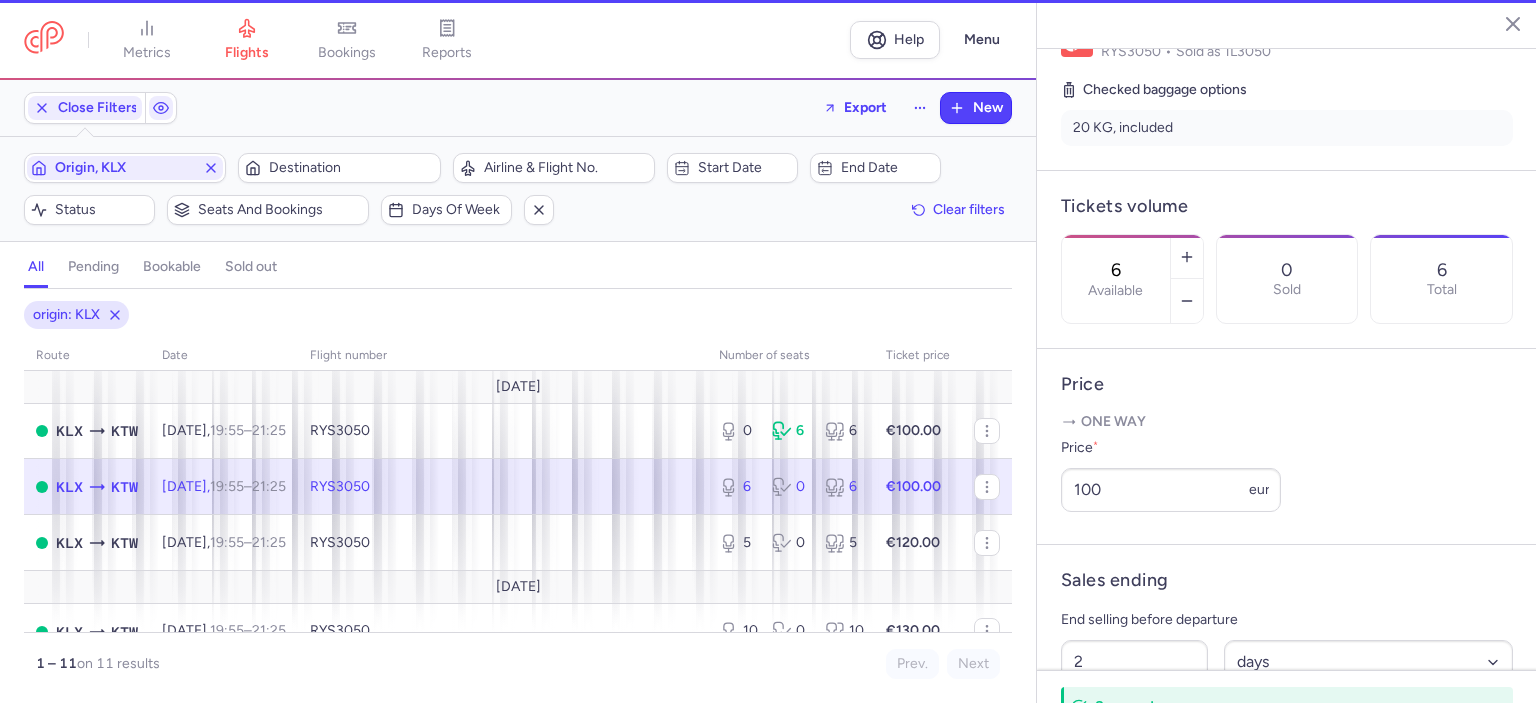 scroll, scrollTop: 431, scrollLeft: 0, axis: vertical 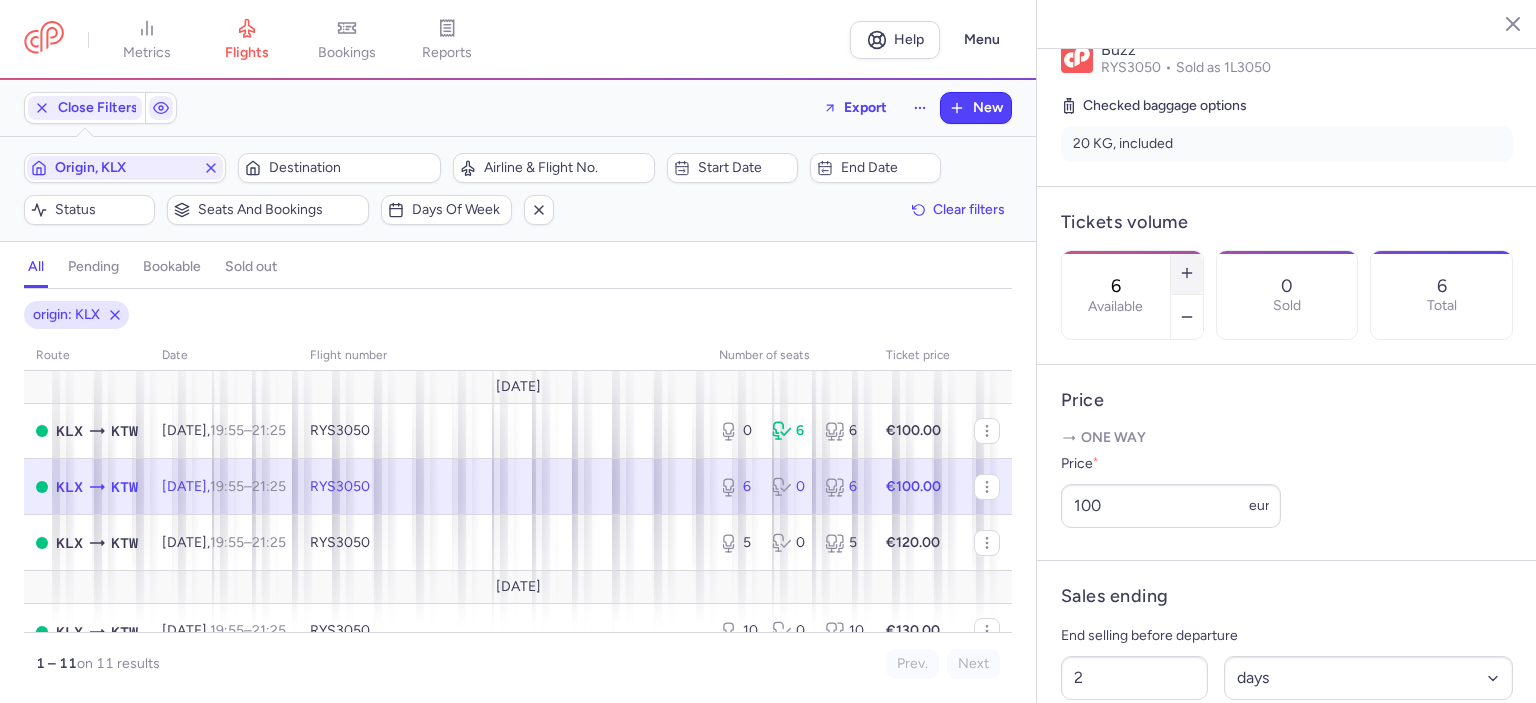 click 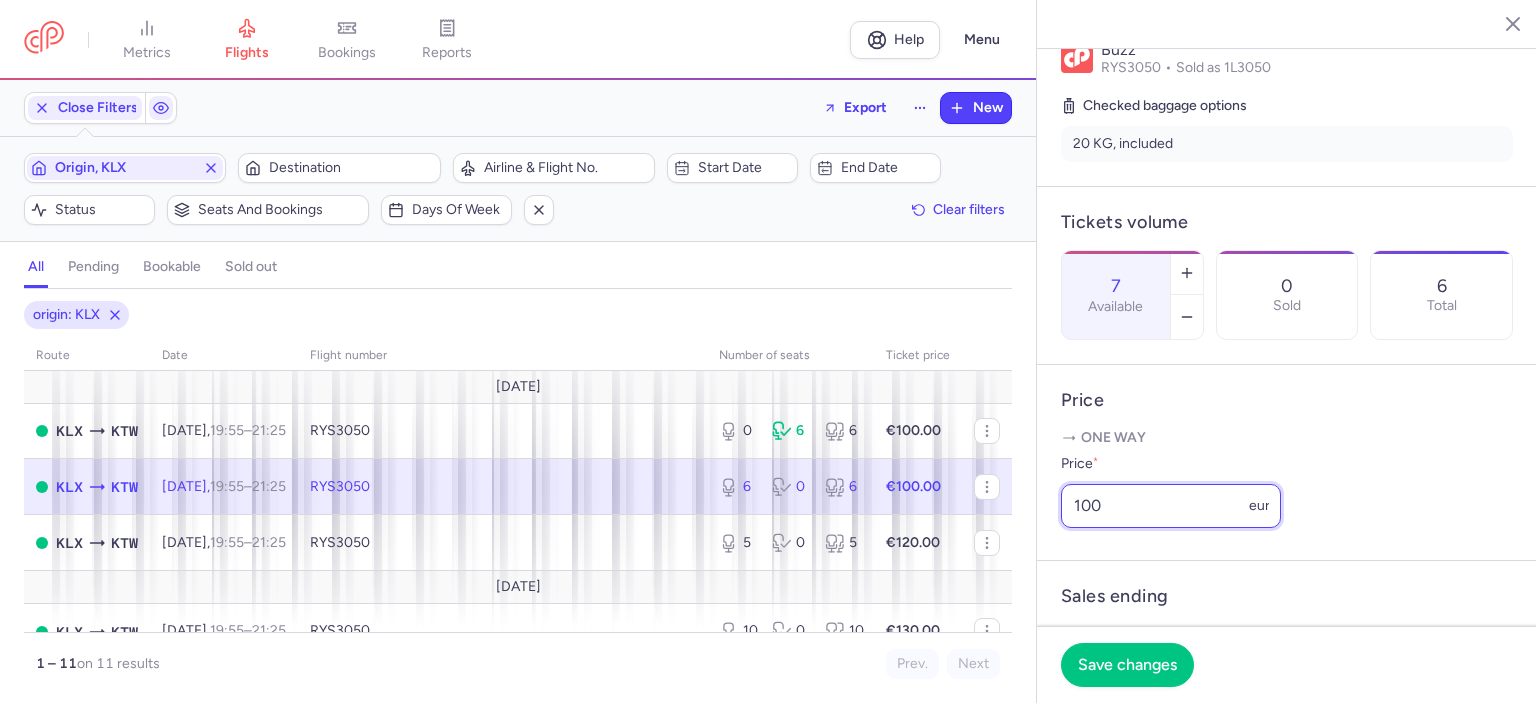 click on "100" at bounding box center [1171, 506] 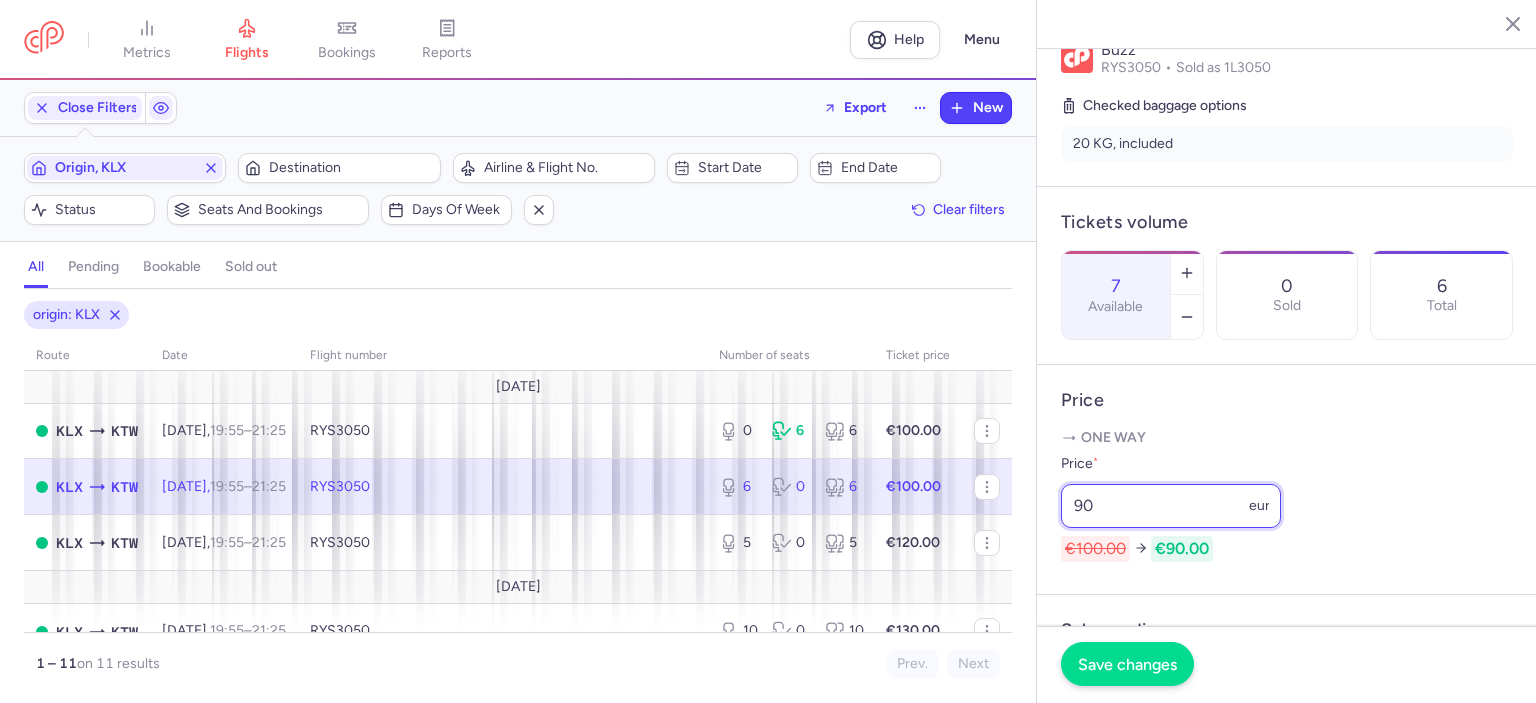 type on "90" 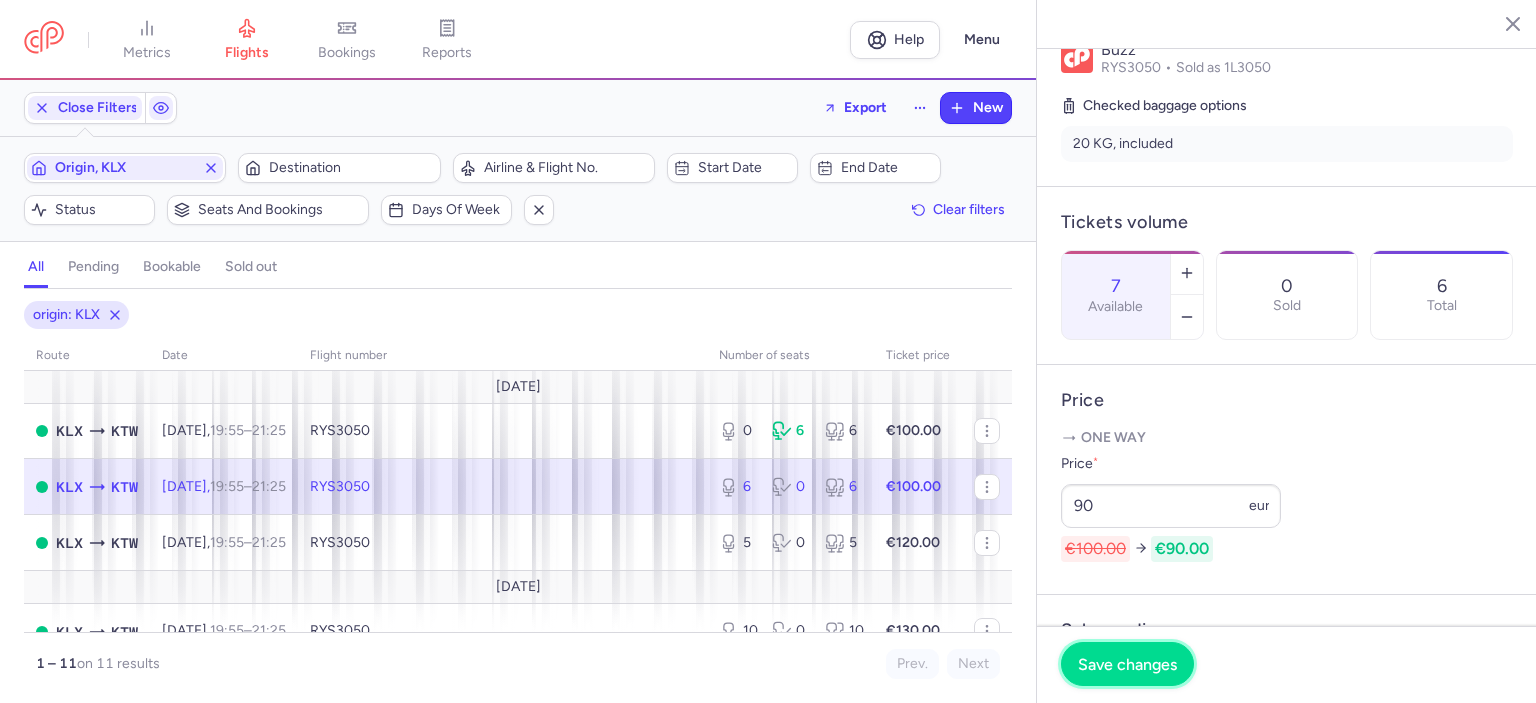 click on "Save changes" at bounding box center [1127, 664] 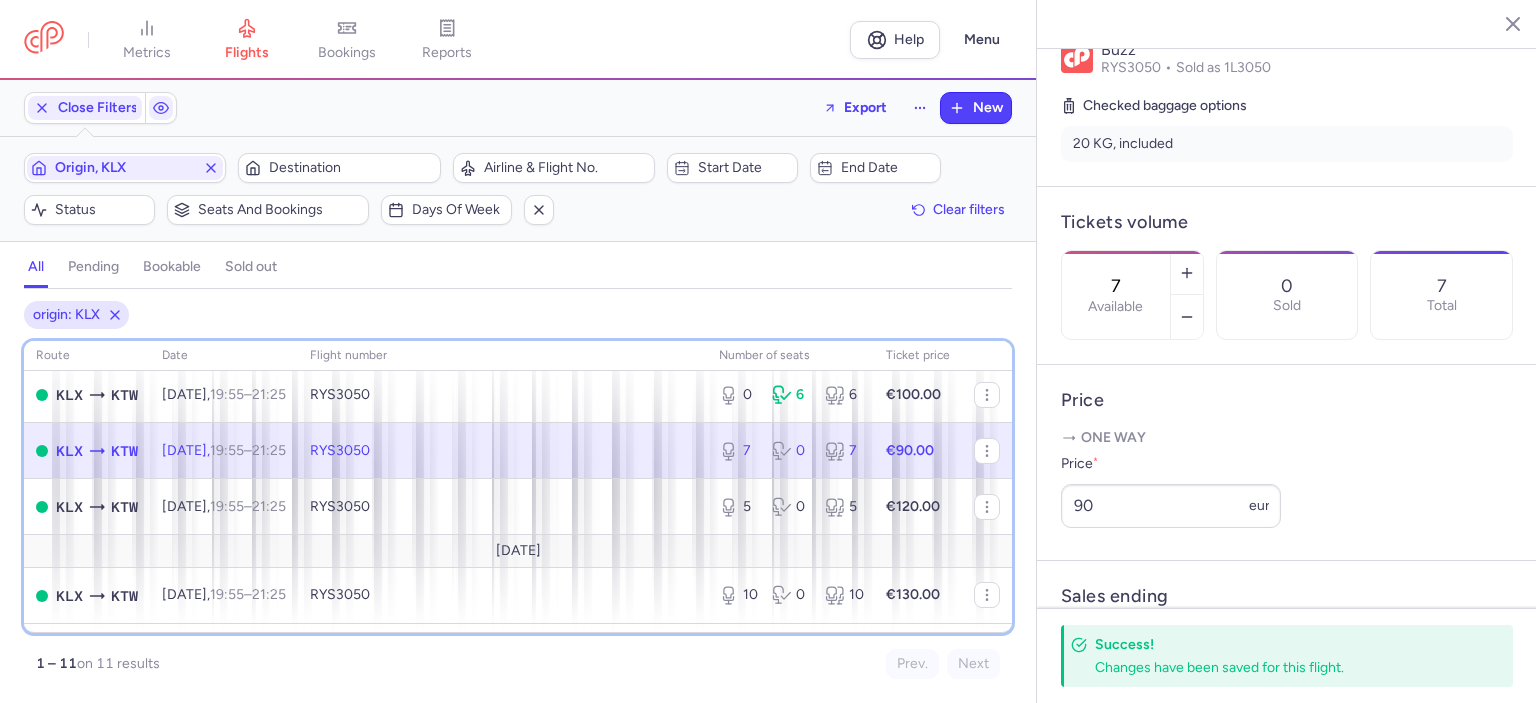 scroll, scrollTop: 0, scrollLeft: 0, axis: both 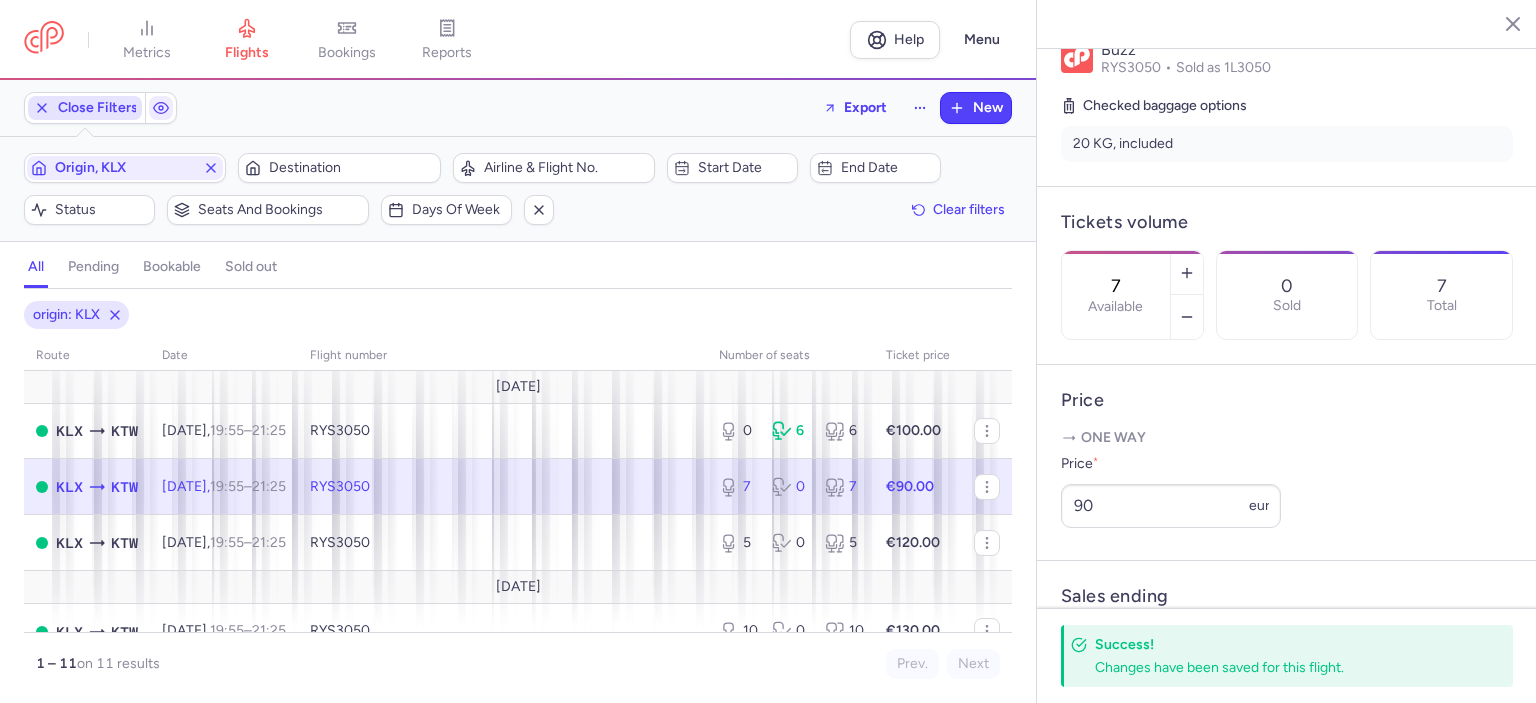 click 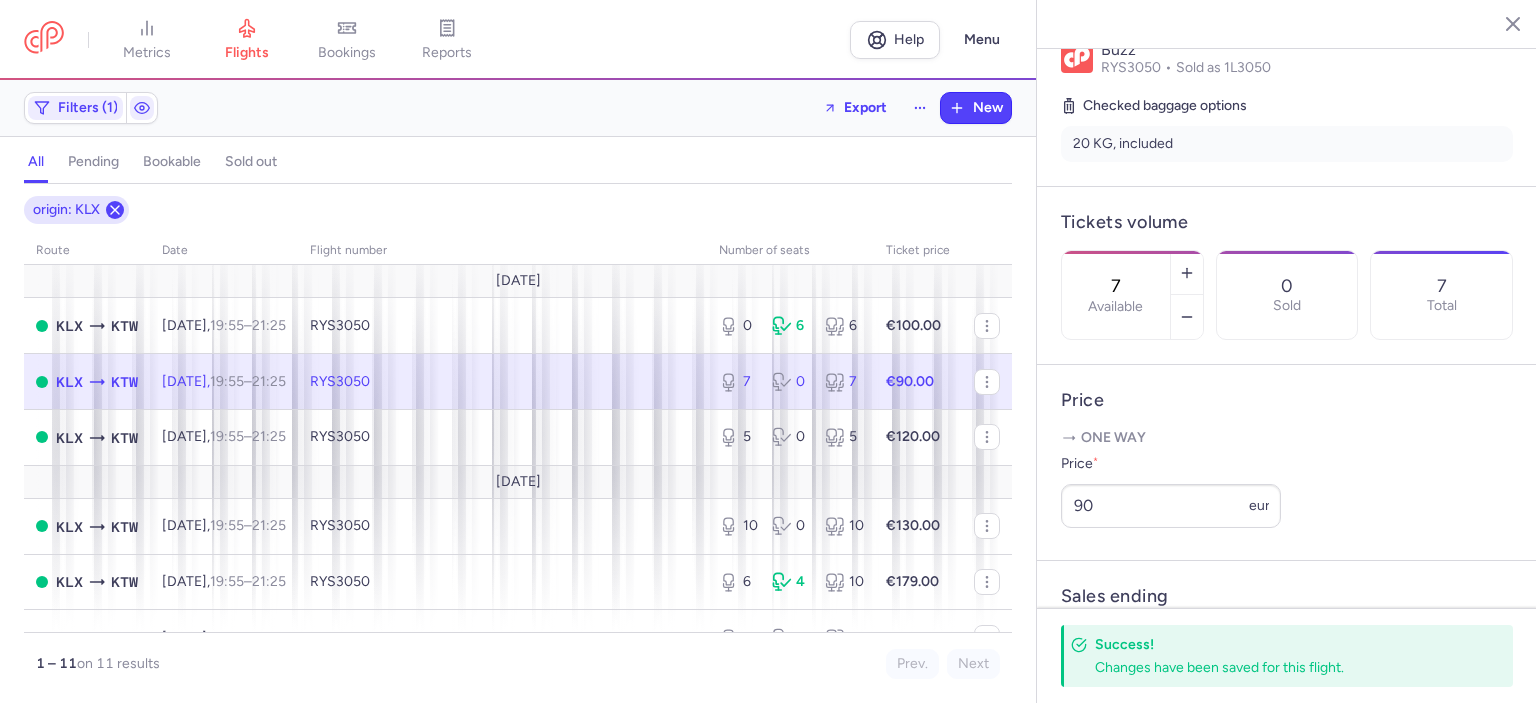 click 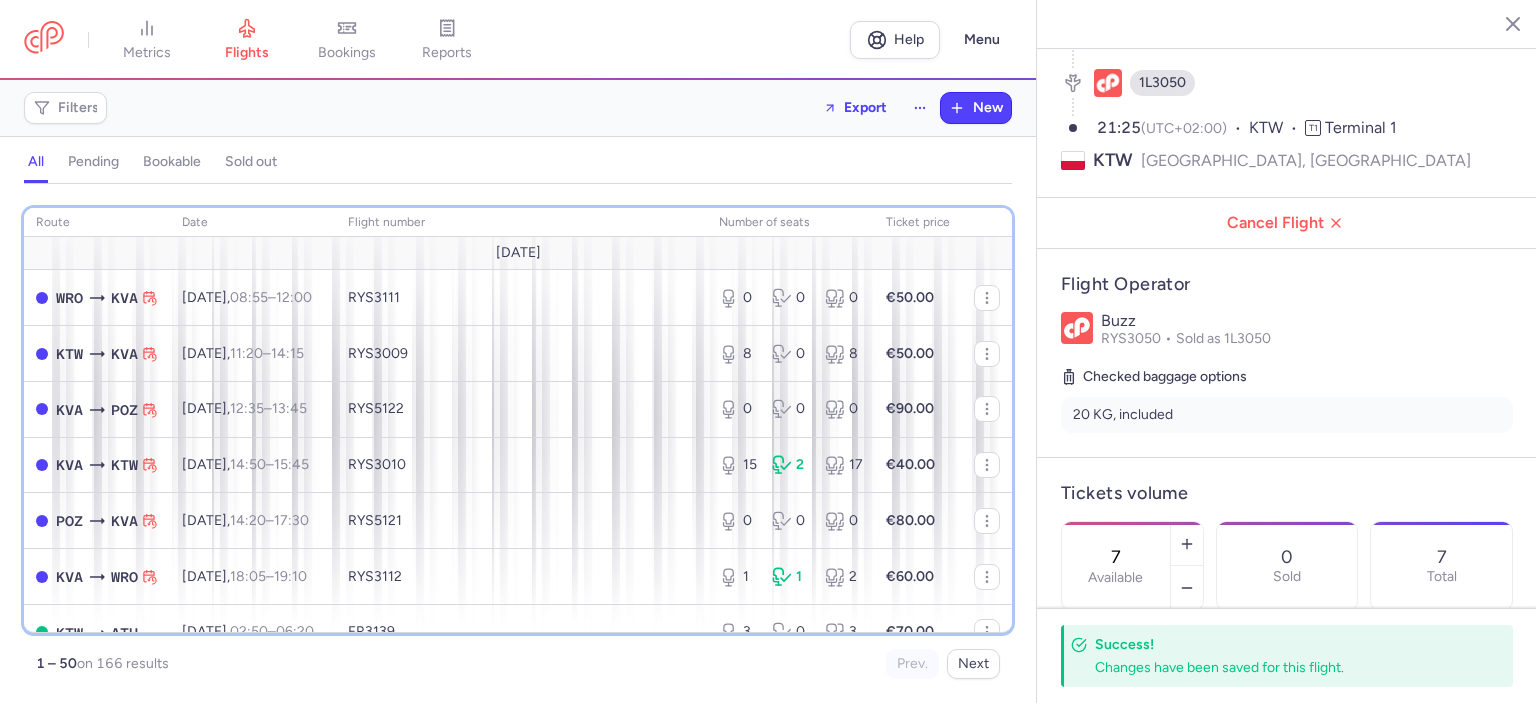 scroll, scrollTop: 0, scrollLeft: 0, axis: both 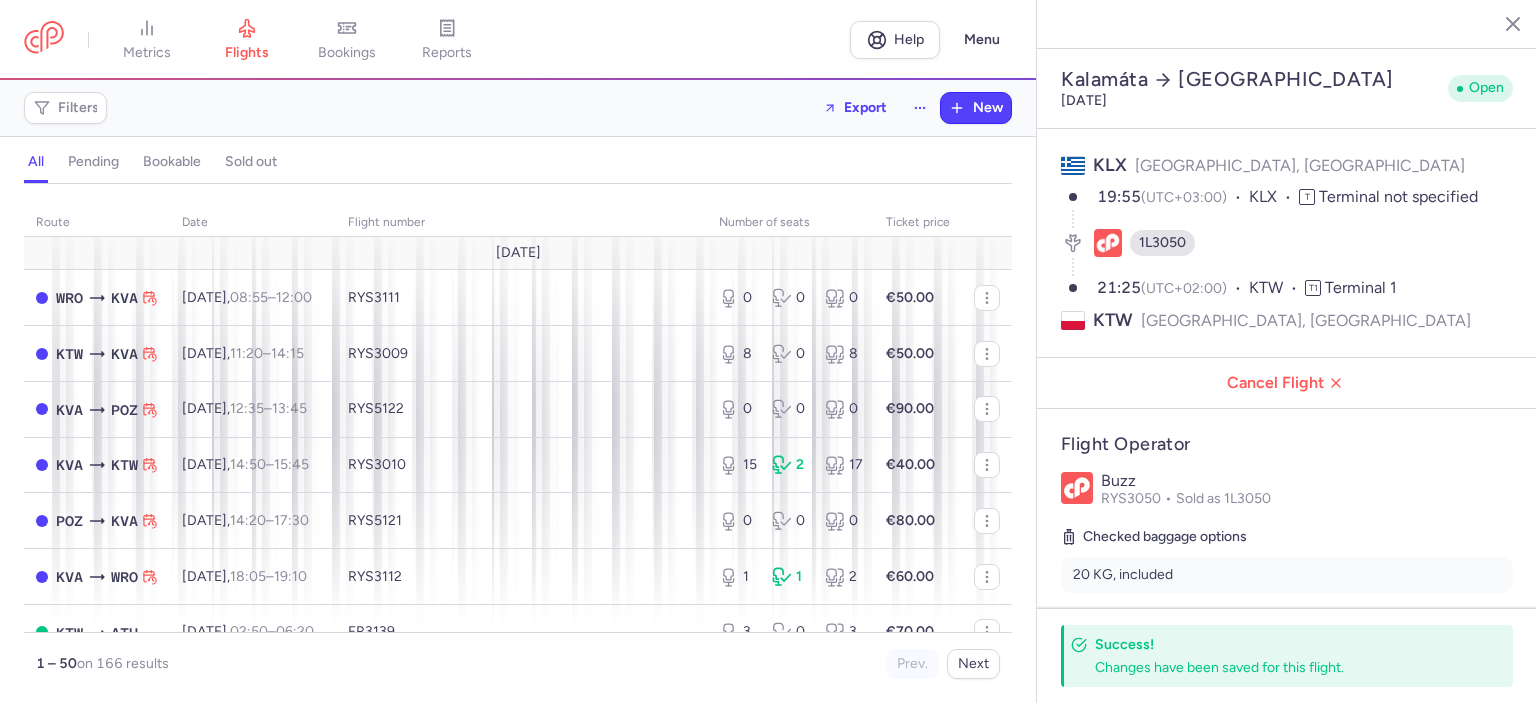 click 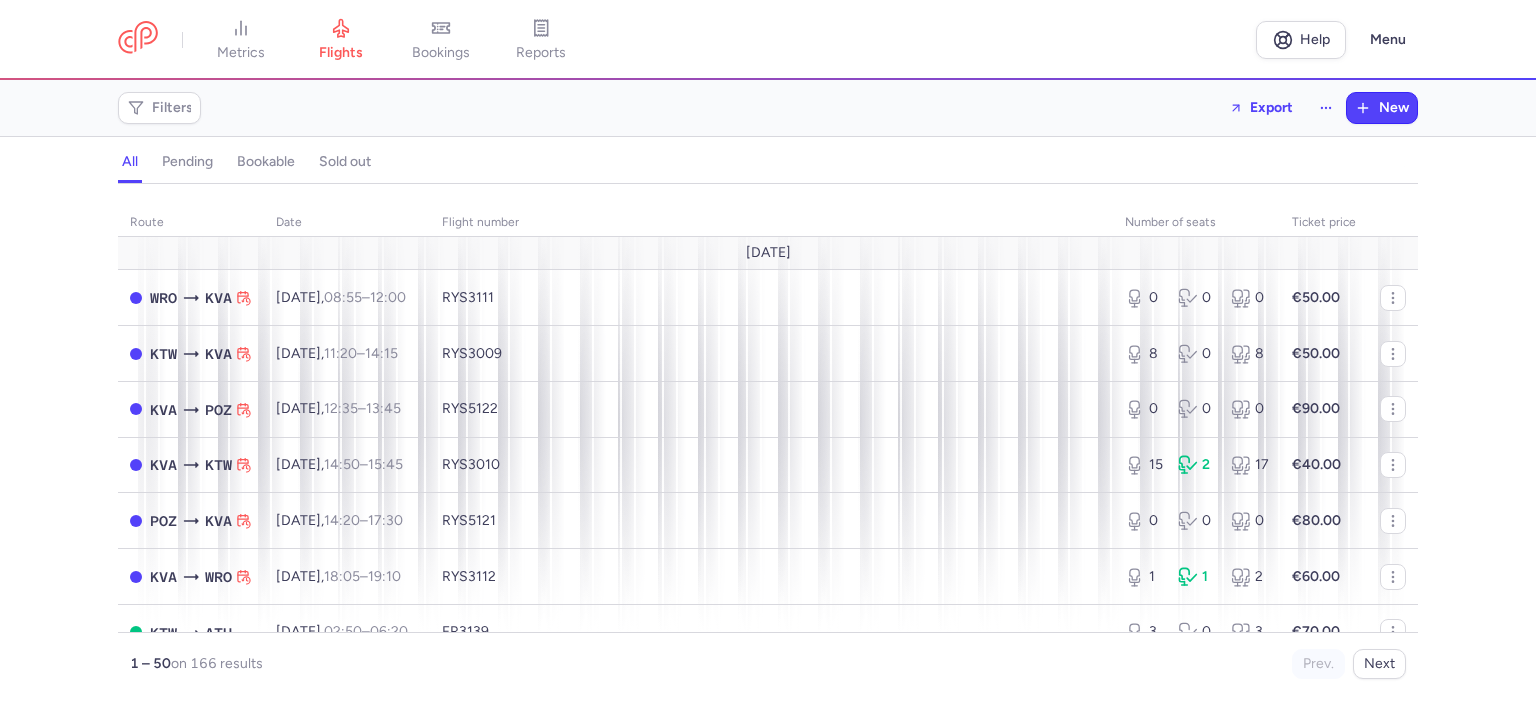 click on "all pending bookable sold out" at bounding box center [768, 166] 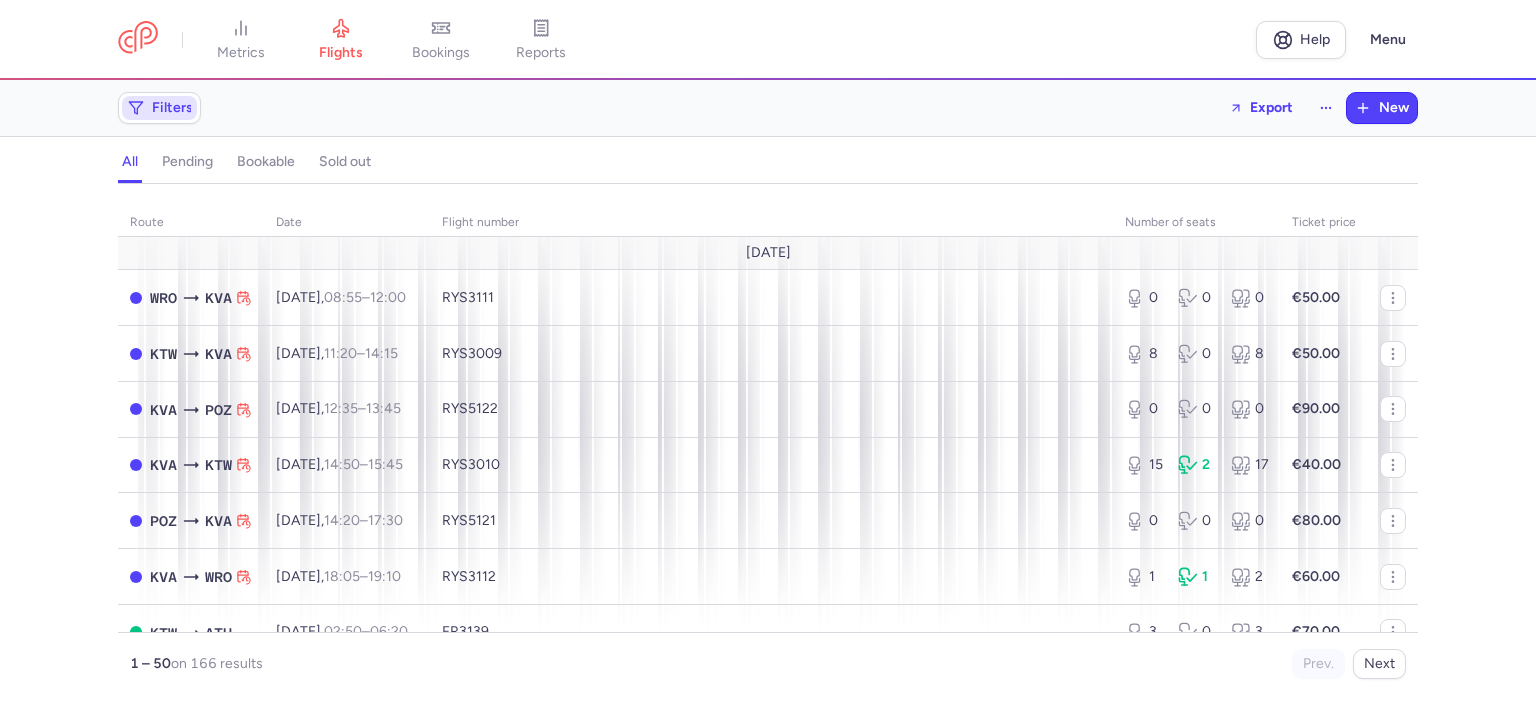 click on "Filters" 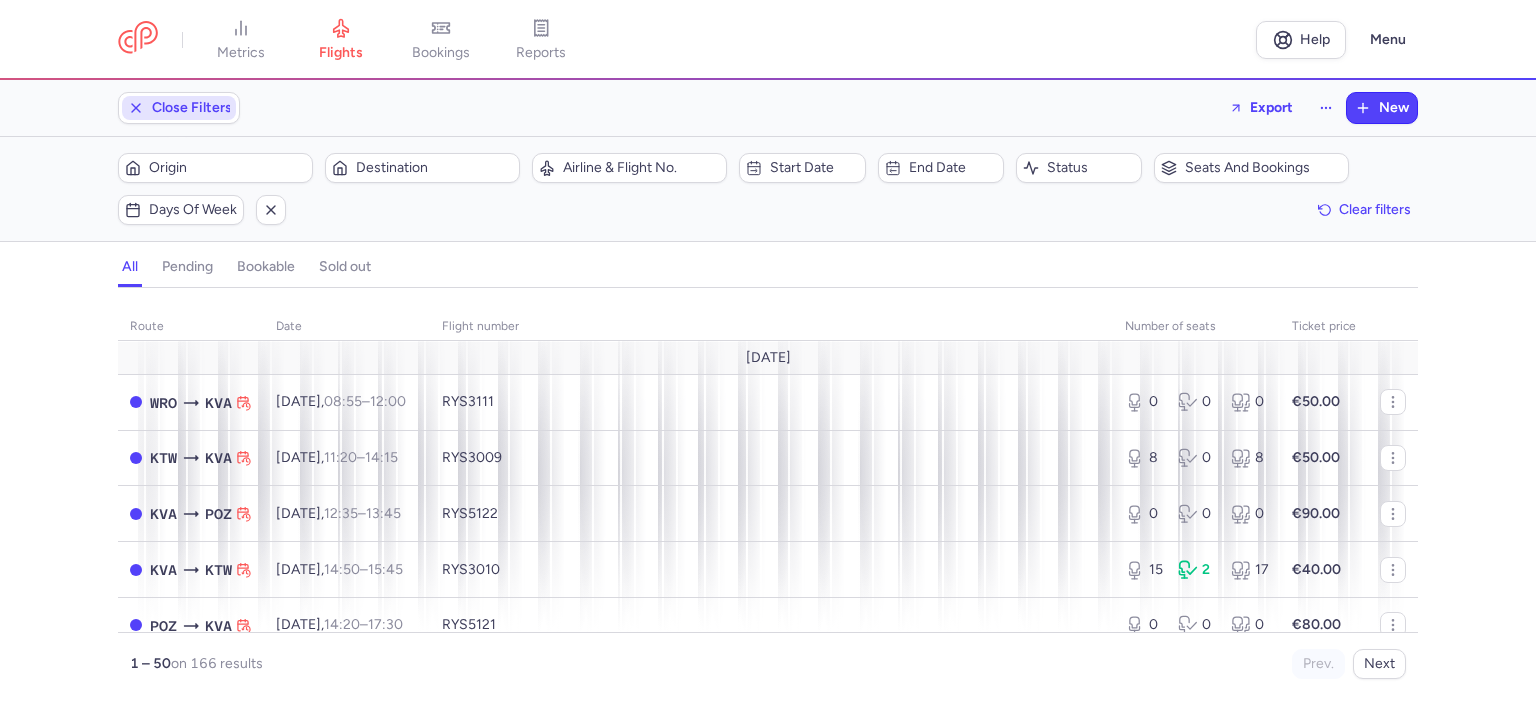 scroll, scrollTop: 0, scrollLeft: 0, axis: both 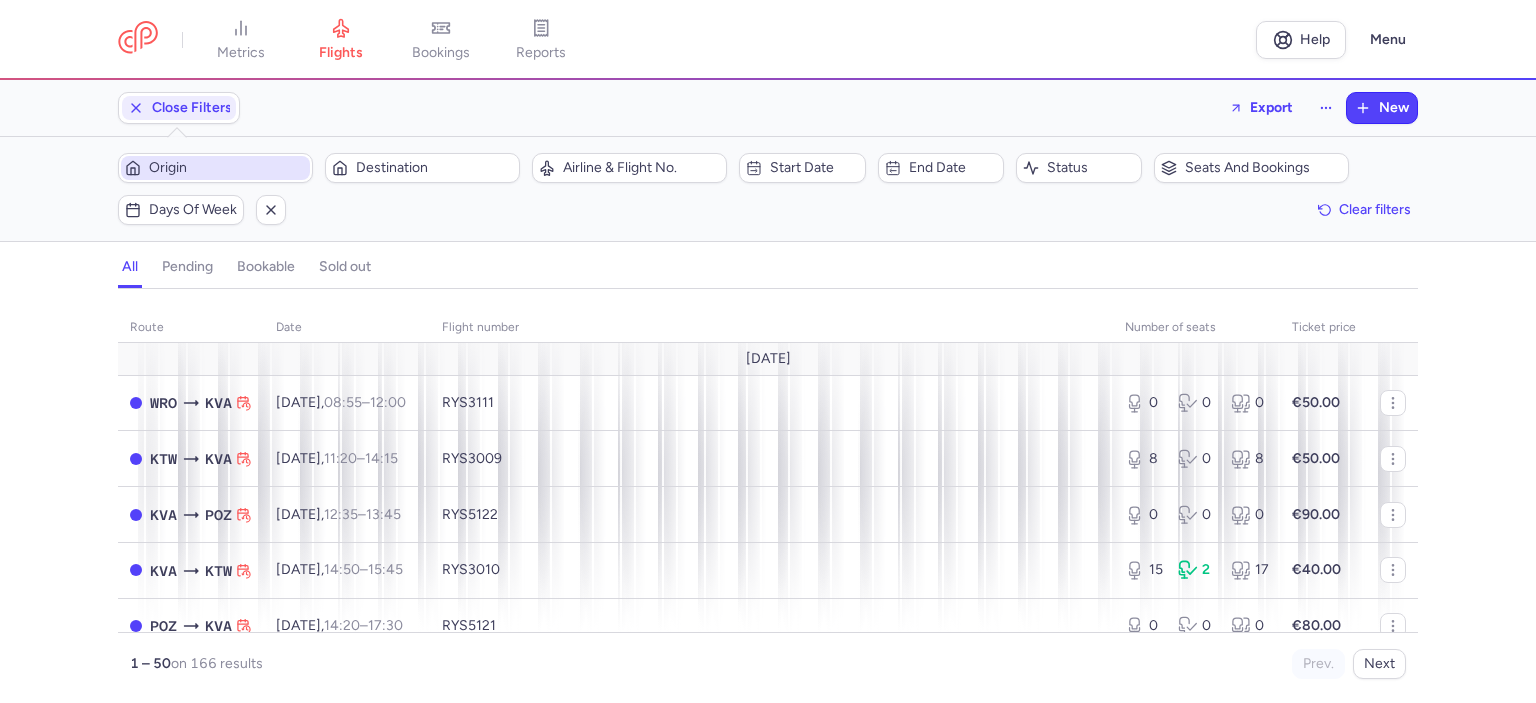 click on "Origin" at bounding box center (227, 168) 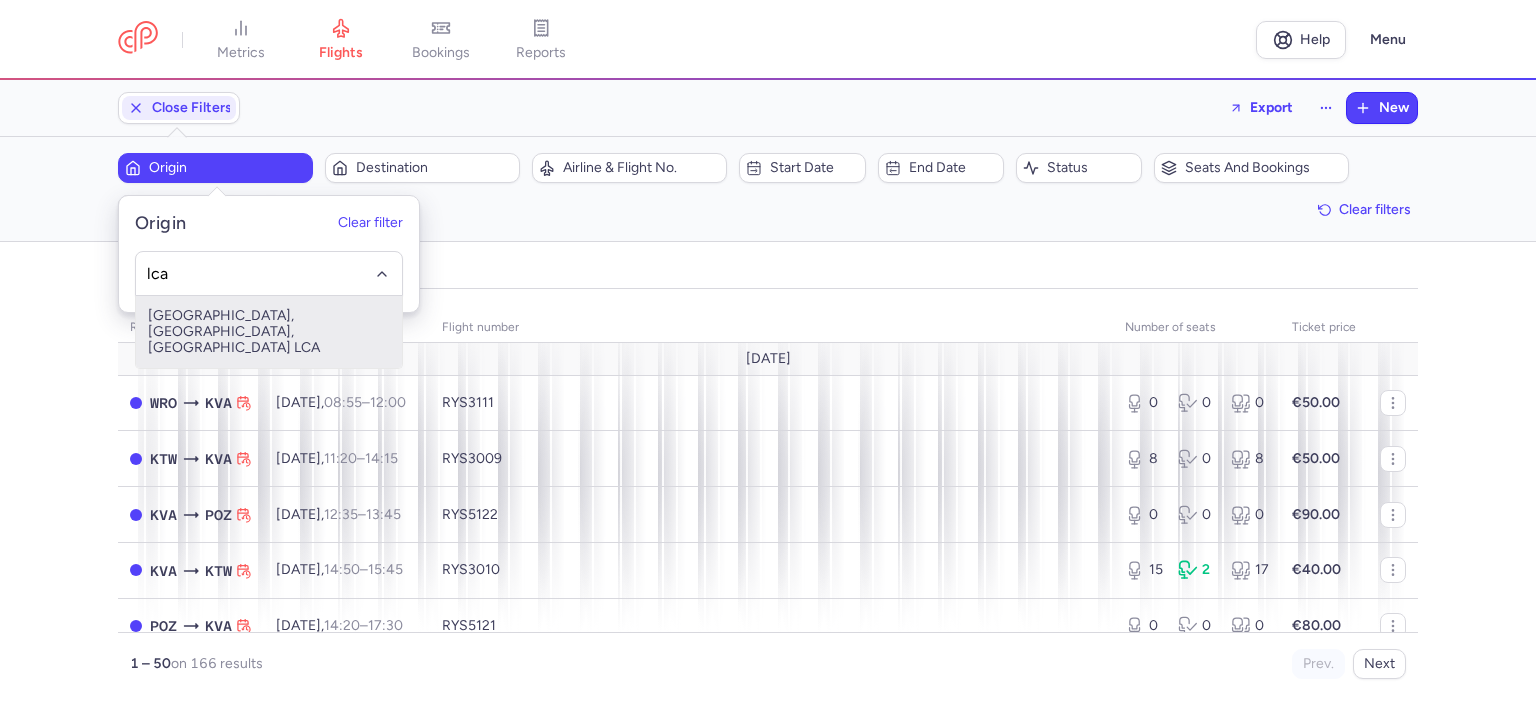 click on "[GEOGRAPHIC_DATA], [GEOGRAPHIC_DATA], [GEOGRAPHIC_DATA] LCA" at bounding box center (269, 332) 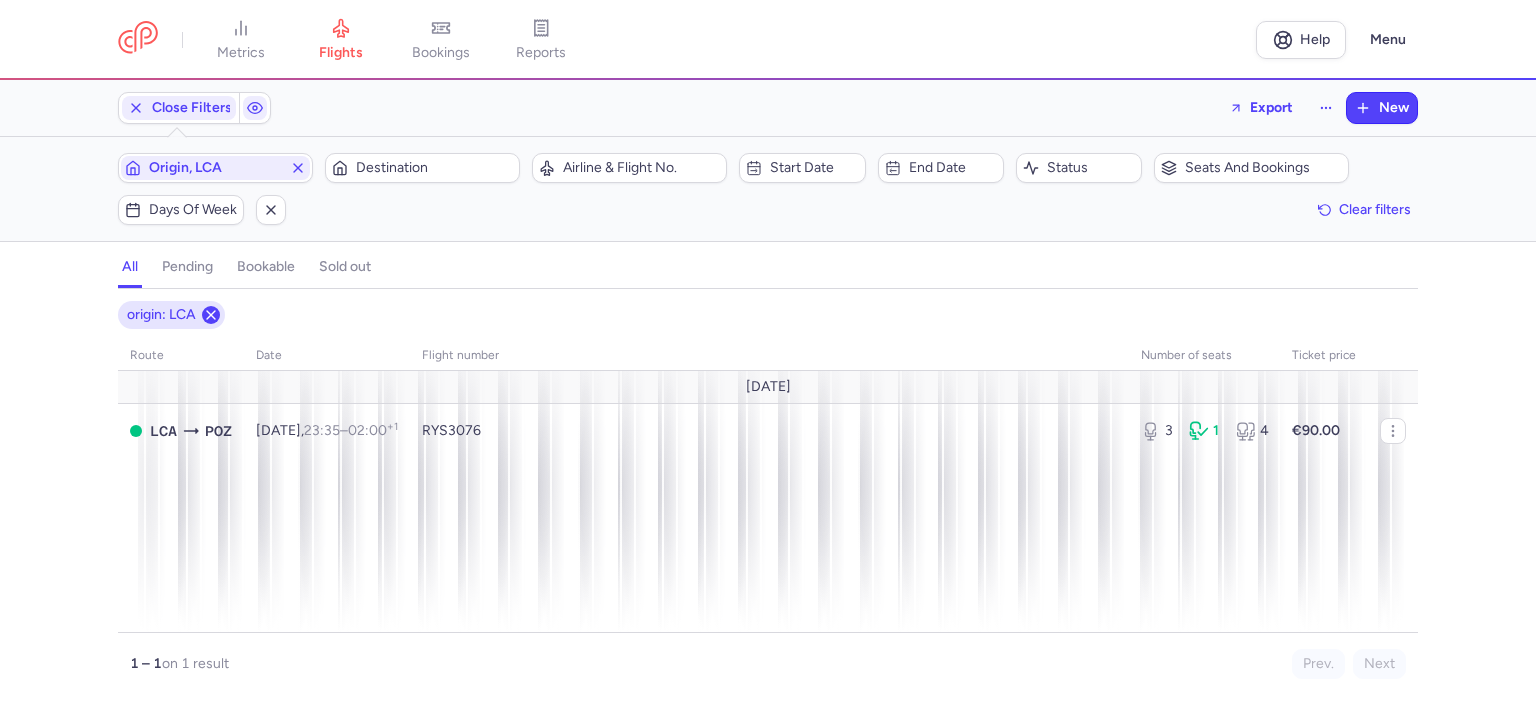click 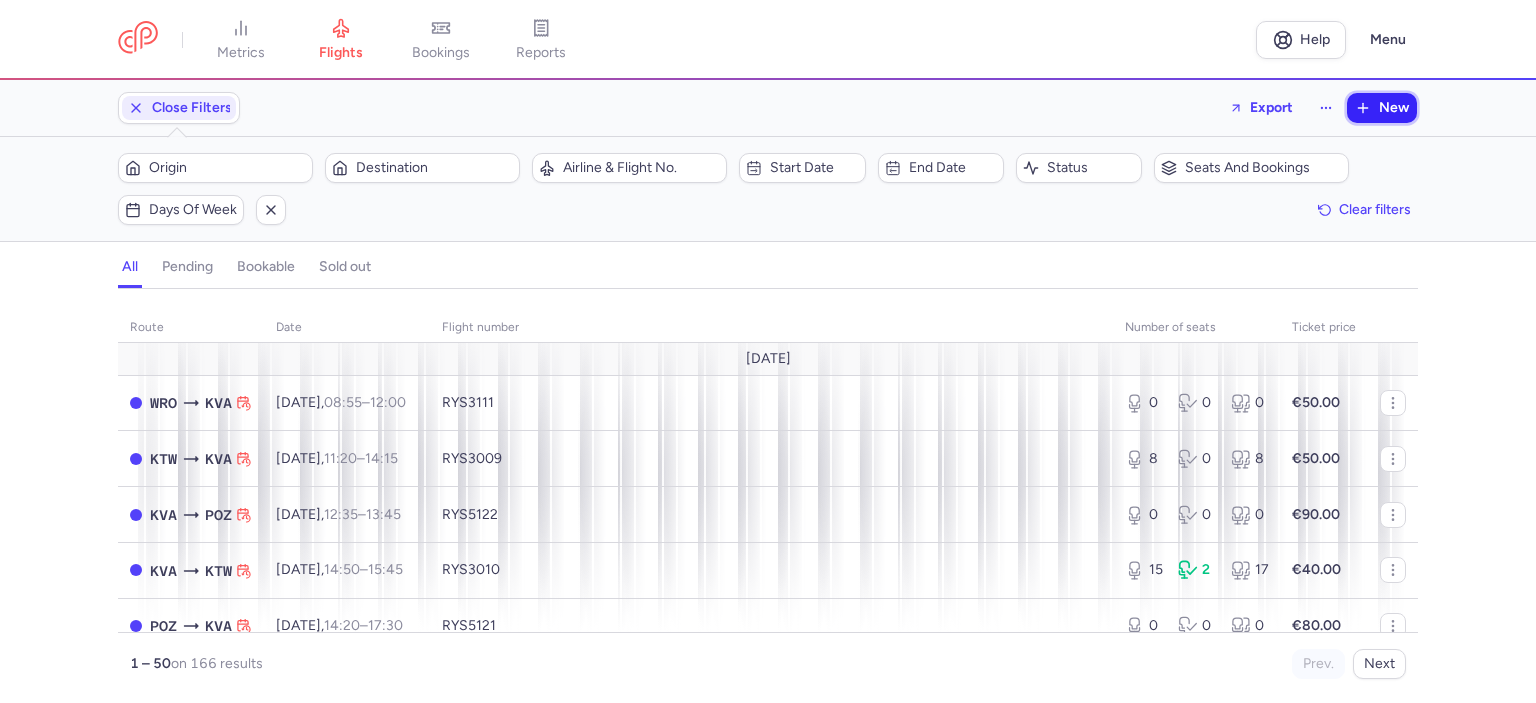 click on "New" at bounding box center (1382, 108) 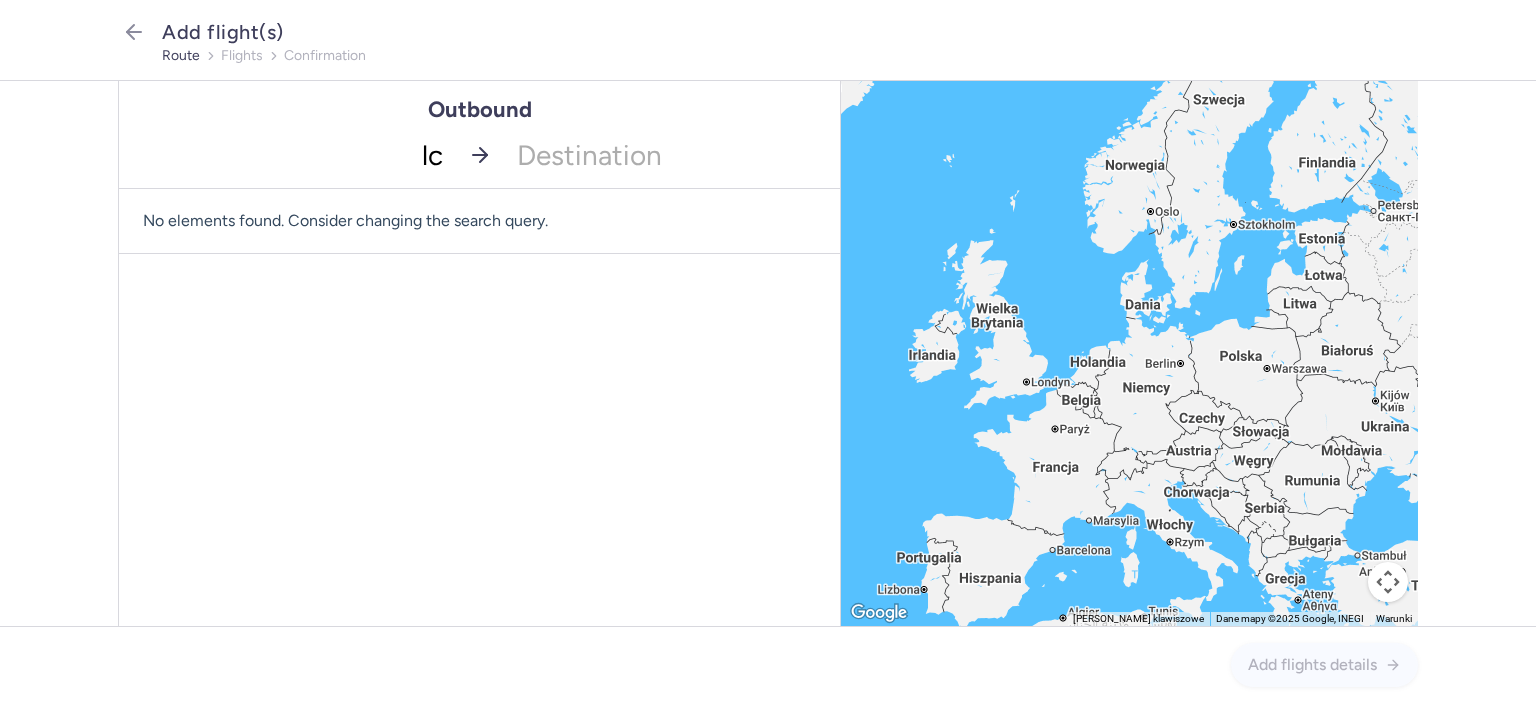 type on "lca" 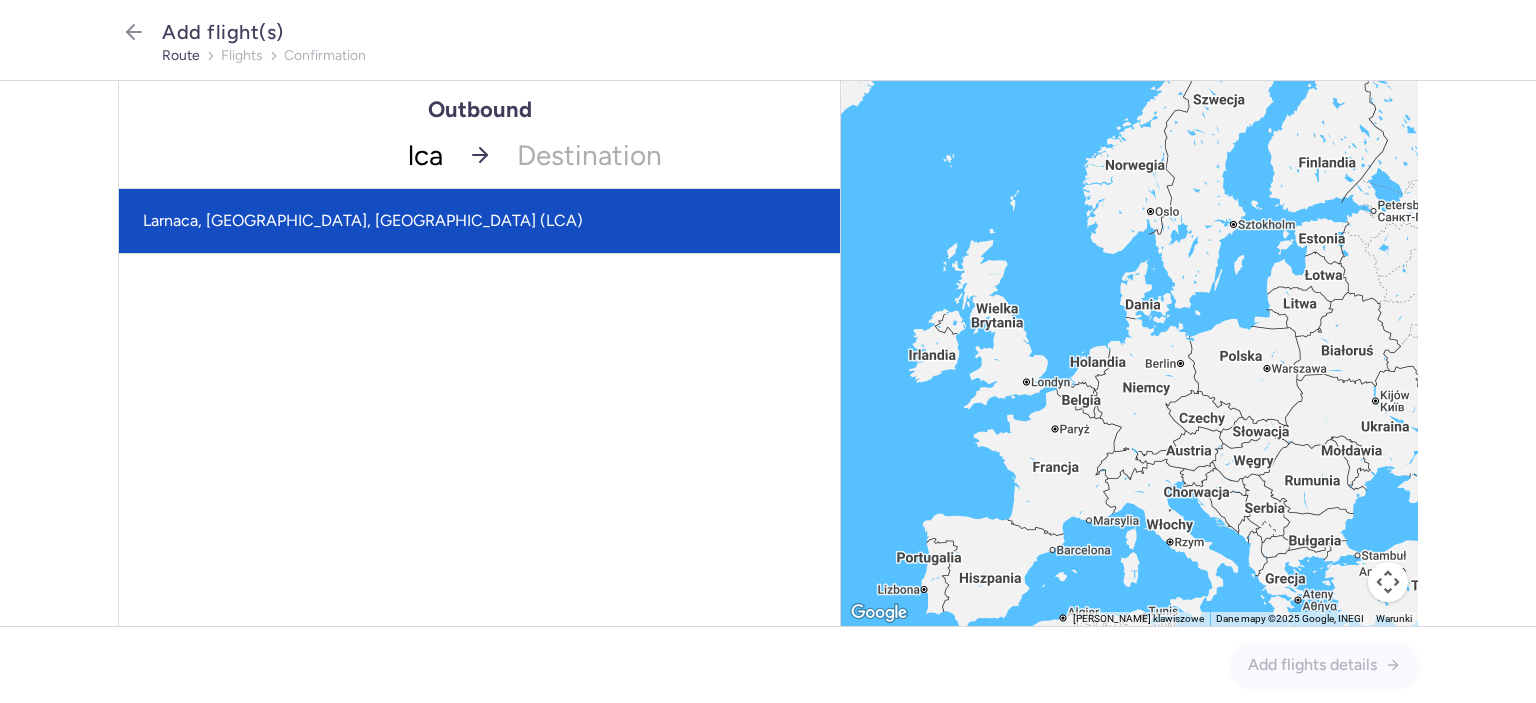 click on "Larnaca, [GEOGRAPHIC_DATA], [GEOGRAPHIC_DATA] (LCA)" at bounding box center [479, 221] 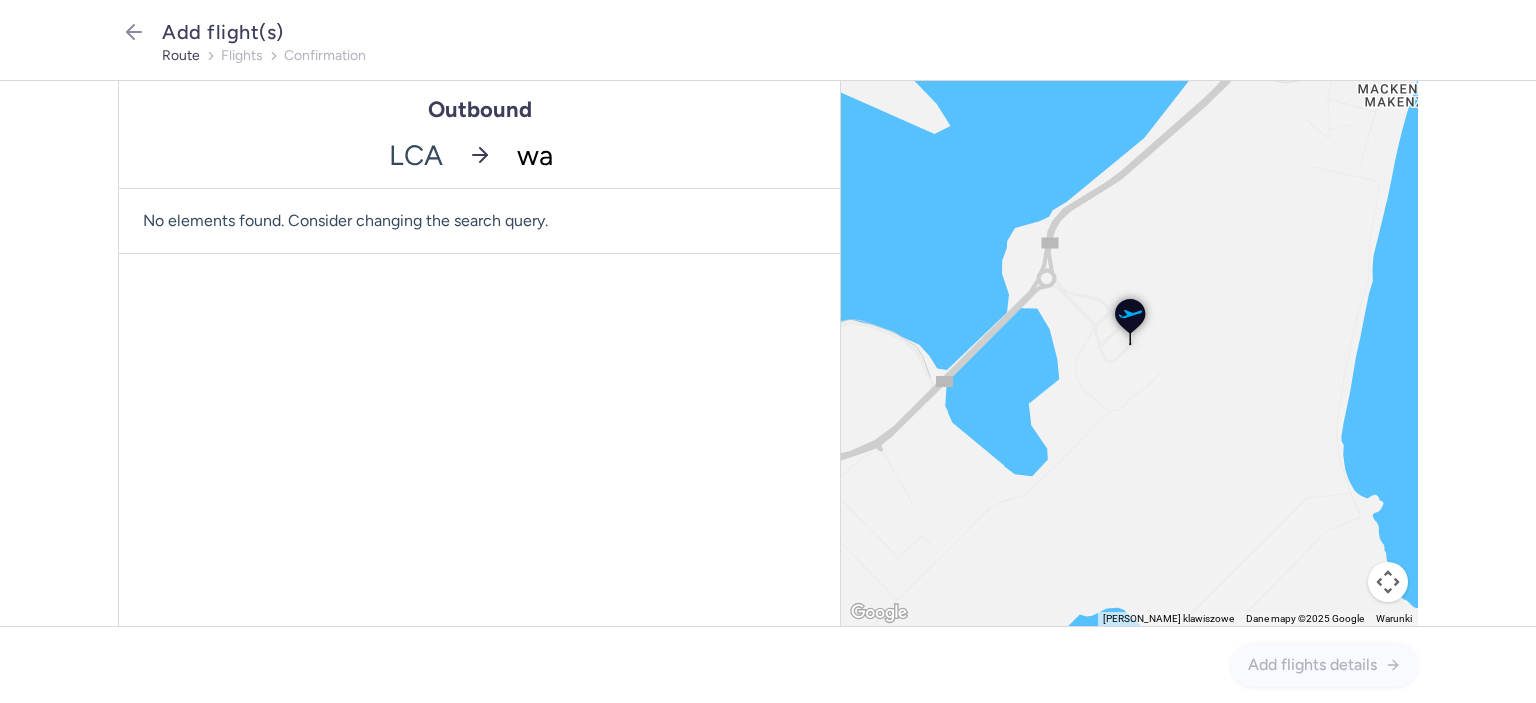 type on "waw" 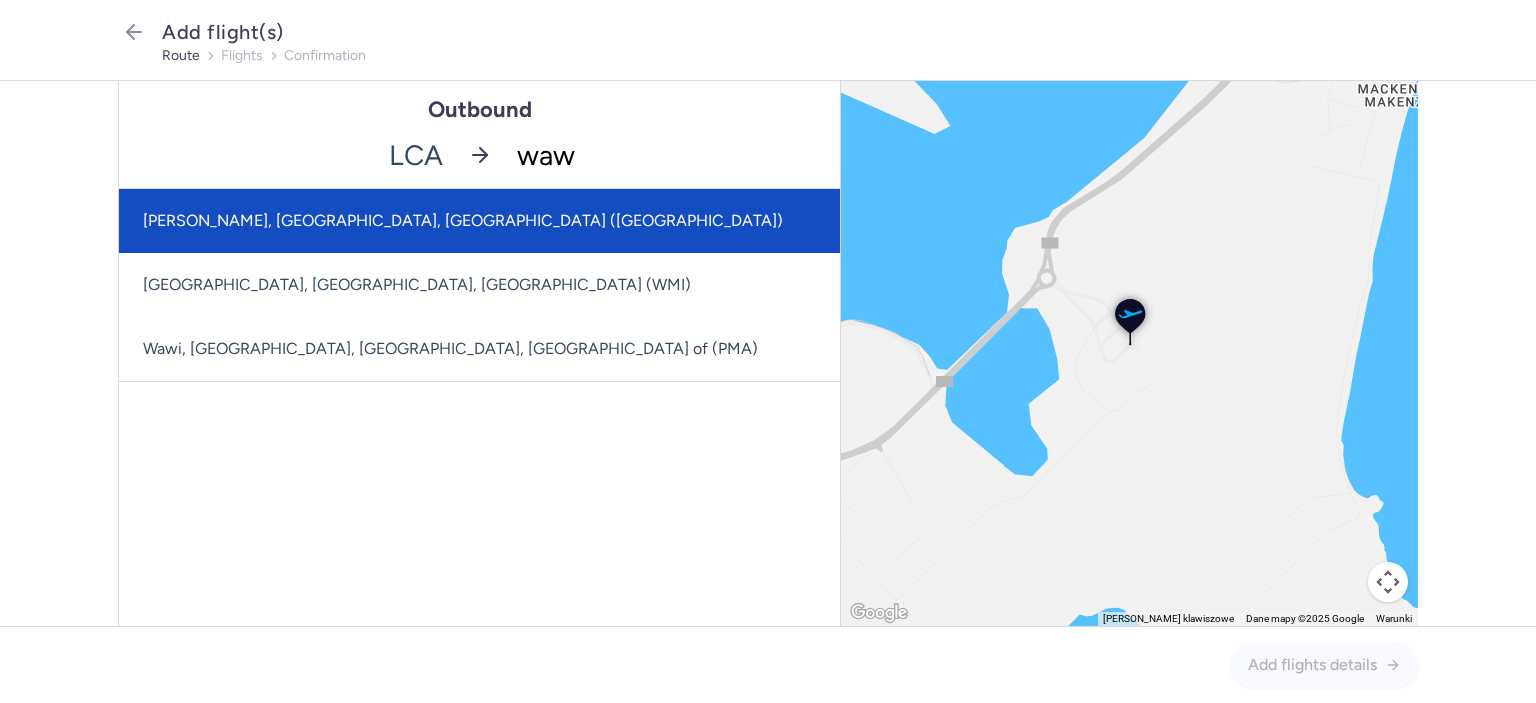 click on "[PERSON_NAME], [GEOGRAPHIC_DATA], [GEOGRAPHIC_DATA] ([GEOGRAPHIC_DATA])" at bounding box center (479, 221) 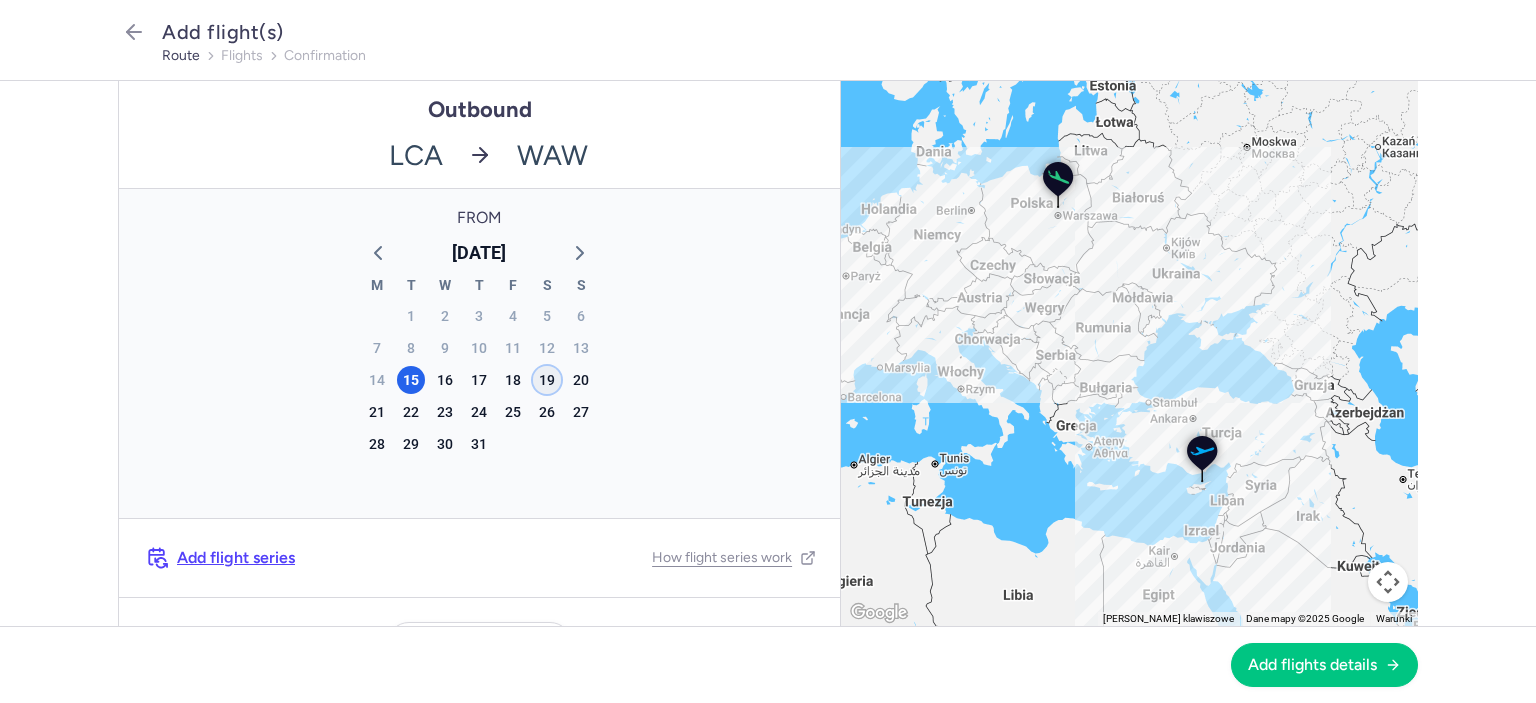 click on "19" 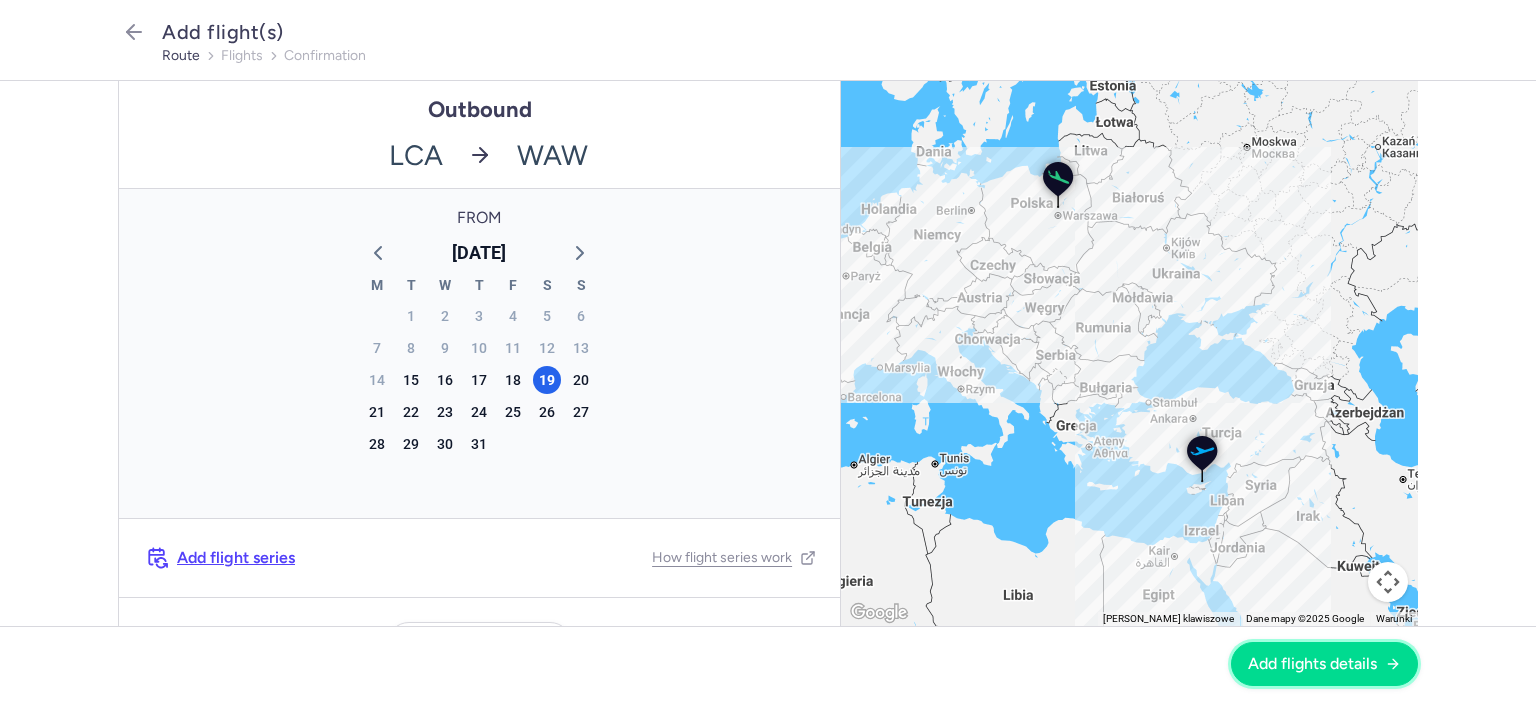 click on "Add flights details" at bounding box center (1312, 664) 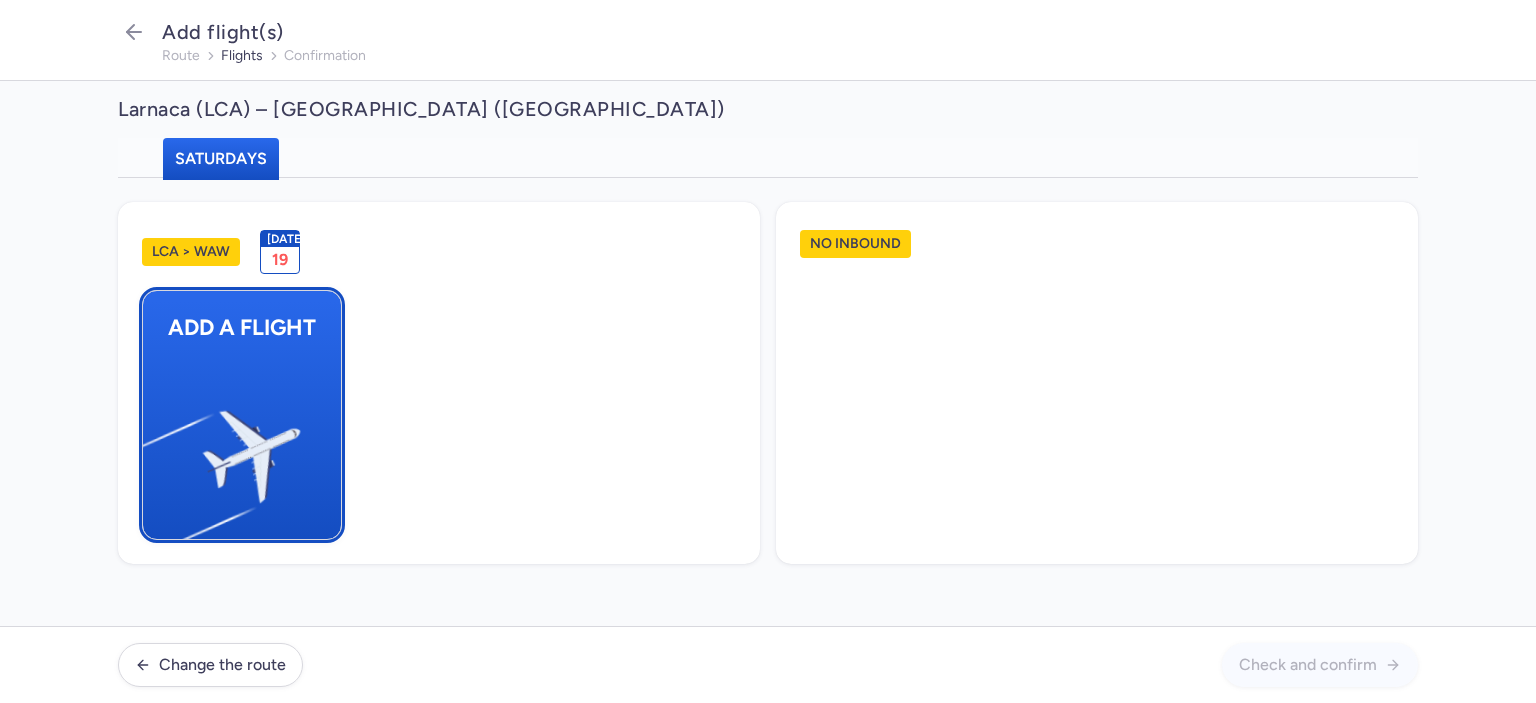 click at bounding box center (153, 448) 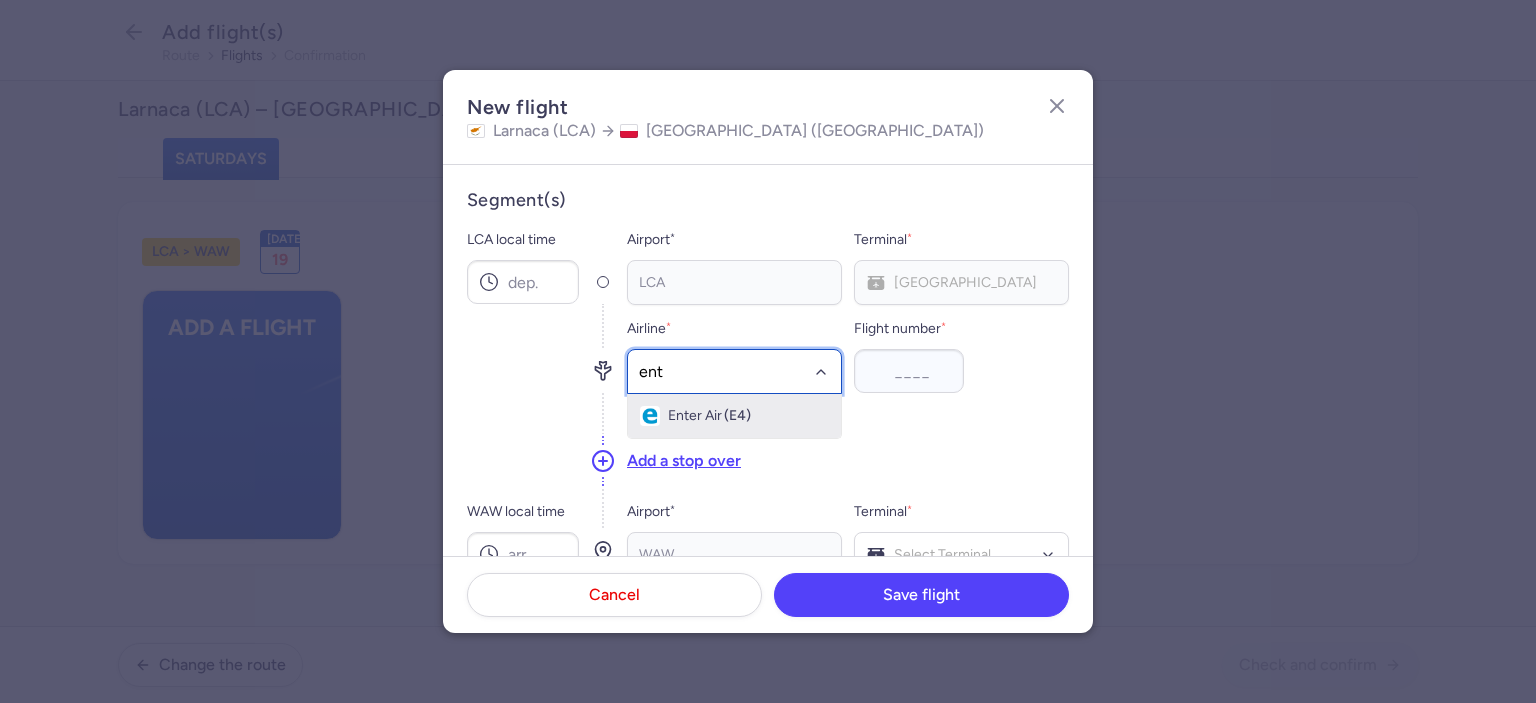 click on "Enter Air (E4)" at bounding box center (734, 416) 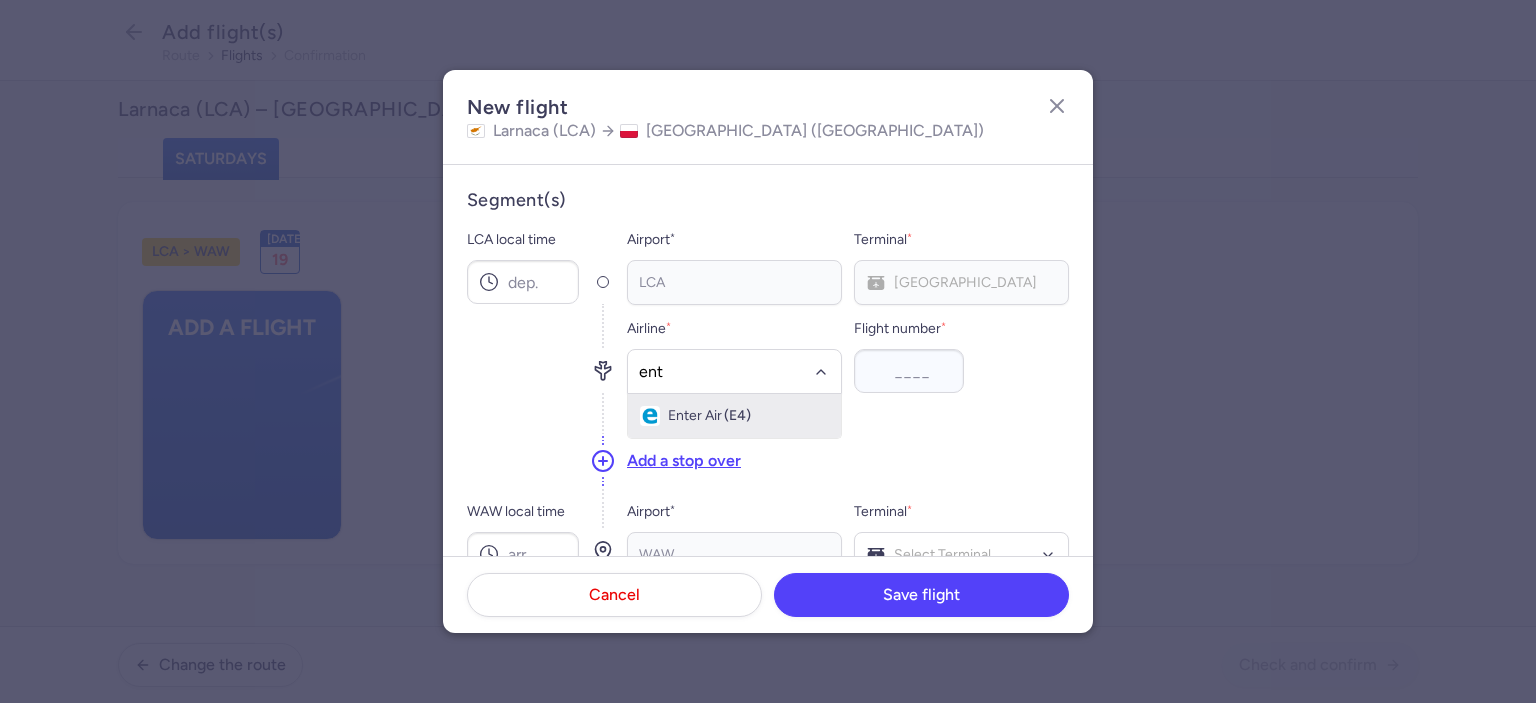 type 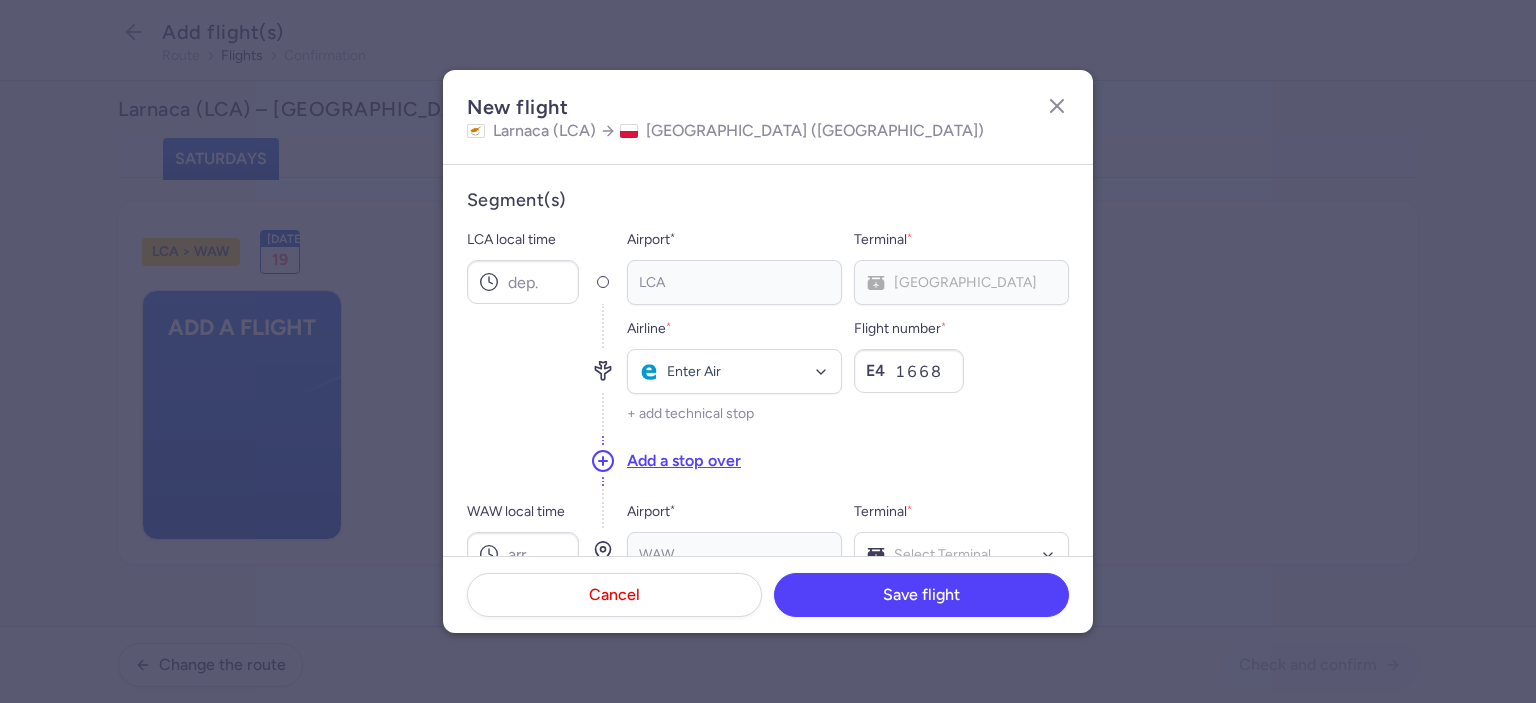 type on "1668" 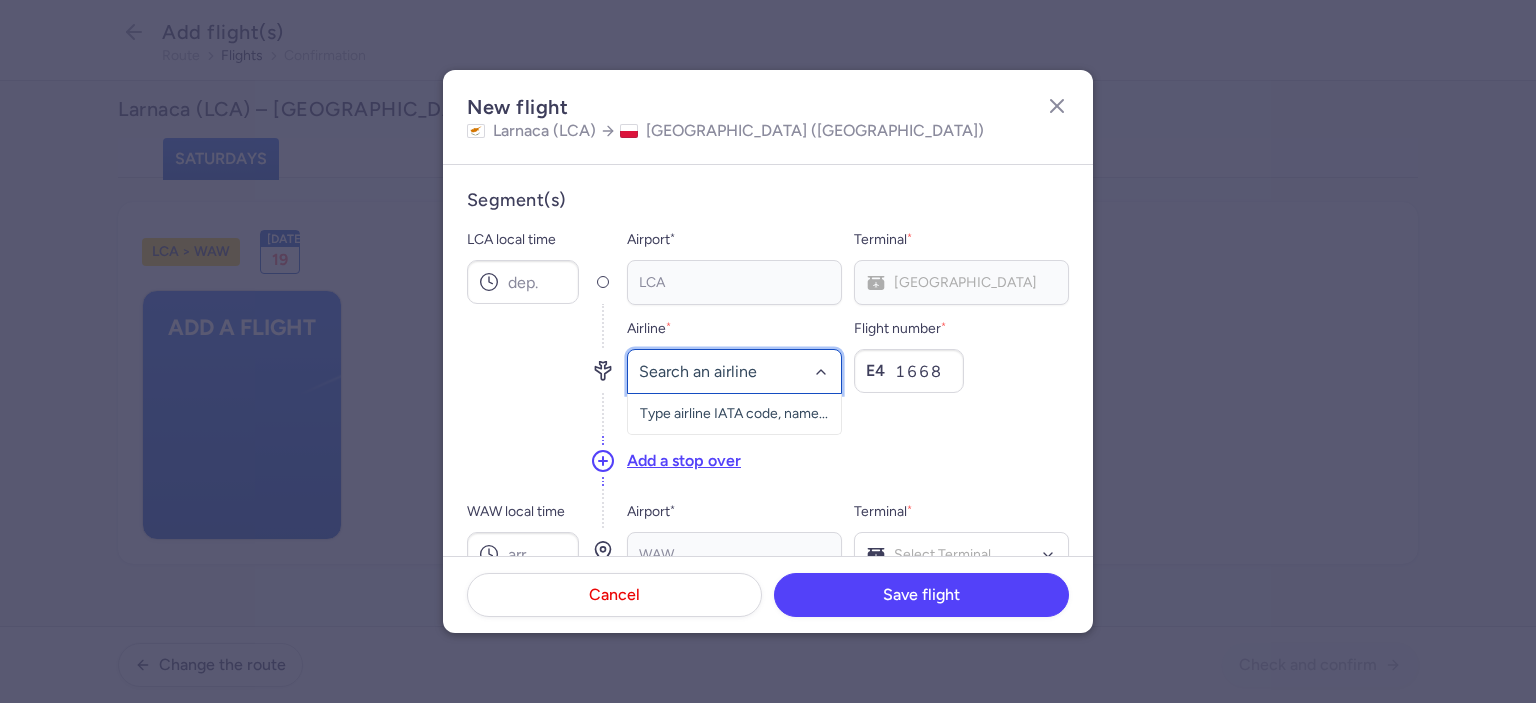 click 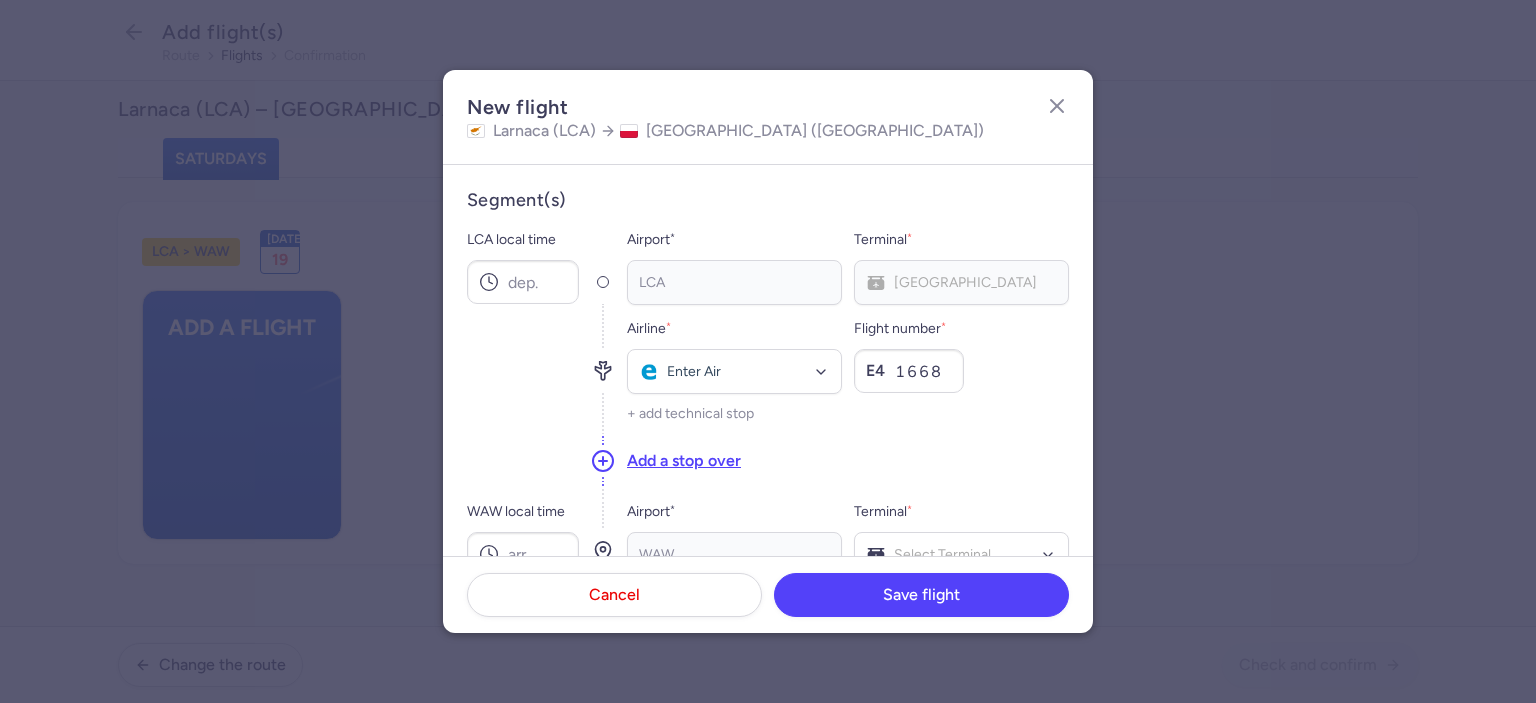 click on "Segment(s) LCA local time  Airport * LCA No elements found. Consider changing the search query. Type an IATA code, a city, an airport name...  Terminal  *   [GEOGRAPHIC_DATA] No elements found. Consider changing the search query. List is empty.  Airline  * Enter Air No elements found. Consider changing the search query. Type airline IATA code, name... Flight number  * E4 1668  + add technical stop  Add a stop over [GEOGRAPHIC_DATA] local time  +1 day Airport * WAW No elements found. Consider changing the search query. Type an IATA code, a city, an airport name...  Terminal  *   Select Terminal Domestic Terminal Terminal A No elements found. Consider changing the search query. List is empty.  Journey duration  -- h -- min" at bounding box center (768, 427) 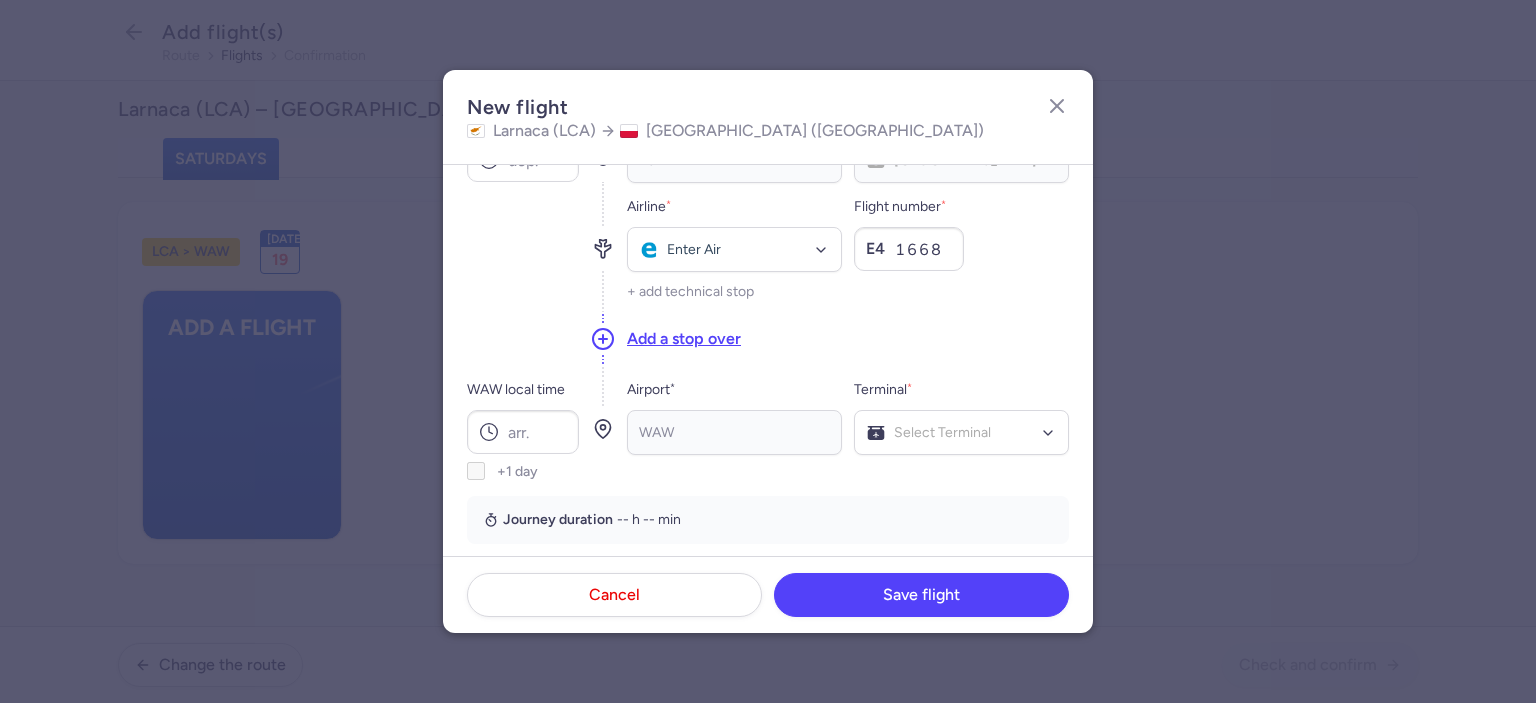 scroll, scrollTop: 155, scrollLeft: 0, axis: vertical 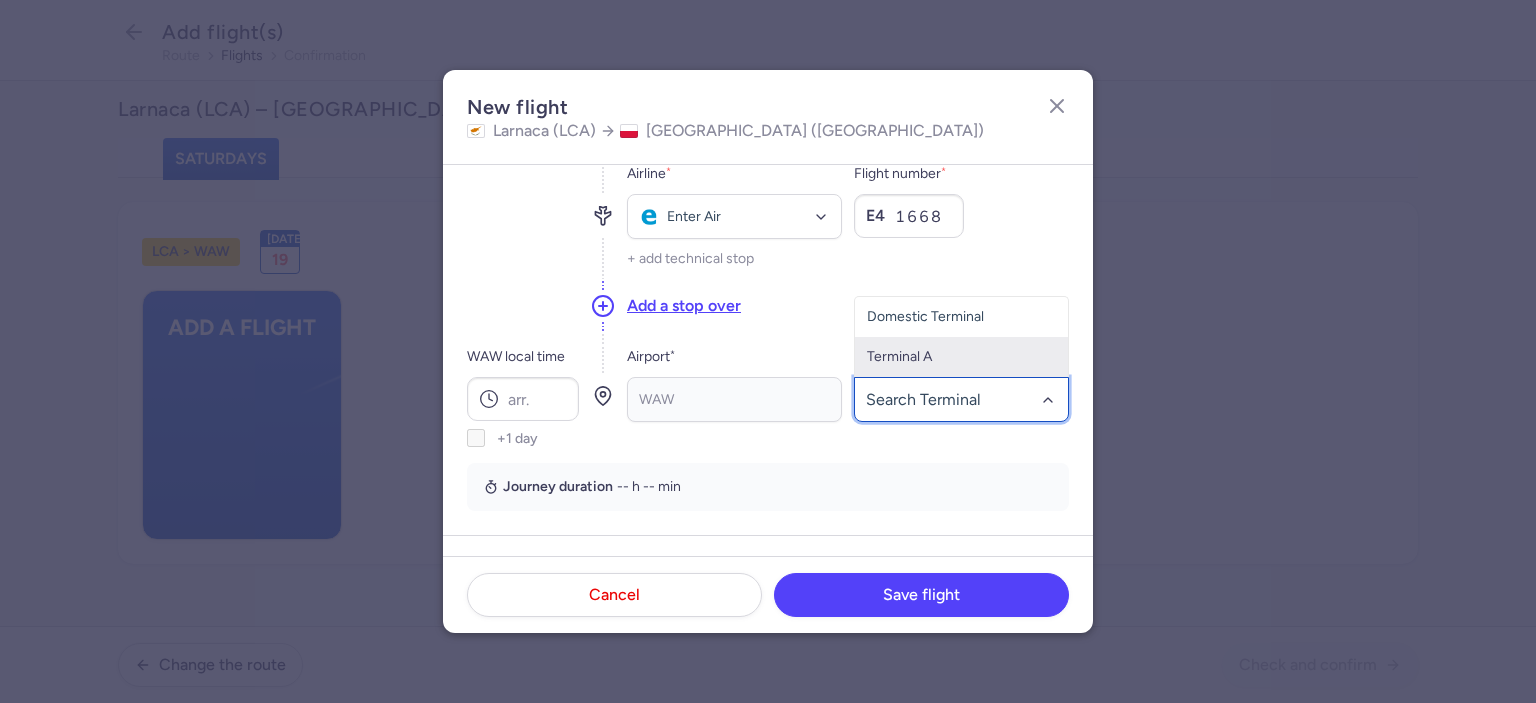 click on "Terminal A" at bounding box center [961, 357] 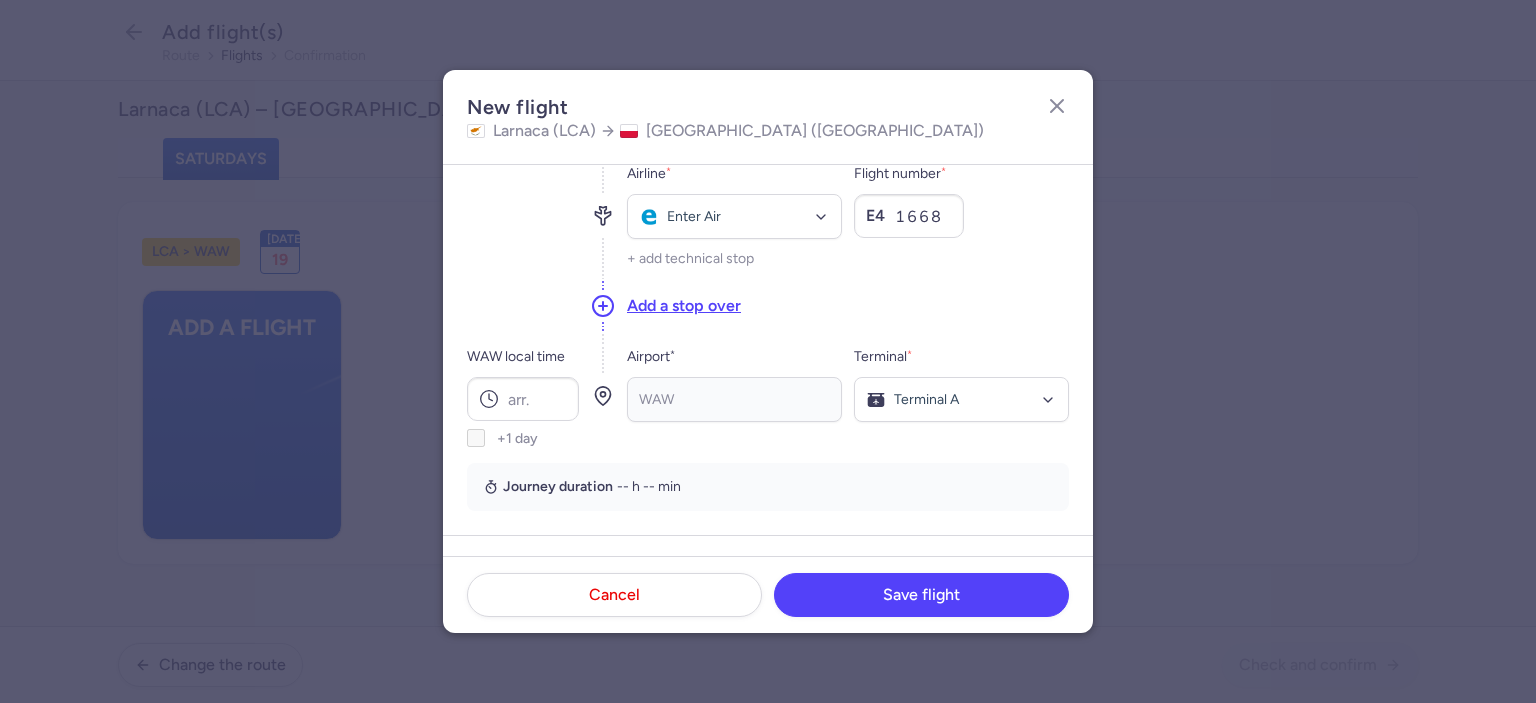 click on "Add a stop over" 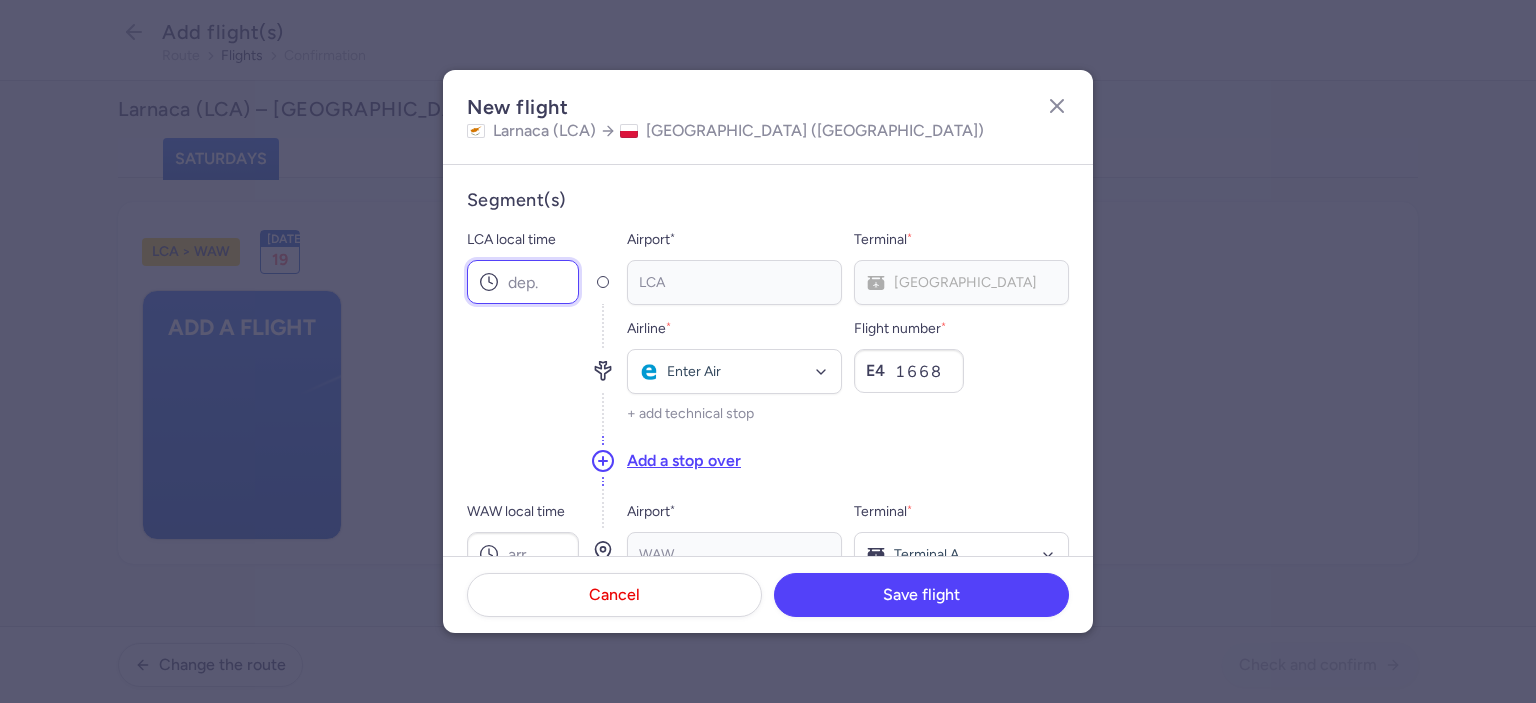 click on "LCA local time" at bounding box center (523, 282) 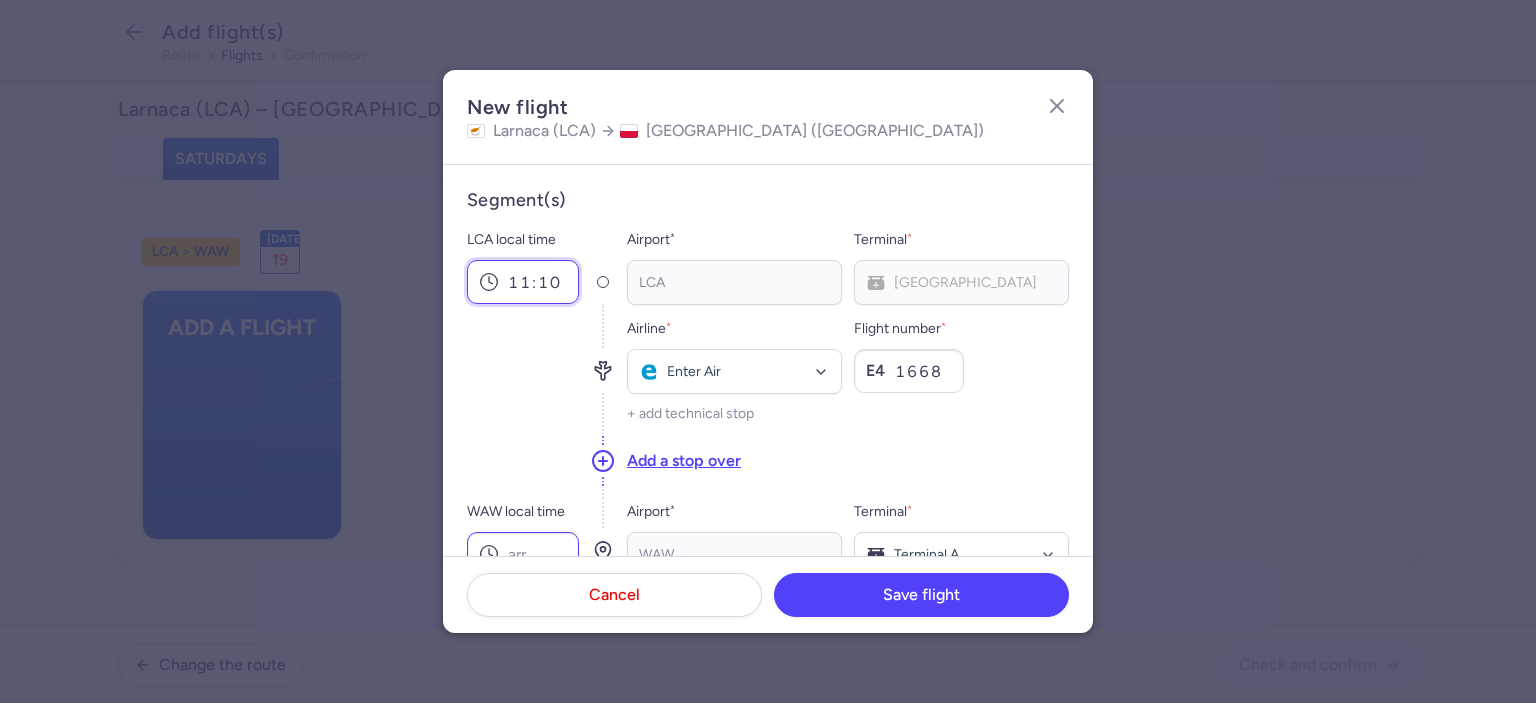 type on "11:10" 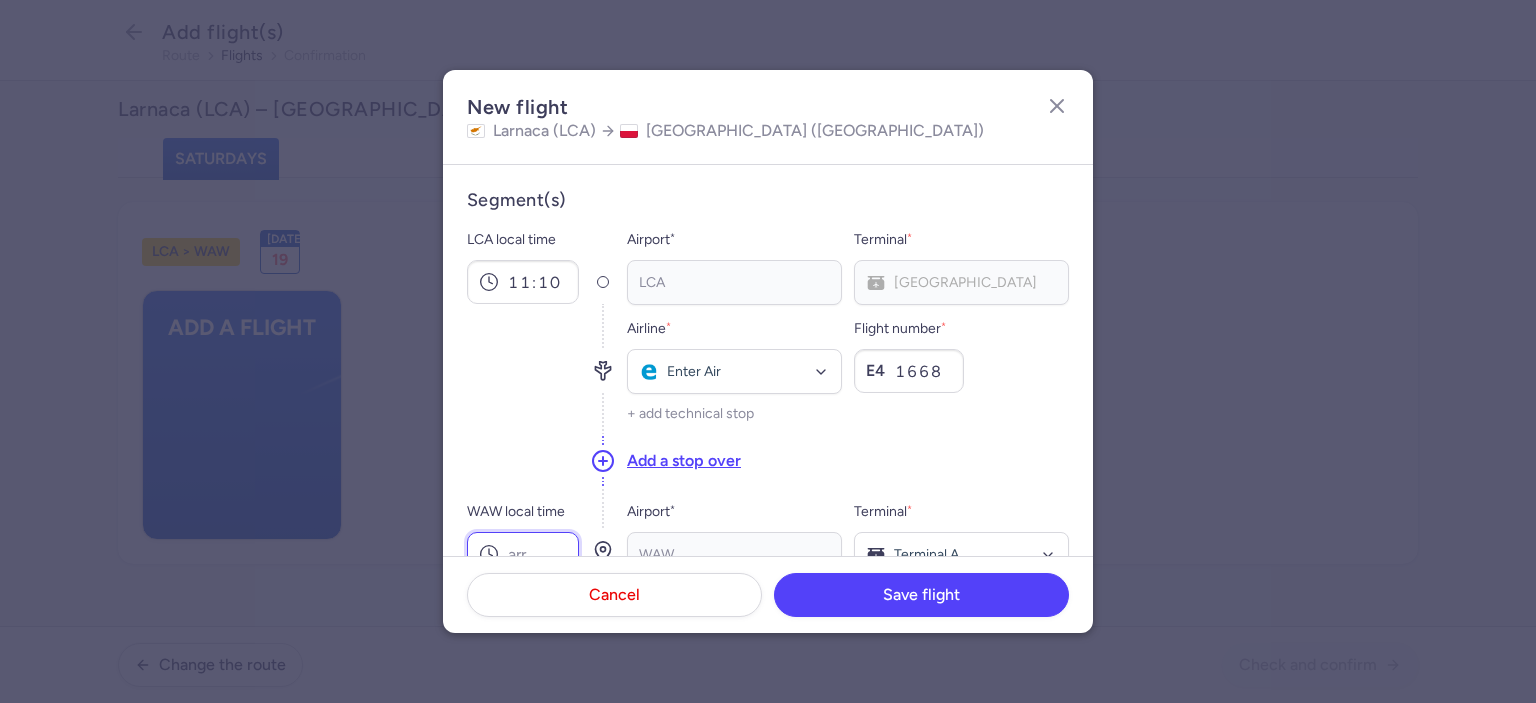 click on "WAW local time" at bounding box center [523, 554] 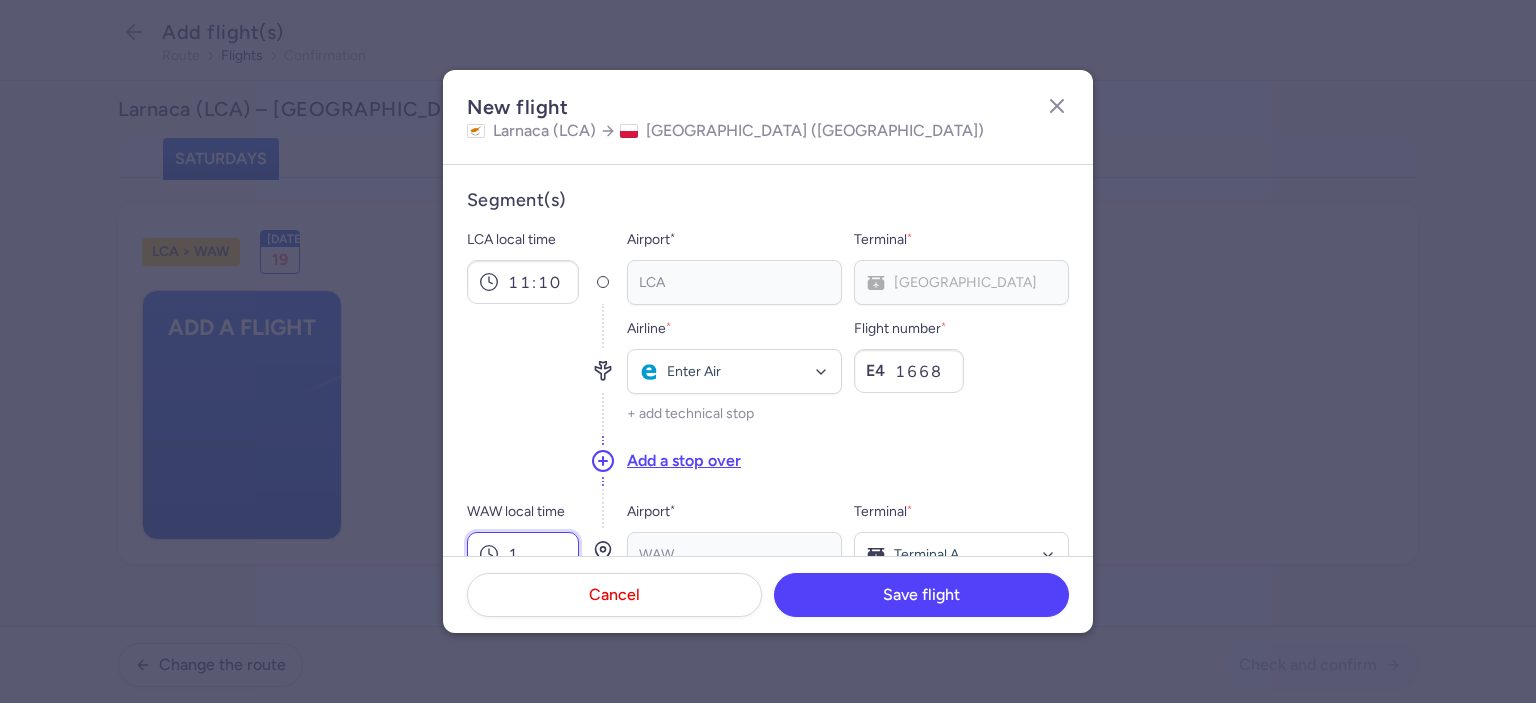 scroll, scrollTop: 7, scrollLeft: 0, axis: vertical 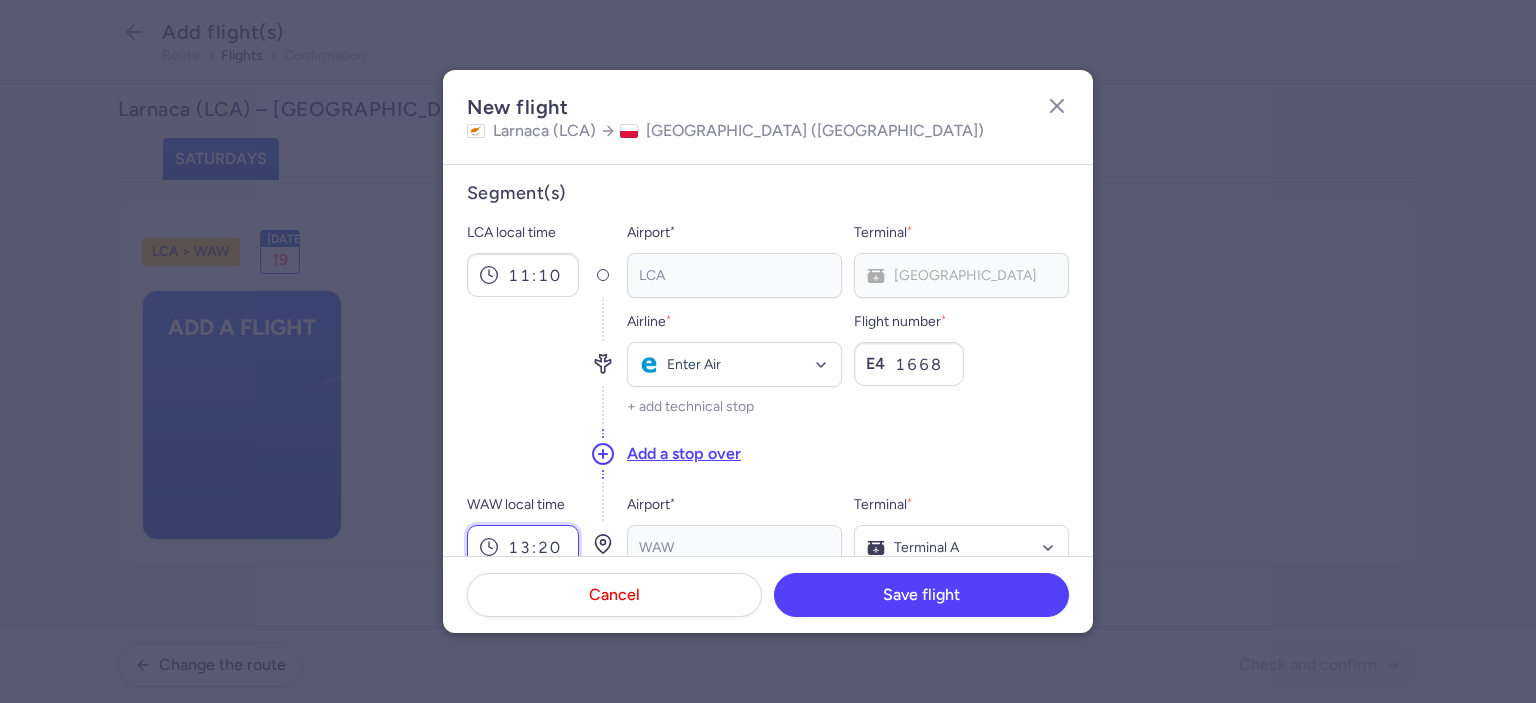 type on "13:20" 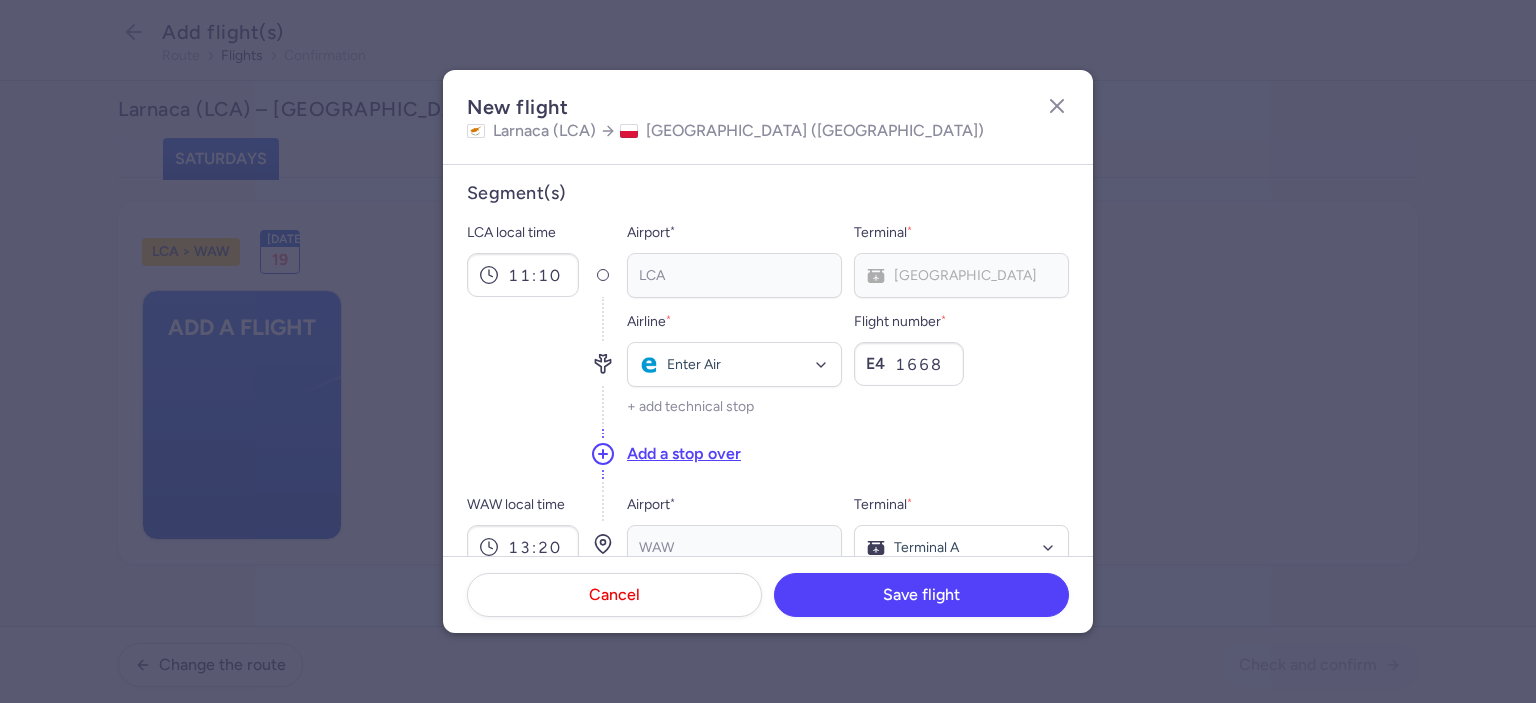 click at bounding box center (523, 362) 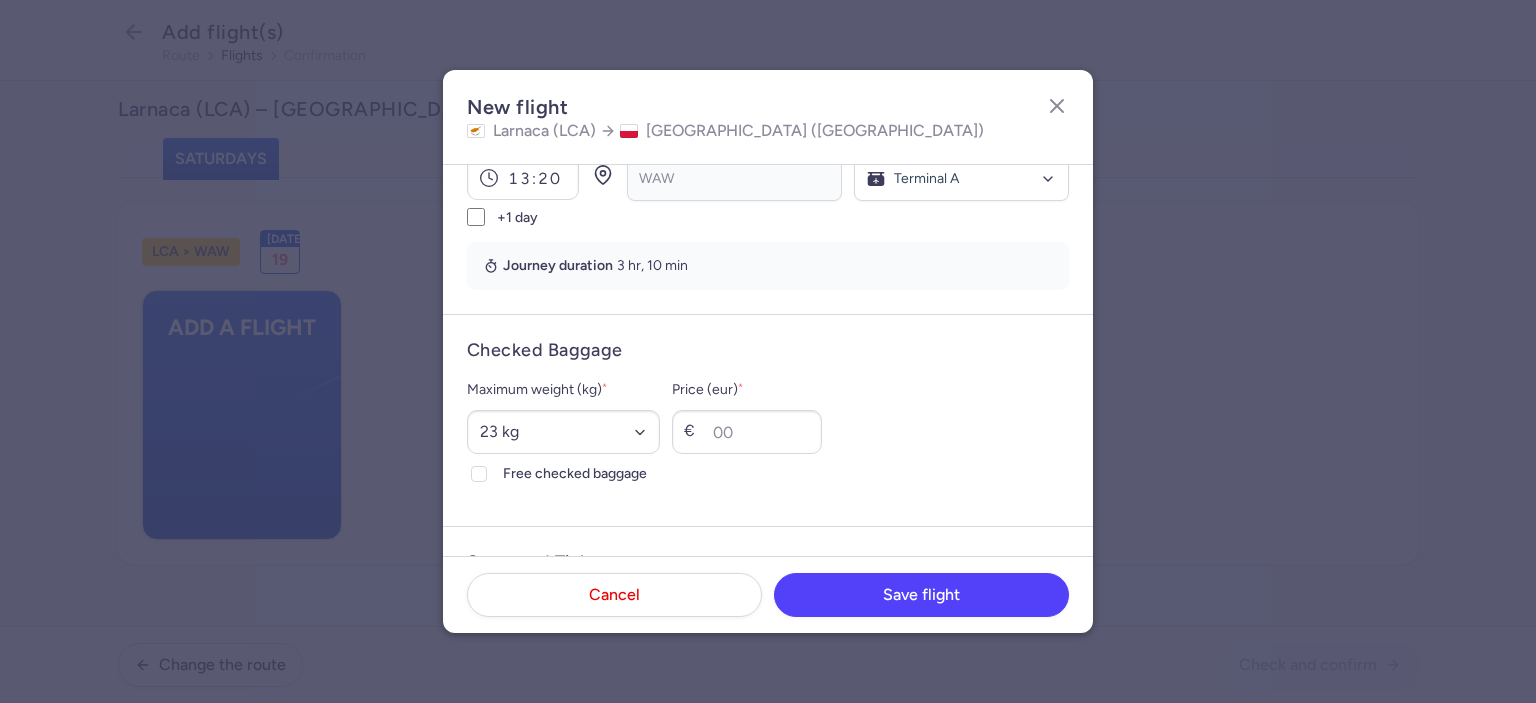 scroll, scrollTop: 373, scrollLeft: 0, axis: vertical 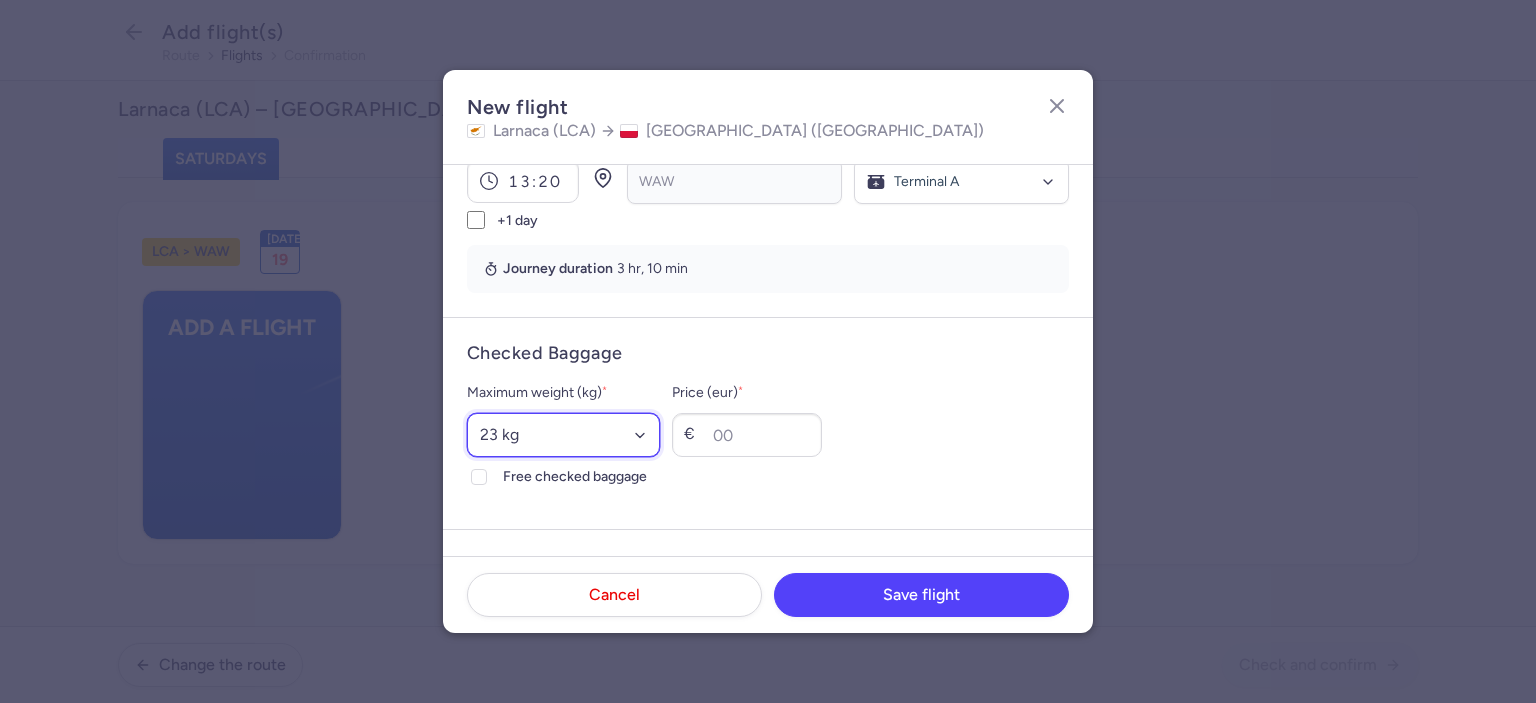 click on "Select an option 15 kg 16 kg 17 kg 18 kg 19 kg 20 kg 21 kg 22 kg 23 kg 24 kg 25 kg 26 kg 27 kg 28 kg 29 kg 30 kg 31 kg 32 kg 33 kg 34 kg 35 kg" at bounding box center (563, 435) 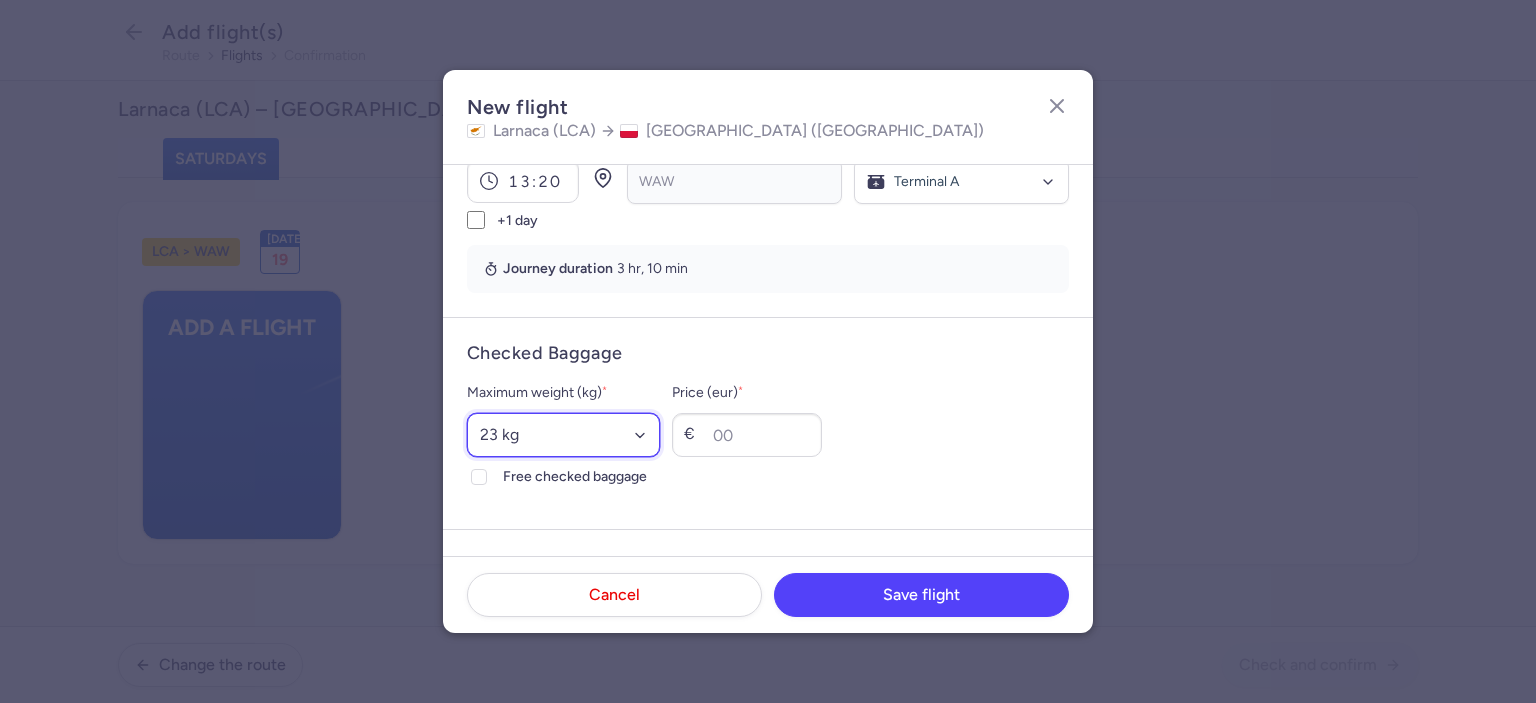 select on "20" 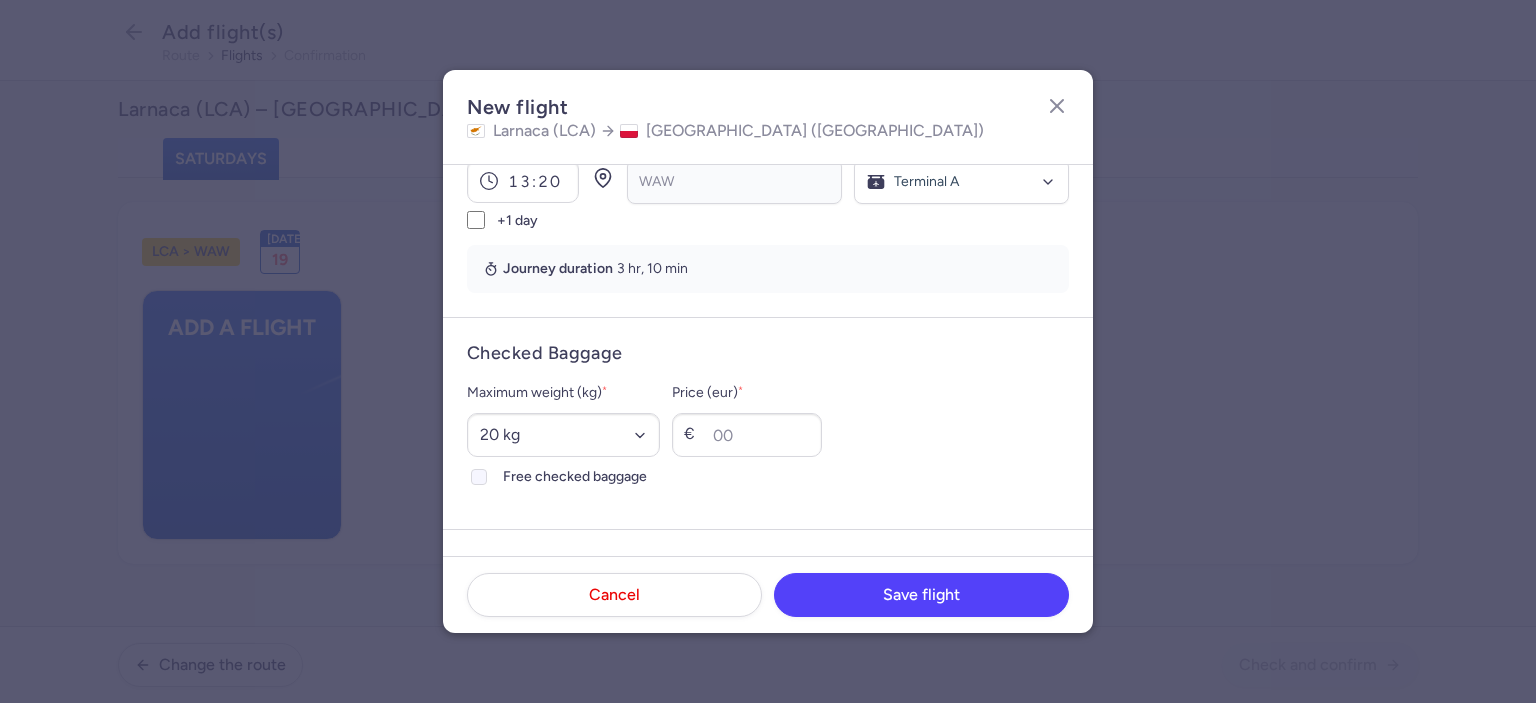 click on "Free checked baggage" 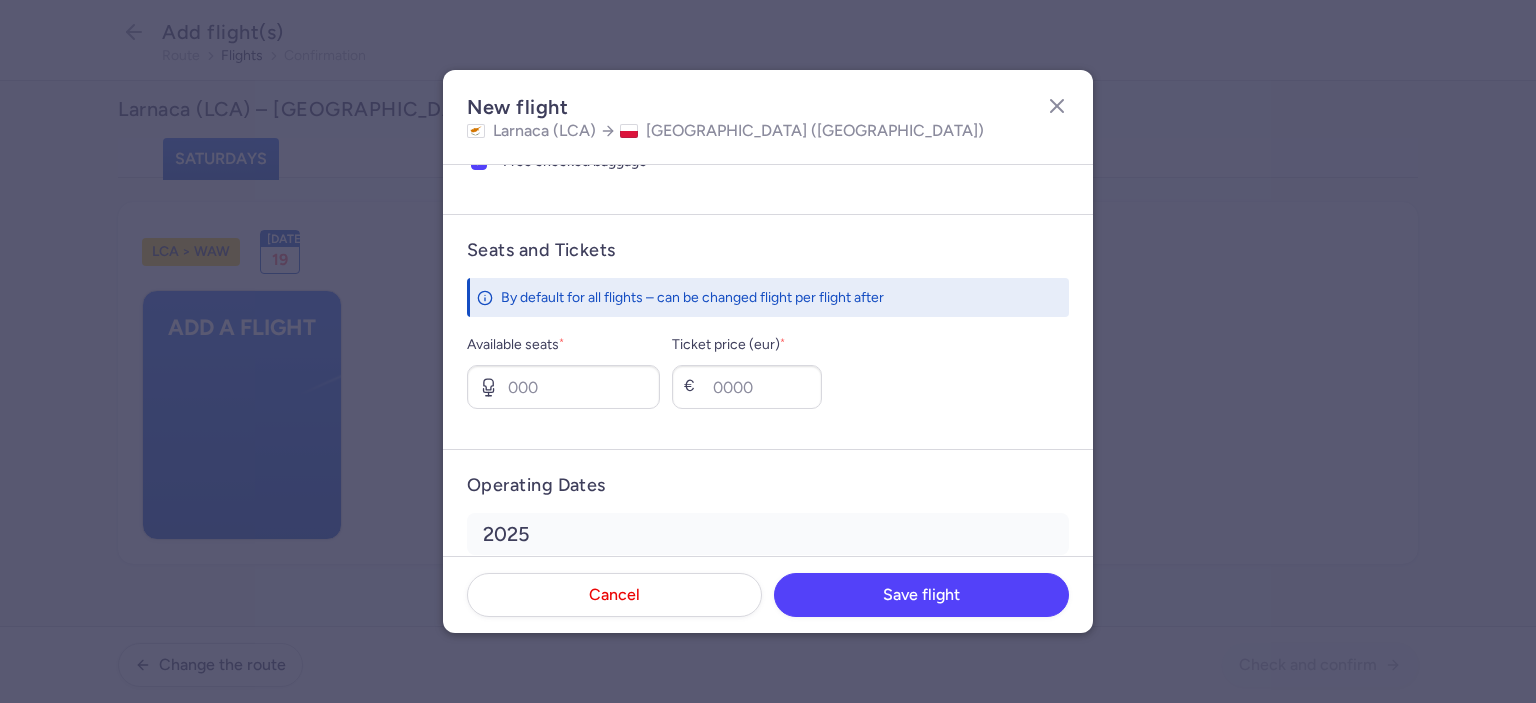 scroll, scrollTop: 692, scrollLeft: 0, axis: vertical 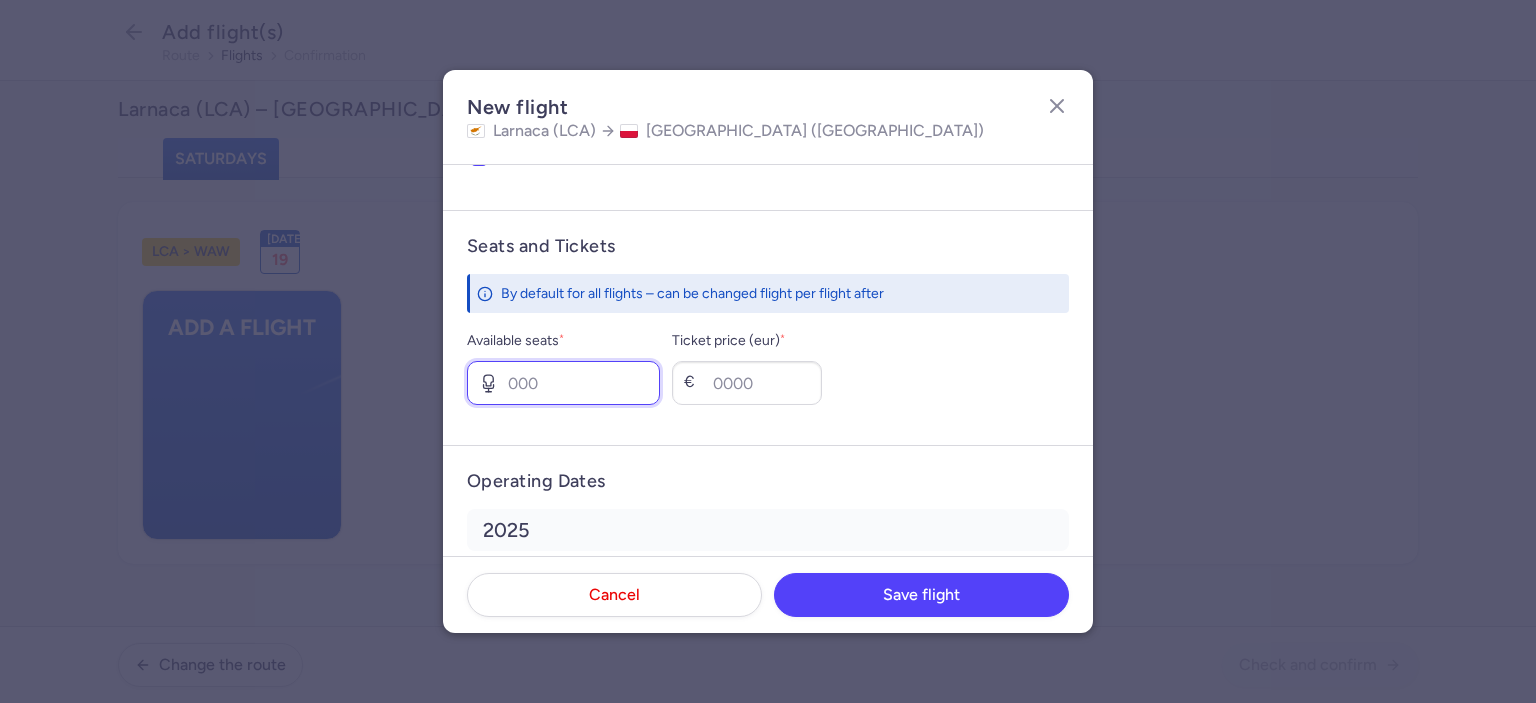 click on "Available seats  *" at bounding box center [563, 383] 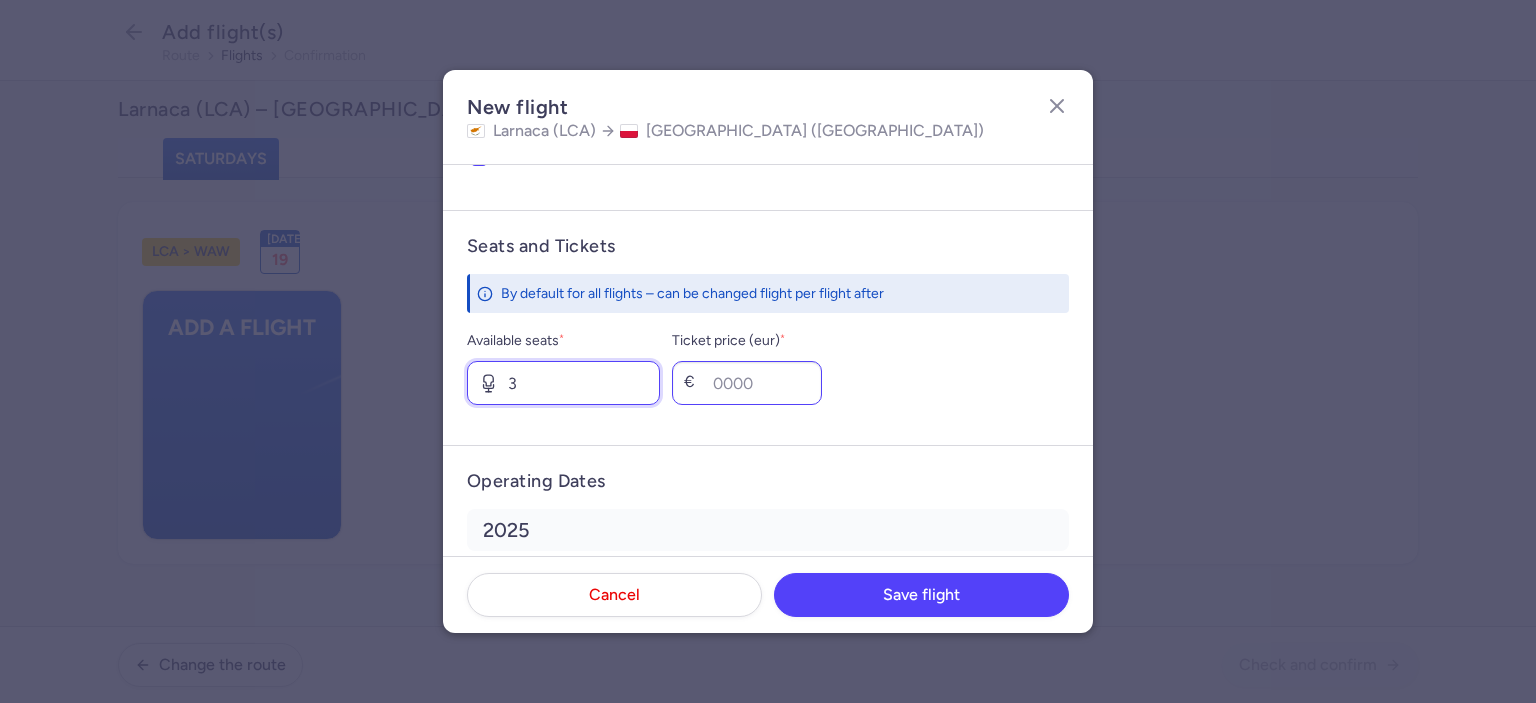 type on "3" 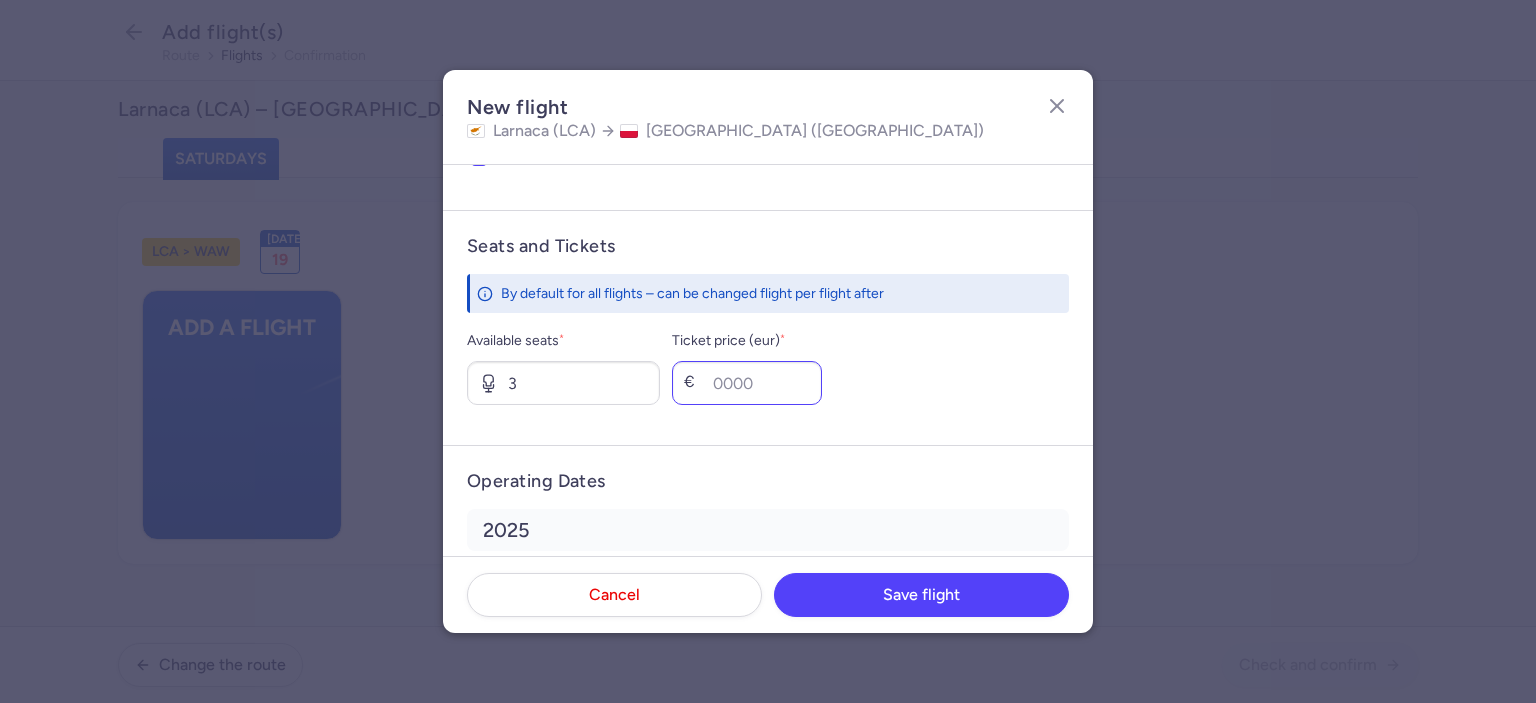 click on "€" at bounding box center (694, 383) 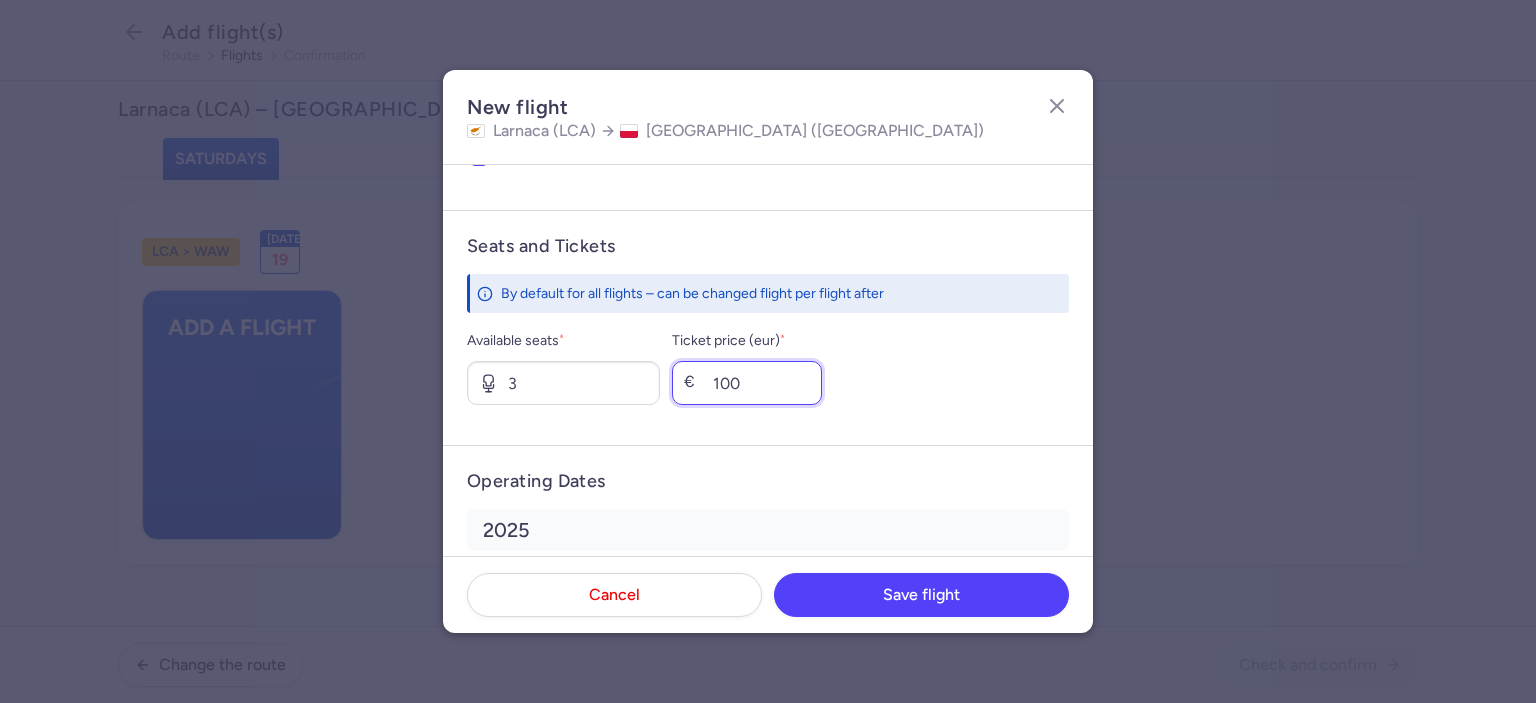 type on "100" 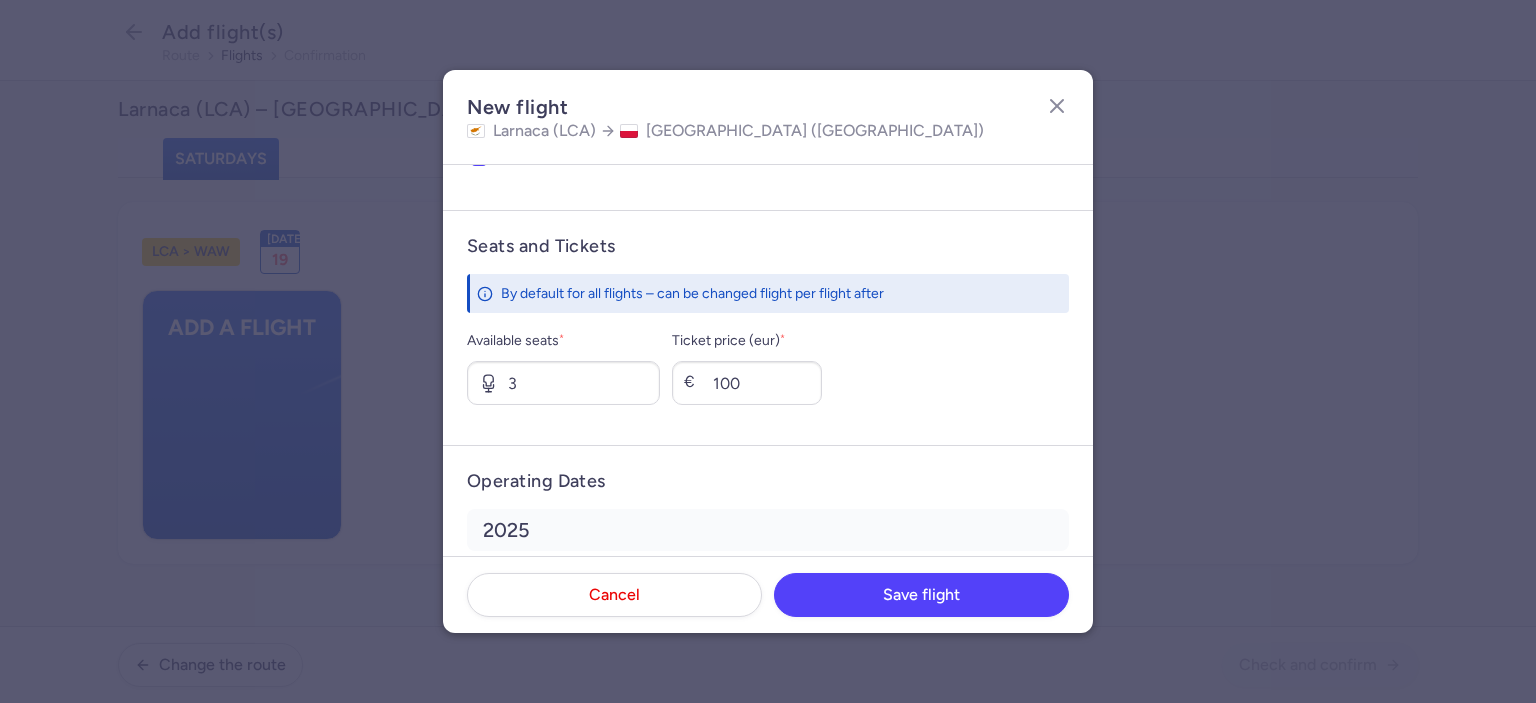 click on "Available seats  * 3 Ticket price (eur)  * € 100" at bounding box center [768, 367] 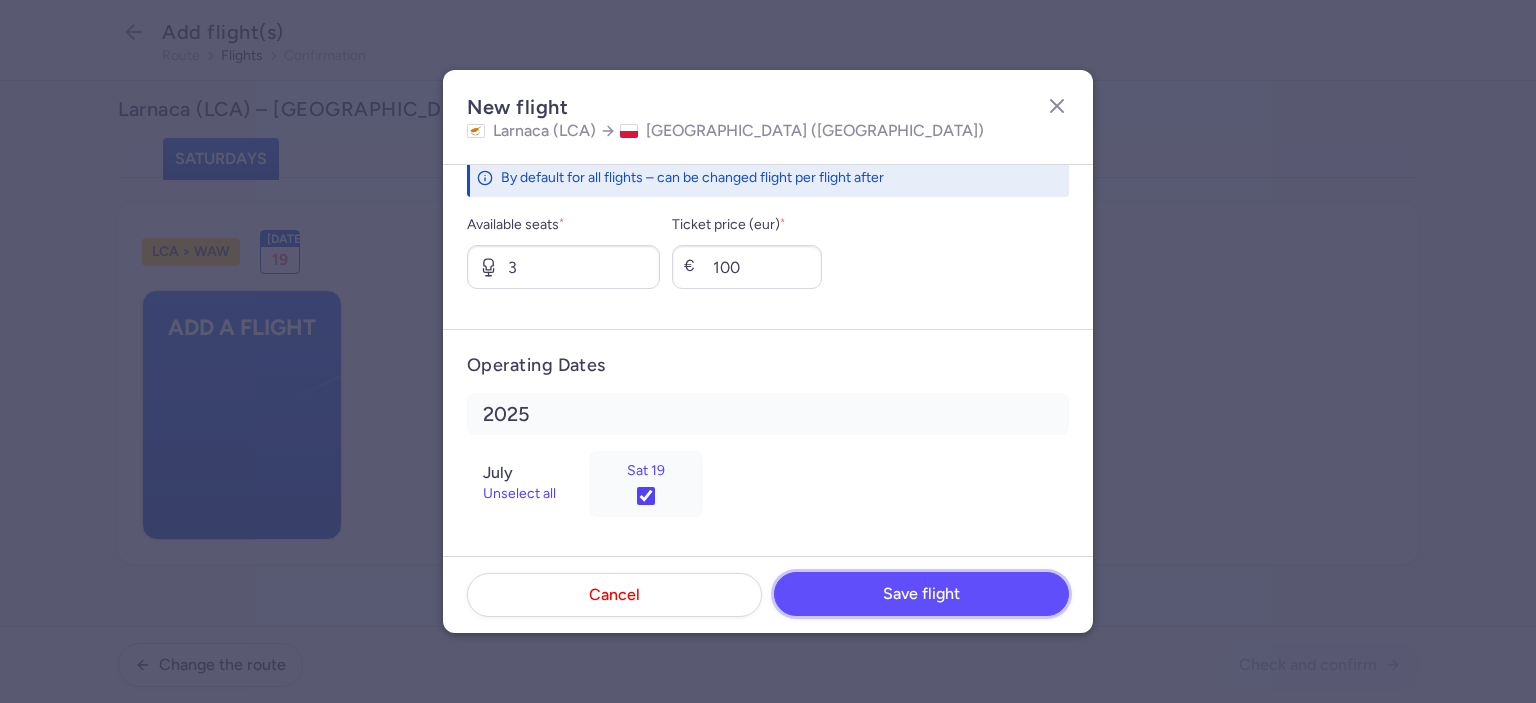 click on "Save flight" at bounding box center [921, 594] 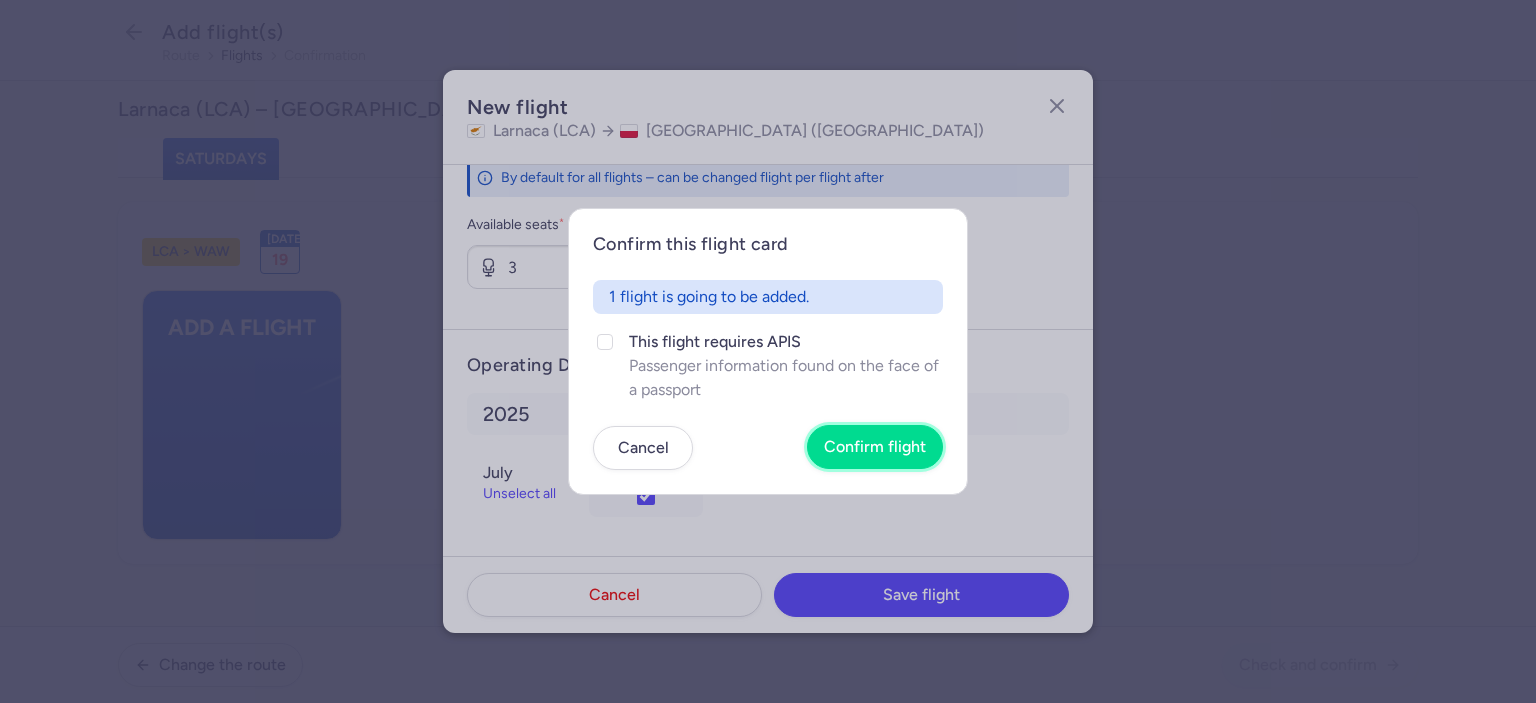 click on "Confirm flight" at bounding box center (875, 447) 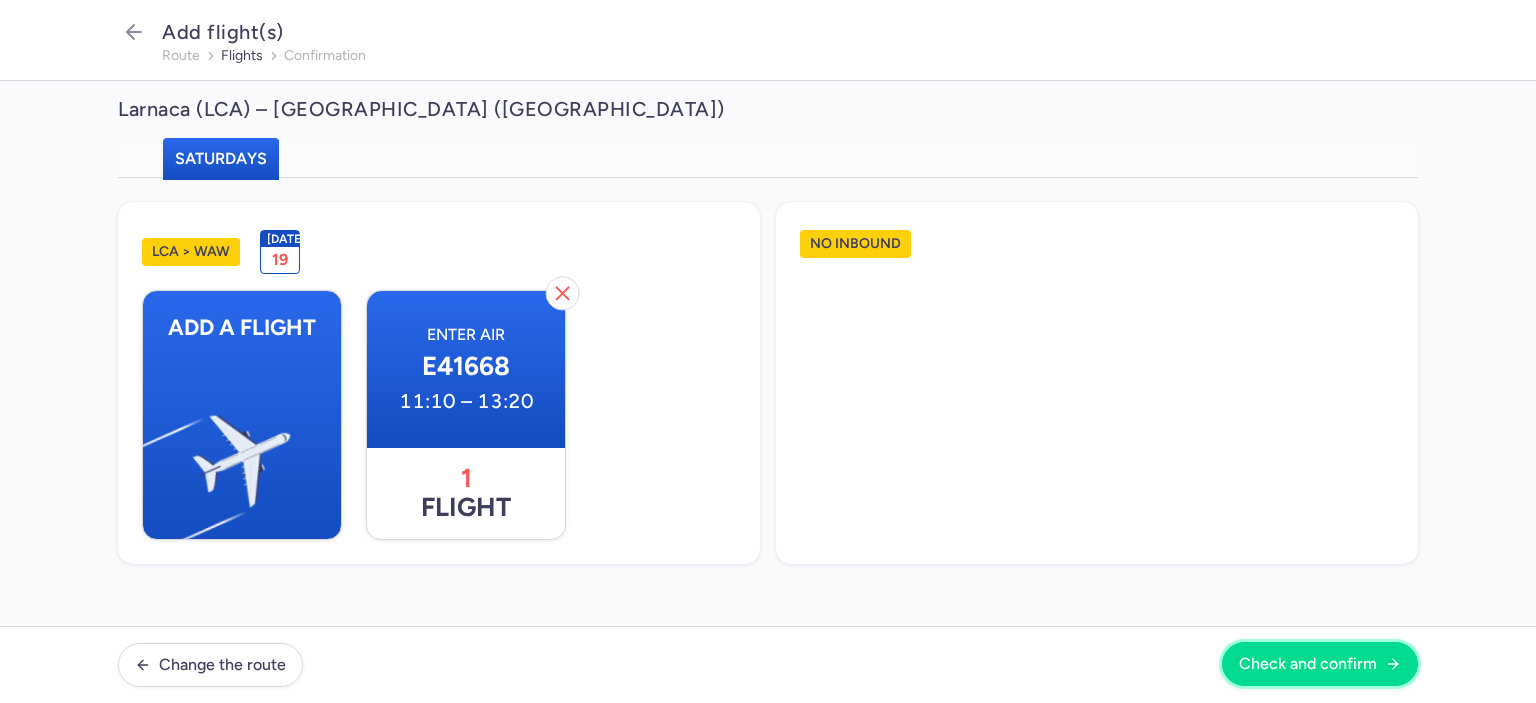 click on "Check and confirm" at bounding box center [1308, 664] 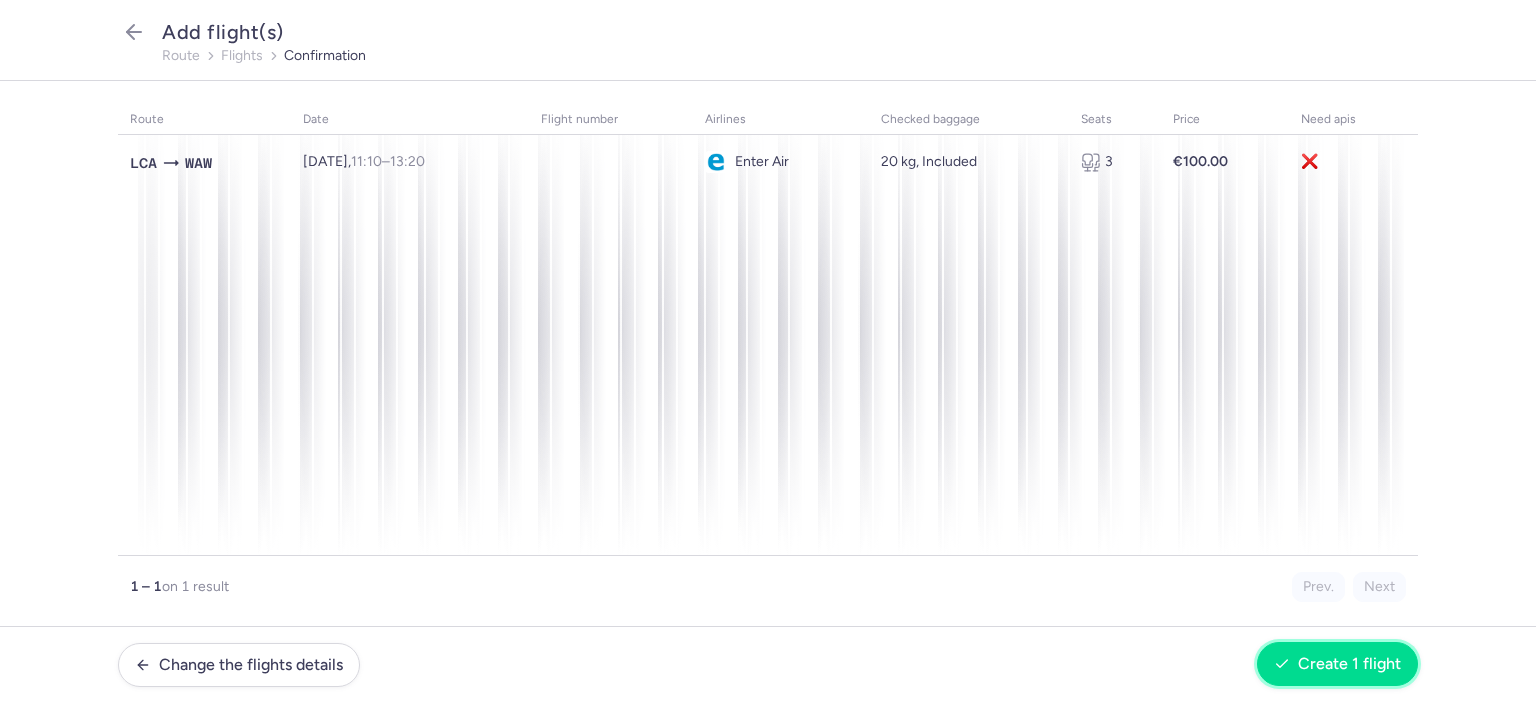 click on "Create 1 flight" at bounding box center (1349, 664) 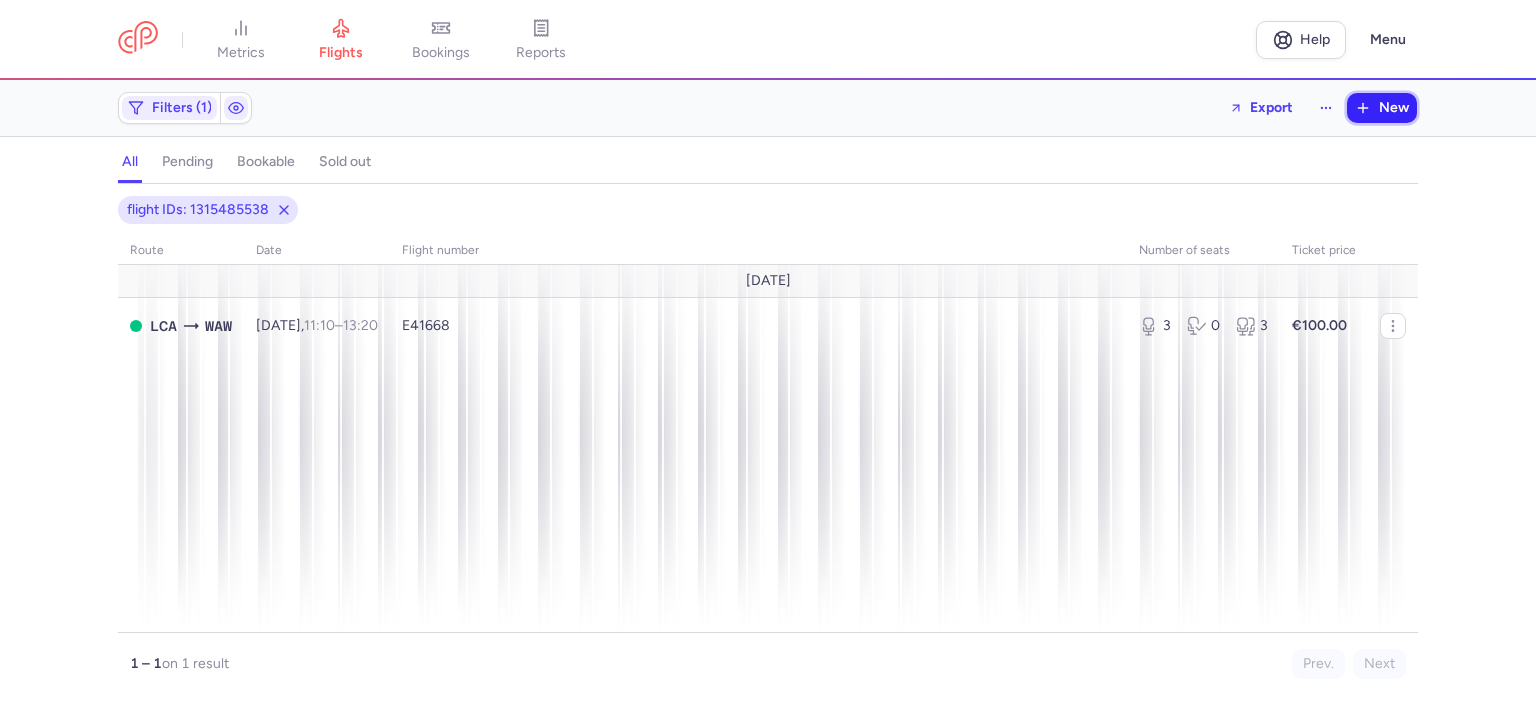 click on "New" at bounding box center [1394, 108] 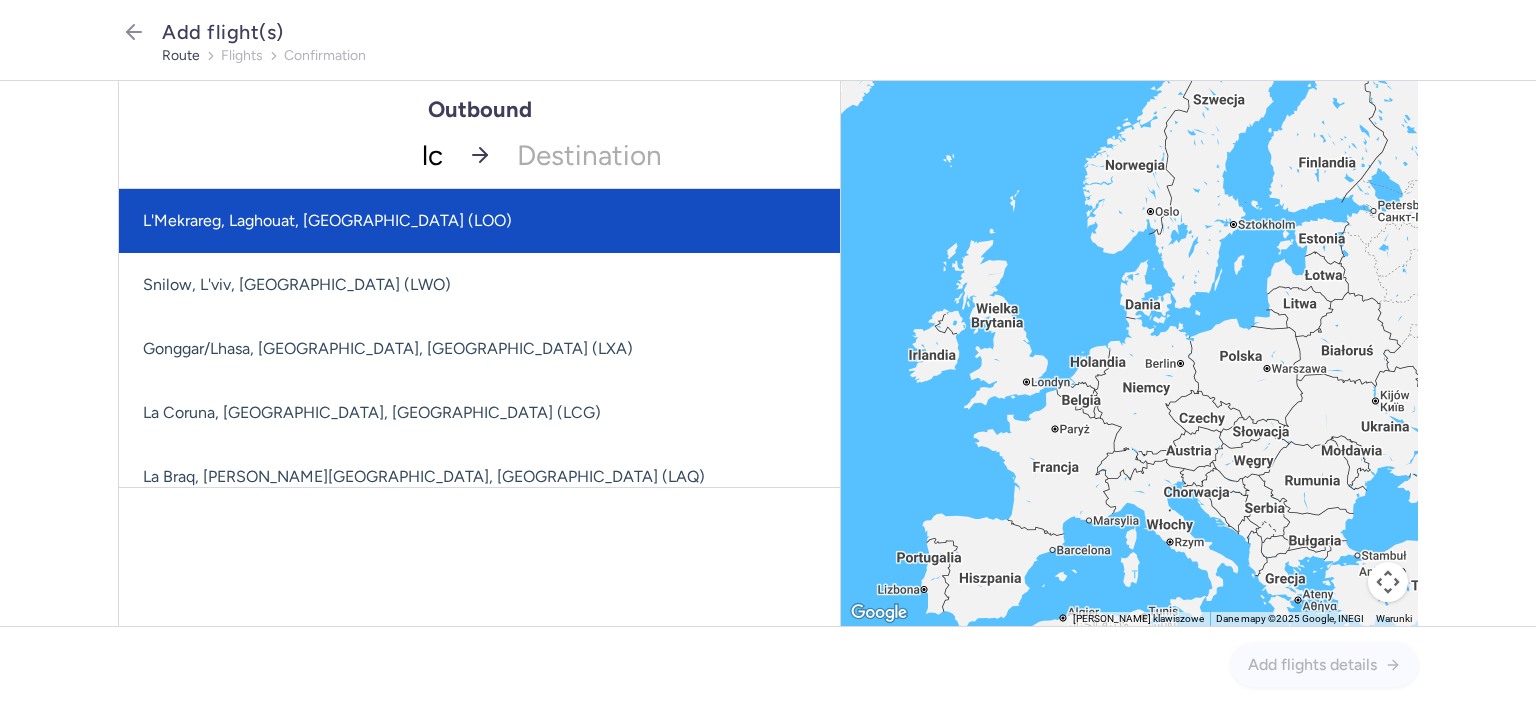 type on "lca" 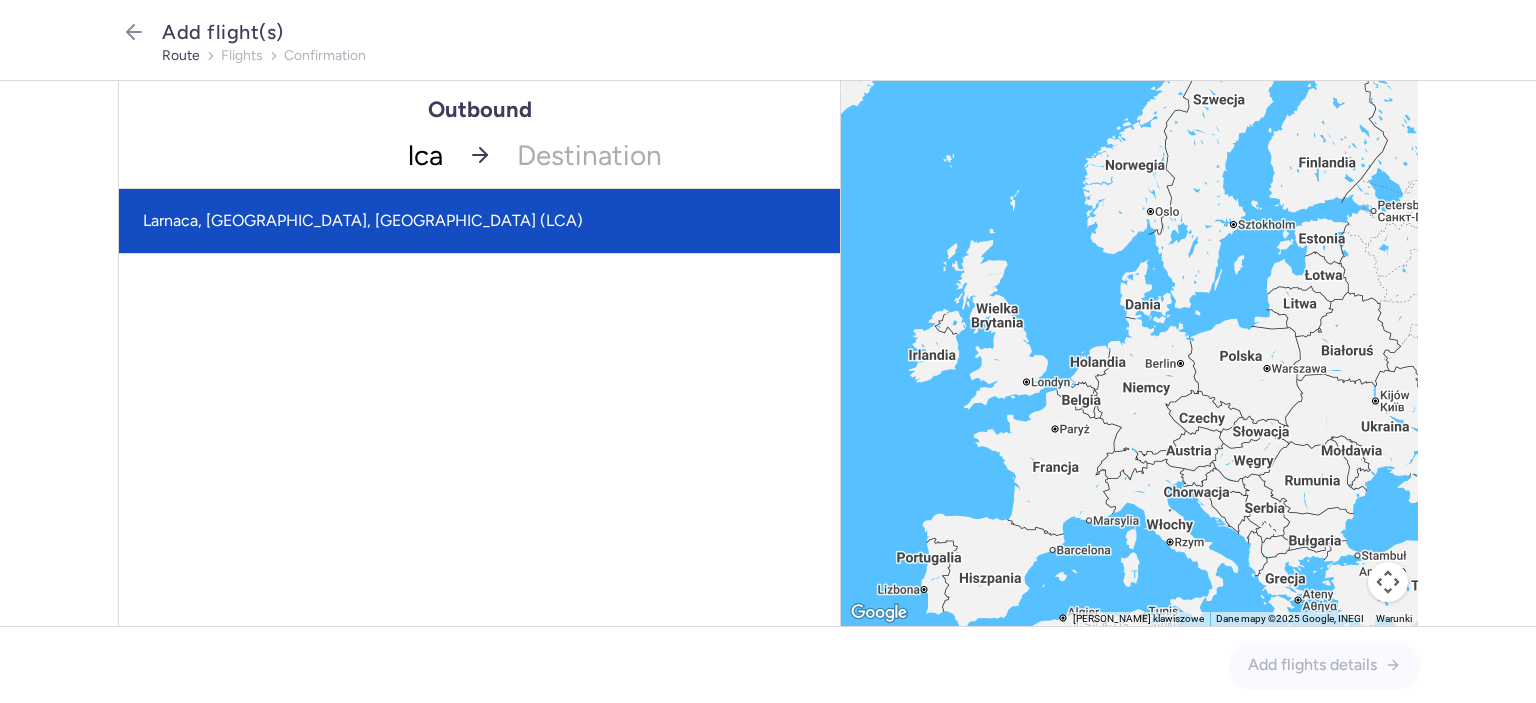 click on "Larnaca, [GEOGRAPHIC_DATA], [GEOGRAPHIC_DATA] (LCA)" at bounding box center [479, 221] 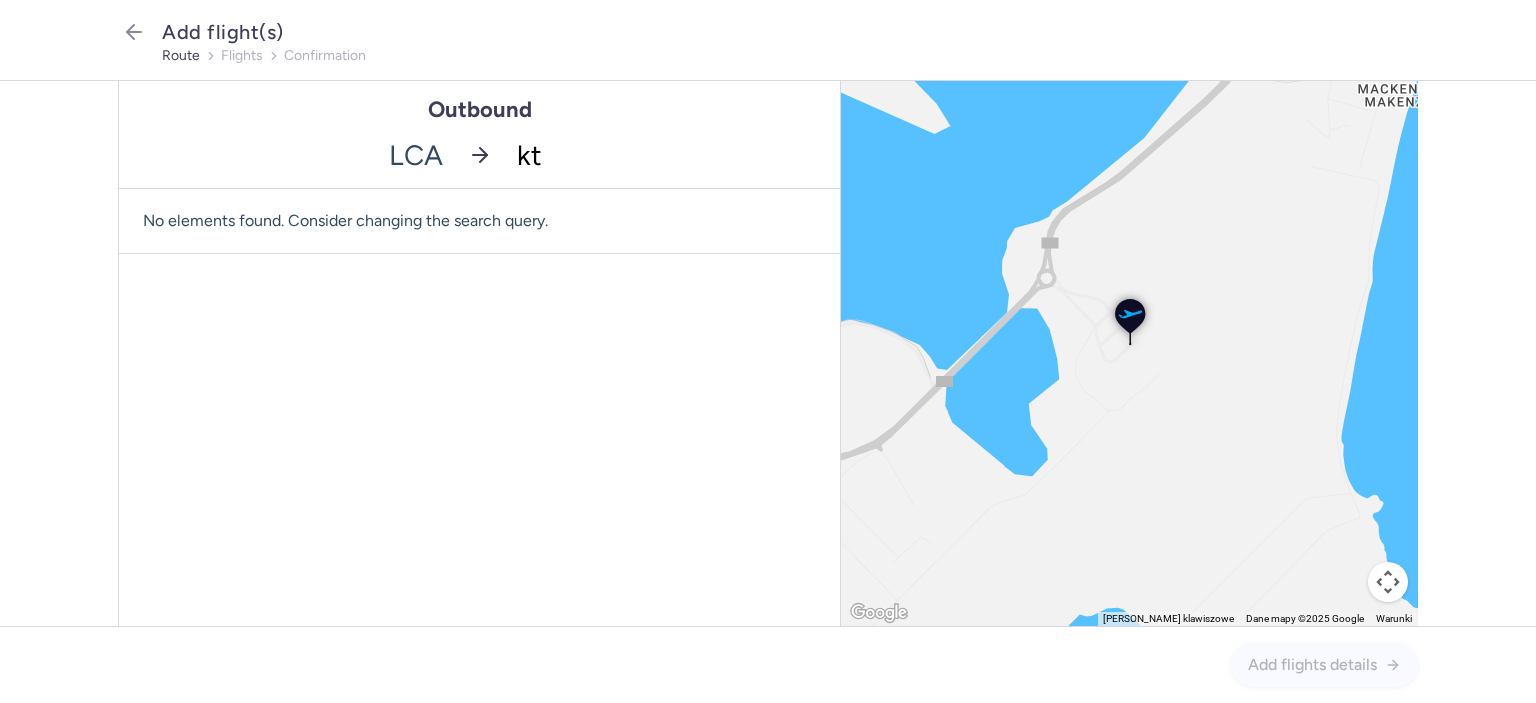 type on "ktw" 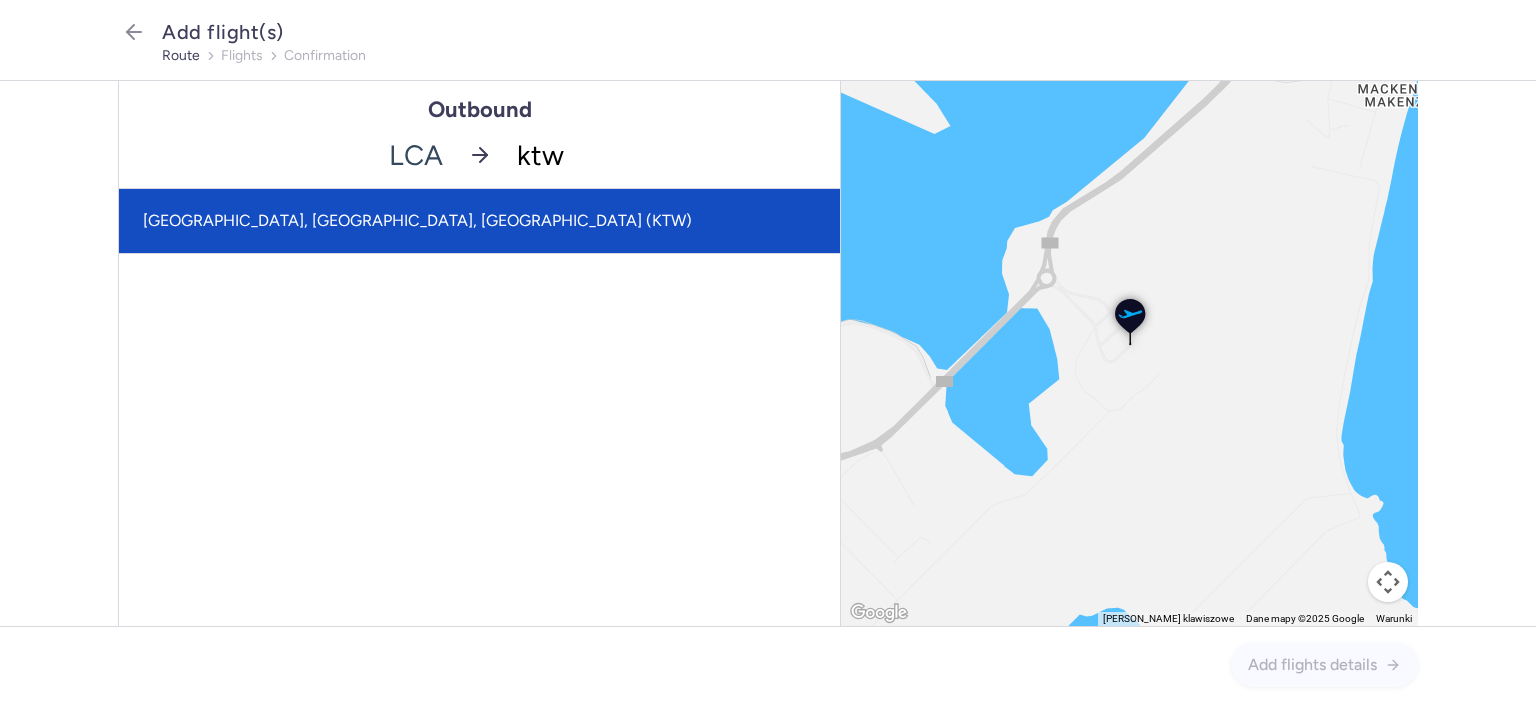 click on "[GEOGRAPHIC_DATA], [GEOGRAPHIC_DATA], [GEOGRAPHIC_DATA] (KTW)" at bounding box center [479, 221] 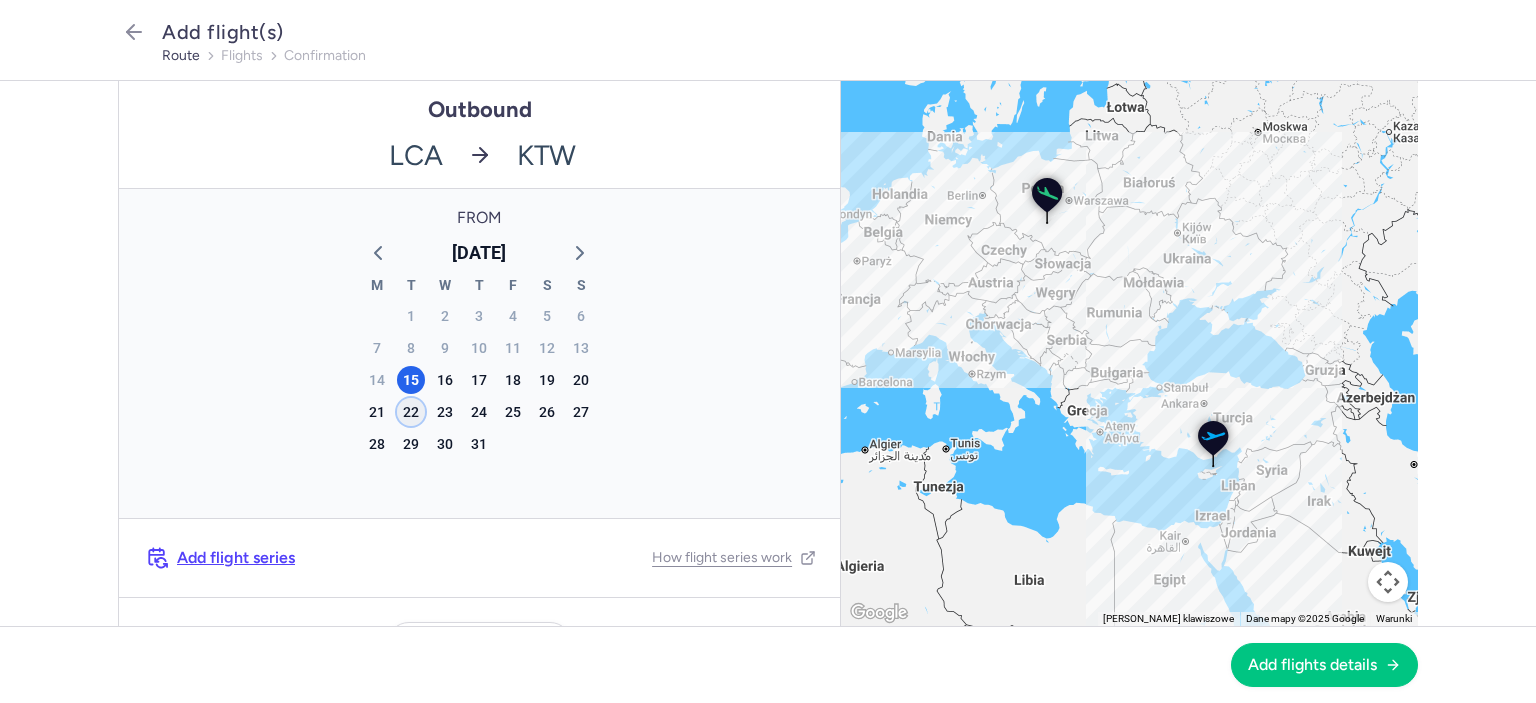 click on "22" 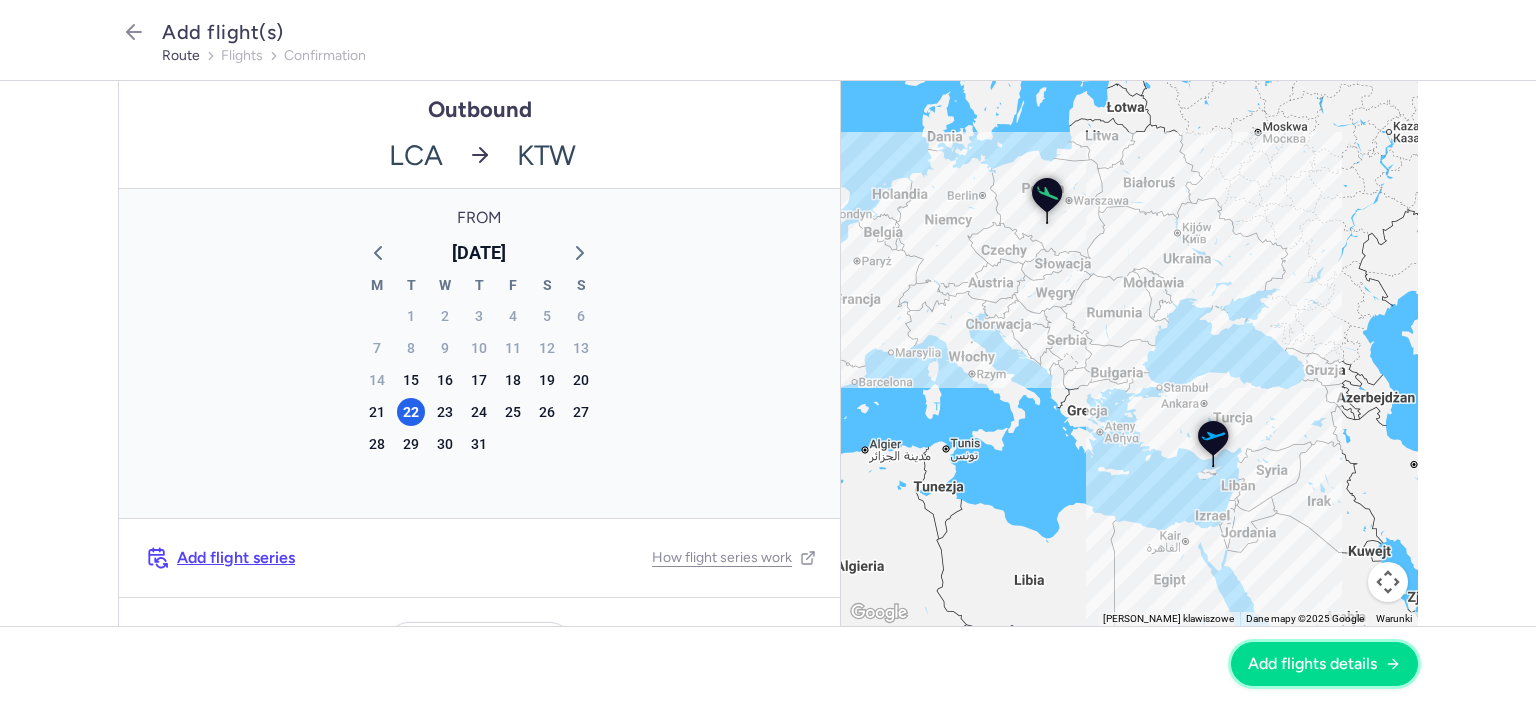 click on "Add flights details" at bounding box center [1312, 664] 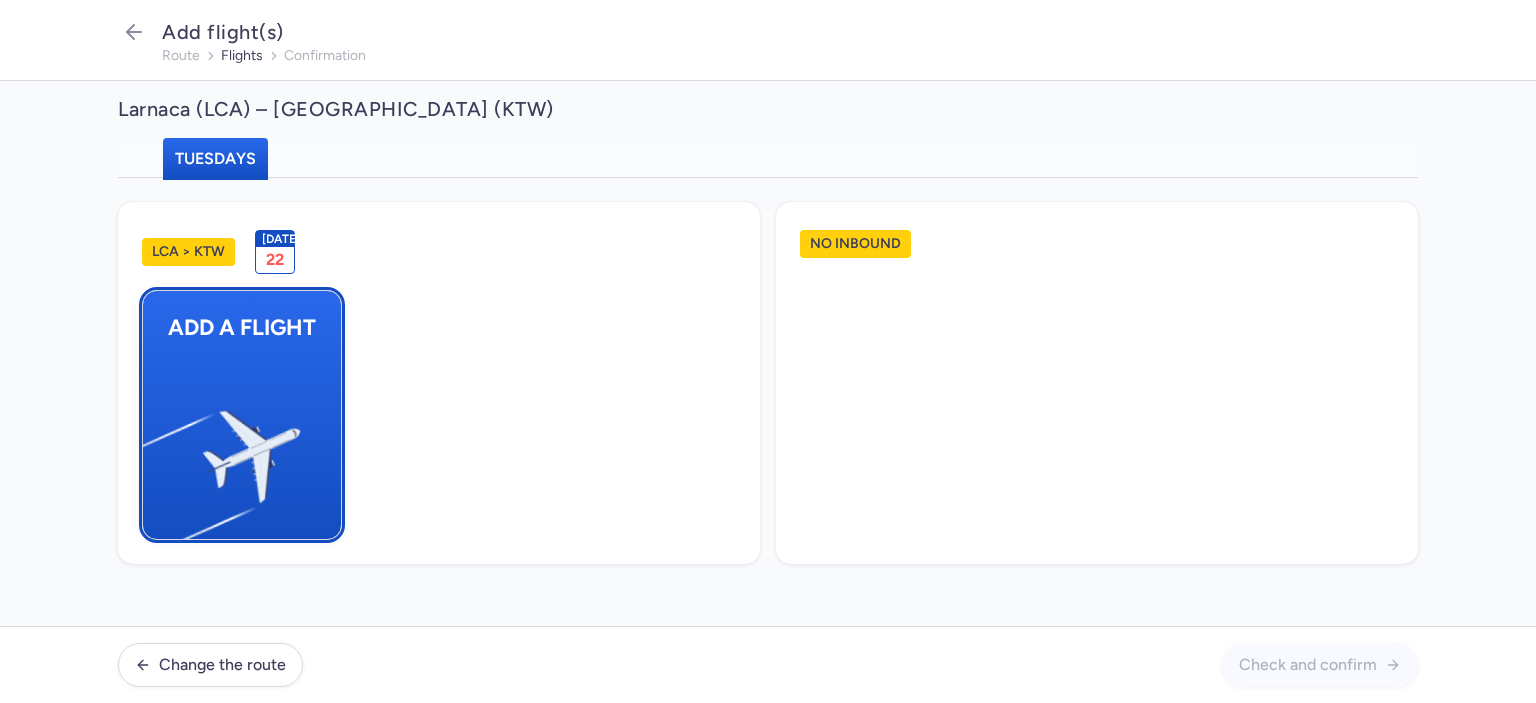 click at bounding box center [153, 448] 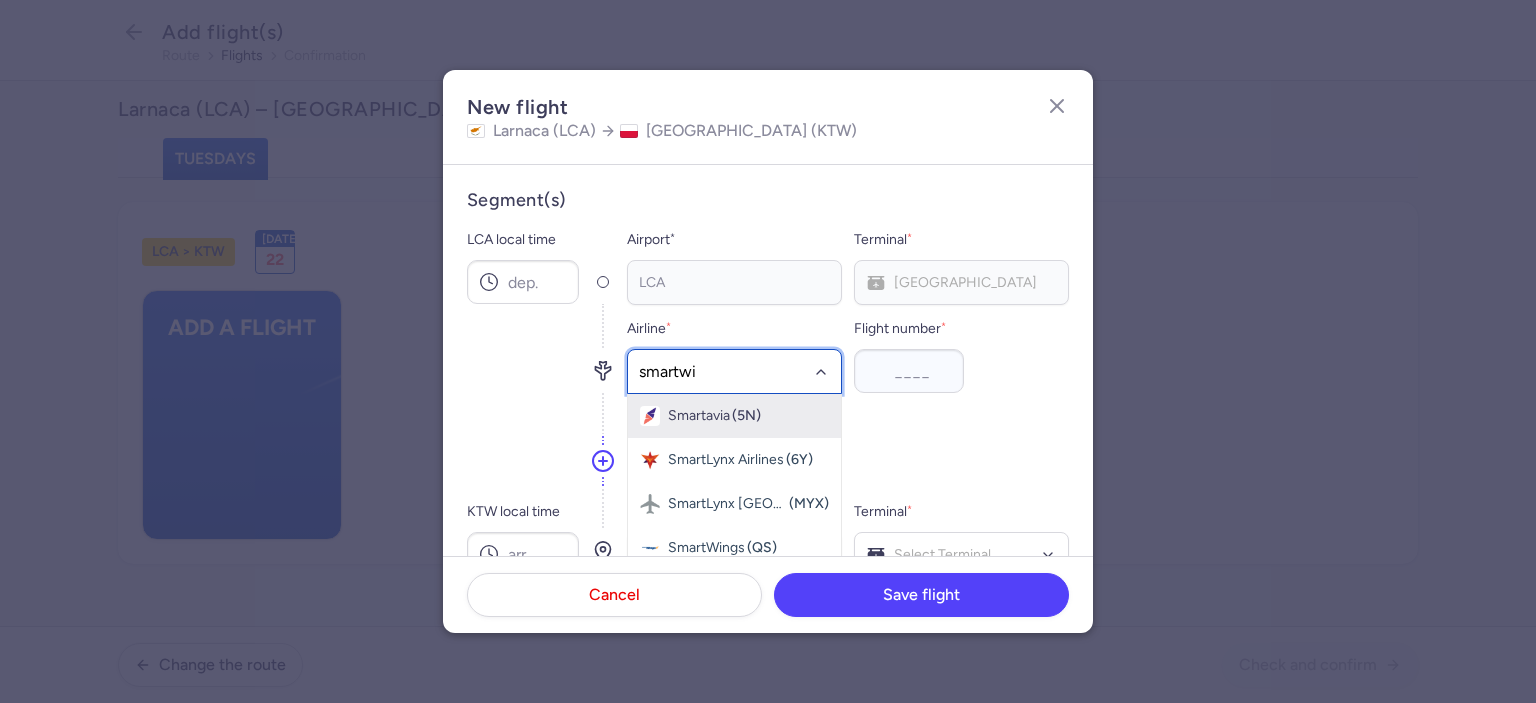 type on "smartwin" 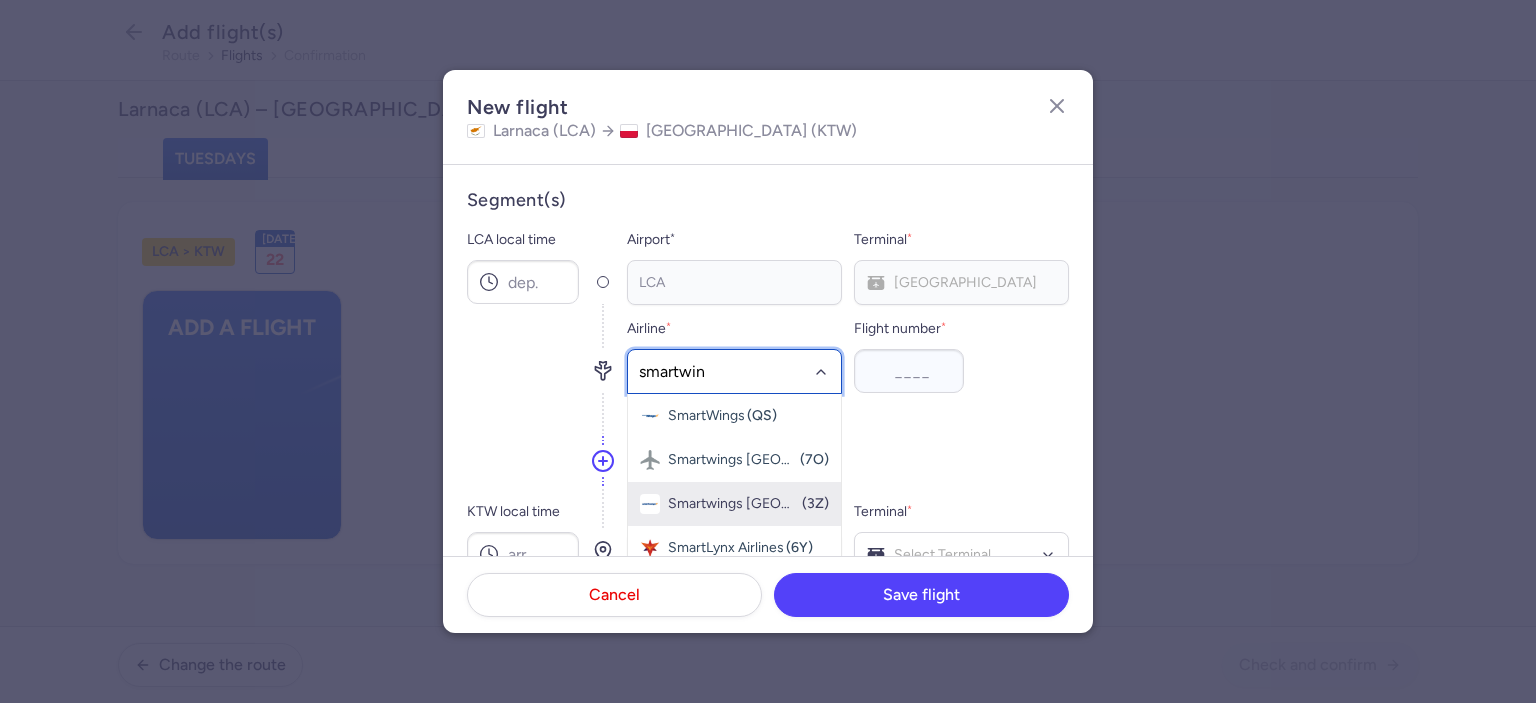 click on "(3Z)" at bounding box center [815, 504] 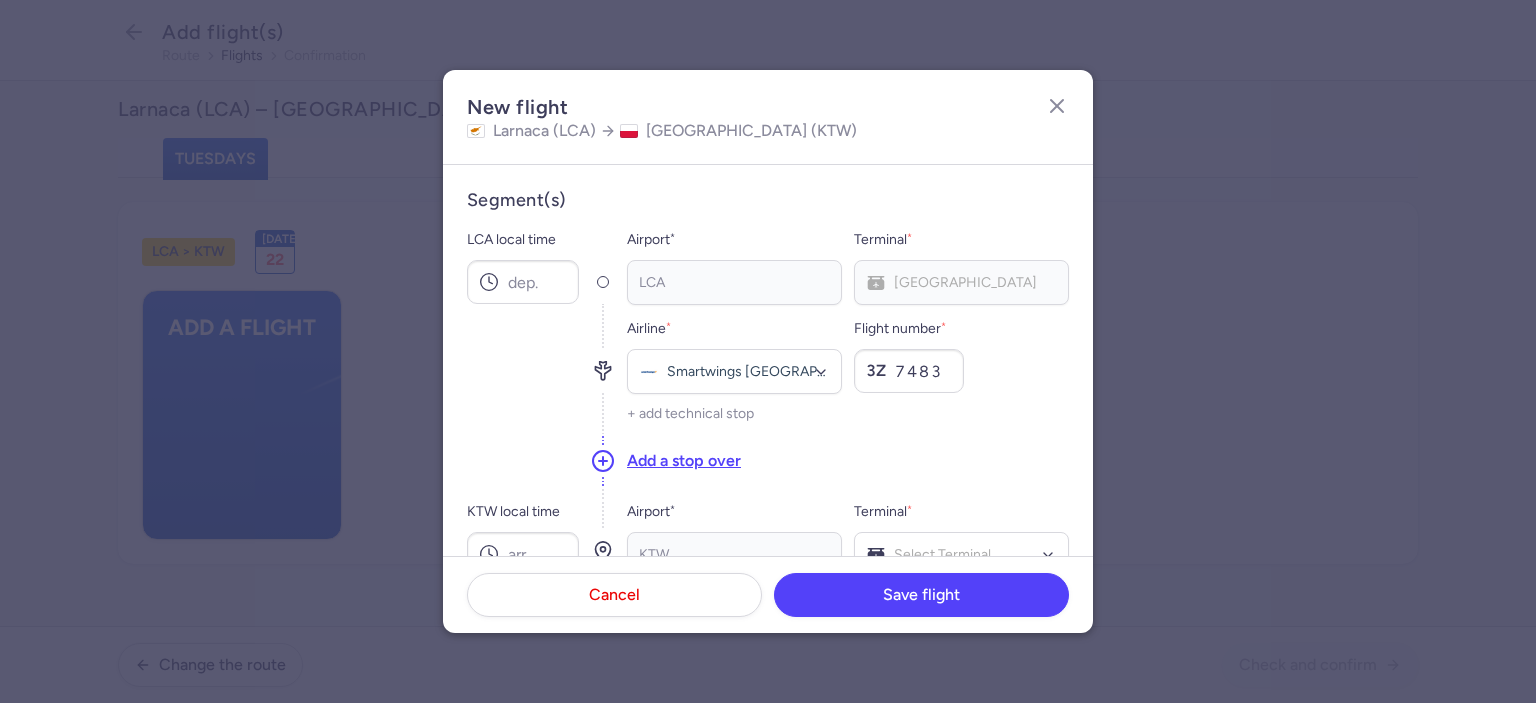 type on "7483" 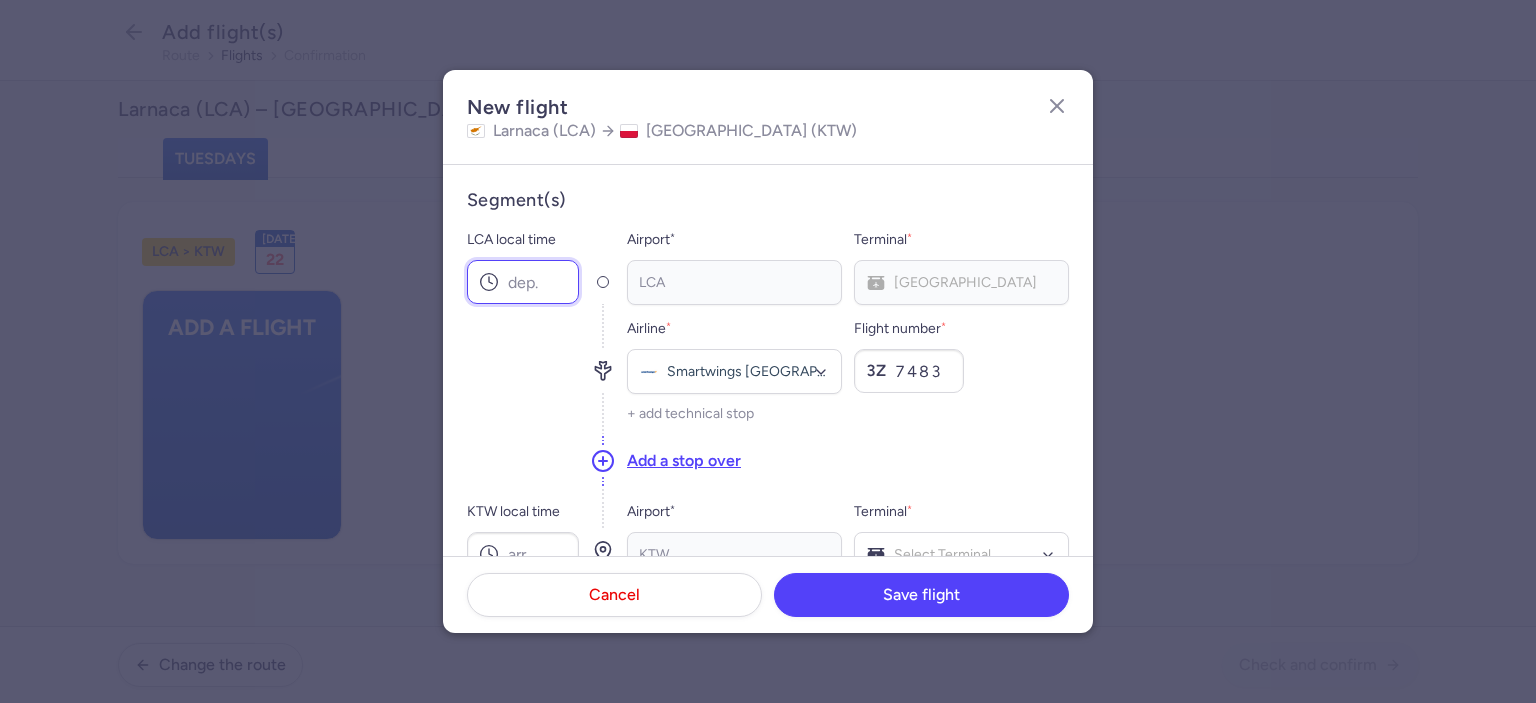 click on "LCA local time" at bounding box center (523, 282) 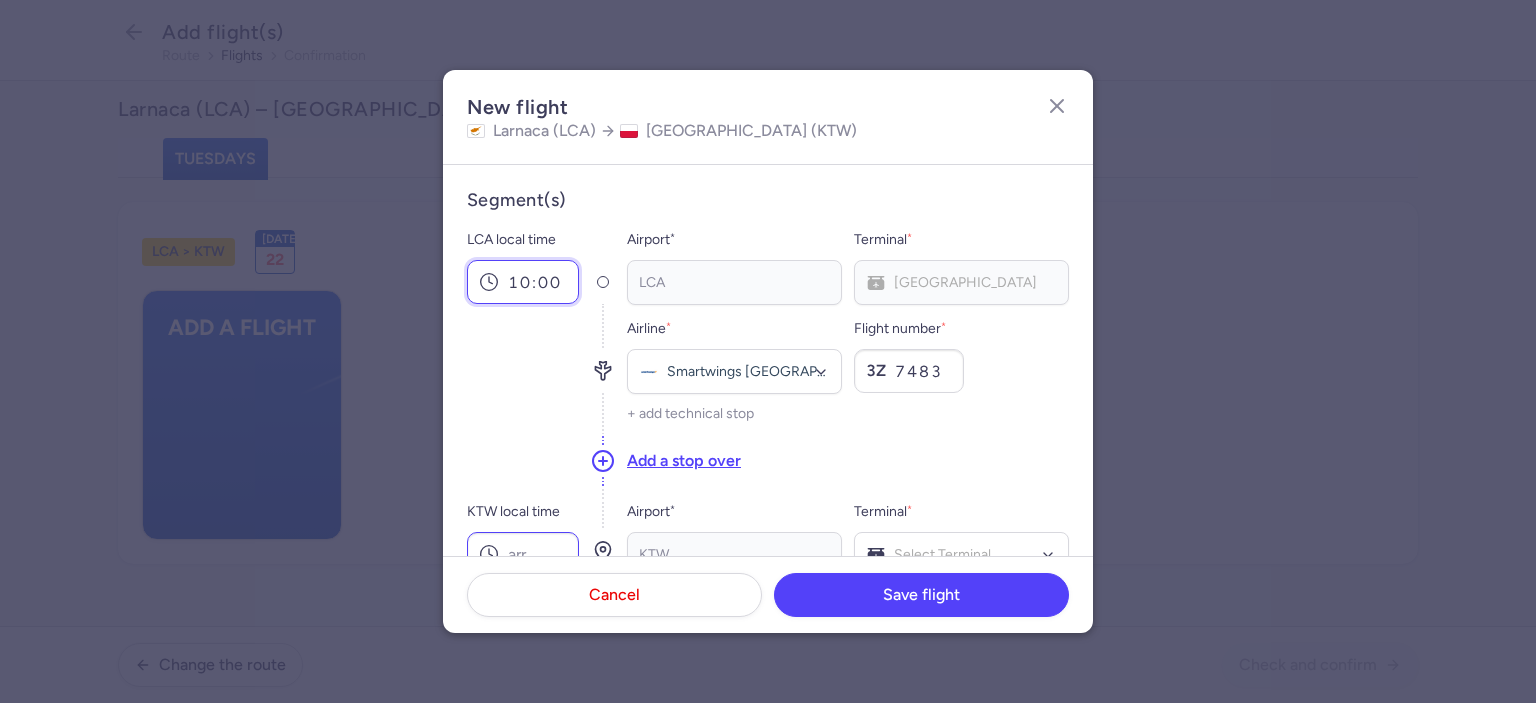 type on "10:00" 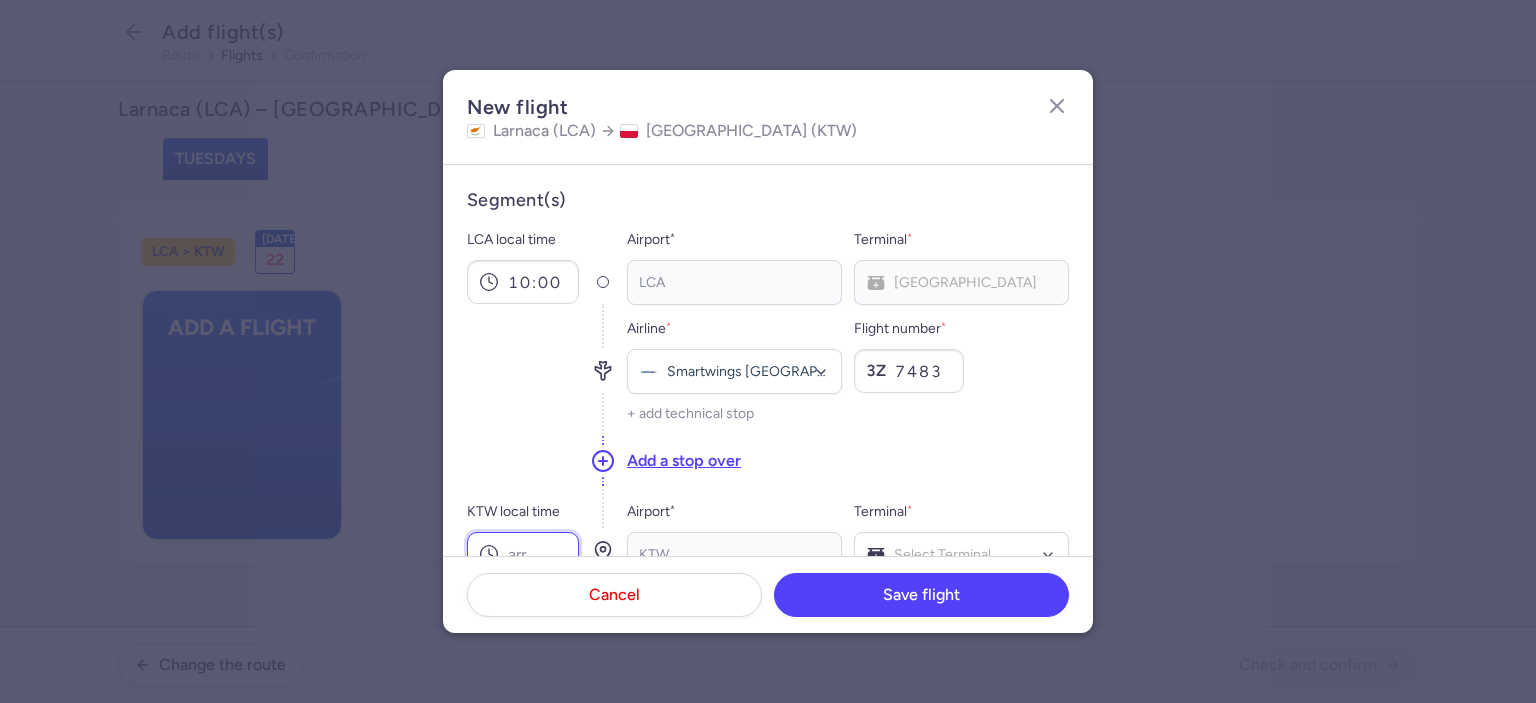 click on "KTW local time" at bounding box center [523, 554] 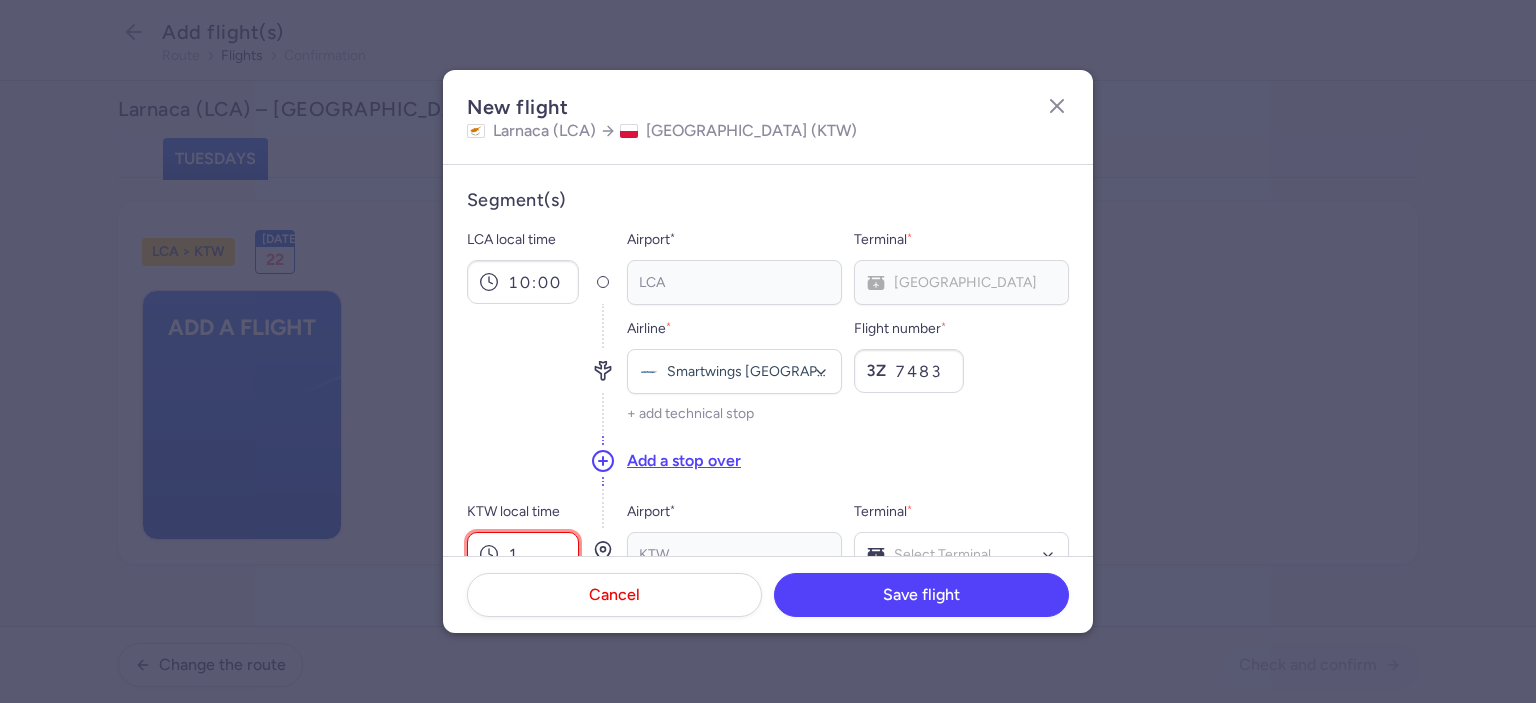 scroll, scrollTop: 7, scrollLeft: 0, axis: vertical 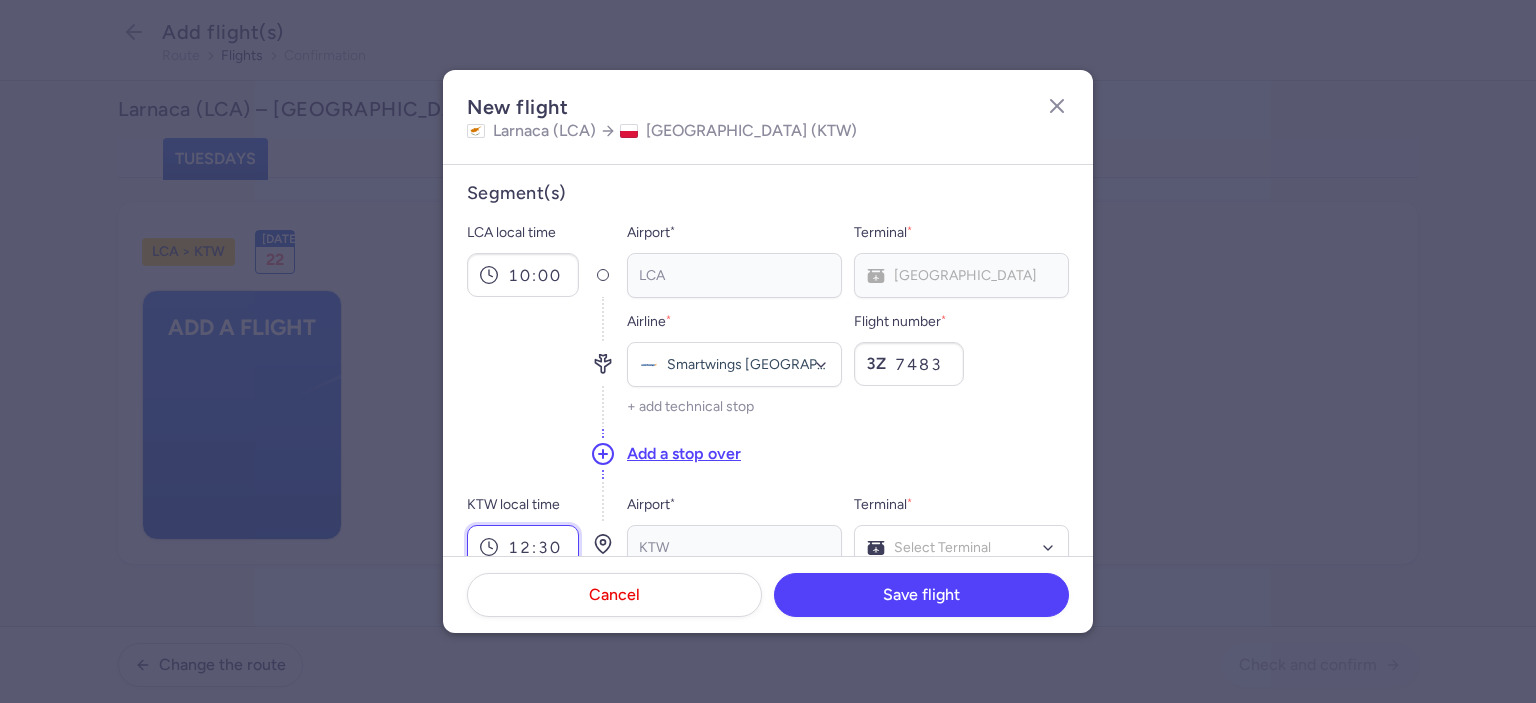 type on "12:30" 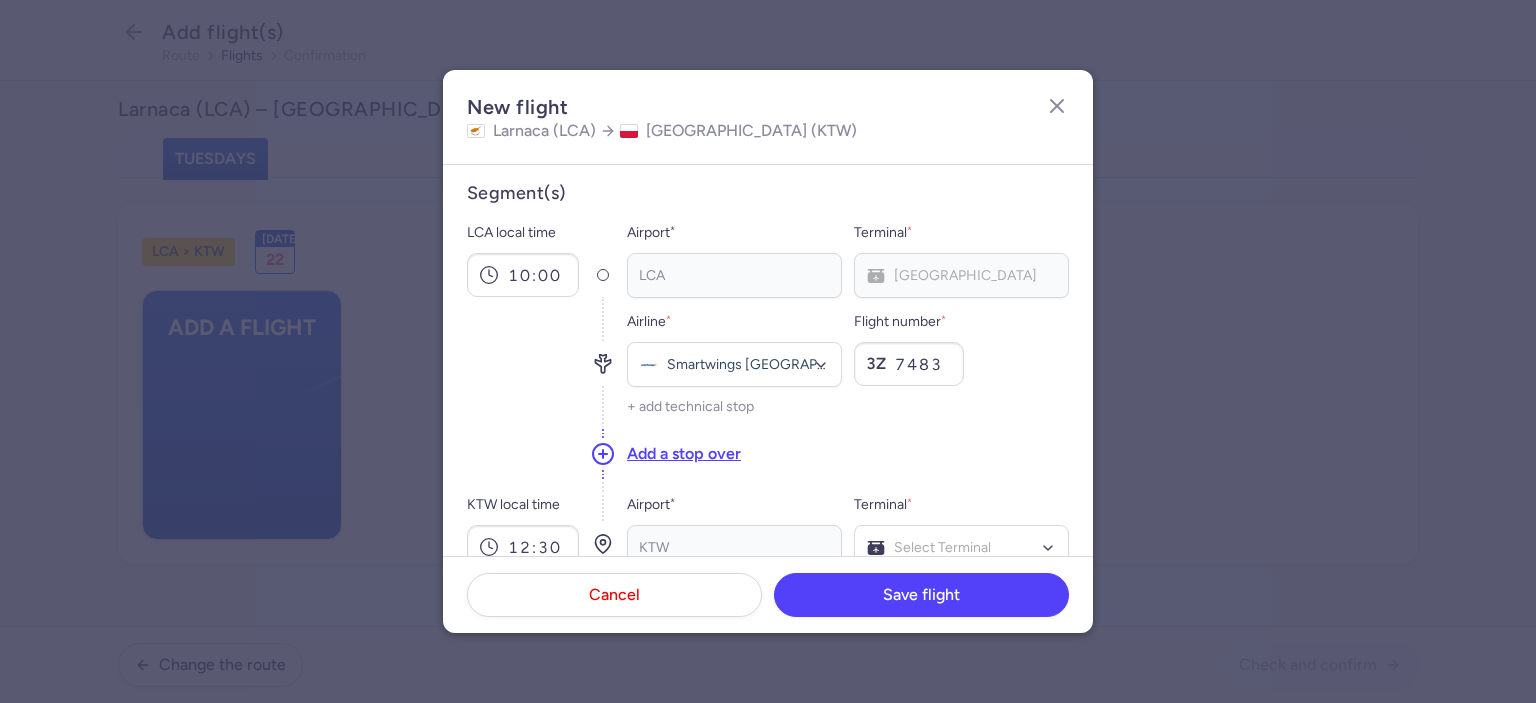 click at bounding box center [523, 454] 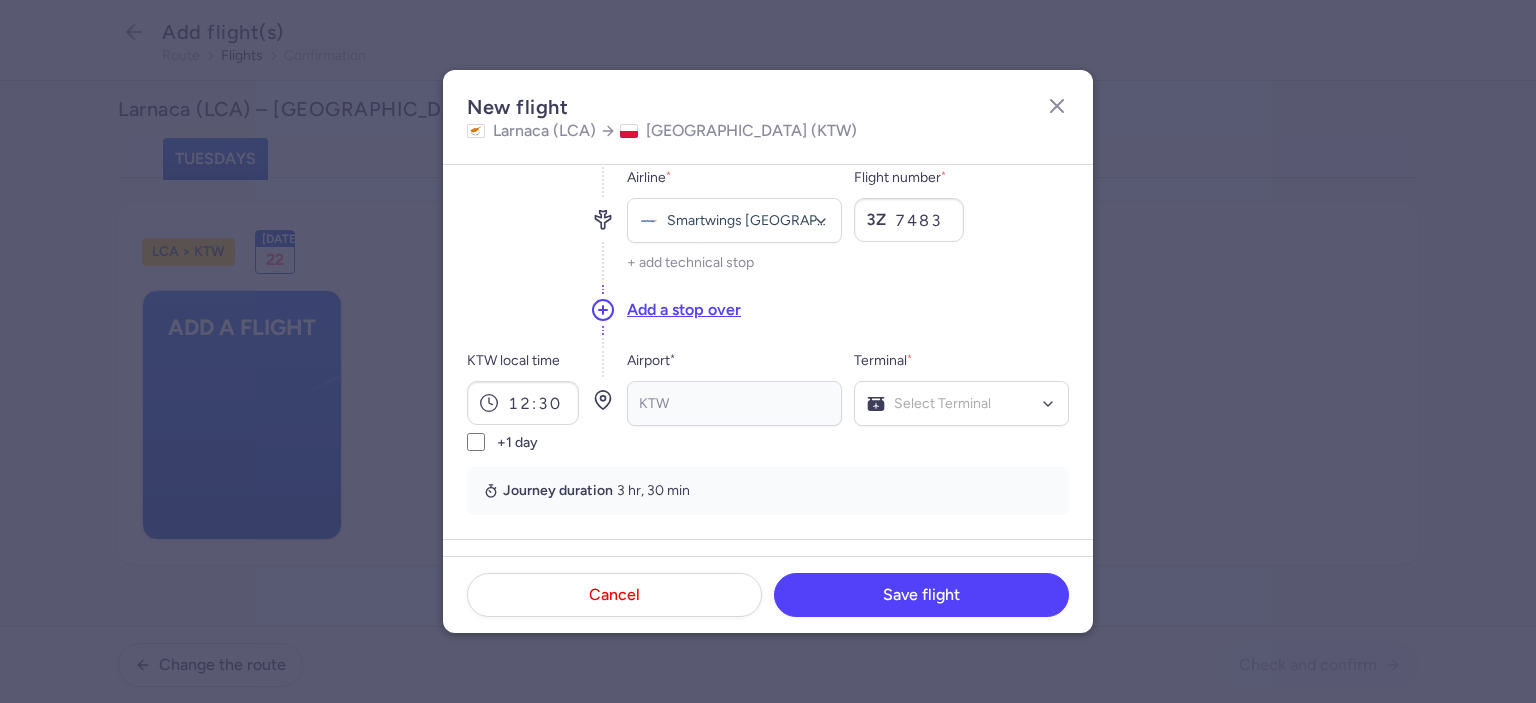 scroll, scrollTop: 227, scrollLeft: 0, axis: vertical 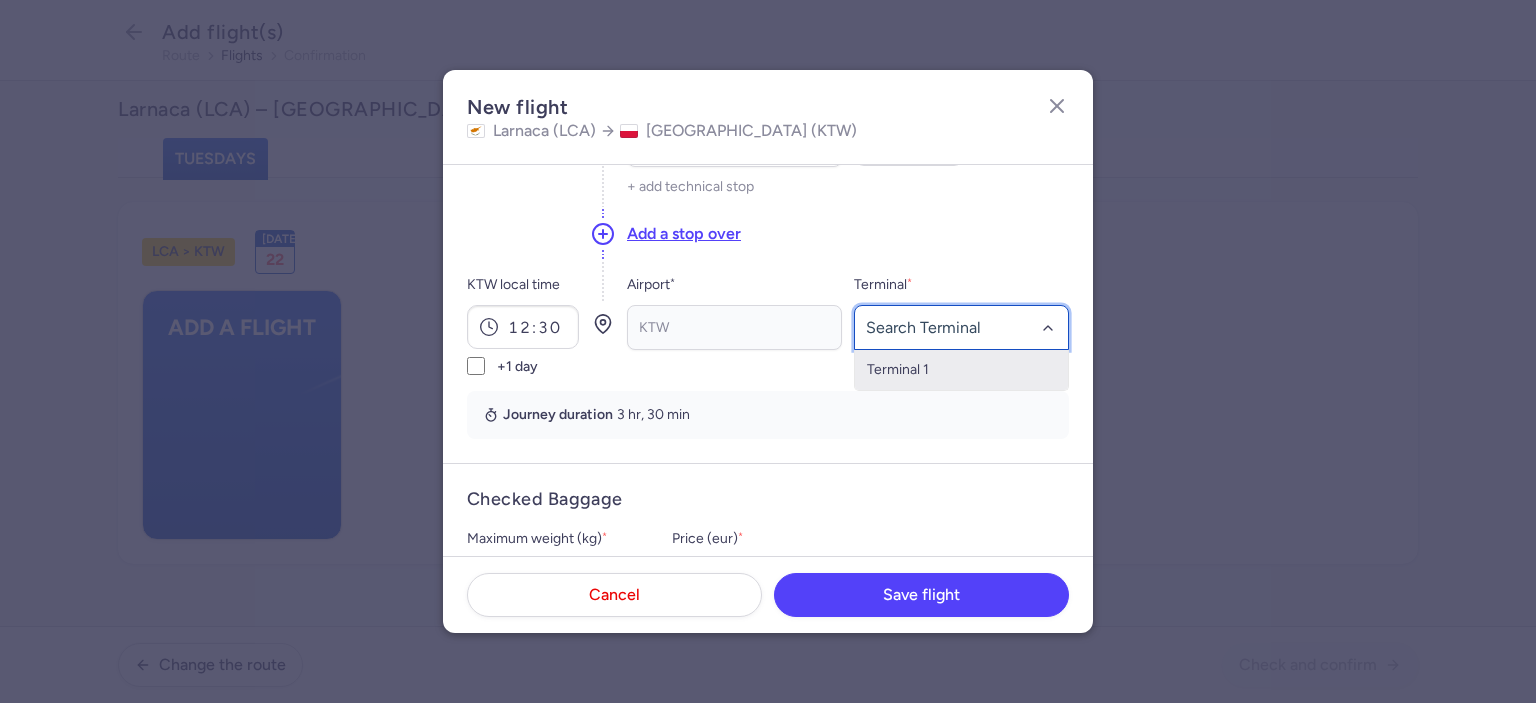 click on "Terminal 1" at bounding box center (961, 370) 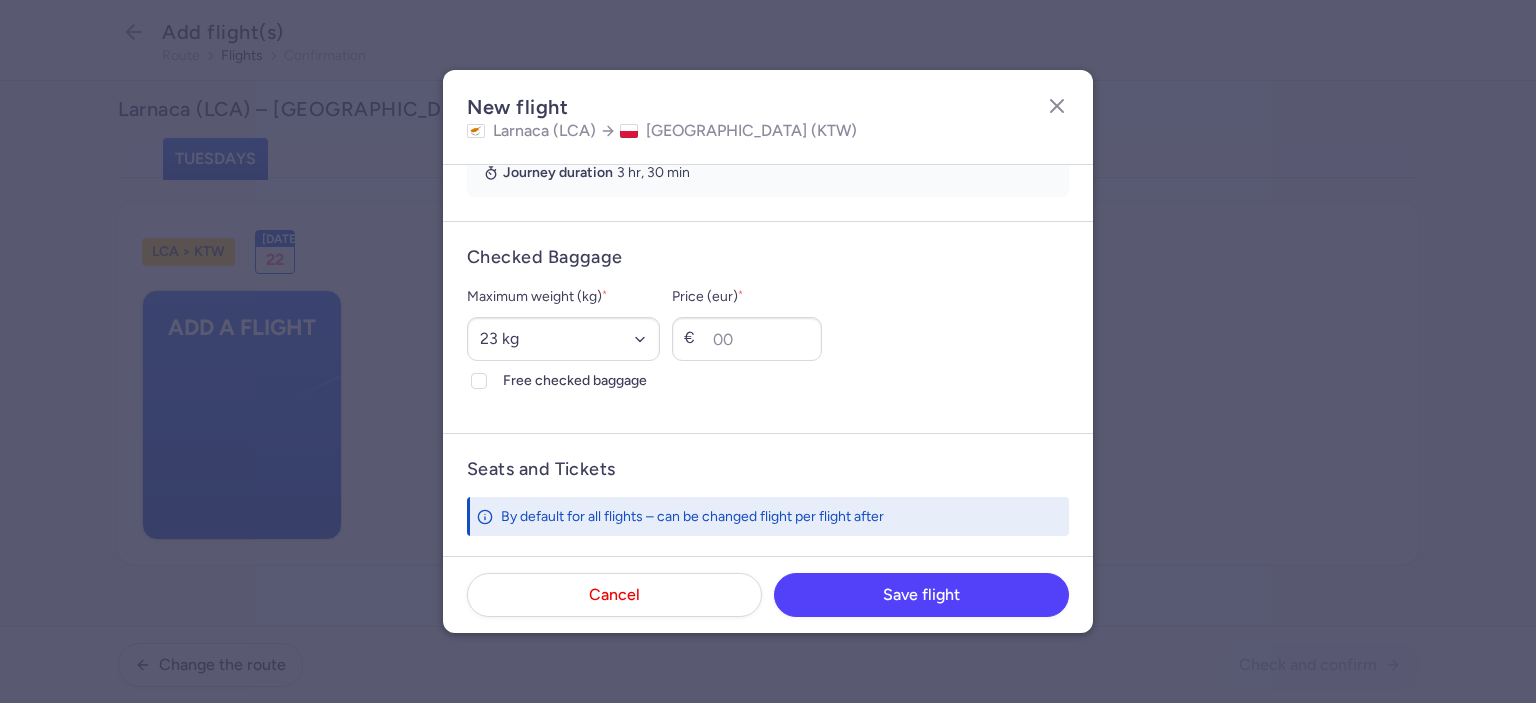 scroll, scrollTop: 475, scrollLeft: 0, axis: vertical 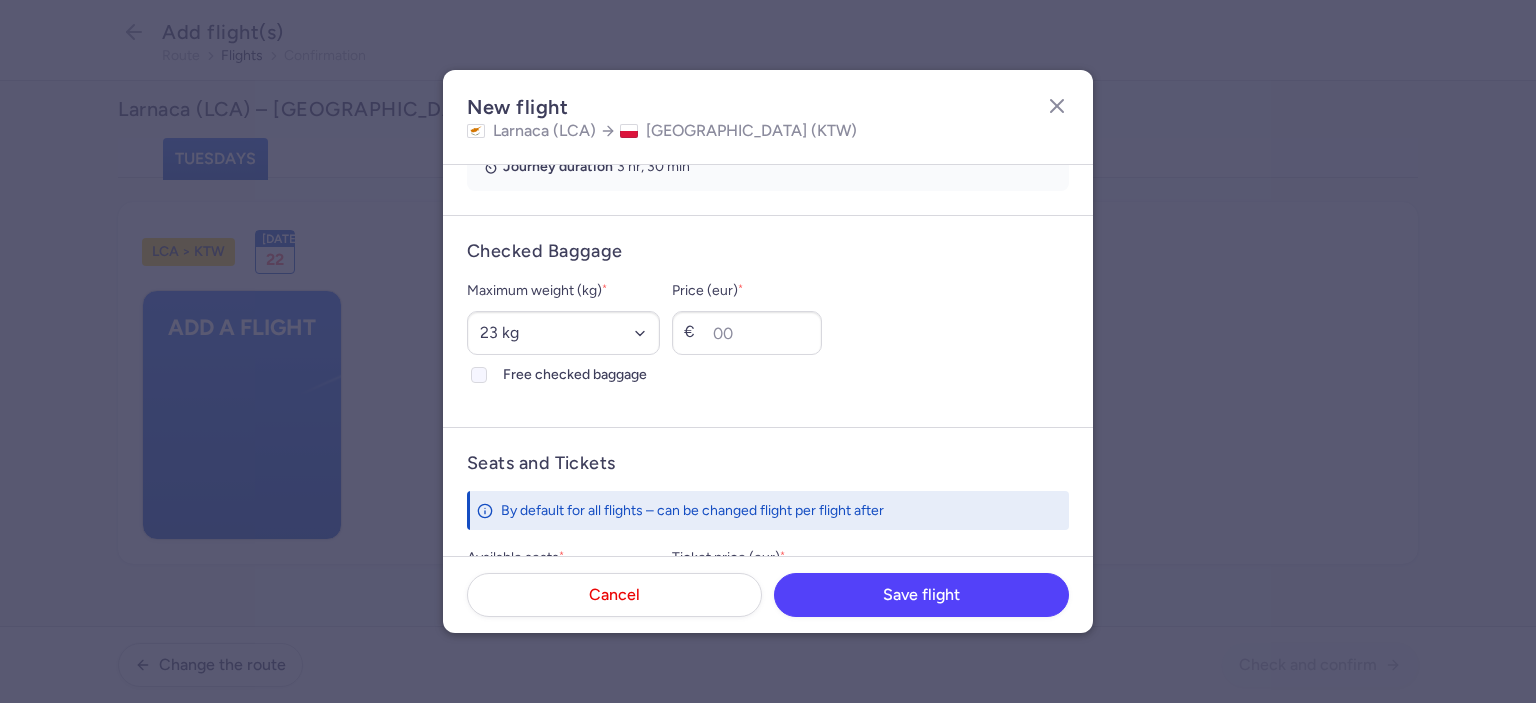 drag, startPoint x: 480, startPoint y: 372, endPoint x: 531, endPoint y: 373, distance: 51.009804 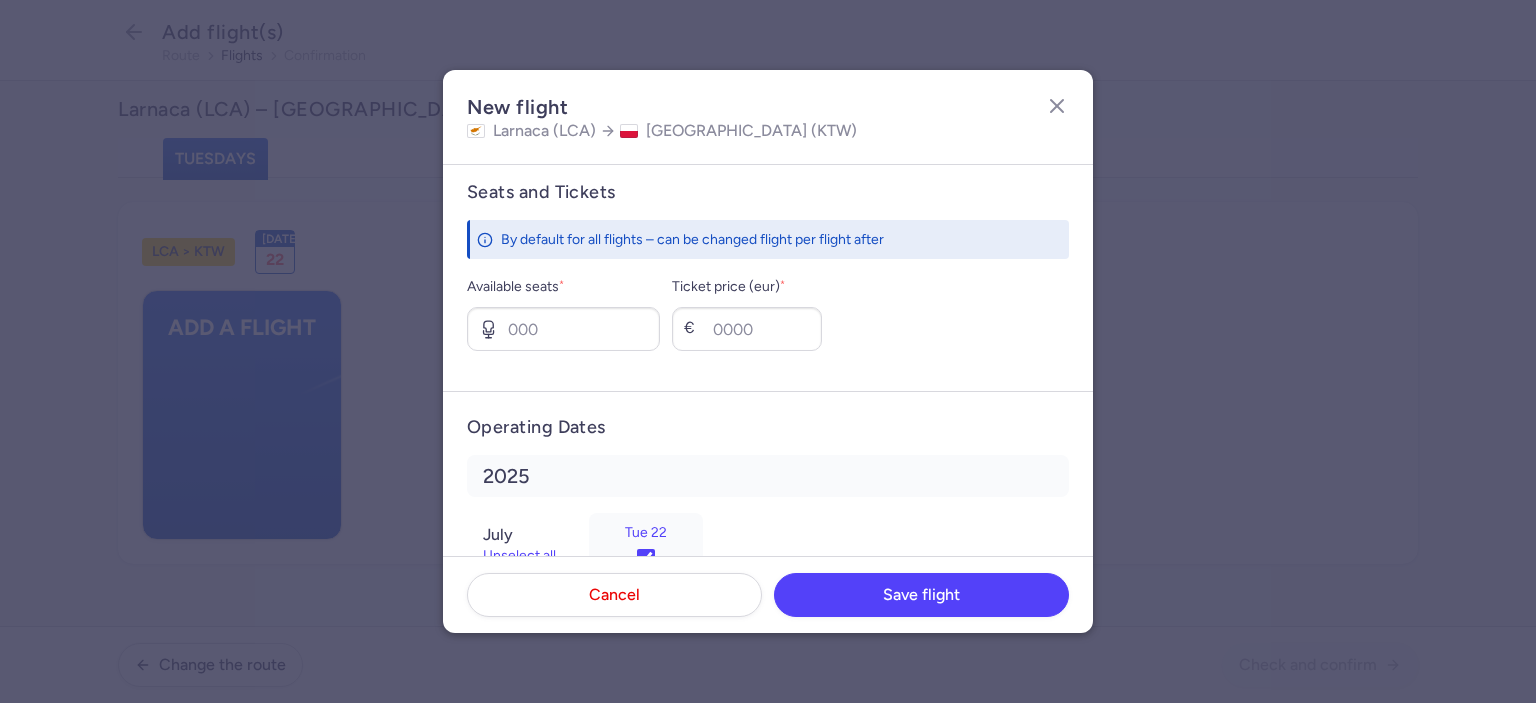 scroll, scrollTop: 741, scrollLeft: 0, axis: vertical 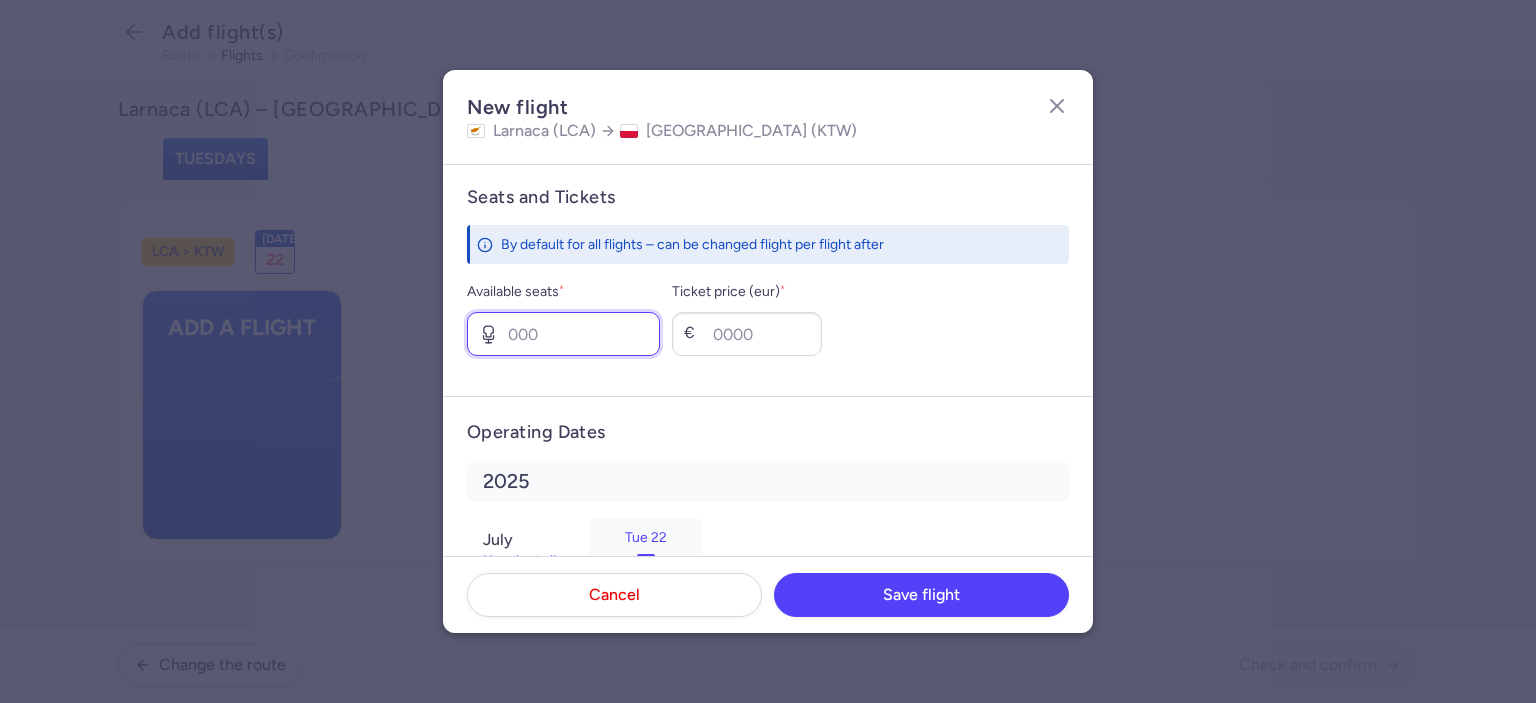 click on "Available seats  *" at bounding box center (563, 334) 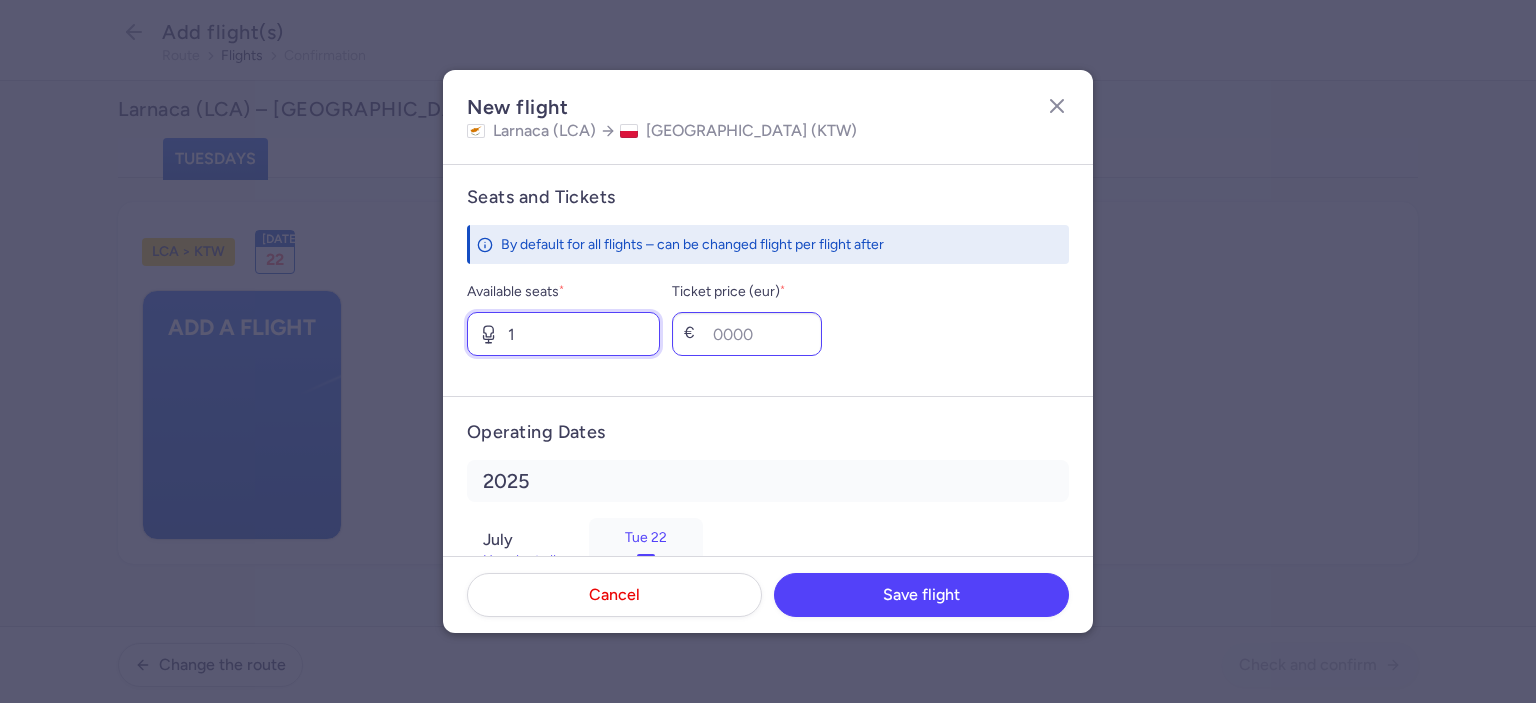 type on "1" 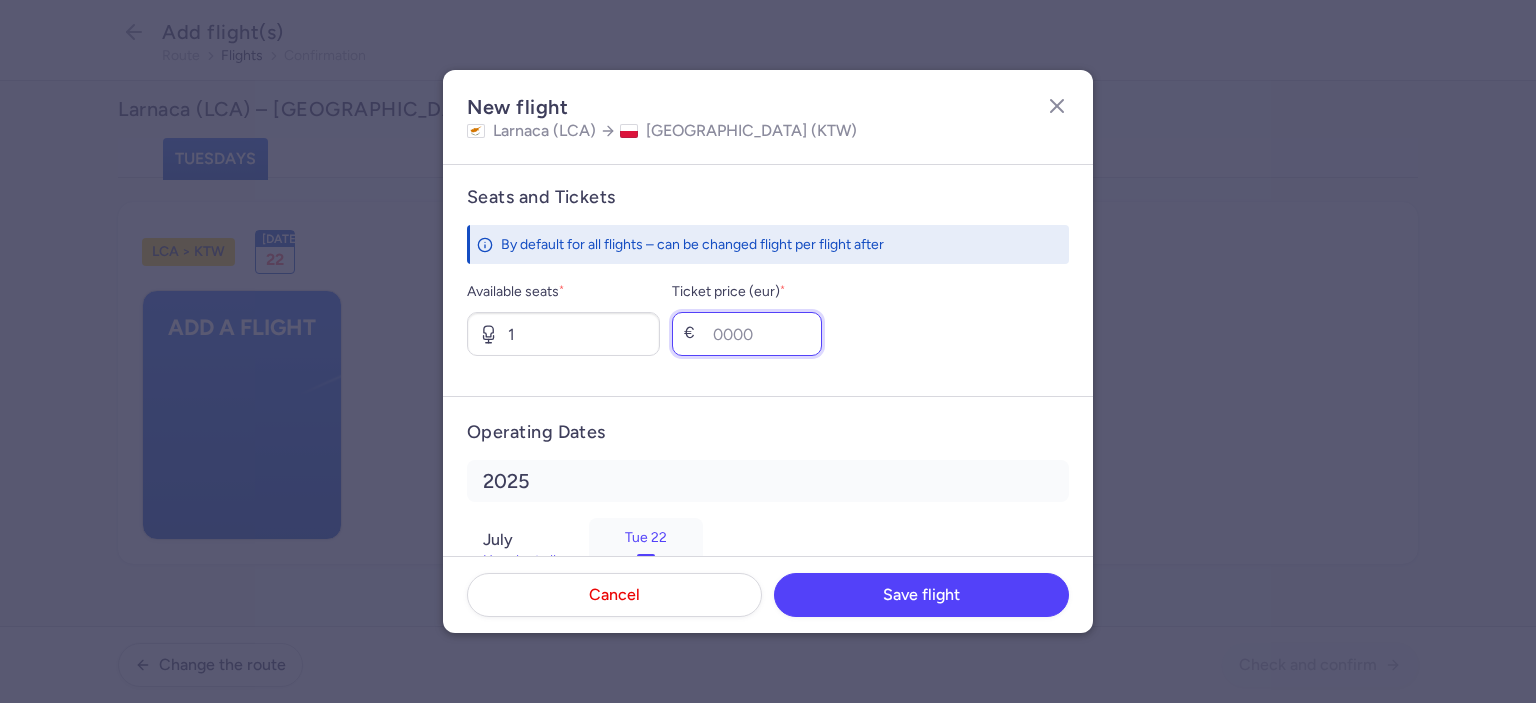 click on "Ticket price (eur)  *" at bounding box center [747, 334] 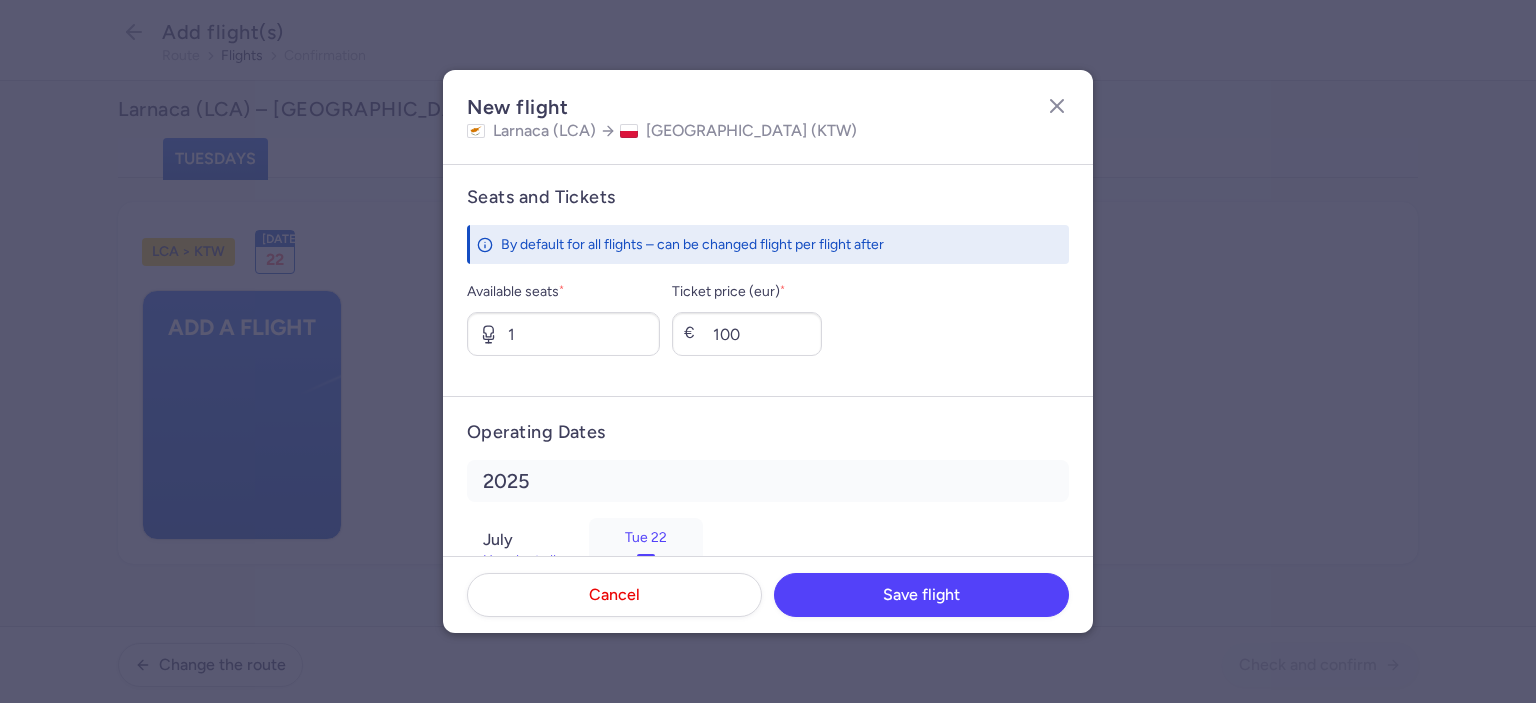 drag, startPoint x: 908, startPoint y: 319, endPoint x: 924, endPoint y: 319, distance: 16 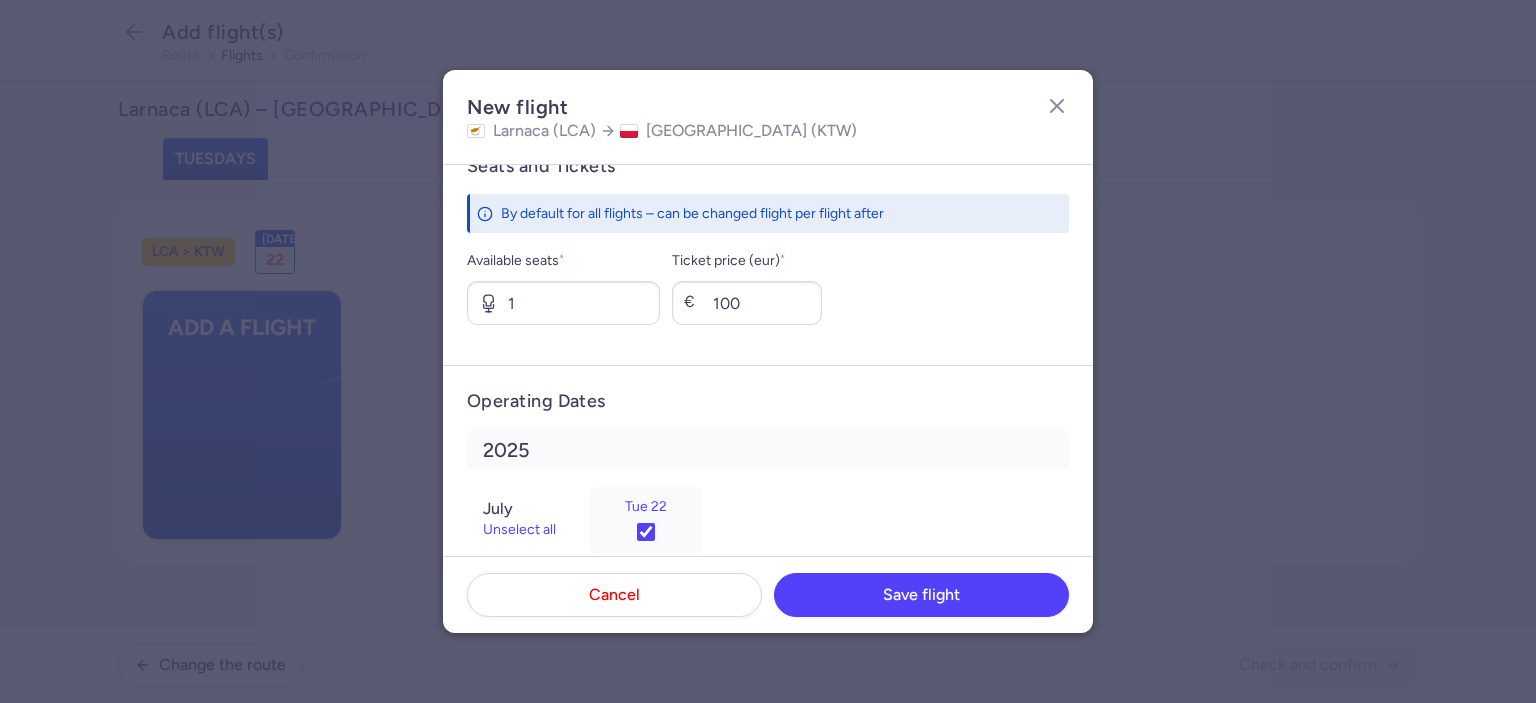 scroll, scrollTop: 808, scrollLeft: 0, axis: vertical 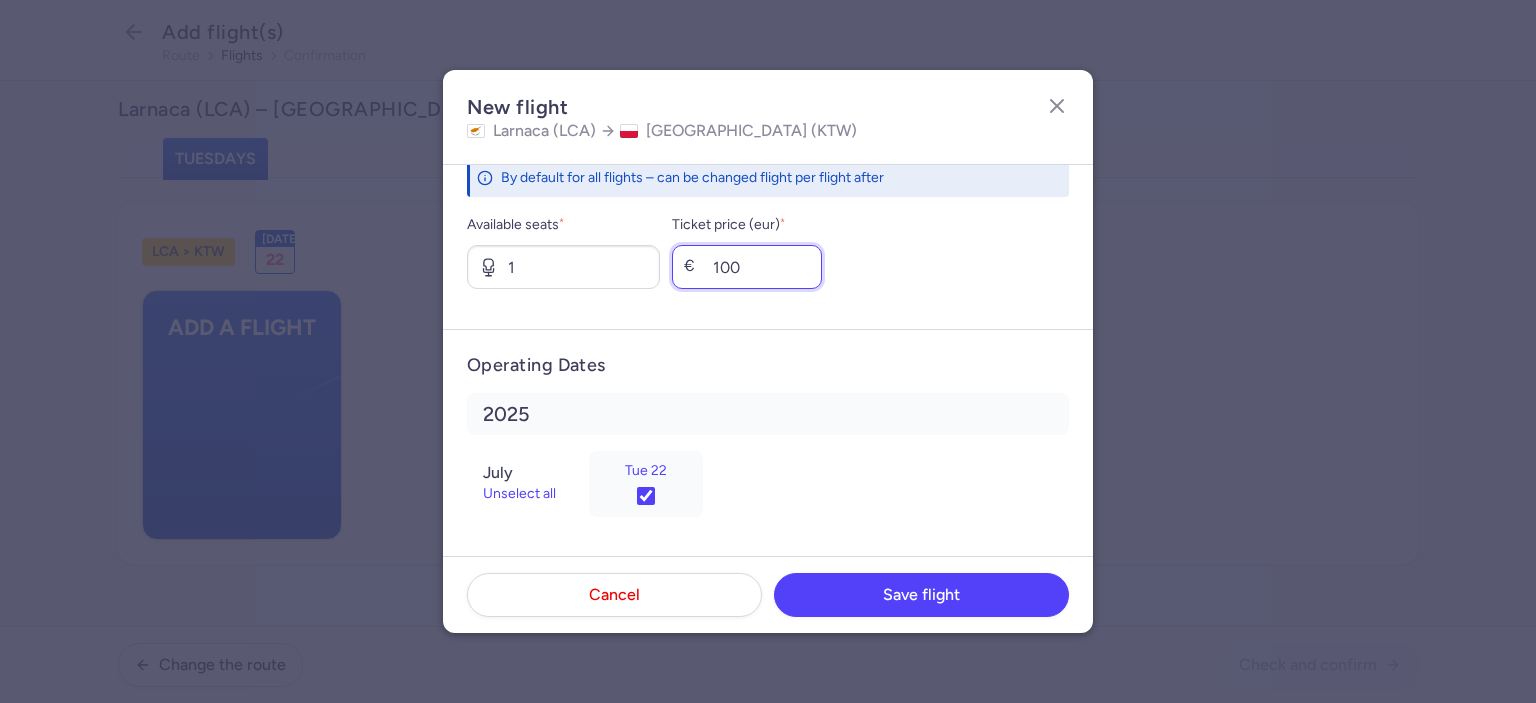 click on "100" at bounding box center [747, 267] 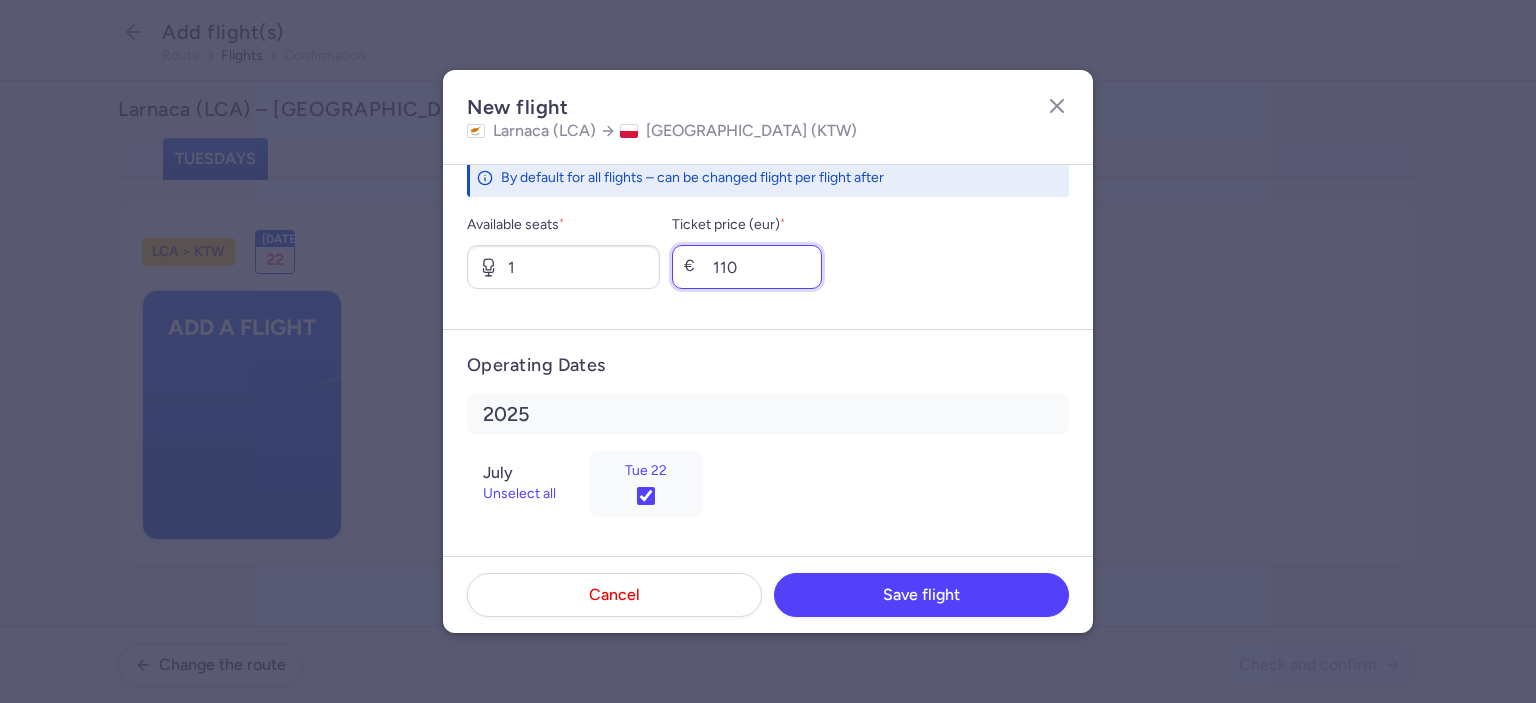type on "110" 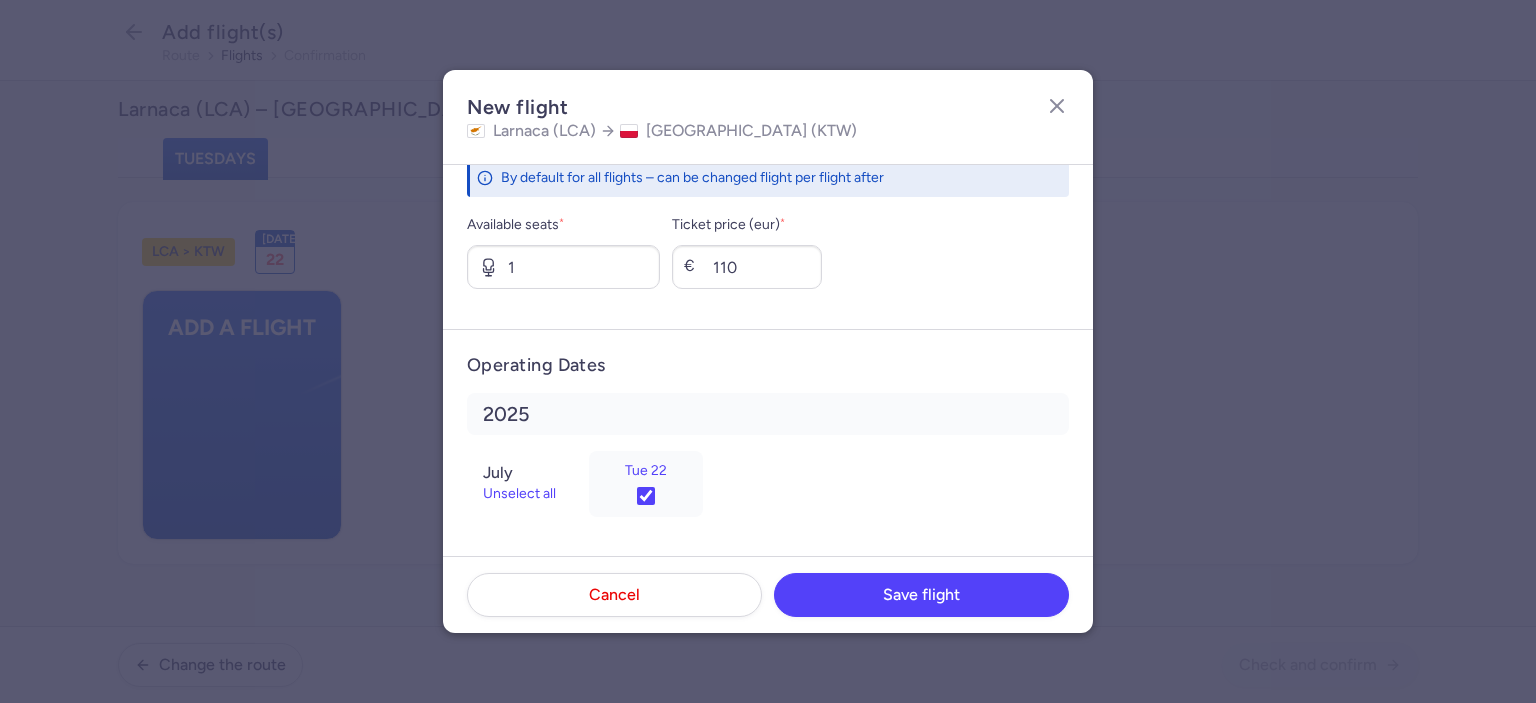click on "Seats and Tickets By default for all flights – can be changed flight per flight after Available seats  * 1 Ticket price (eur)  * € 110" at bounding box center (768, 211) 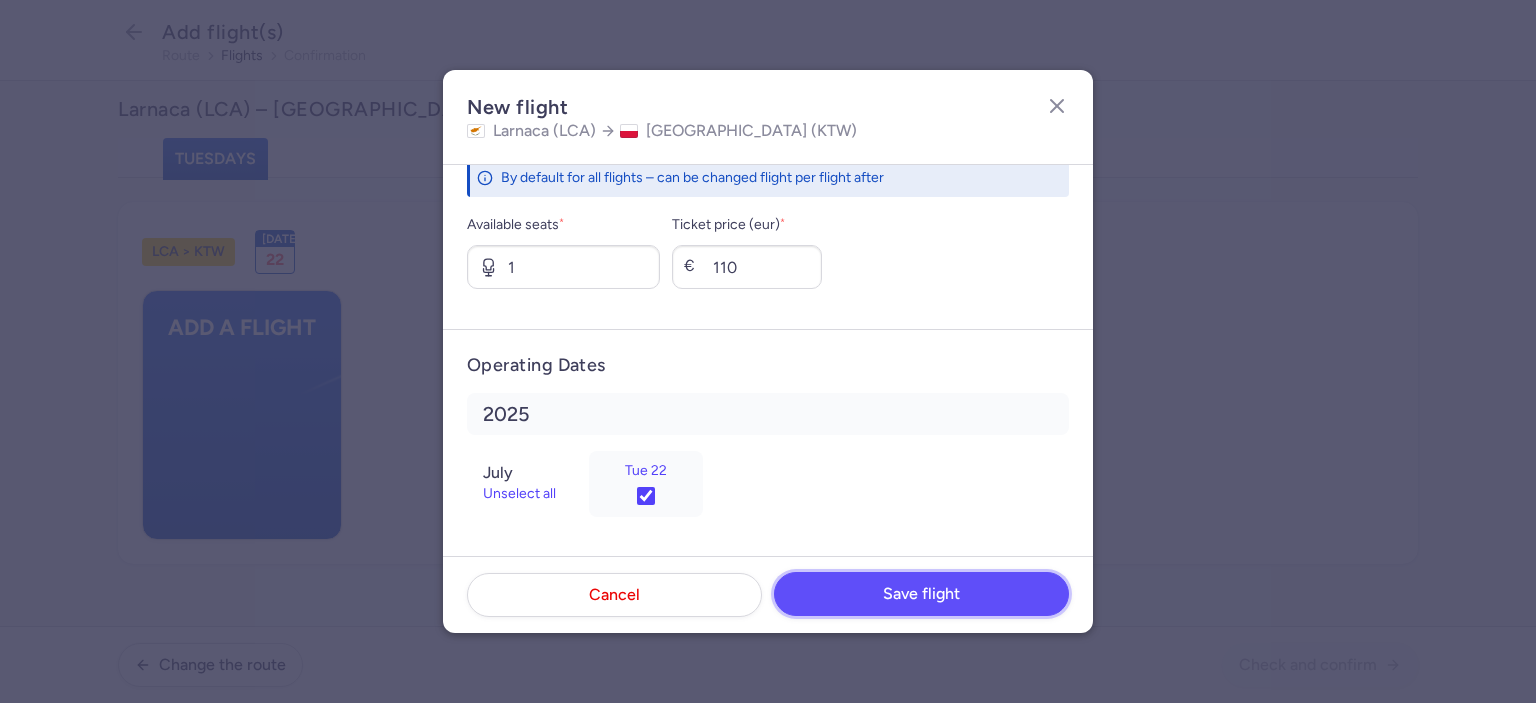 click on "Save flight" at bounding box center [921, 594] 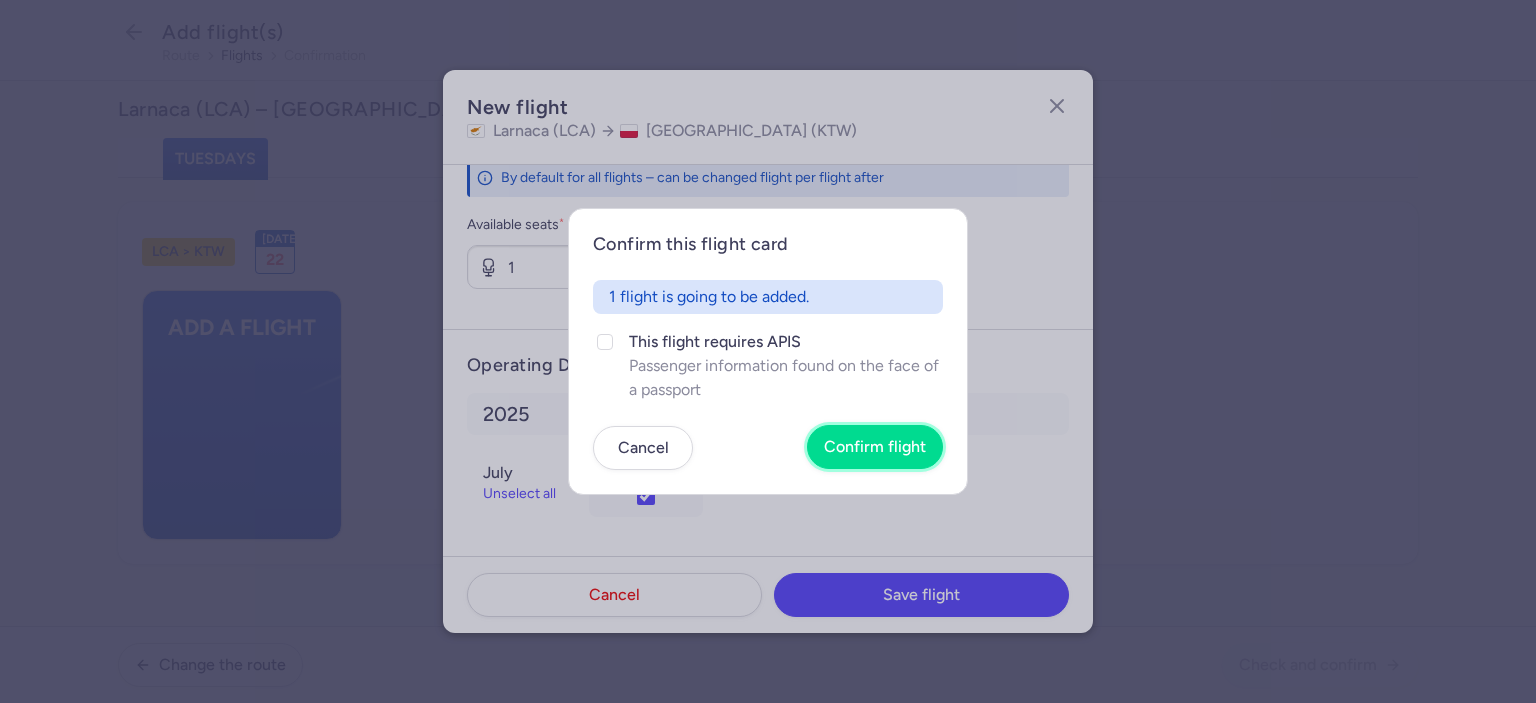 click on "Confirm flight" at bounding box center [875, 447] 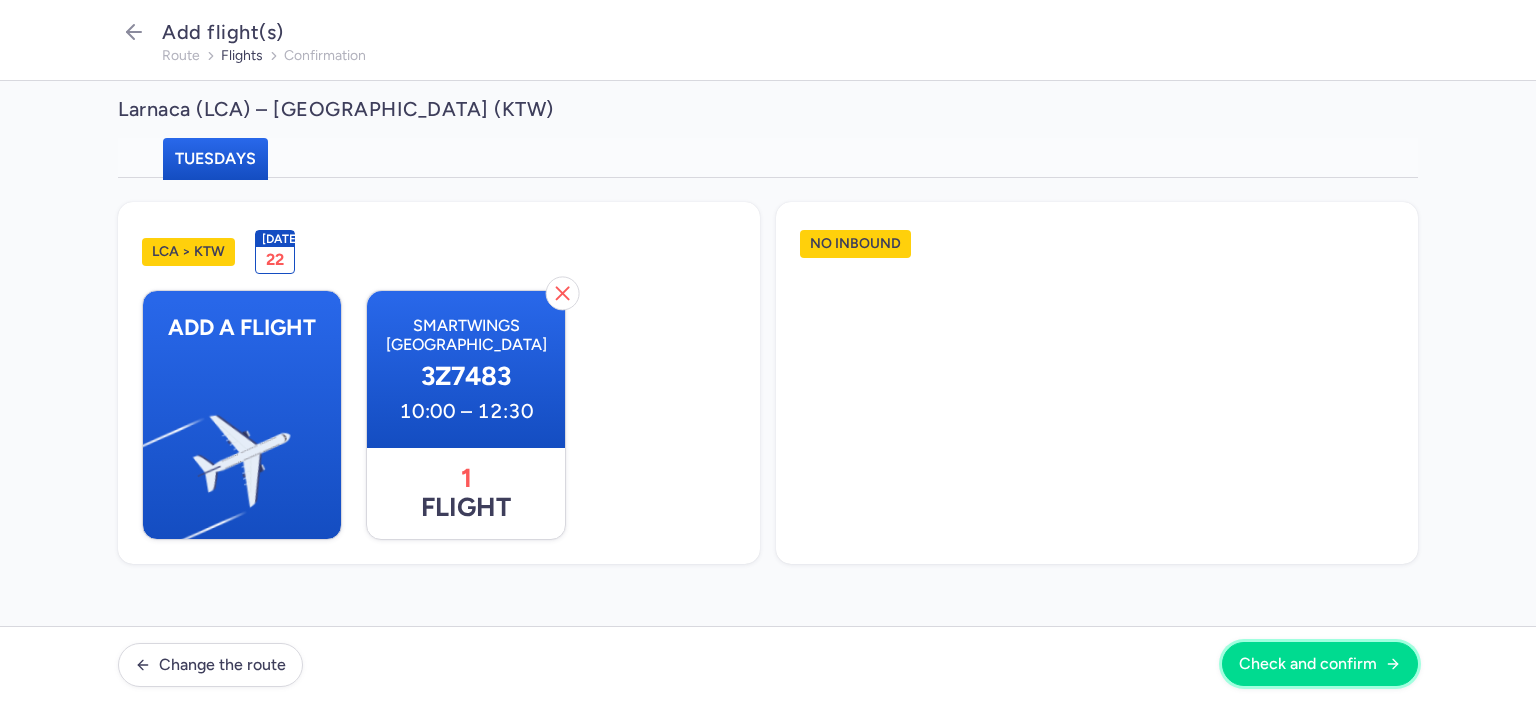 click on "Check and confirm" at bounding box center [1308, 664] 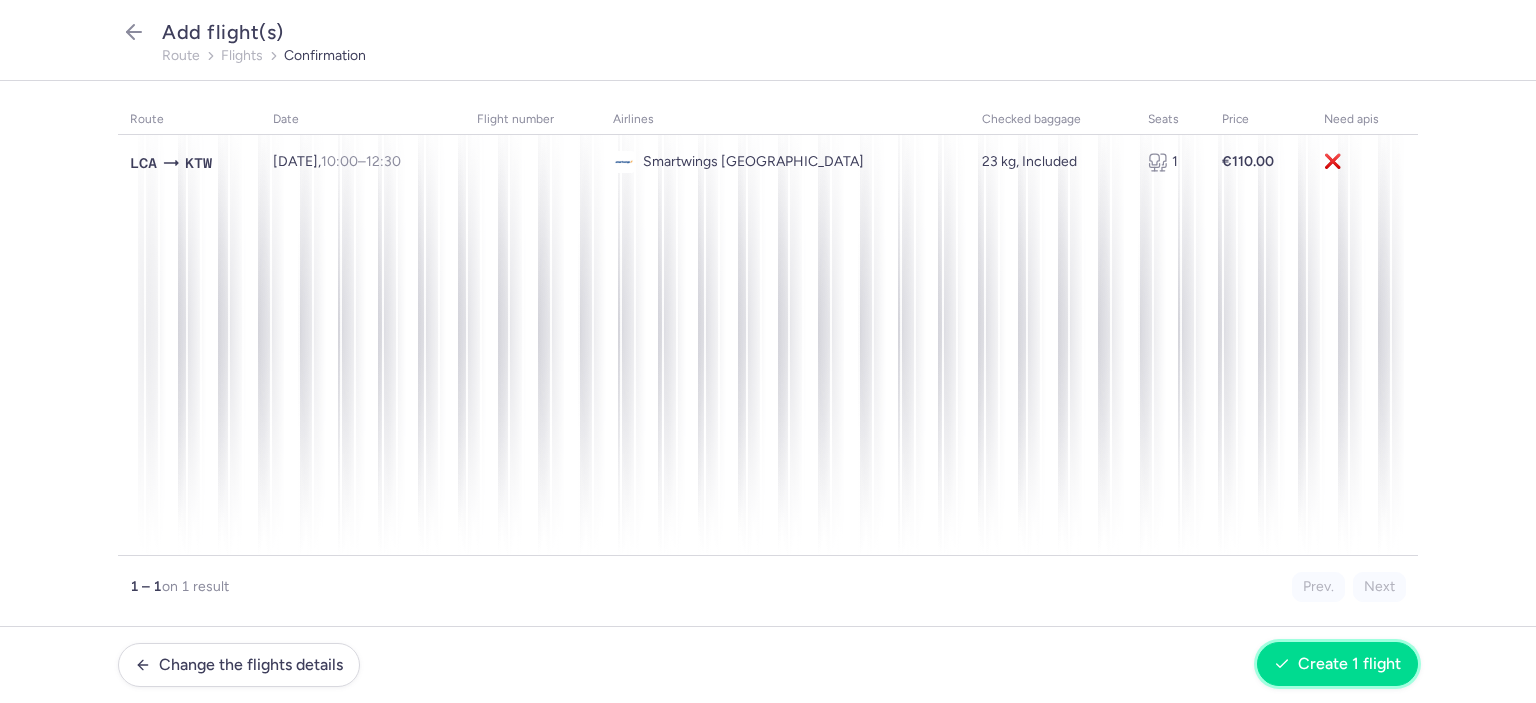 click on "Create 1 flight" at bounding box center [1337, 664] 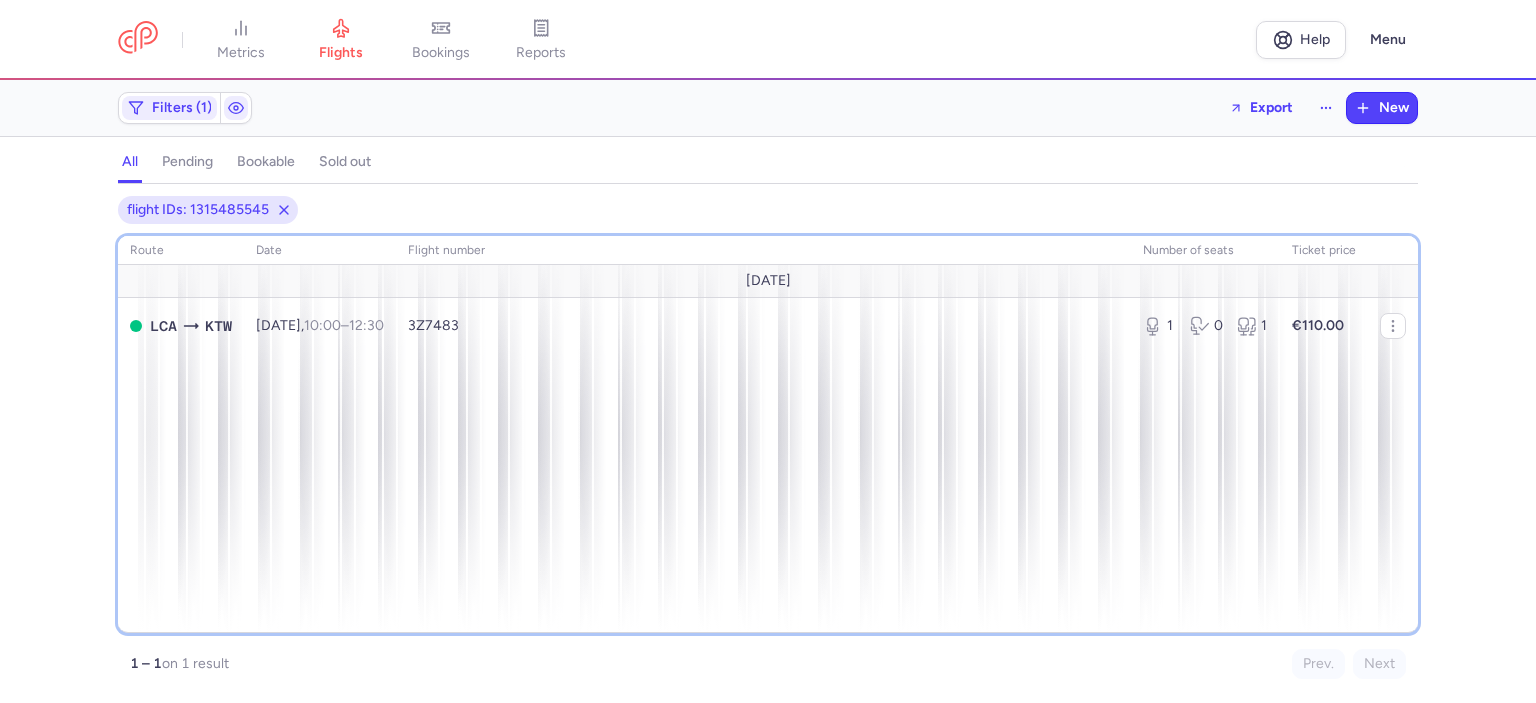 click on "route date Flight number number of seats Ticket price [DATE]  LCA  KTW [DATE]  10:00  –  12:30  +0  3Z7483  1 0 1 €110.00" at bounding box center (768, 434) 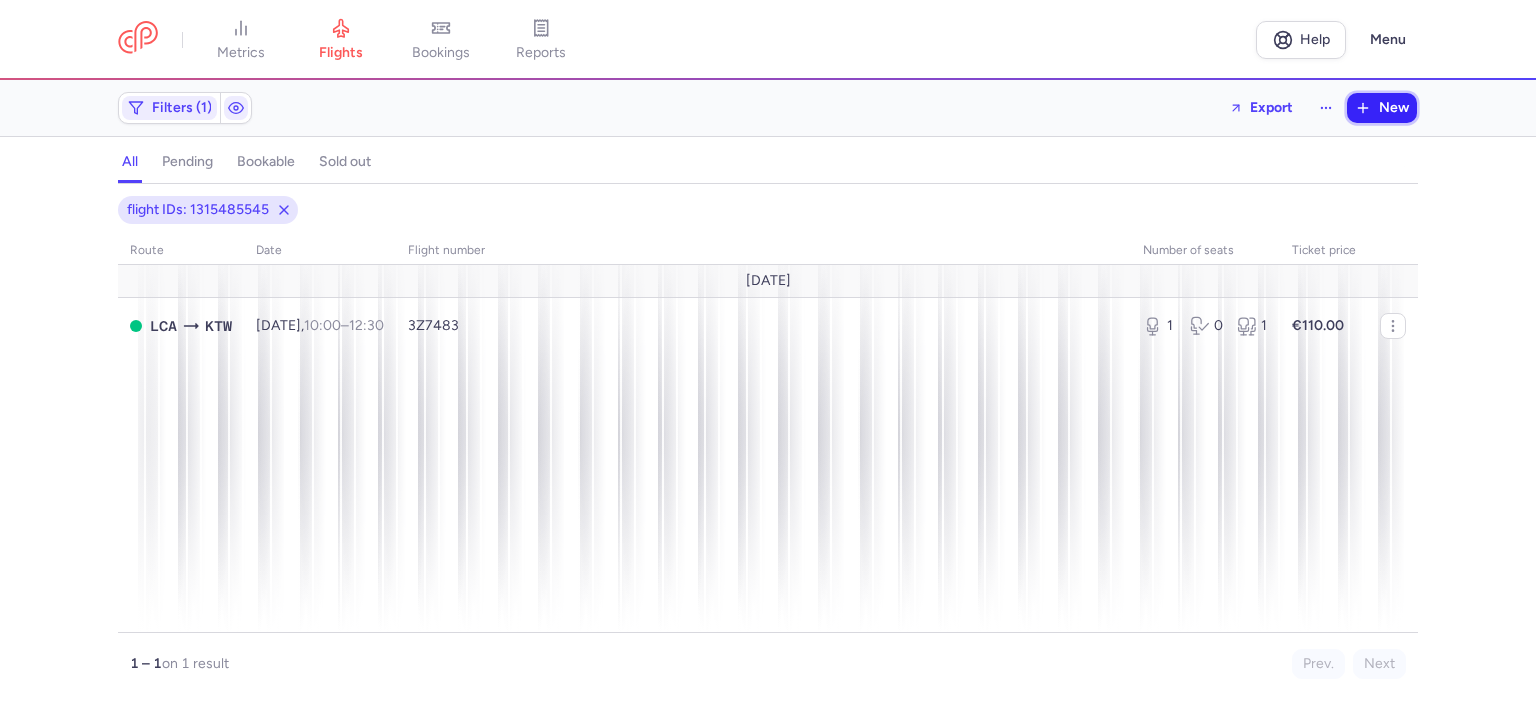 click on "New" at bounding box center (1394, 108) 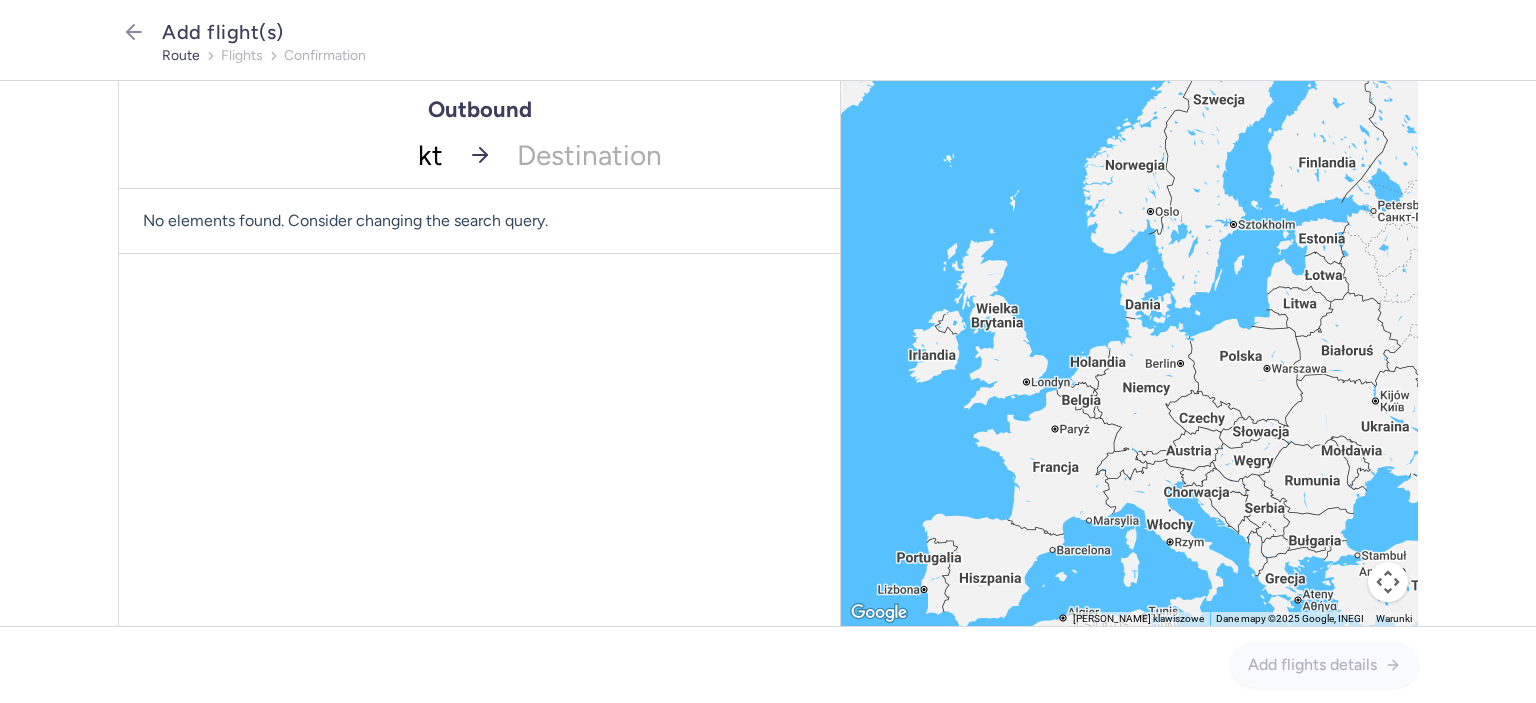 type on "ktw" 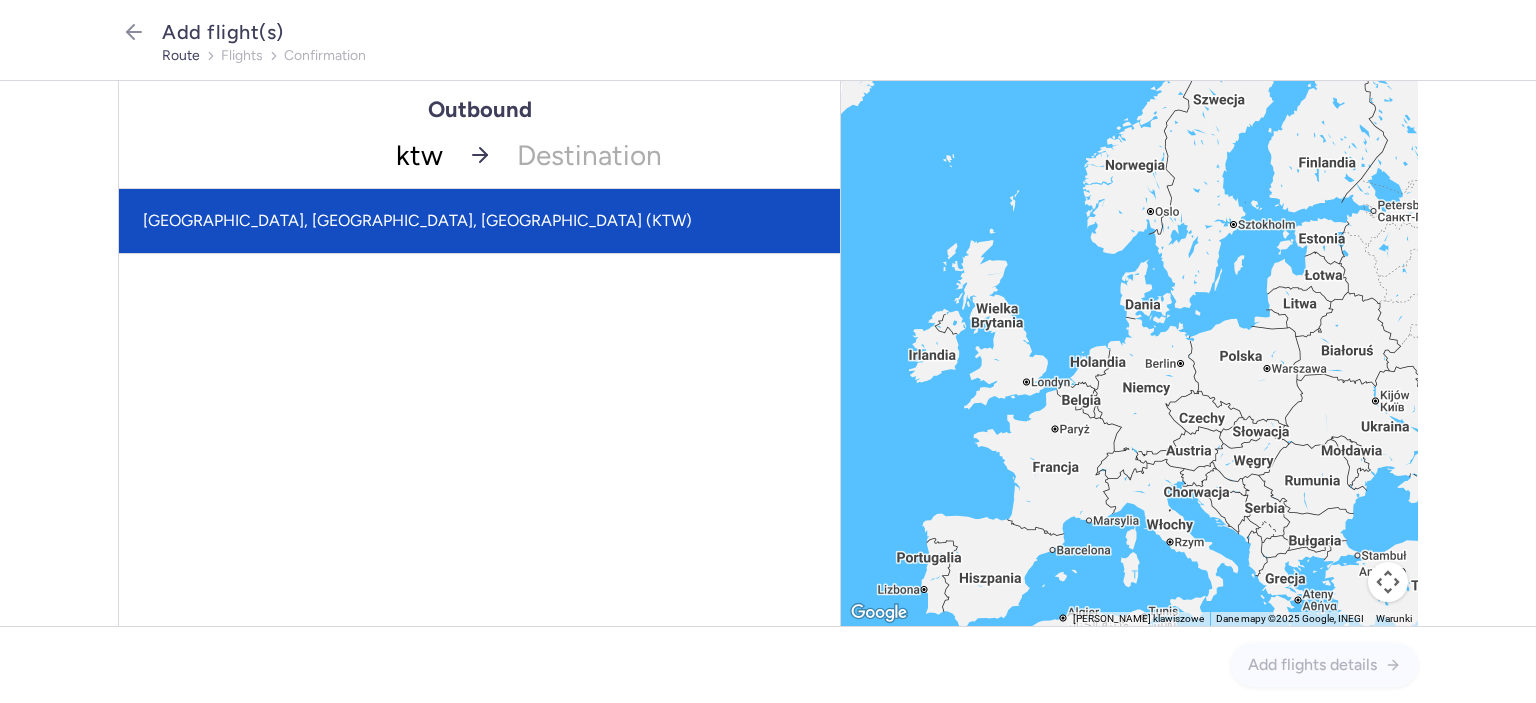 drag, startPoint x: 441, startPoint y: 208, endPoint x: 490, endPoint y: 197, distance: 50.219517 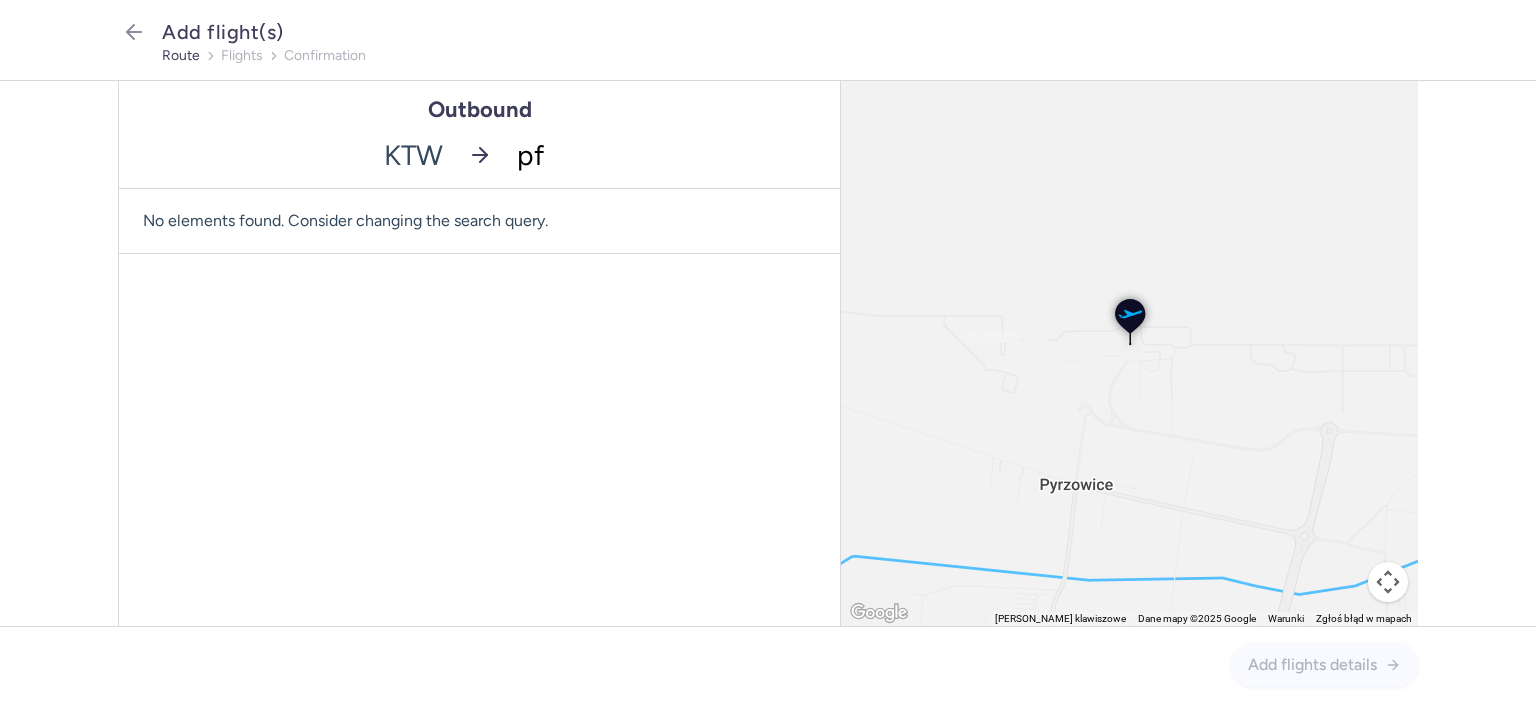 type on "pfo" 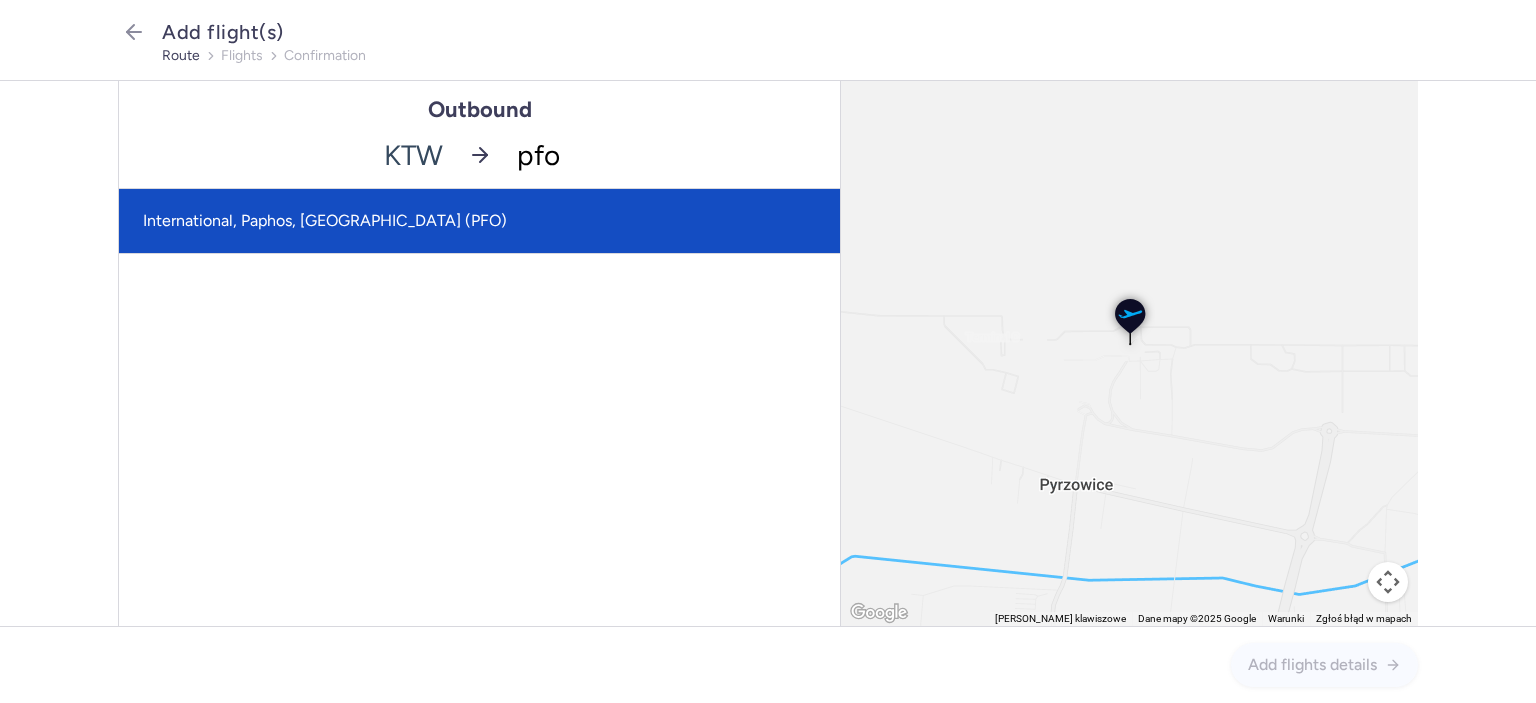 click on "International, Paphos, [GEOGRAPHIC_DATA] (PFO)" at bounding box center [479, 221] 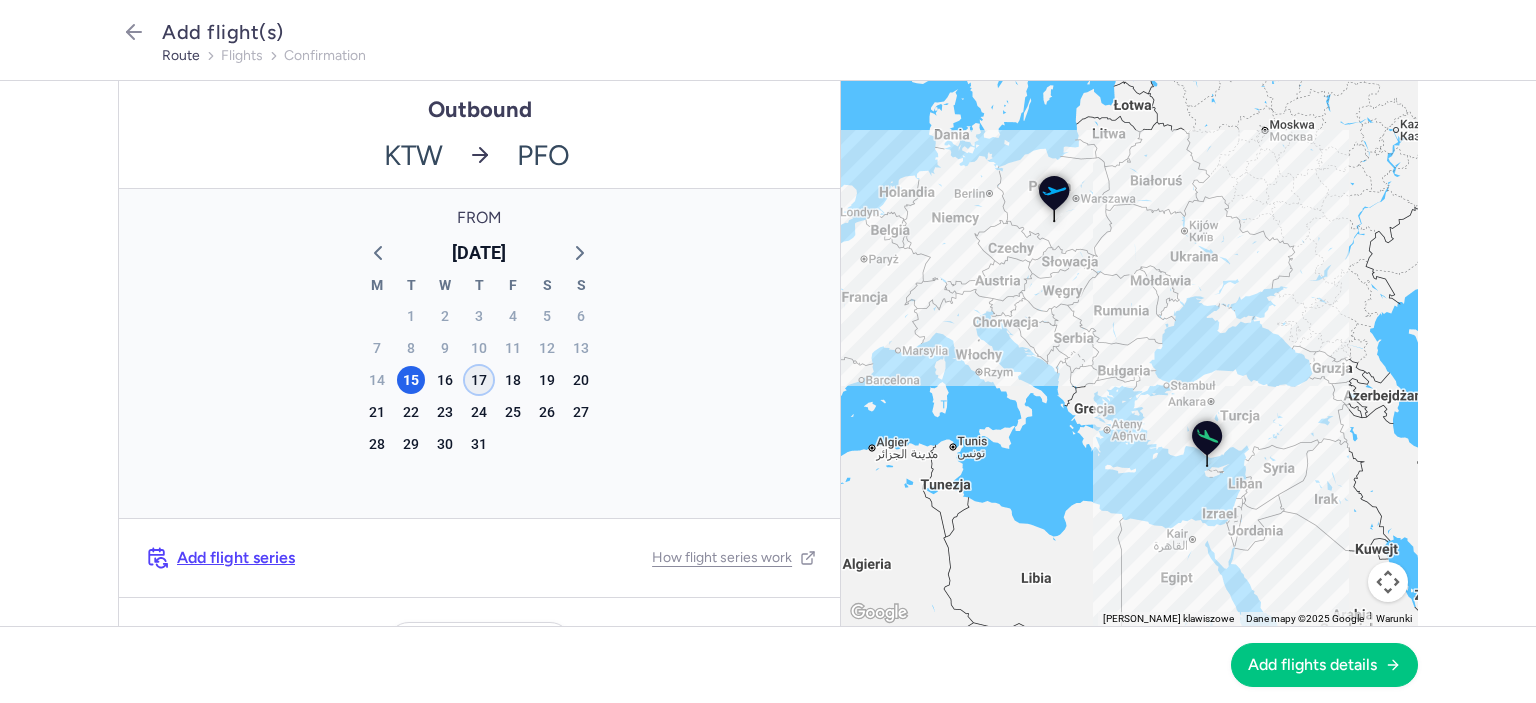 click on "17" 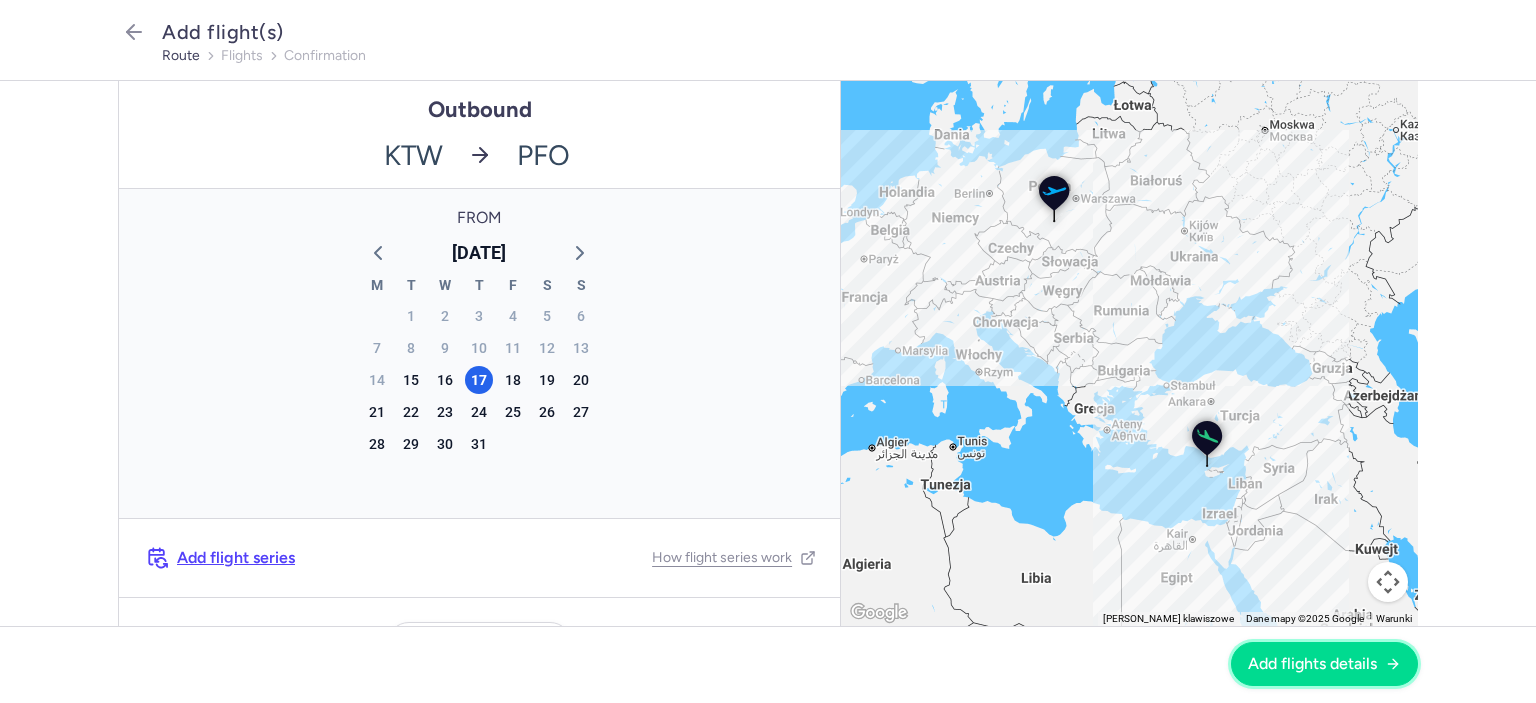 click on "Add flights details" at bounding box center (1312, 664) 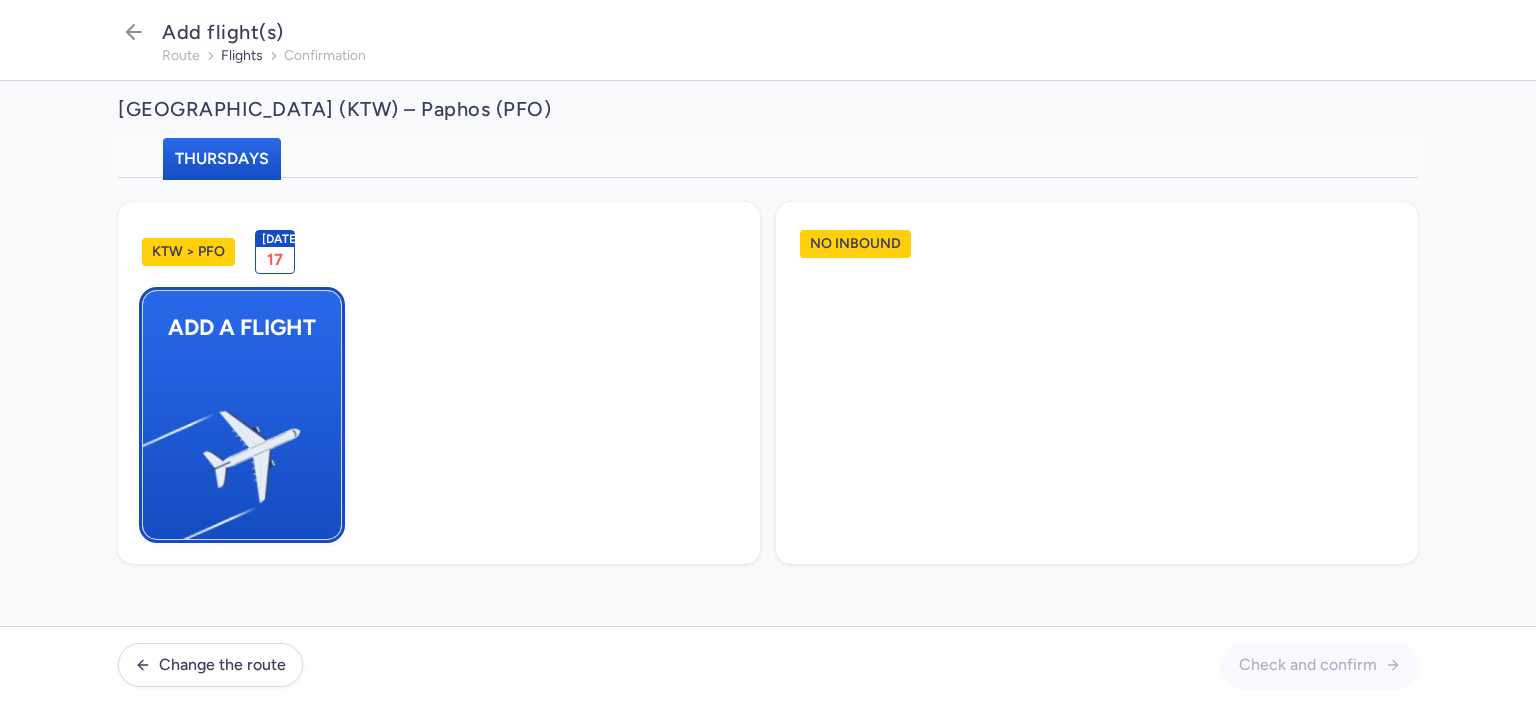 click at bounding box center [153, 448] 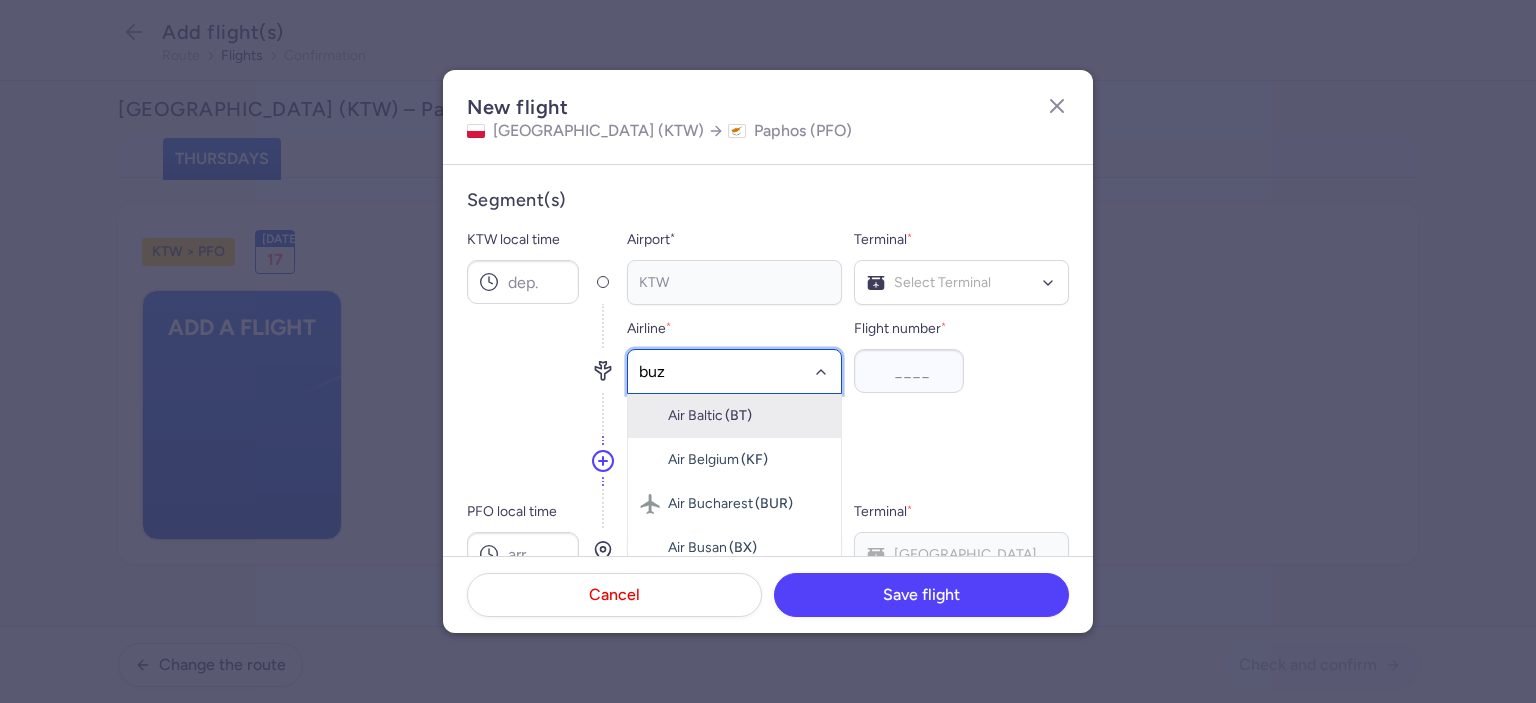 type on "buzz" 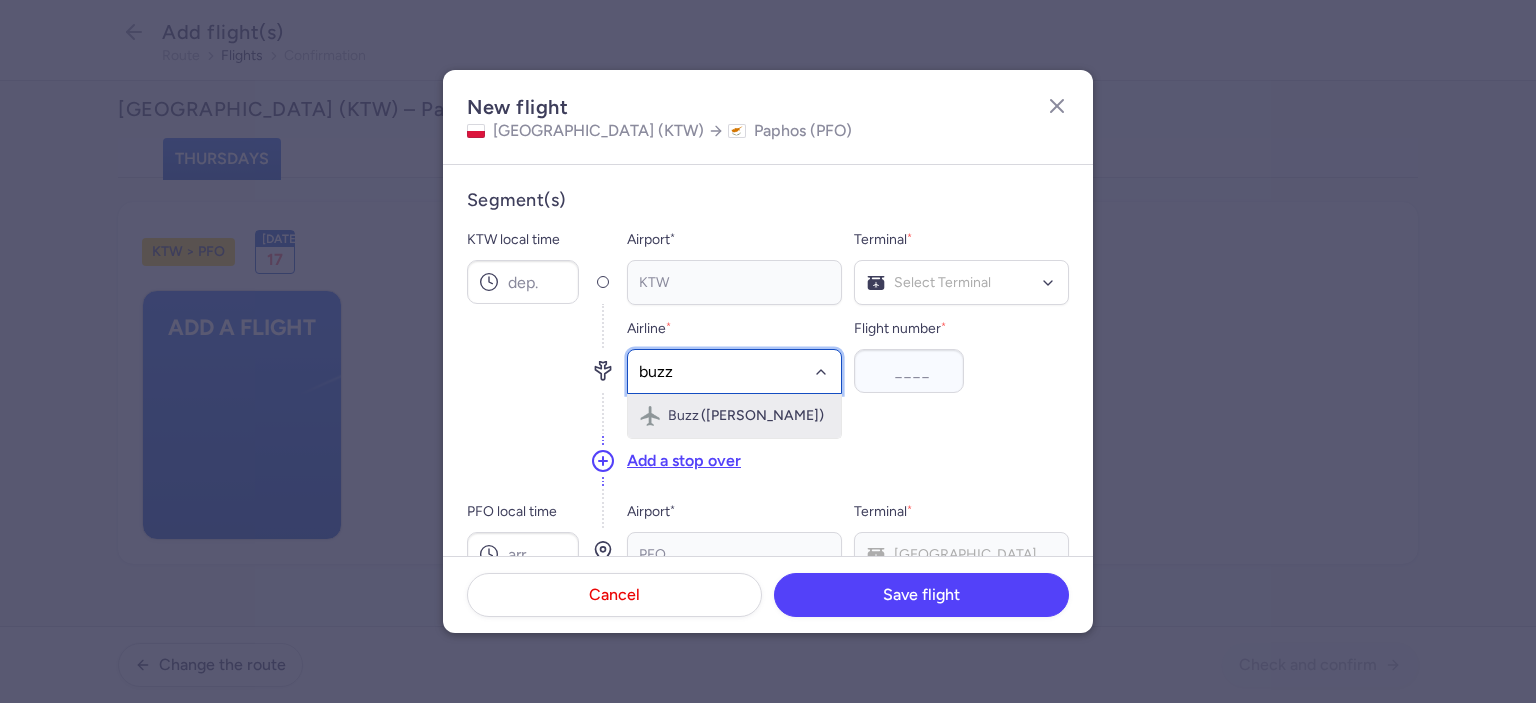 click on "Buzz ([PERSON_NAME])" 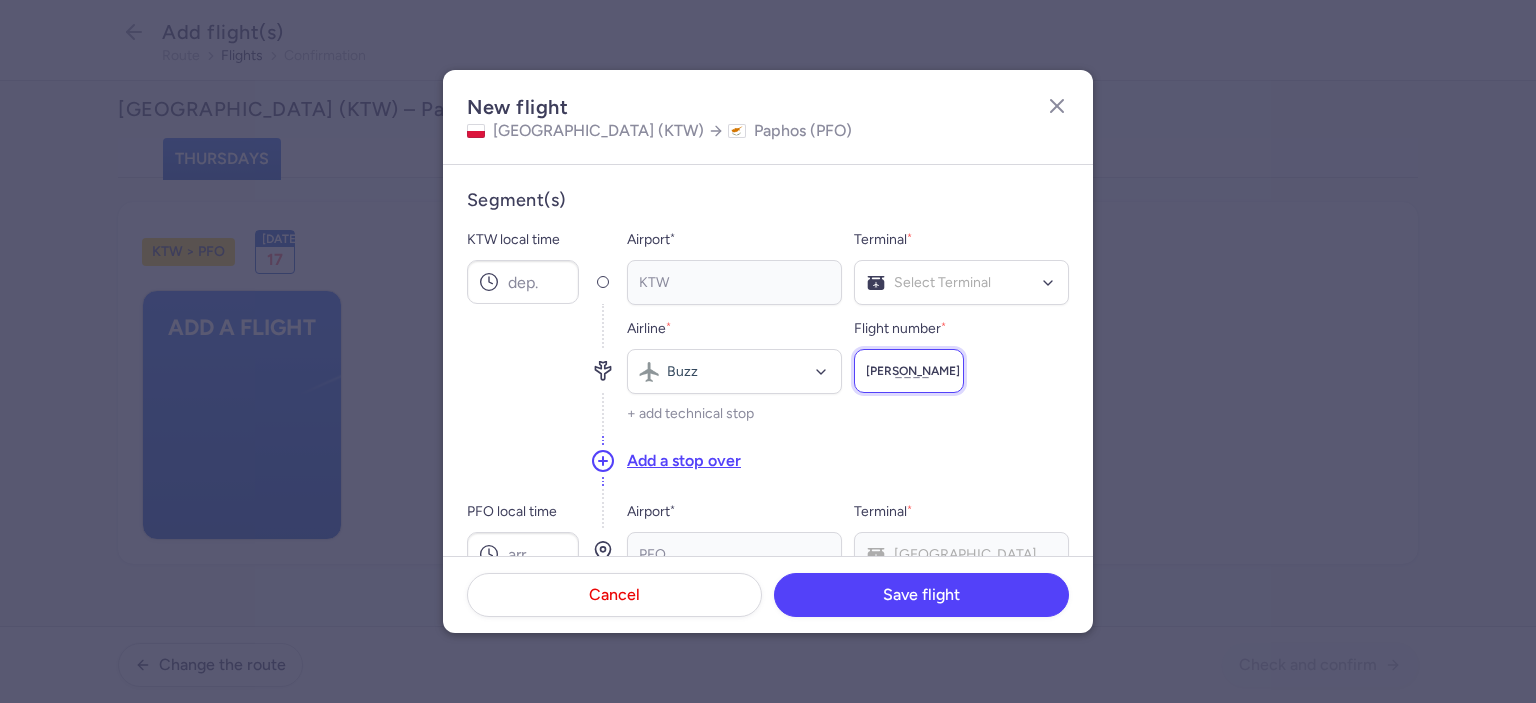 click on "Flight number  *" at bounding box center (909, 371) 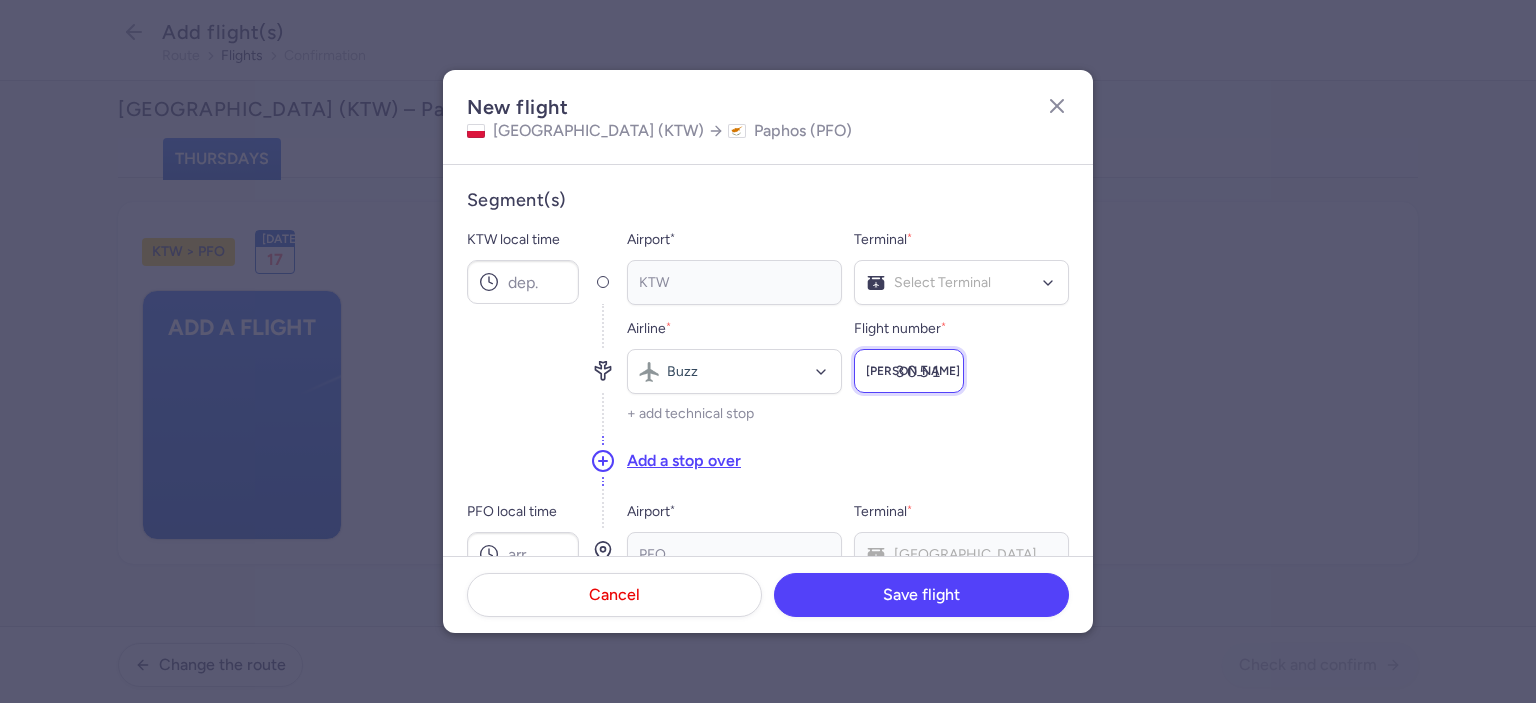 type on "3051" 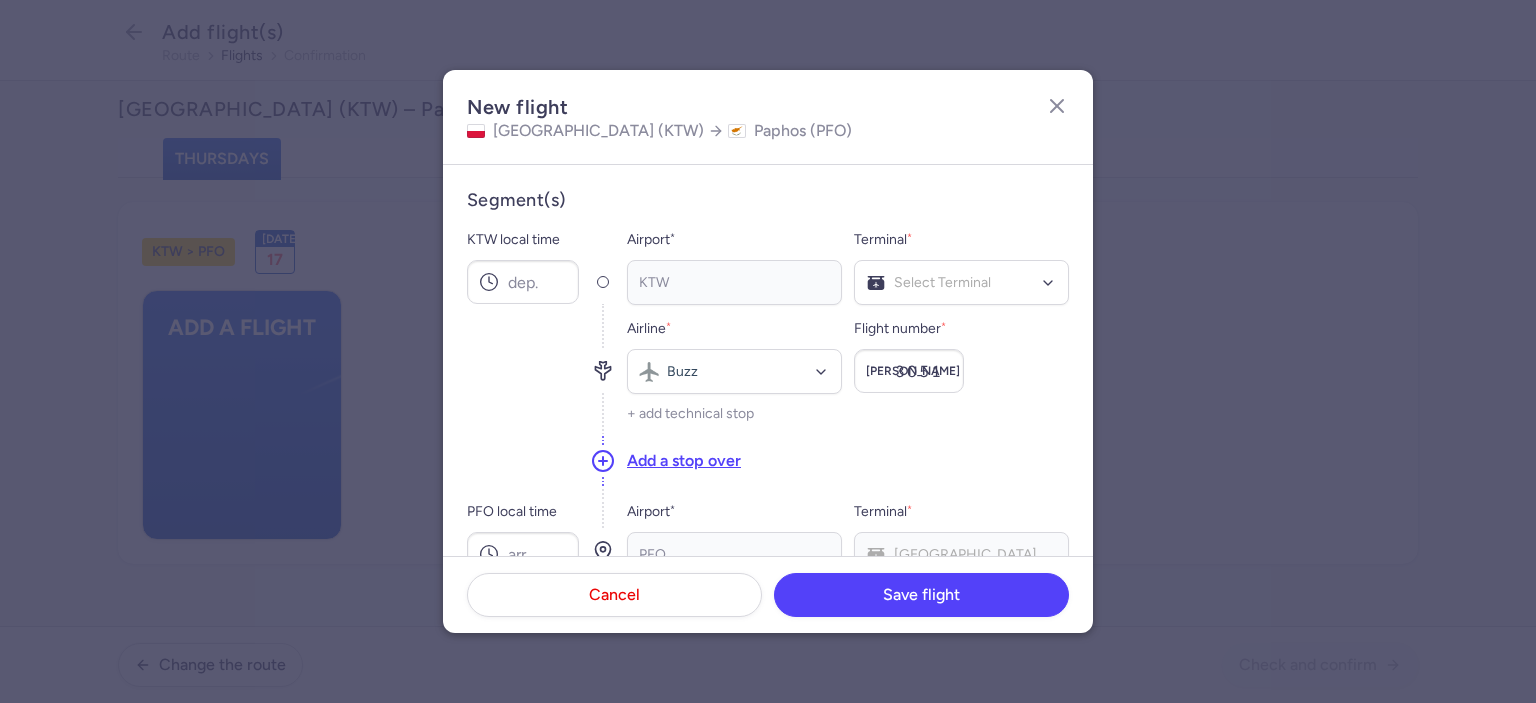 drag, startPoint x: 1000, startPoint y: 365, endPoint x: 1015, endPoint y: 365, distance: 15 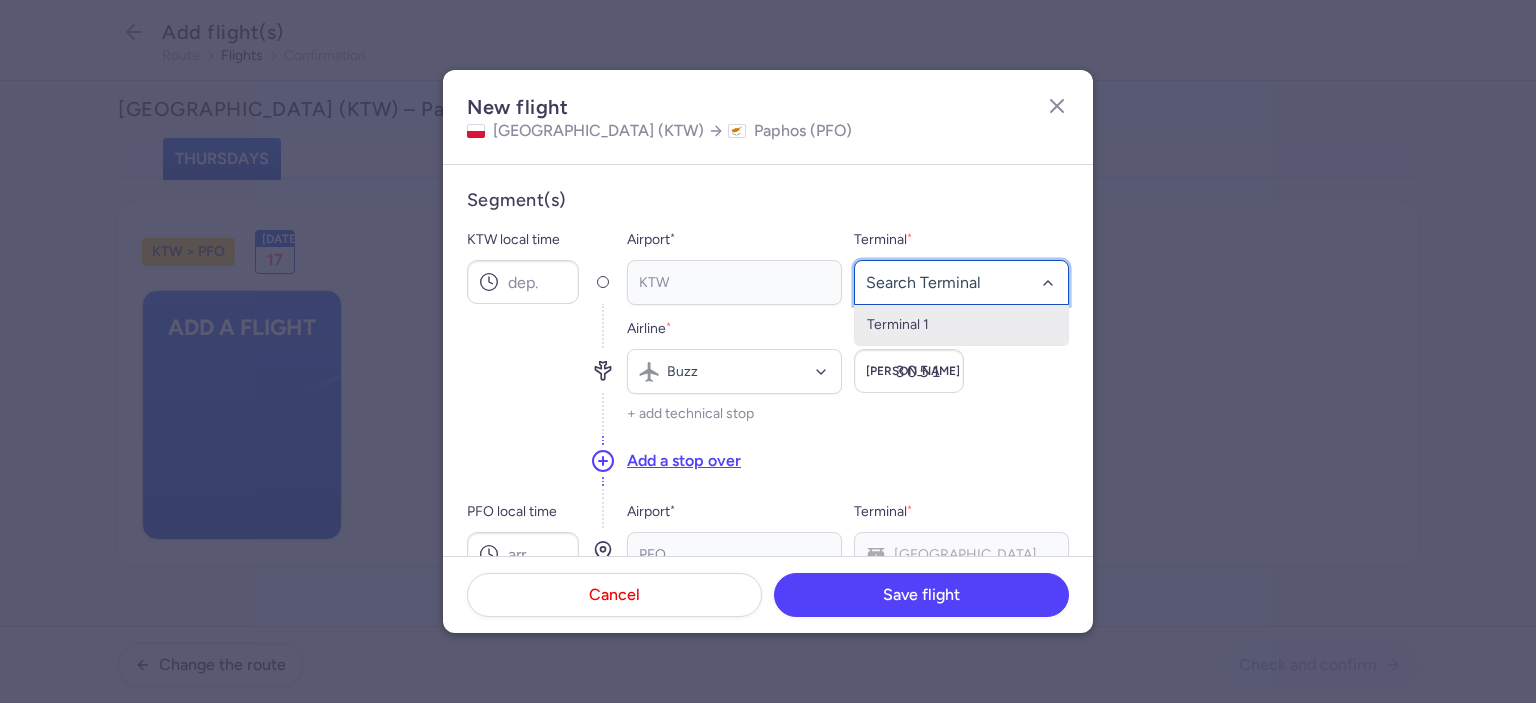 click on "Terminal 1" at bounding box center [961, 325] 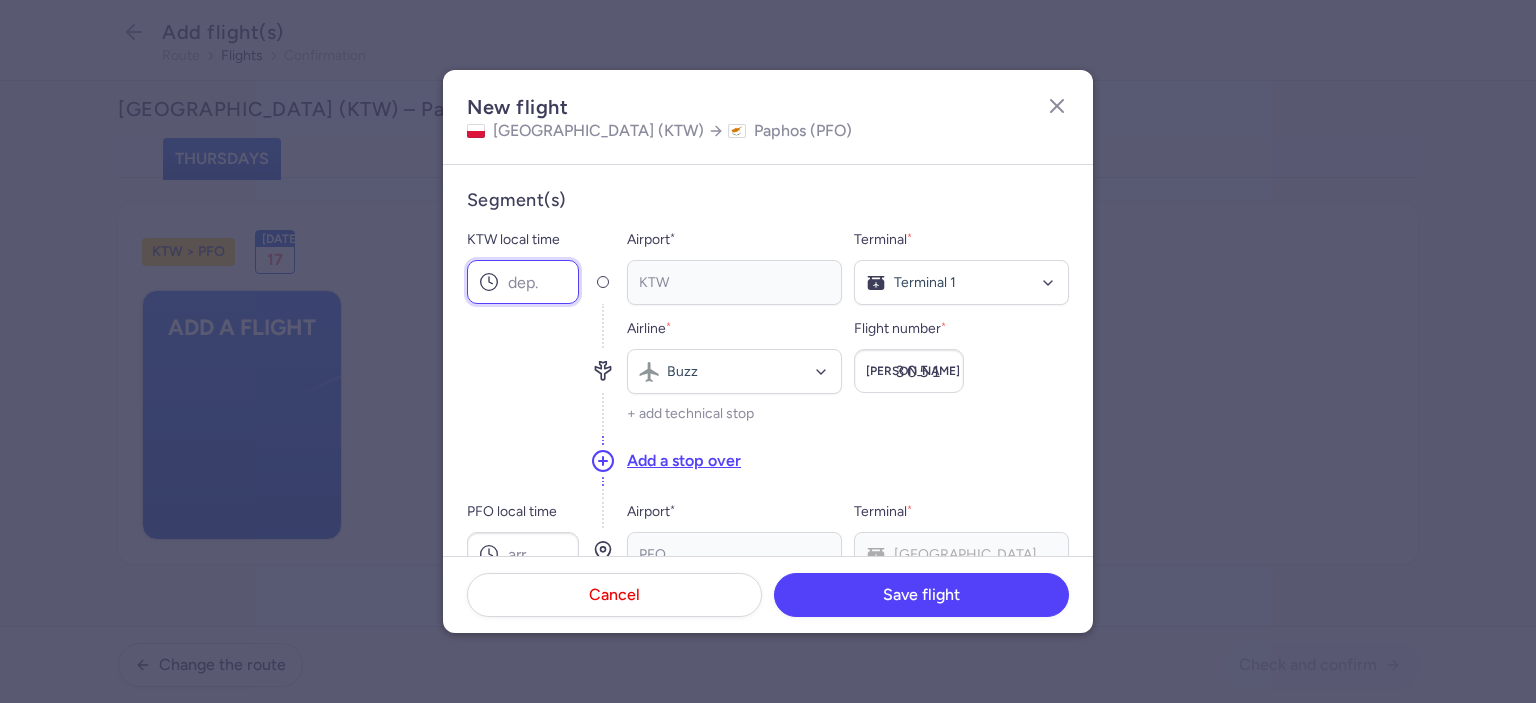 click on "KTW local time" at bounding box center [523, 282] 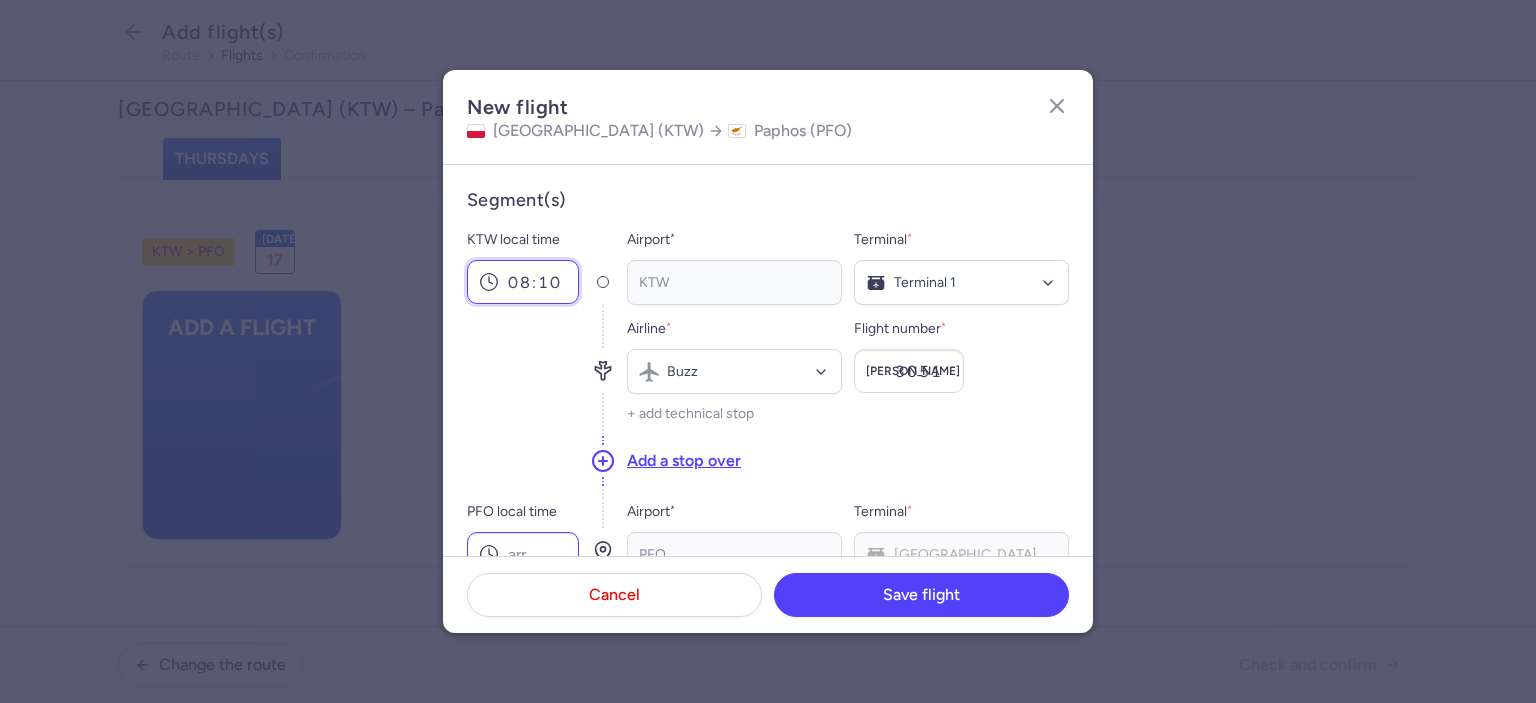 type on "08:10" 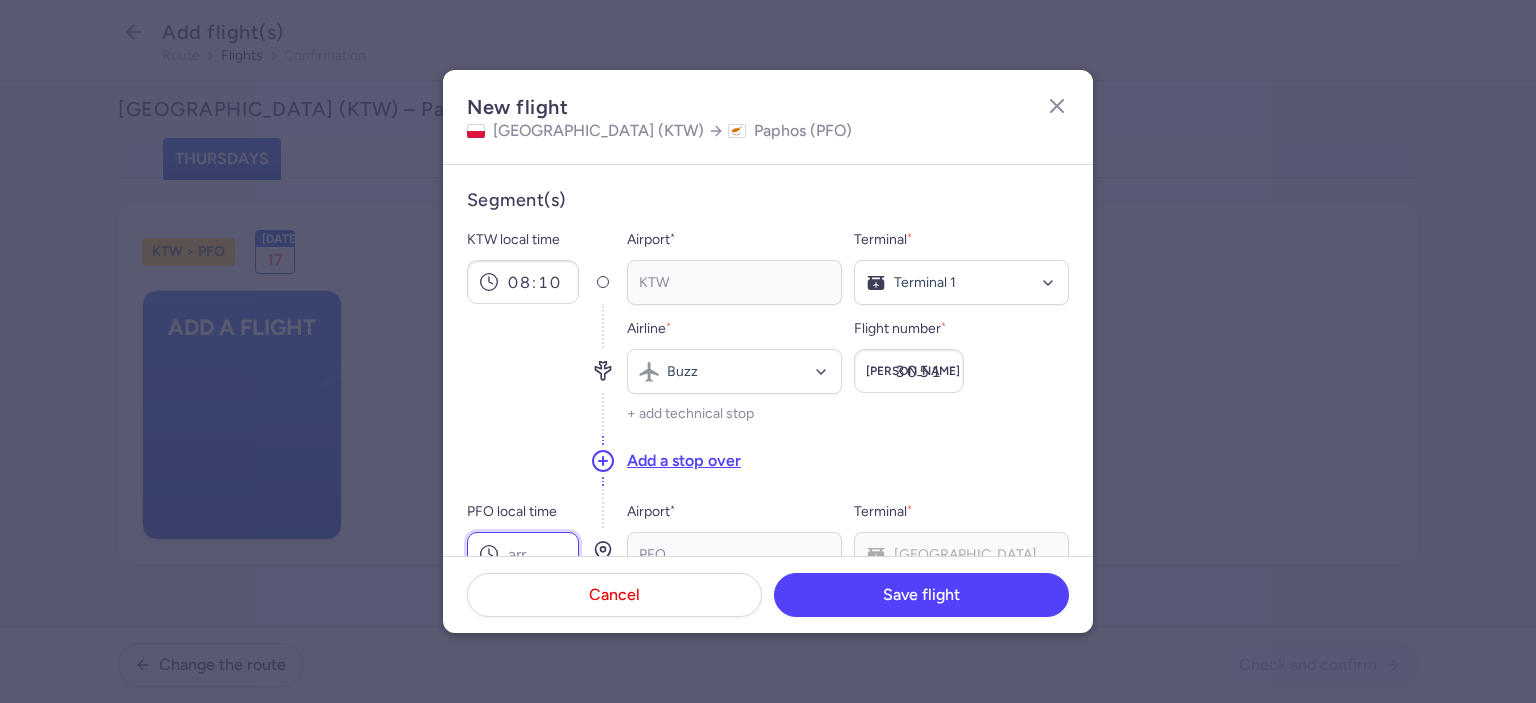 click on "PFO local time" at bounding box center [523, 554] 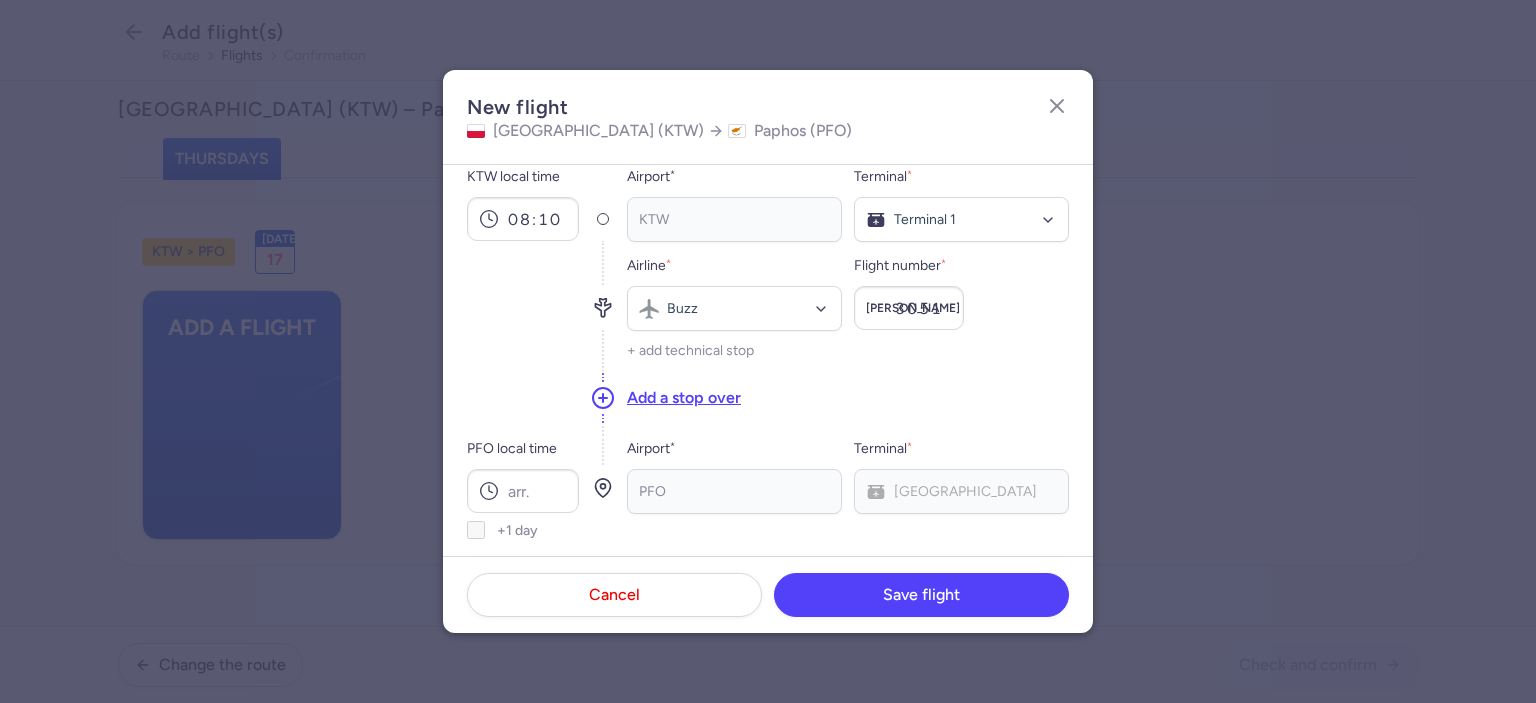 scroll, scrollTop: 98, scrollLeft: 0, axis: vertical 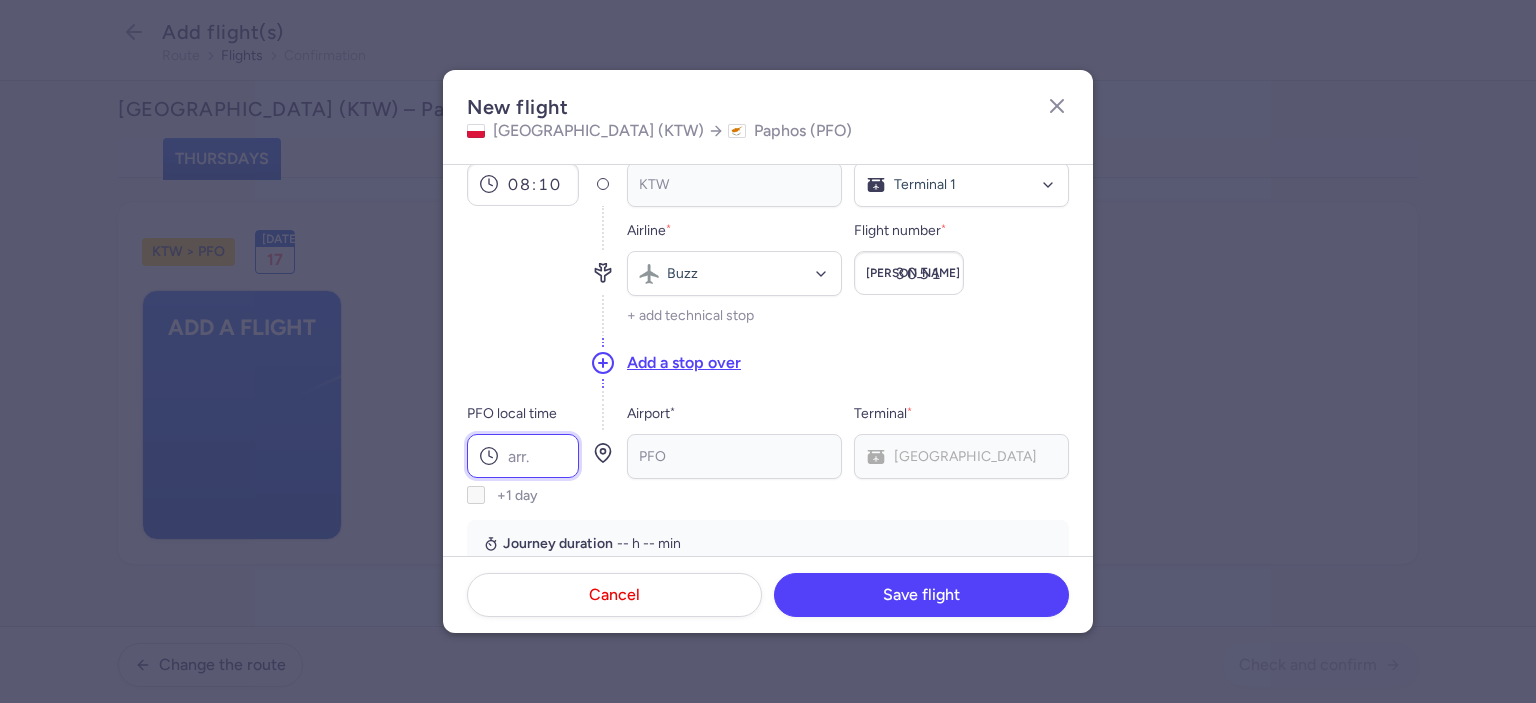 click on "PFO local time" at bounding box center [523, 456] 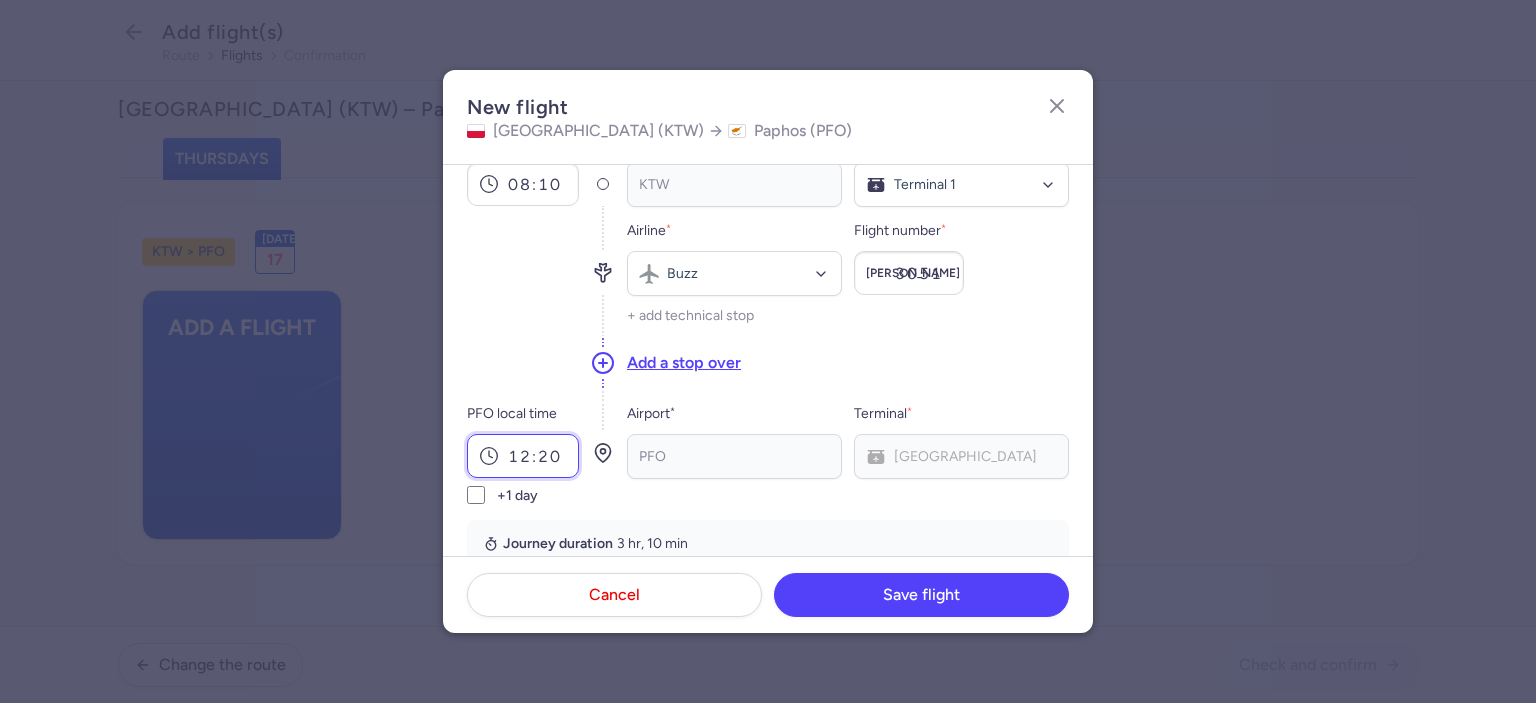 type on "12:20" 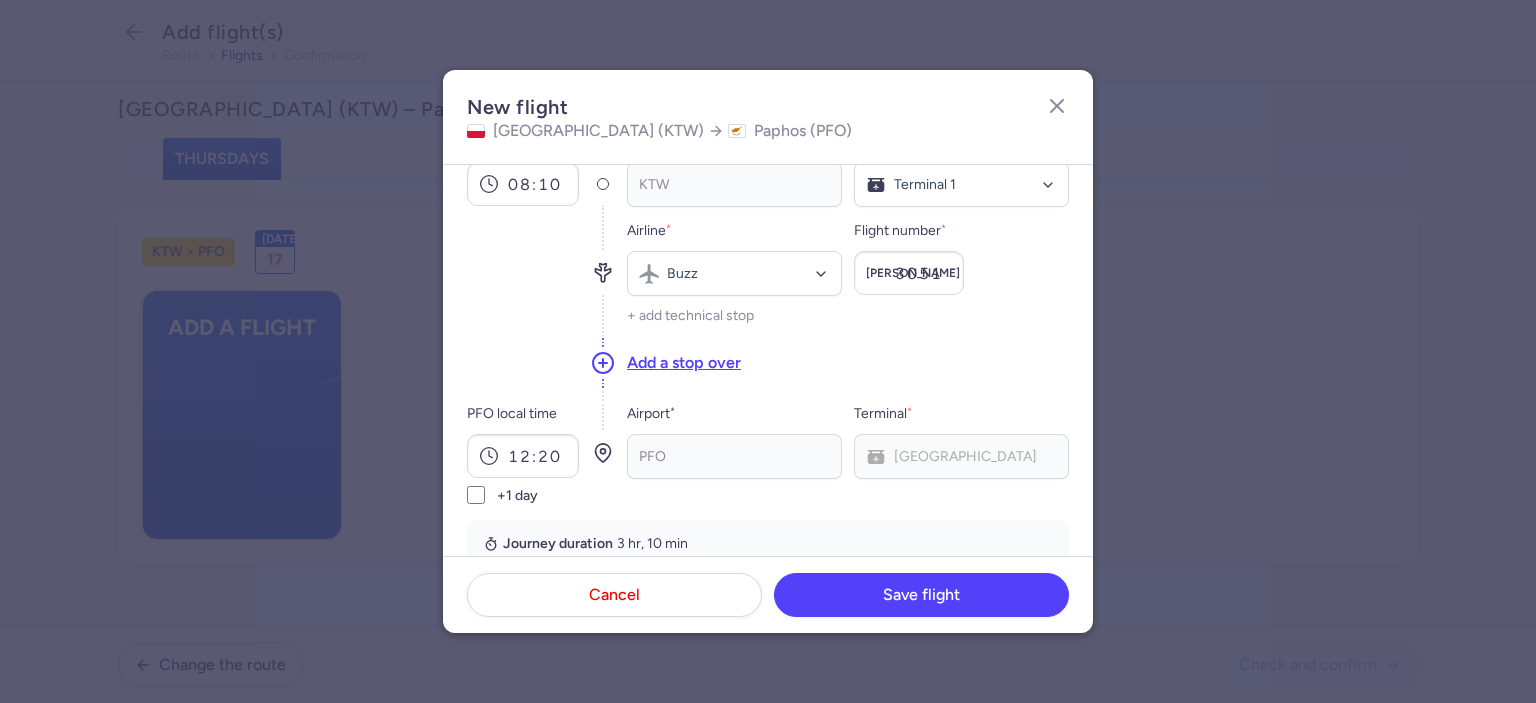 click on "Segment(s) KTW local time  08:10 Airport * KTW No elements found. Consider changing the search query. Type an IATA code, a city, an airport name...  Terminal  *   Terminal 1 Terminal 1 No elements found. Consider changing the search query. List is empty.  Airline  * Buzz No elements found. Consider changing the search query. Type airline IATA code, name... Flight number  * [PERSON_NAME] 3051  + add technical stop  Add a stop over PFO local time  12:20 +1 day Airport * PFO No elements found. Consider changing the search query. Type an IATA code, a city, an airport name...  Terminal  *   PFO Main Terminal No elements found. Consider changing the search query. List is empty.  Journey duration  3 hr, 10 min" at bounding box center (768, 329) 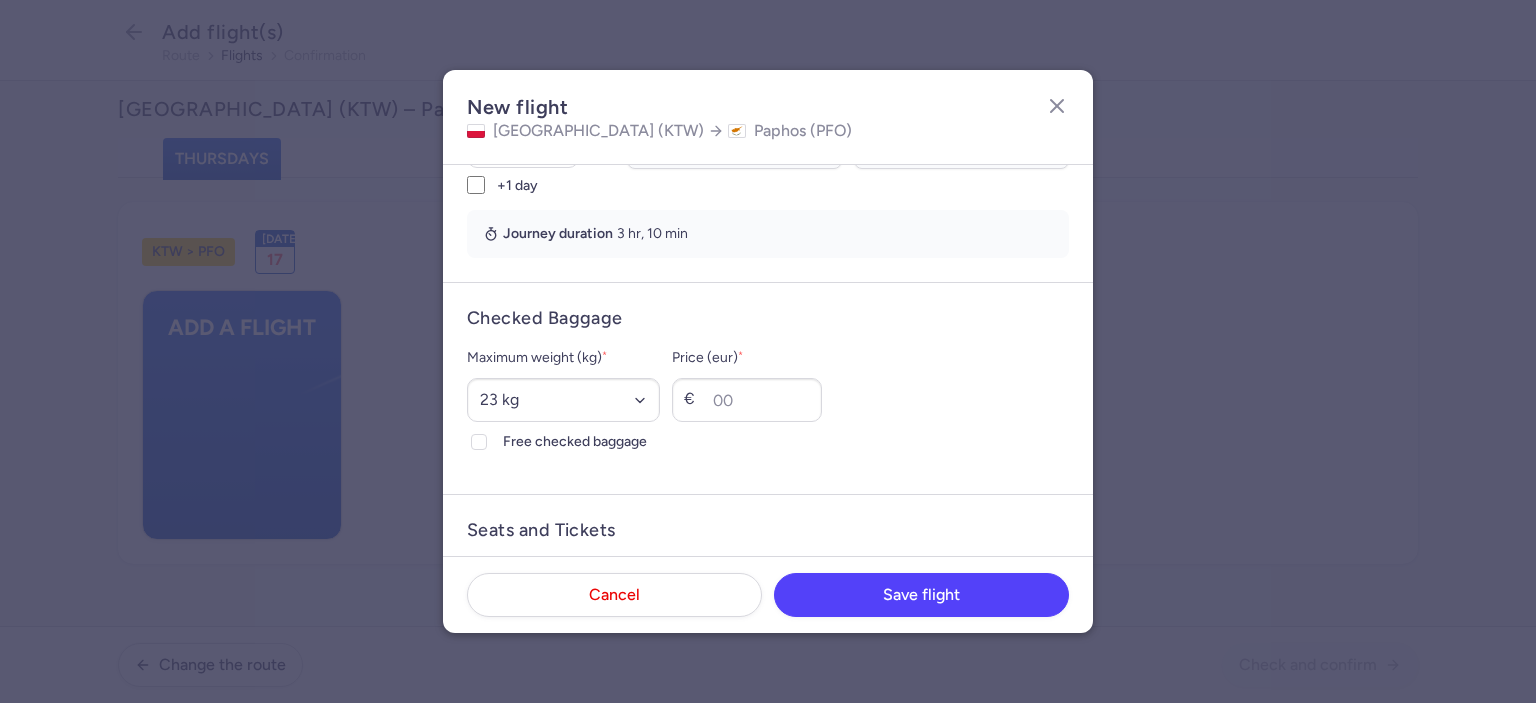 scroll, scrollTop: 405, scrollLeft: 0, axis: vertical 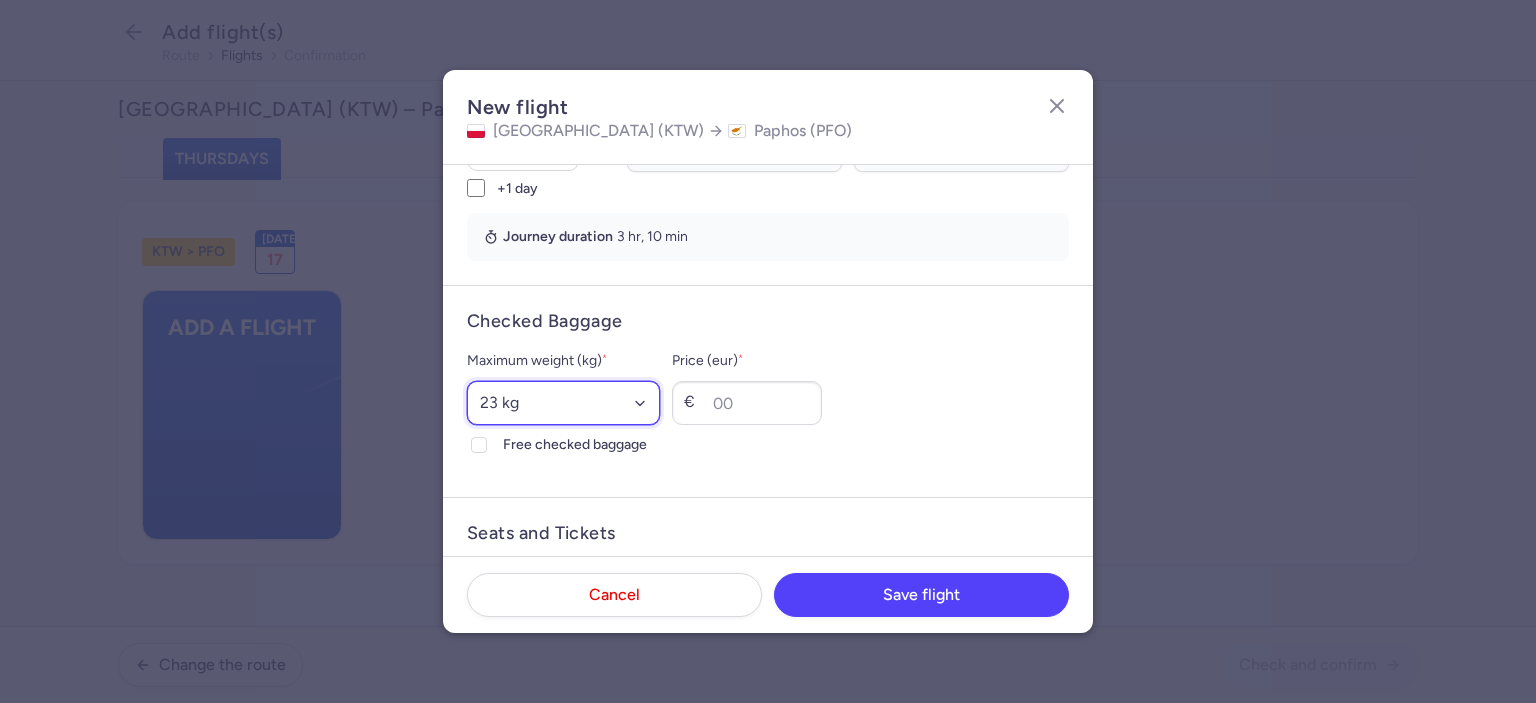 click on "Select an option 15 kg 16 kg 17 kg 18 kg 19 kg 20 kg 21 kg 22 kg 23 kg 24 kg 25 kg 26 kg 27 kg 28 kg 29 kg 30 kg 31 kg 32 kg 33 kg 34 kg 35 kg" at bounding box center (563, 403) 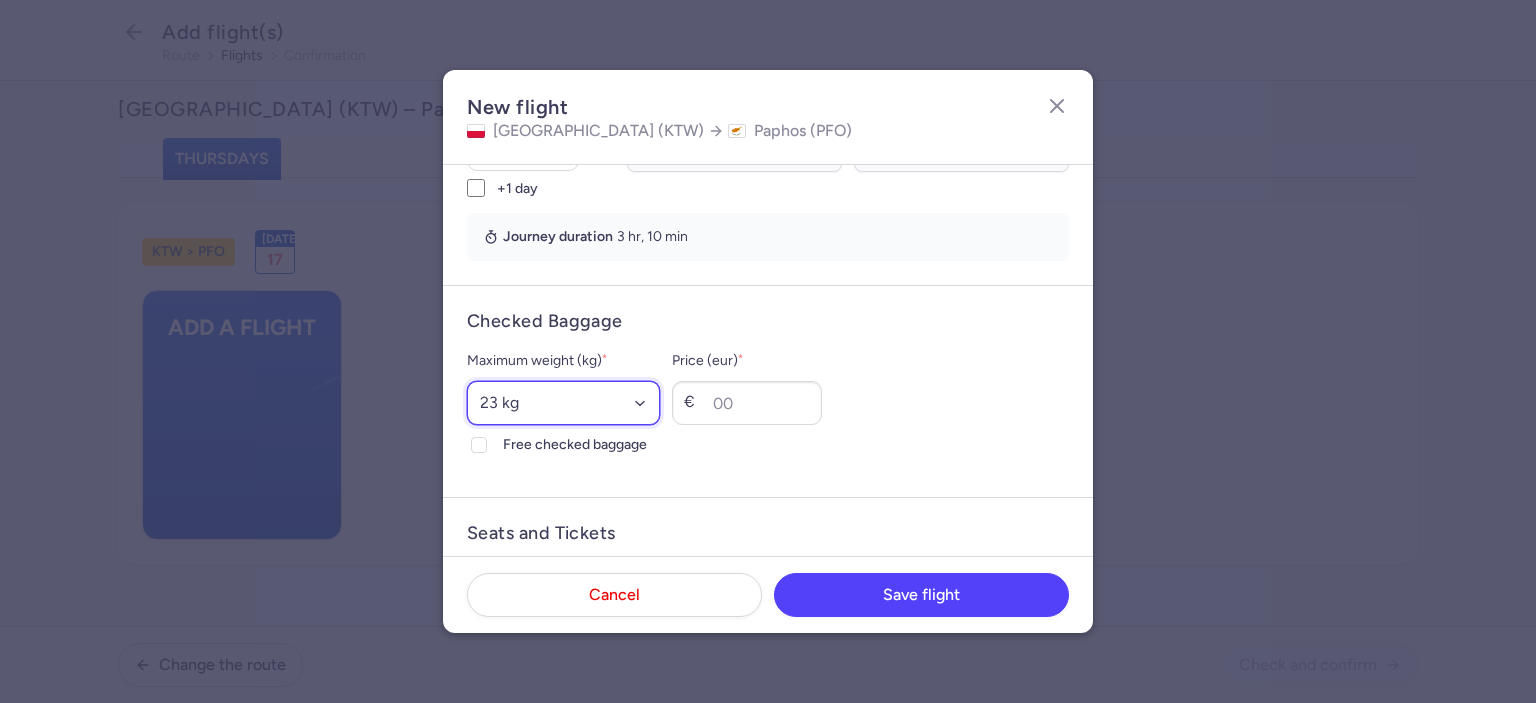 select on "20" 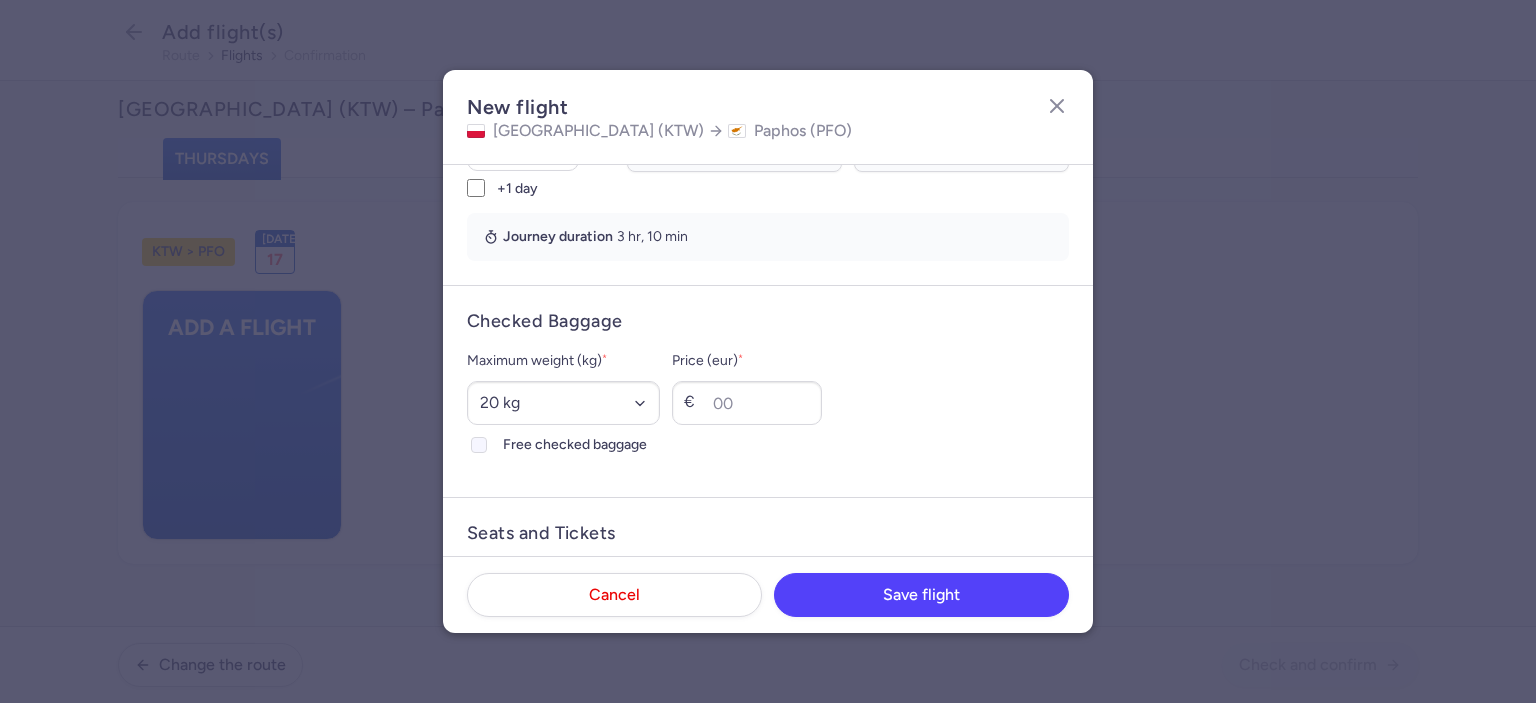 click on "Free checked baggage" 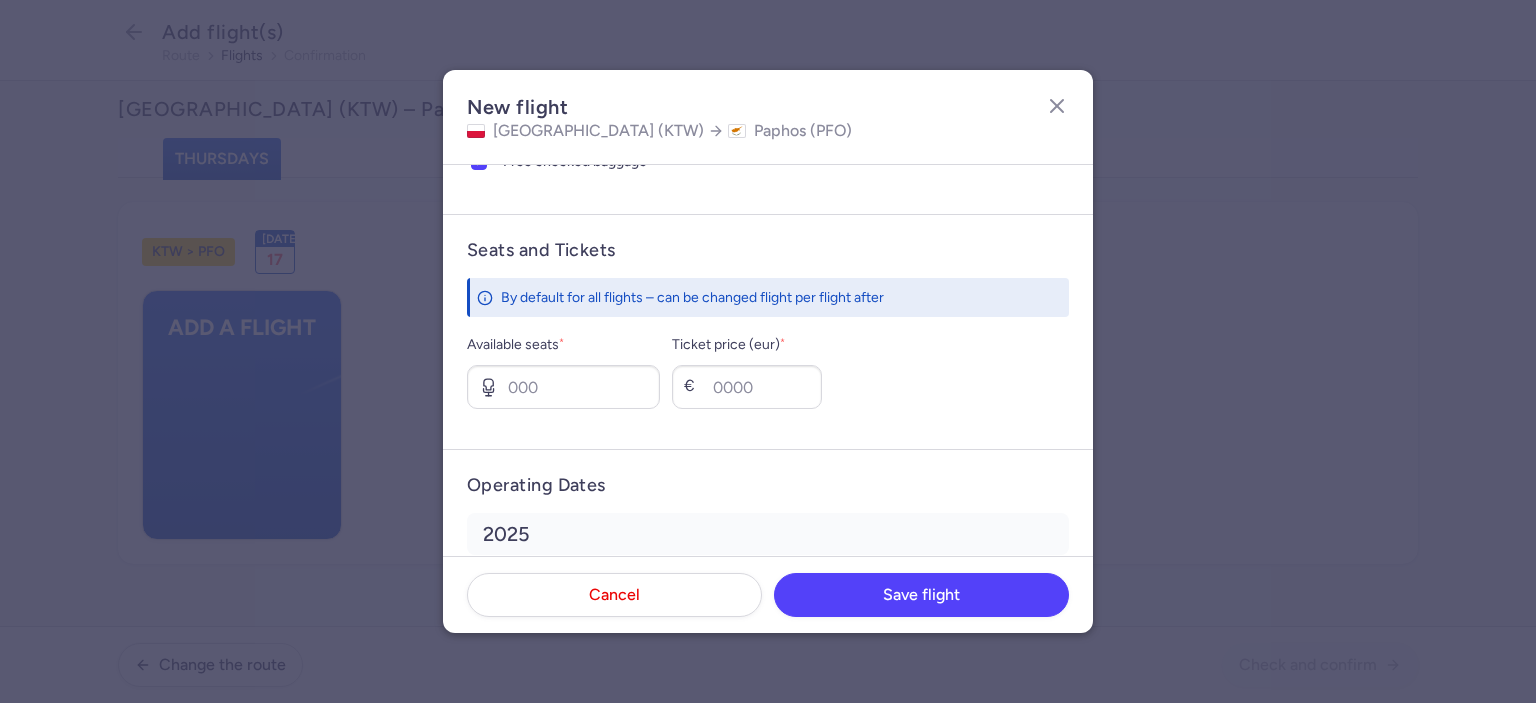 scroll, scrollTop: 709, scrollLeft: 0, axis: vertical 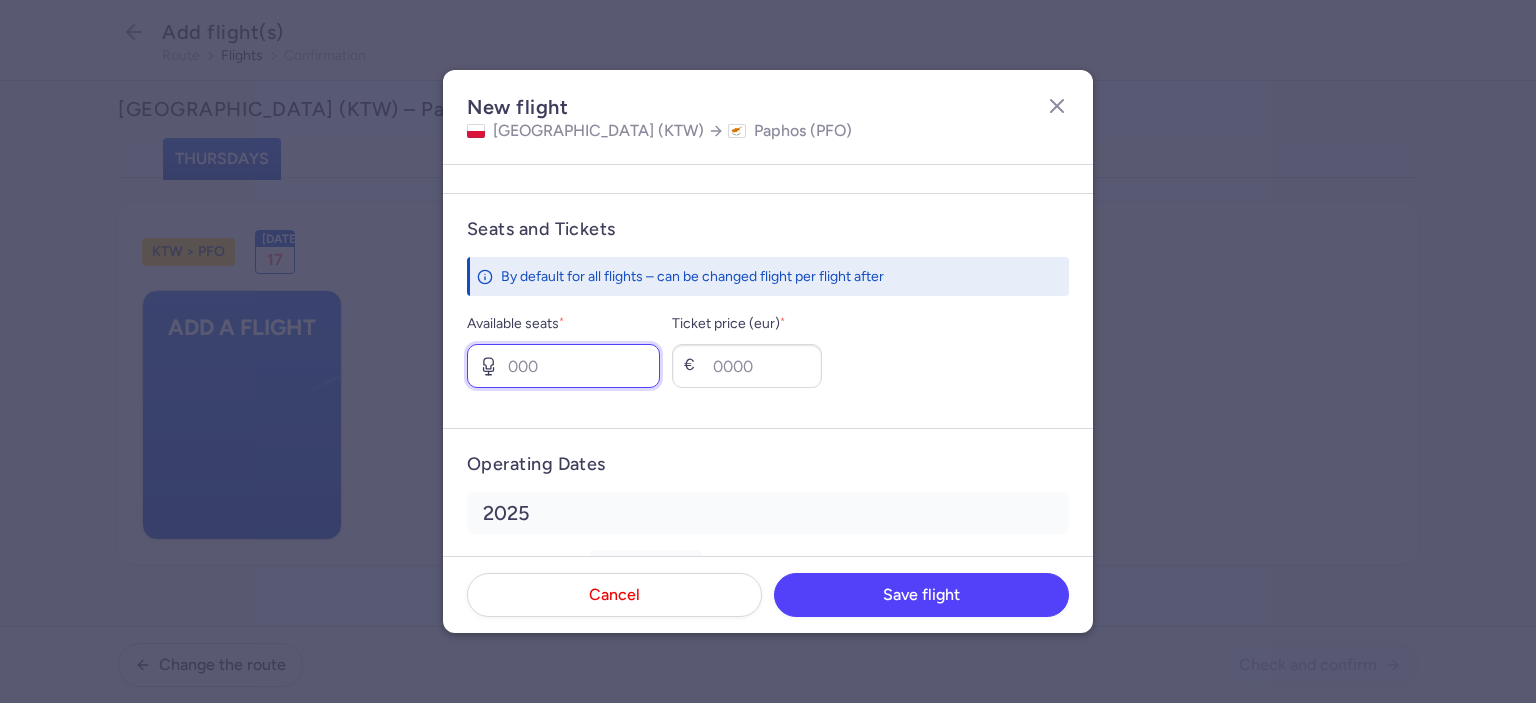 click on "Available seats  *" at bounding box center [563, 366] 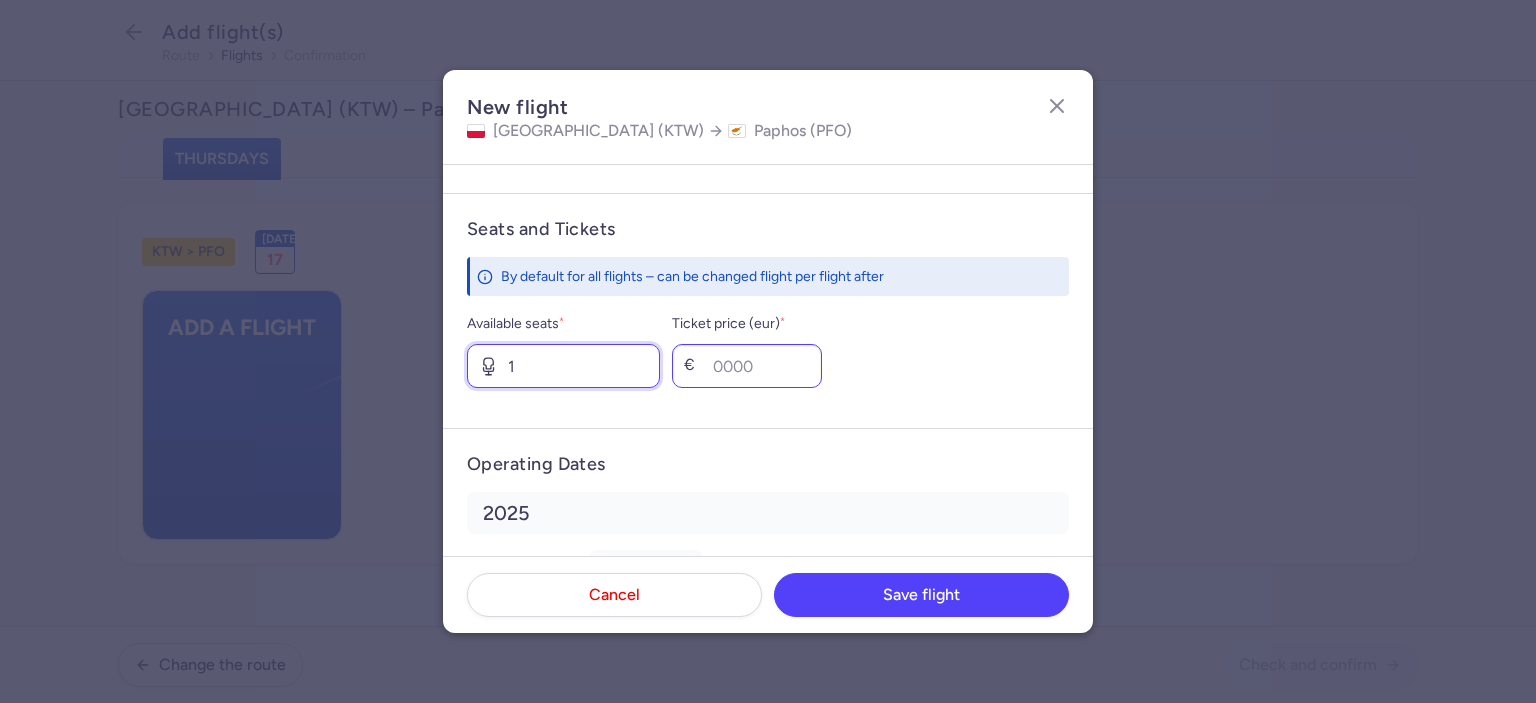 type on "1" 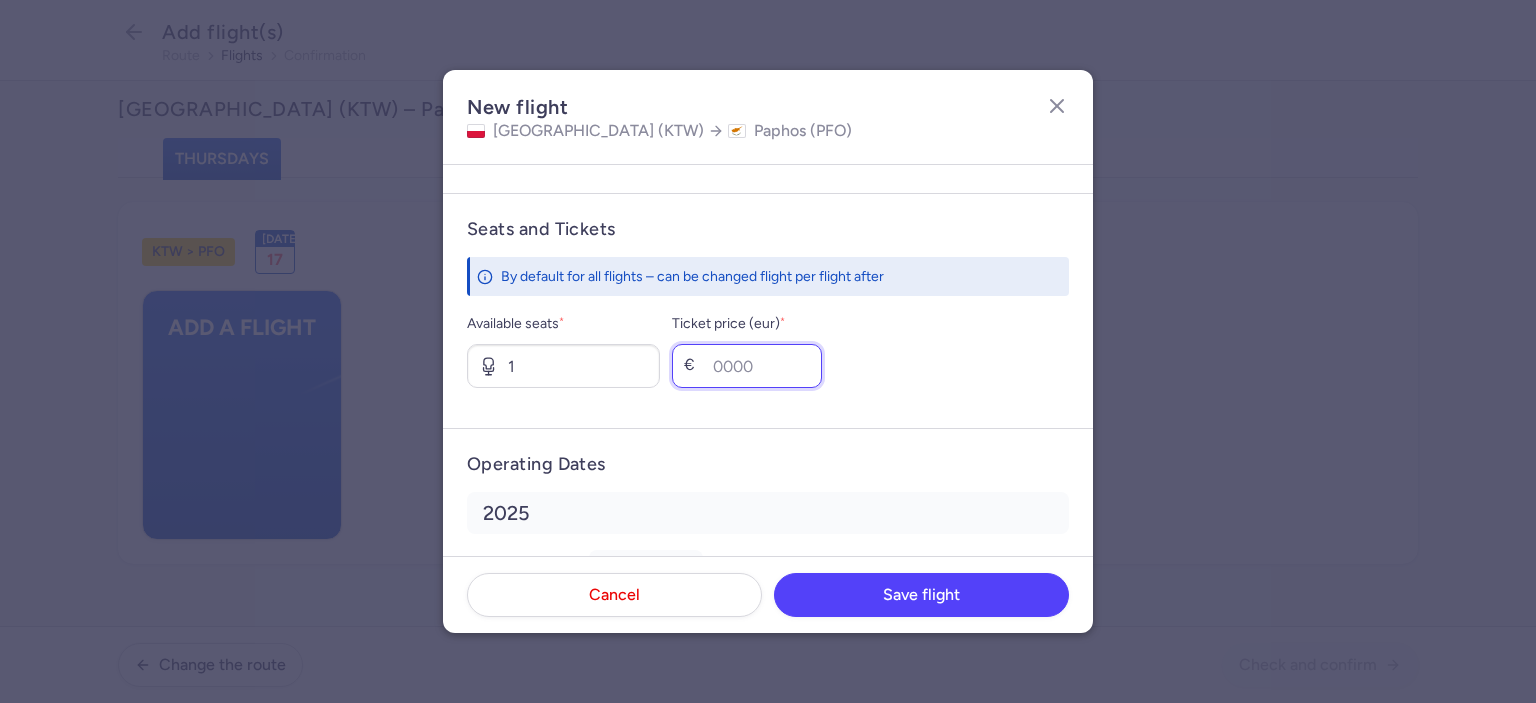 click on "Ticket price (eur)  *" at bounding box center [747, 366] 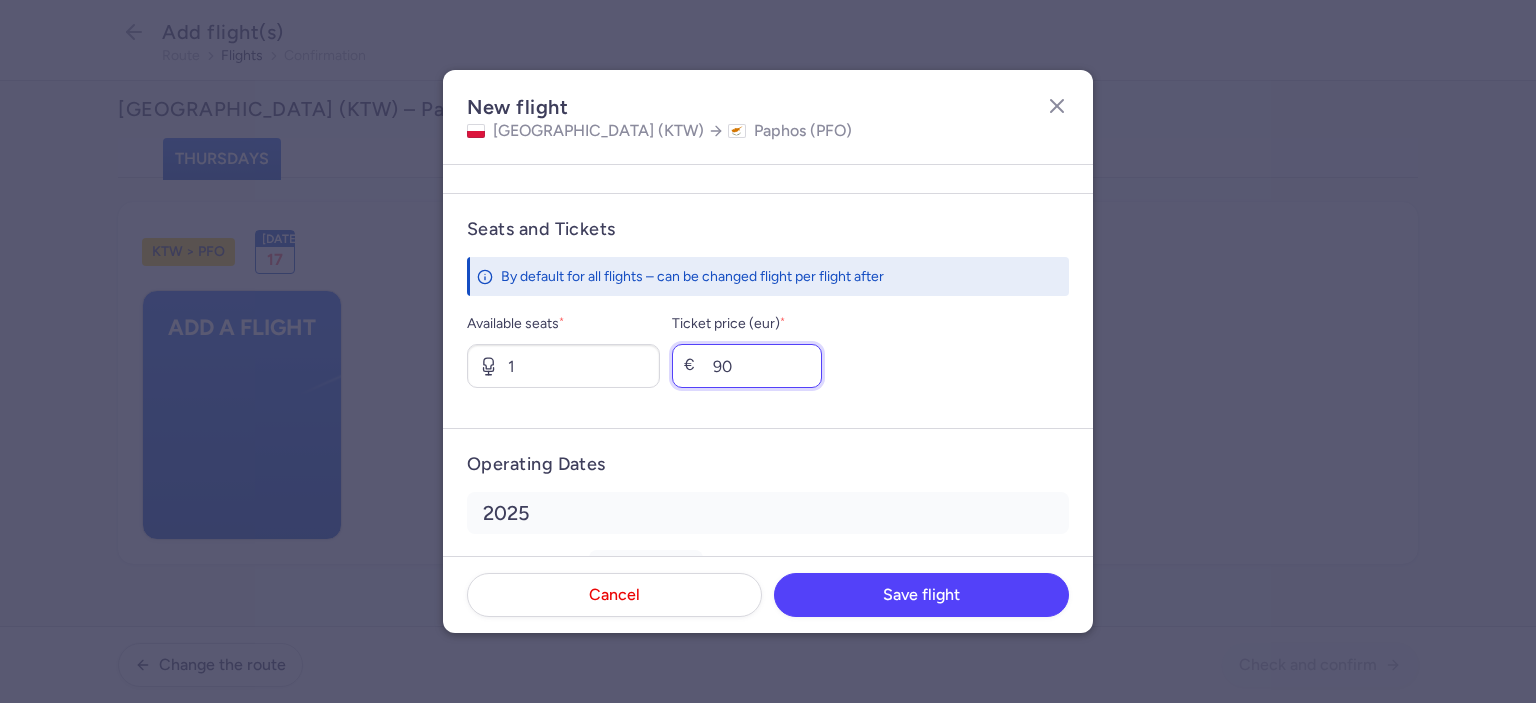 type on "90" 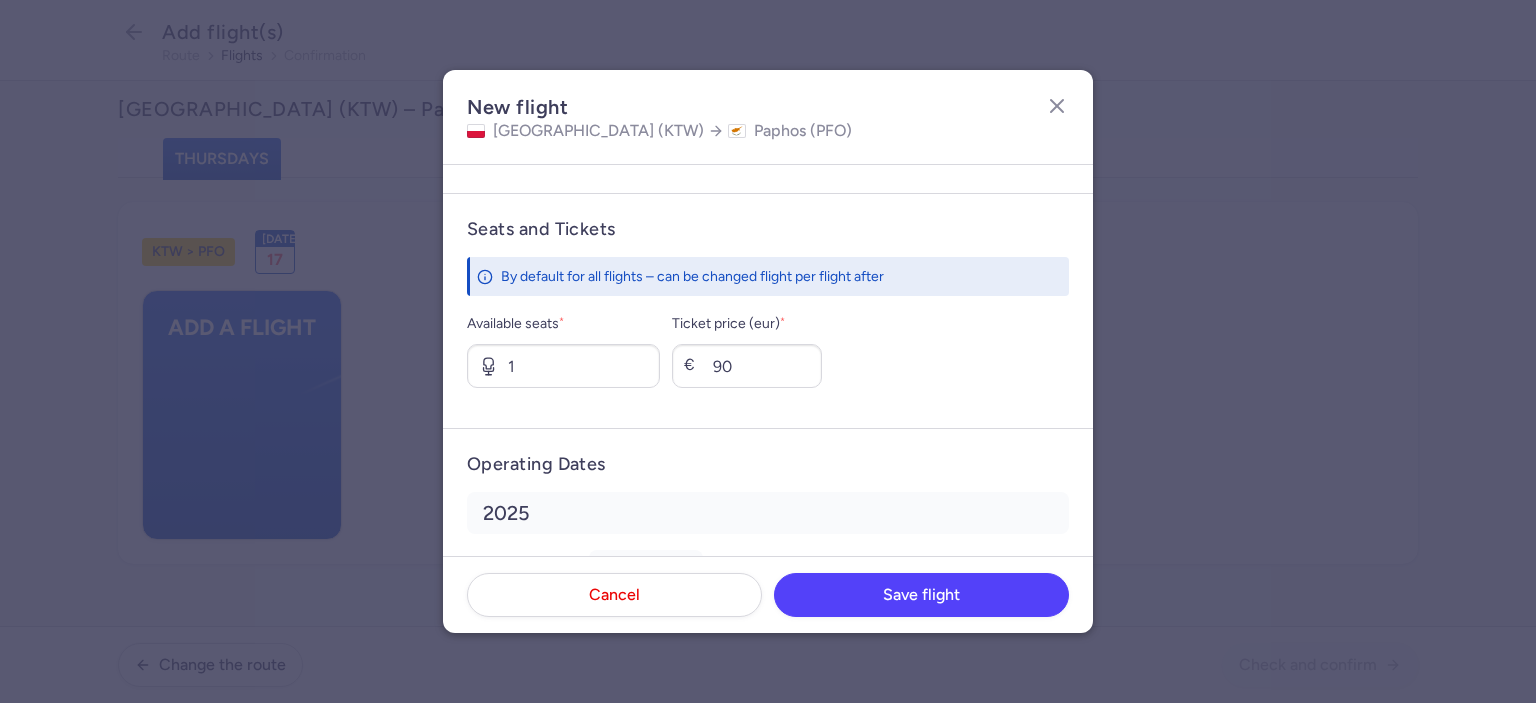 drag, startPoint x: 1008, startPoint y: 315, endPoint x: 1028, endPoint y: 331, distance: 25.612497 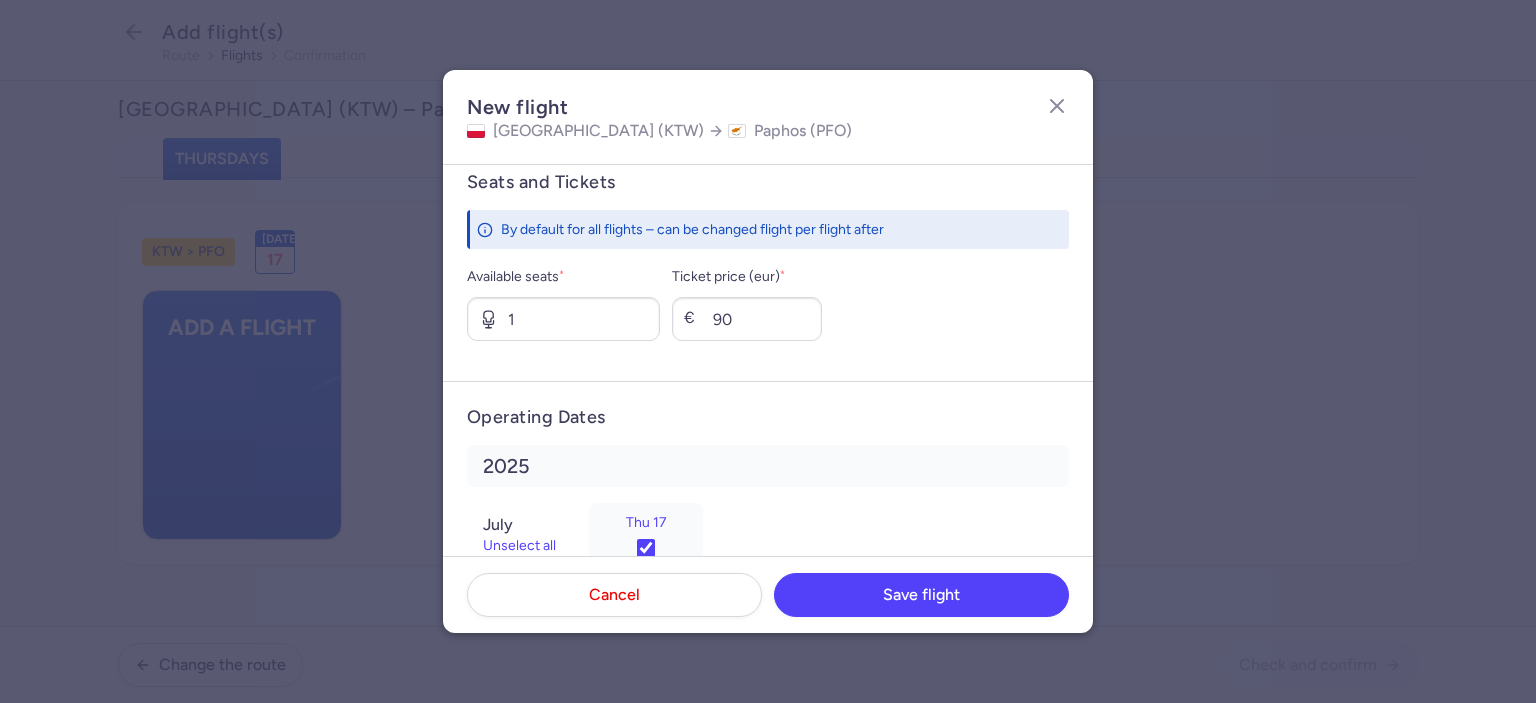 scroll, scrollTop: 808, scrollLeft: 0, axis: vertical 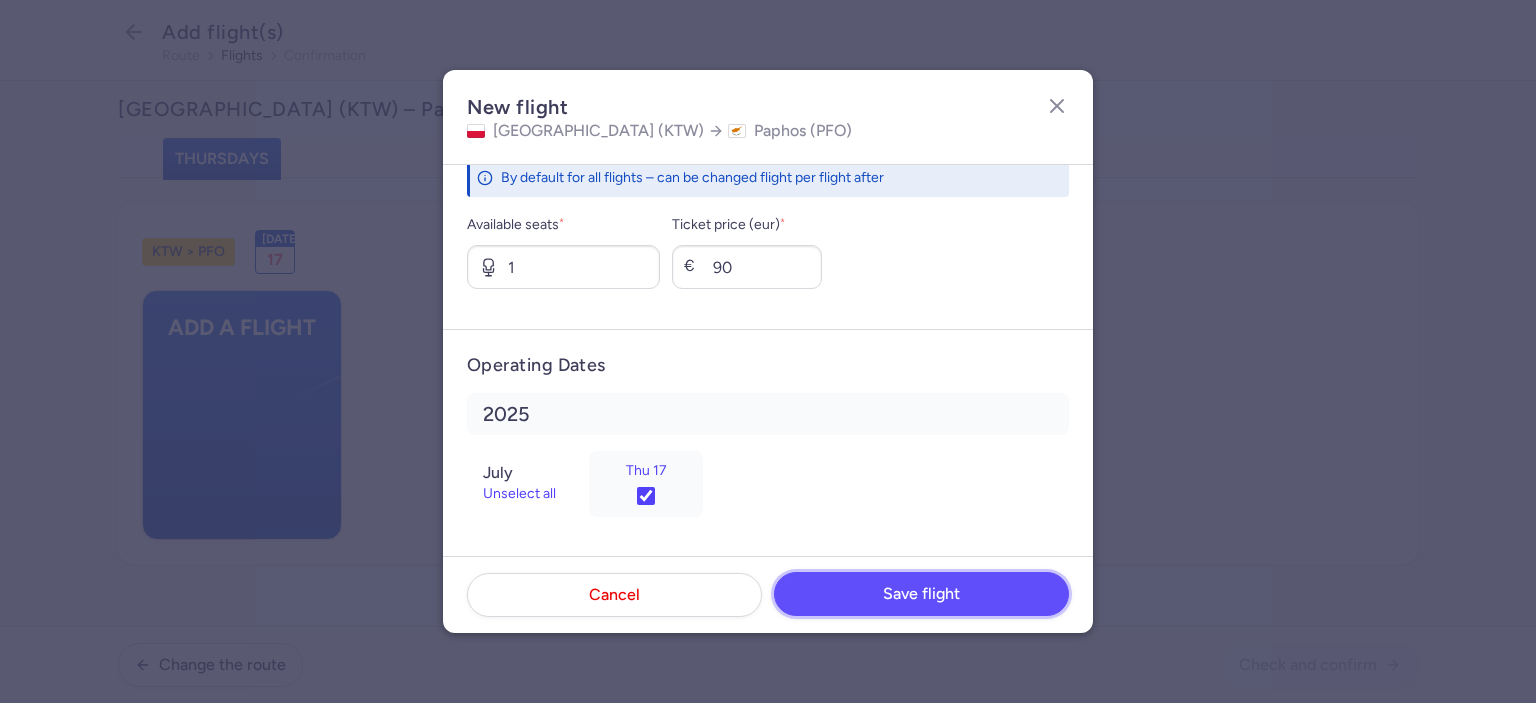 click on "Save flight" at bounding box center (921, 594) 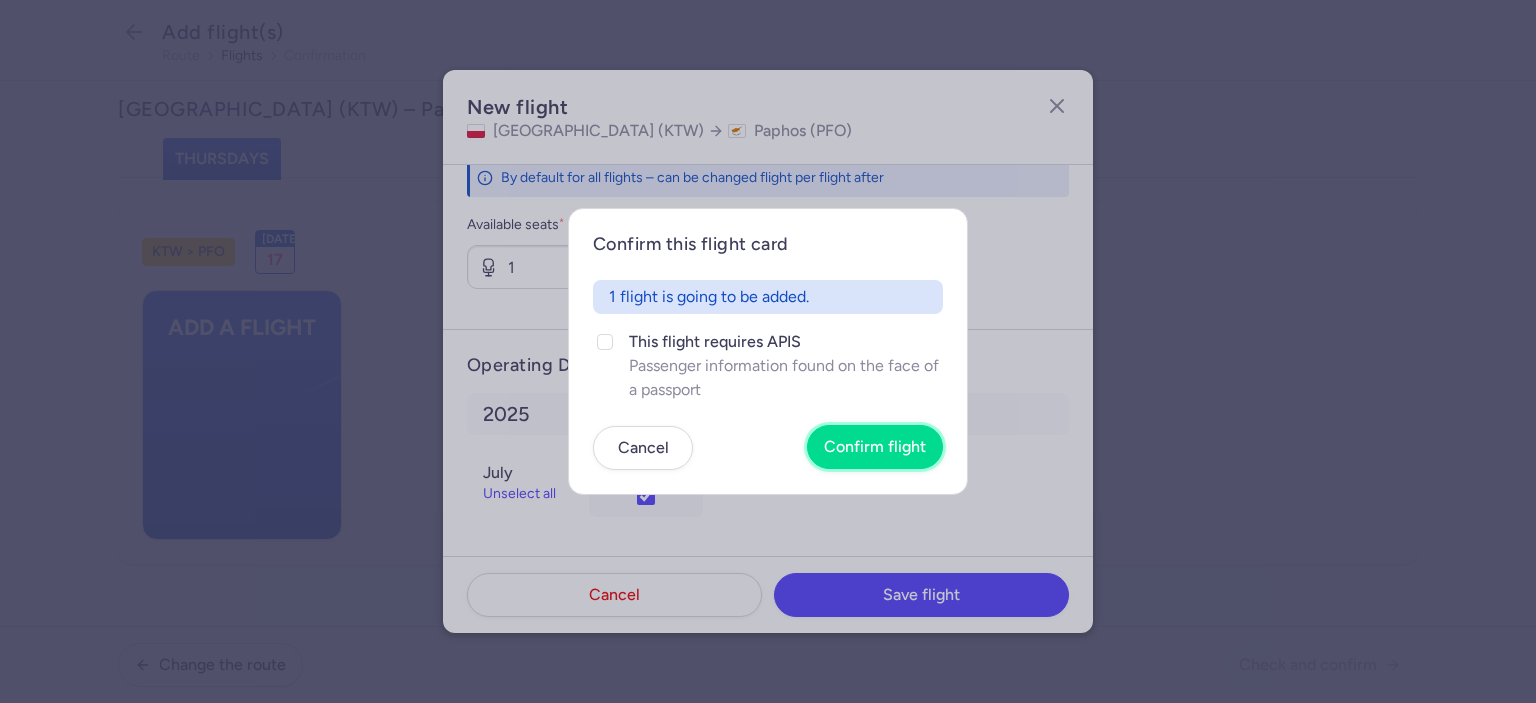 click on "Confirm flight" at bounding box center [875, 447] 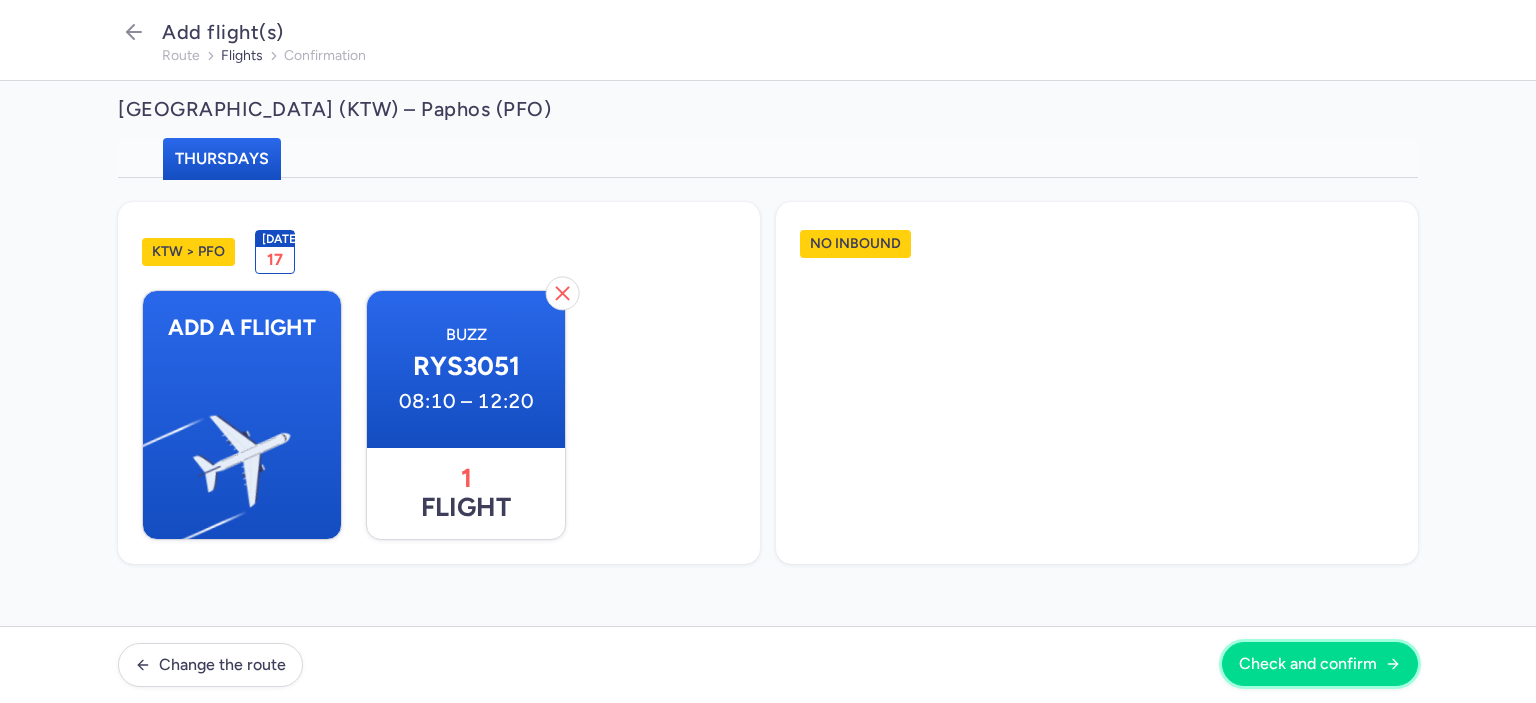 click on "Check and confirm" at bounding box center [1308, 664] 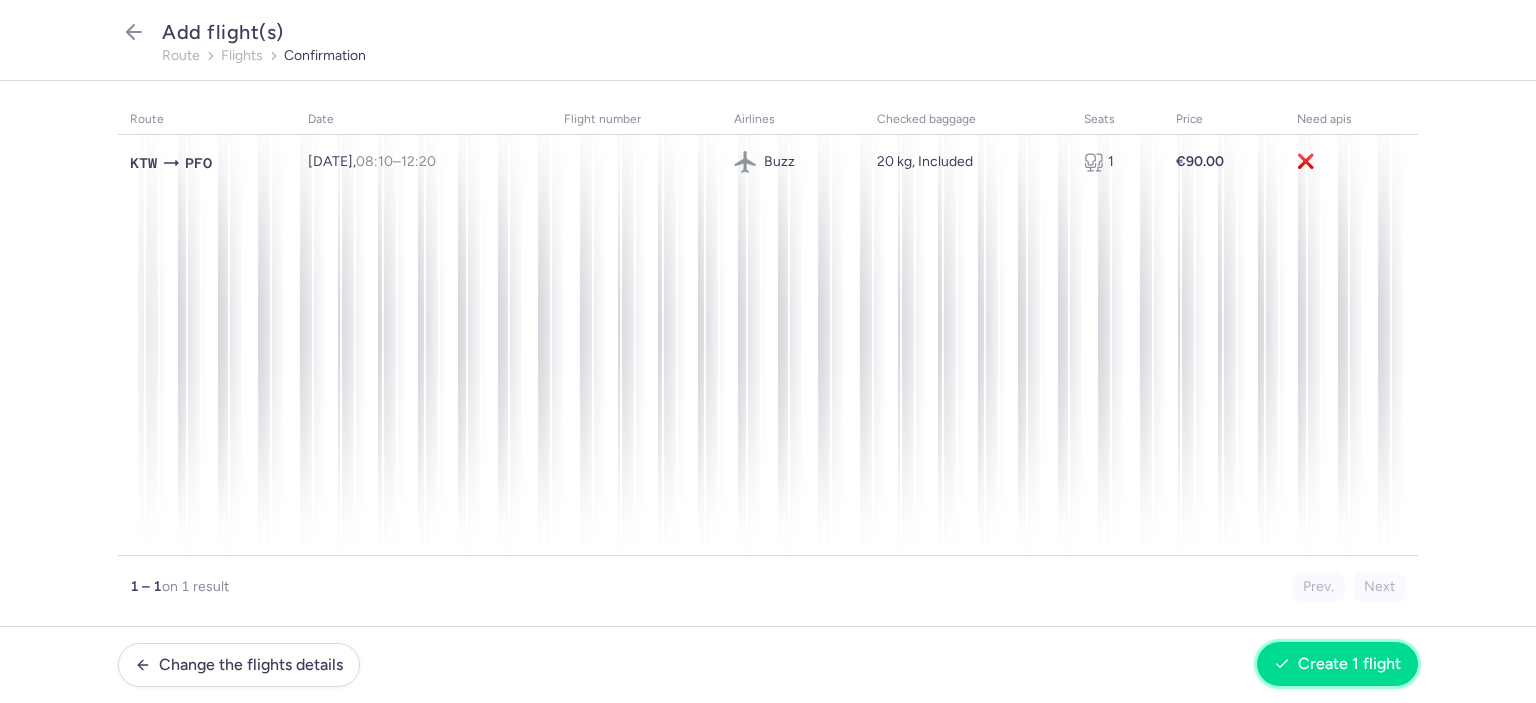 click on "Create 1 flight" at bounding box center (1349, 664) 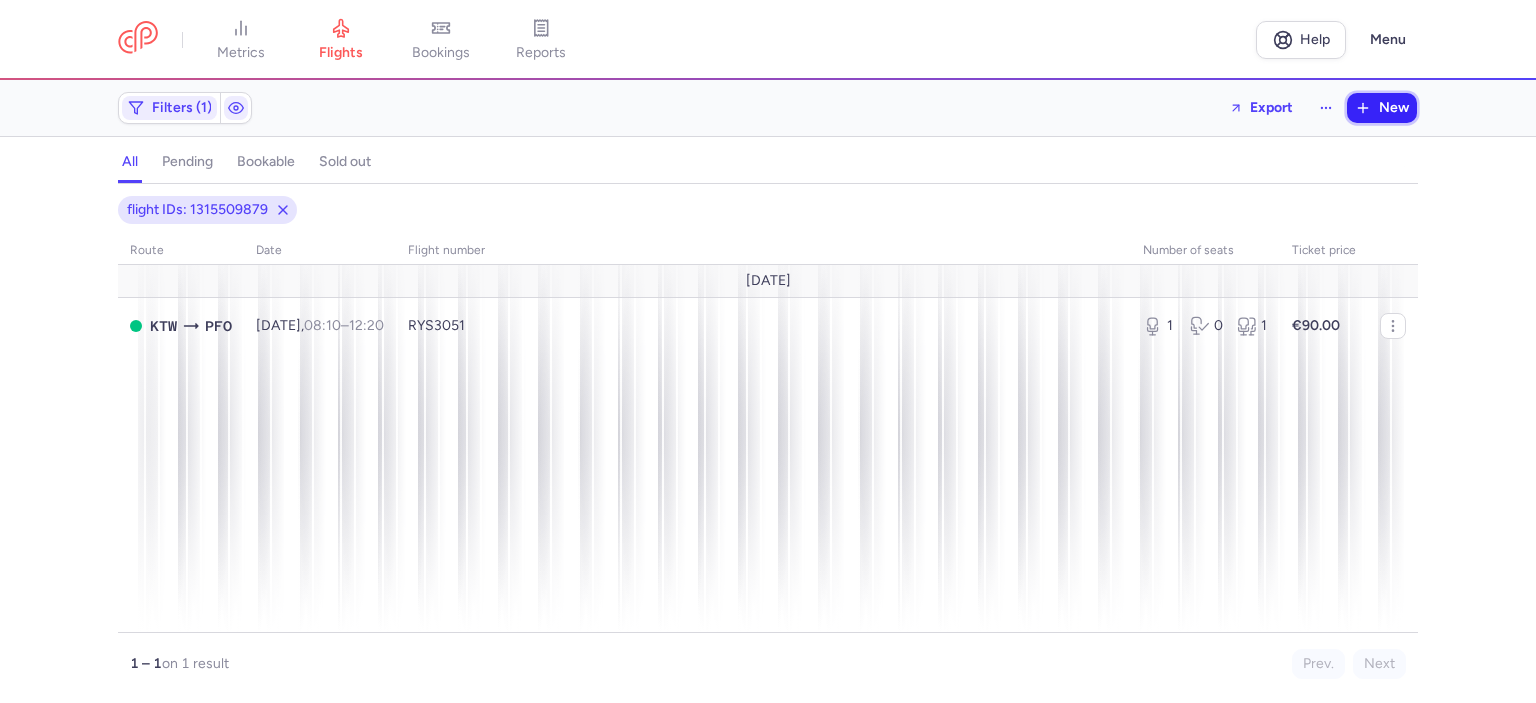 click on "New" at bounding box center (1394, 108) 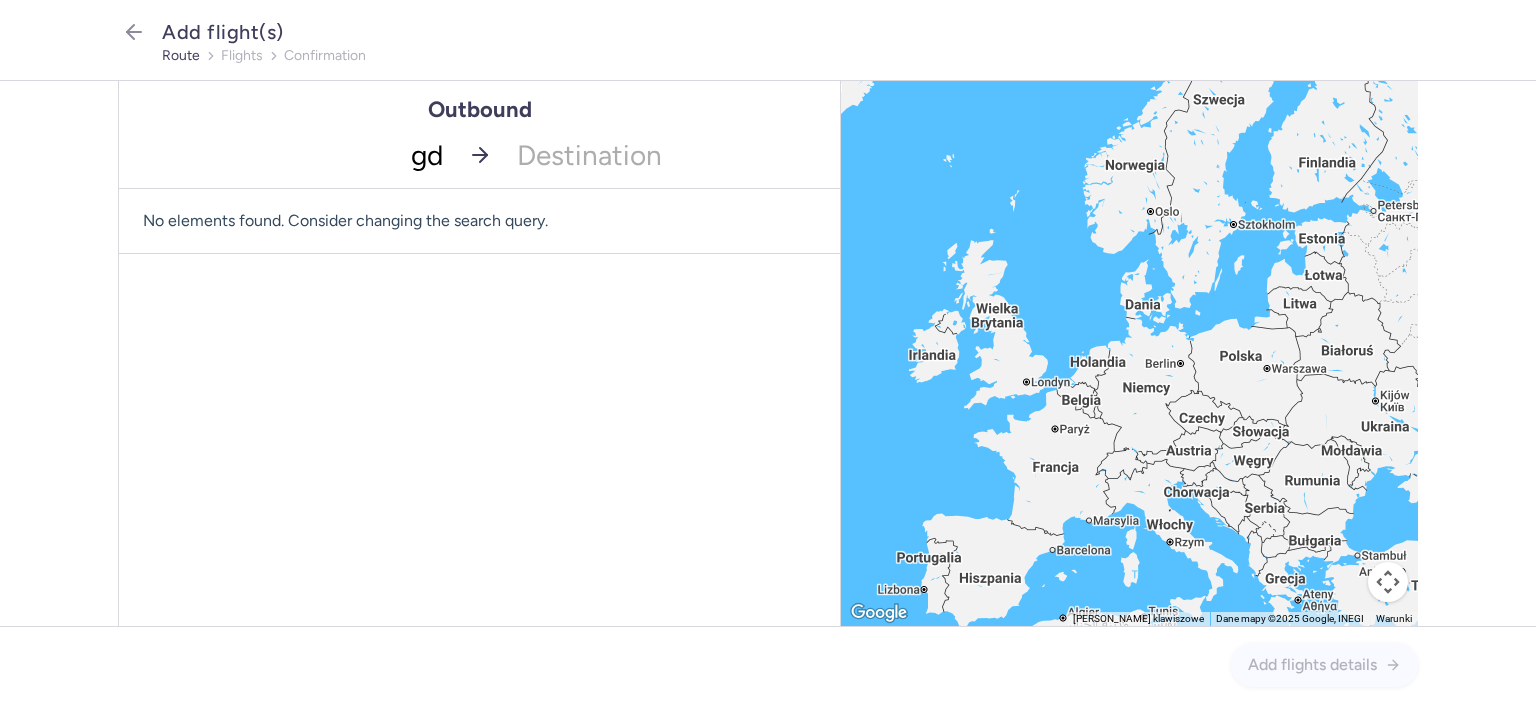 type on "gdn" 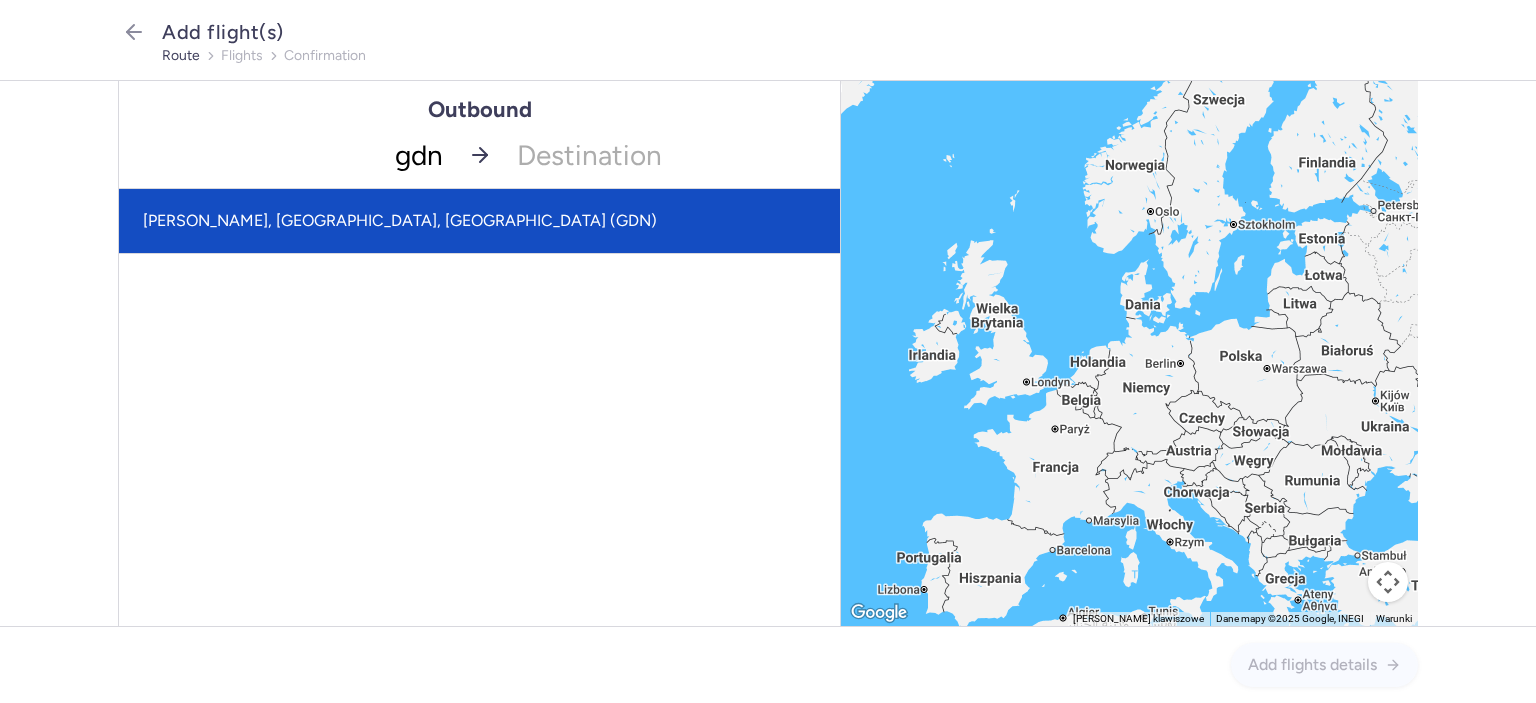 click on "[PERSON_NAME], [GEOGRAPHIC_DATA], [GEOGRAPHIC_DATA] (GDN)" at bounding box center [479, 221] 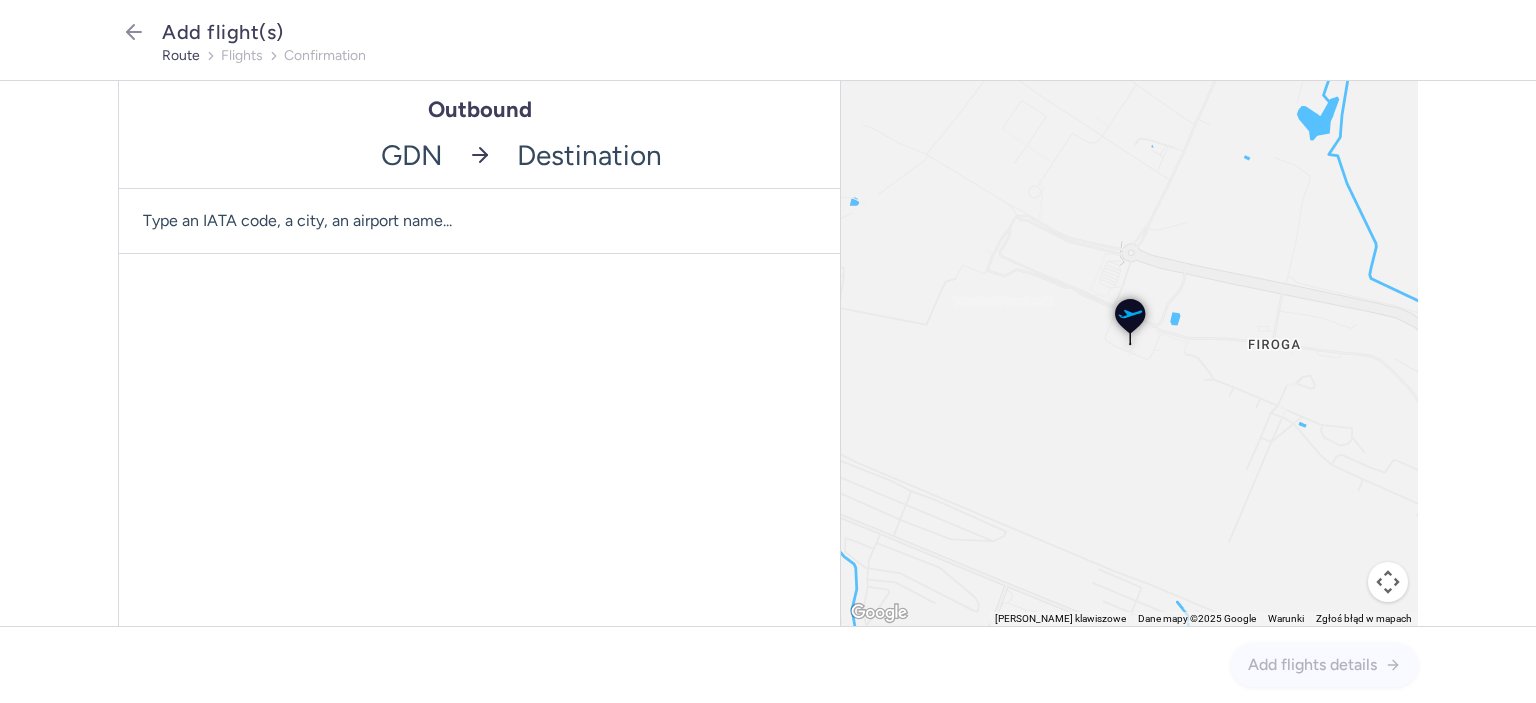 click 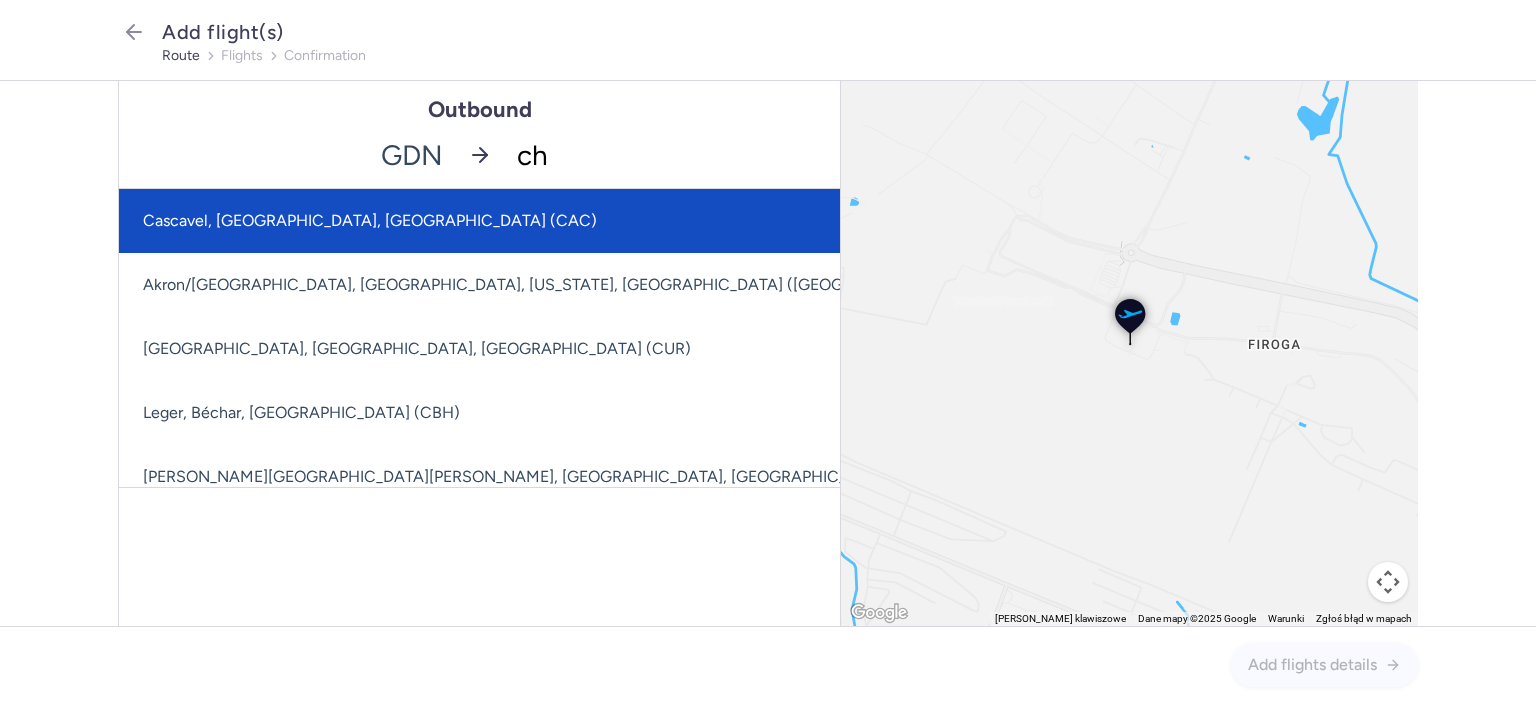 type on "chq" 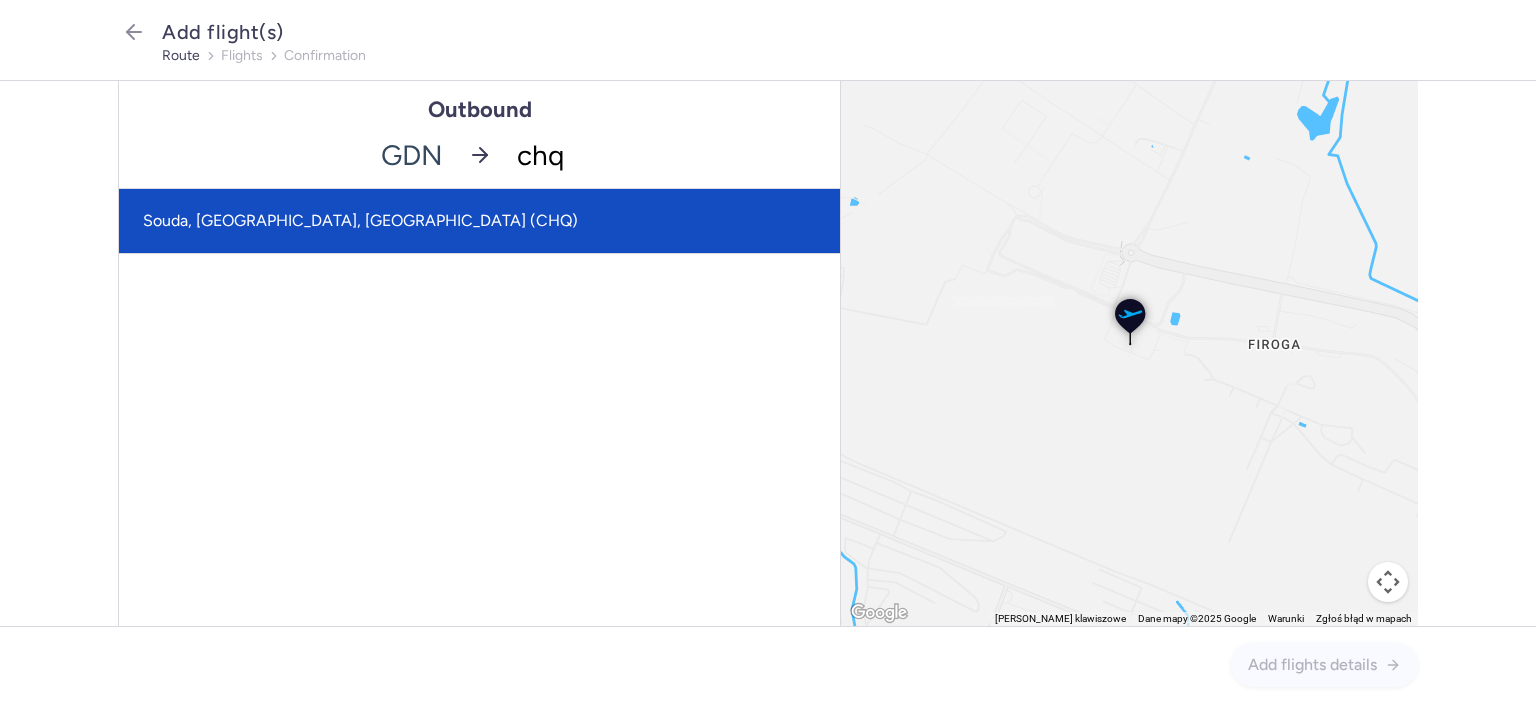 click on "Souda, [GEOGRAPHIC_DATA], [GEOGRAPHIC_DATA] (CHQ)" at bounding box center [479, 221] 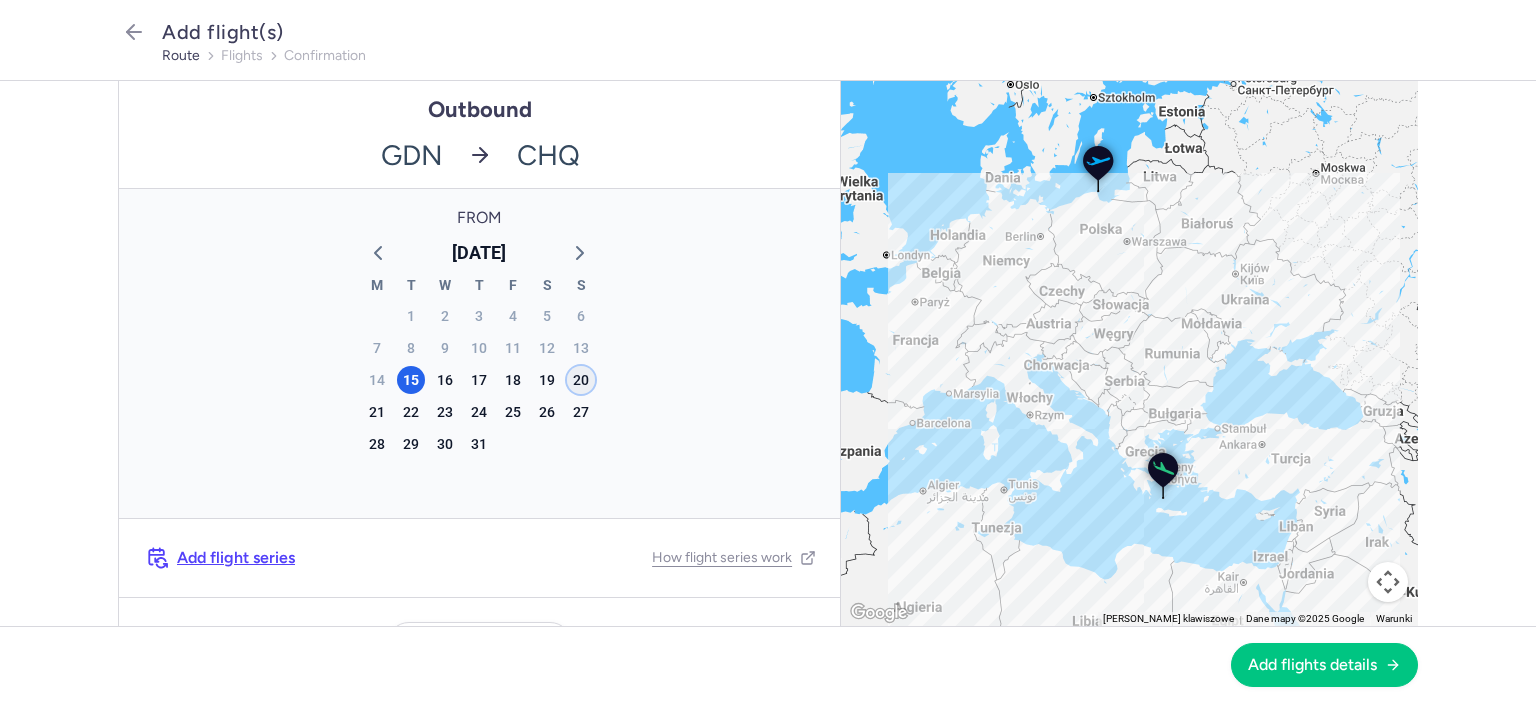 click on "20" 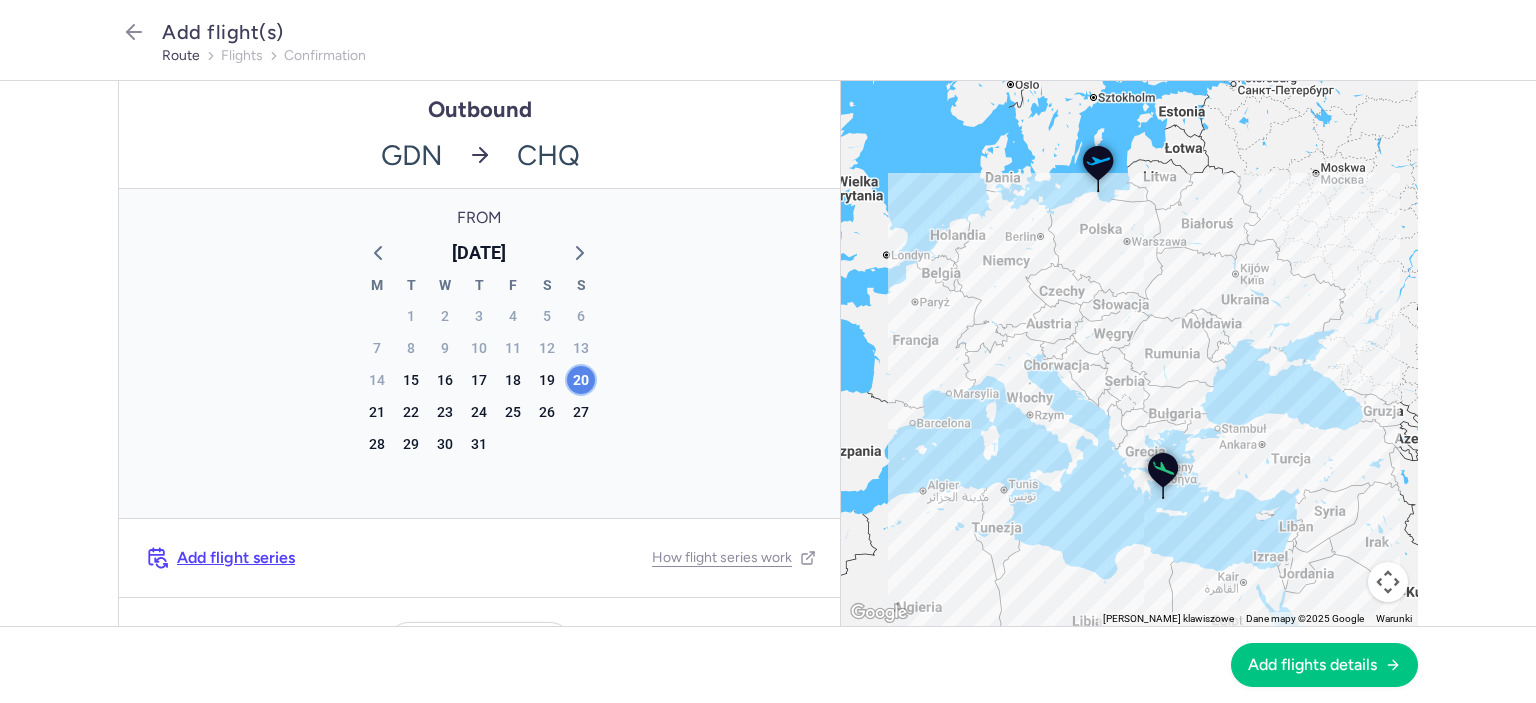 click on "20" 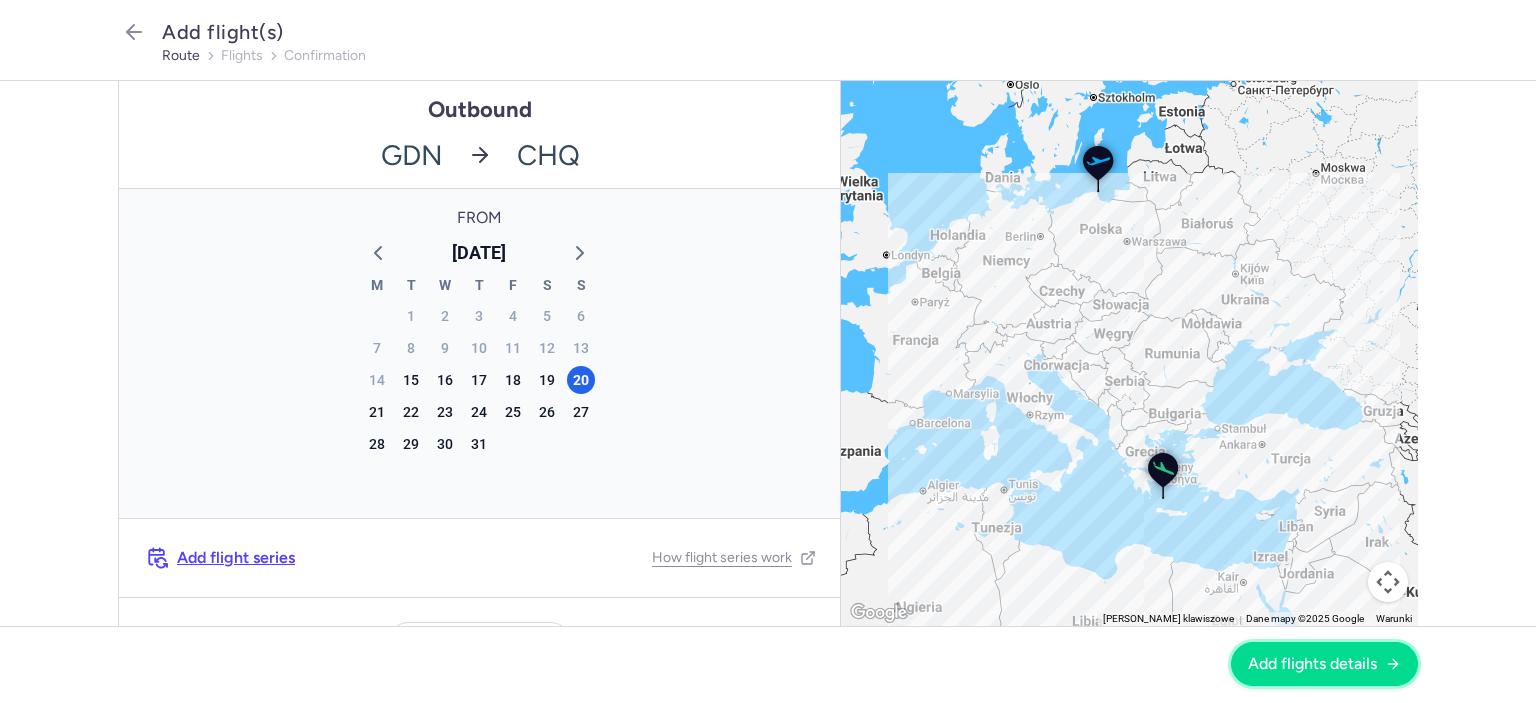 click on "Add flights details" at bounding box center [1312, 664] 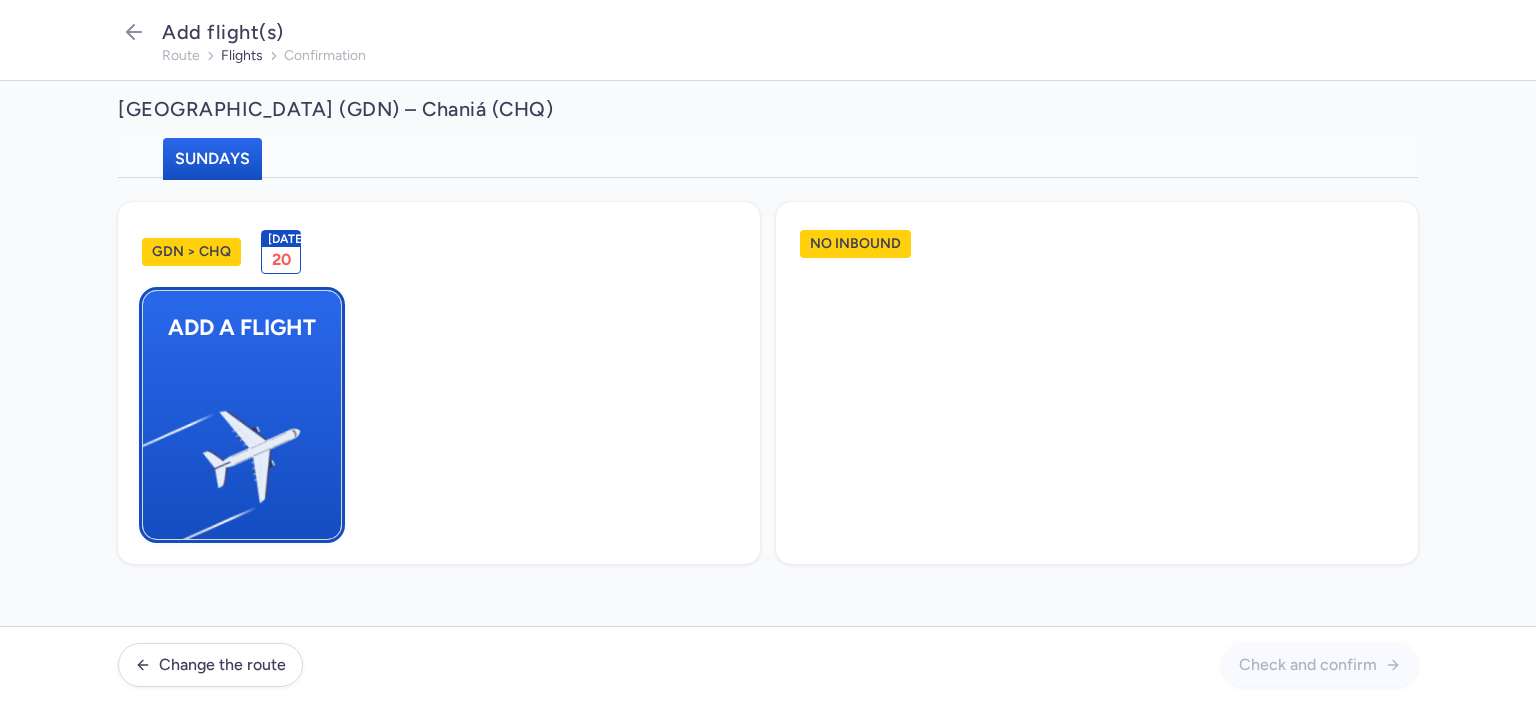 click at bounding box center [153, 448] 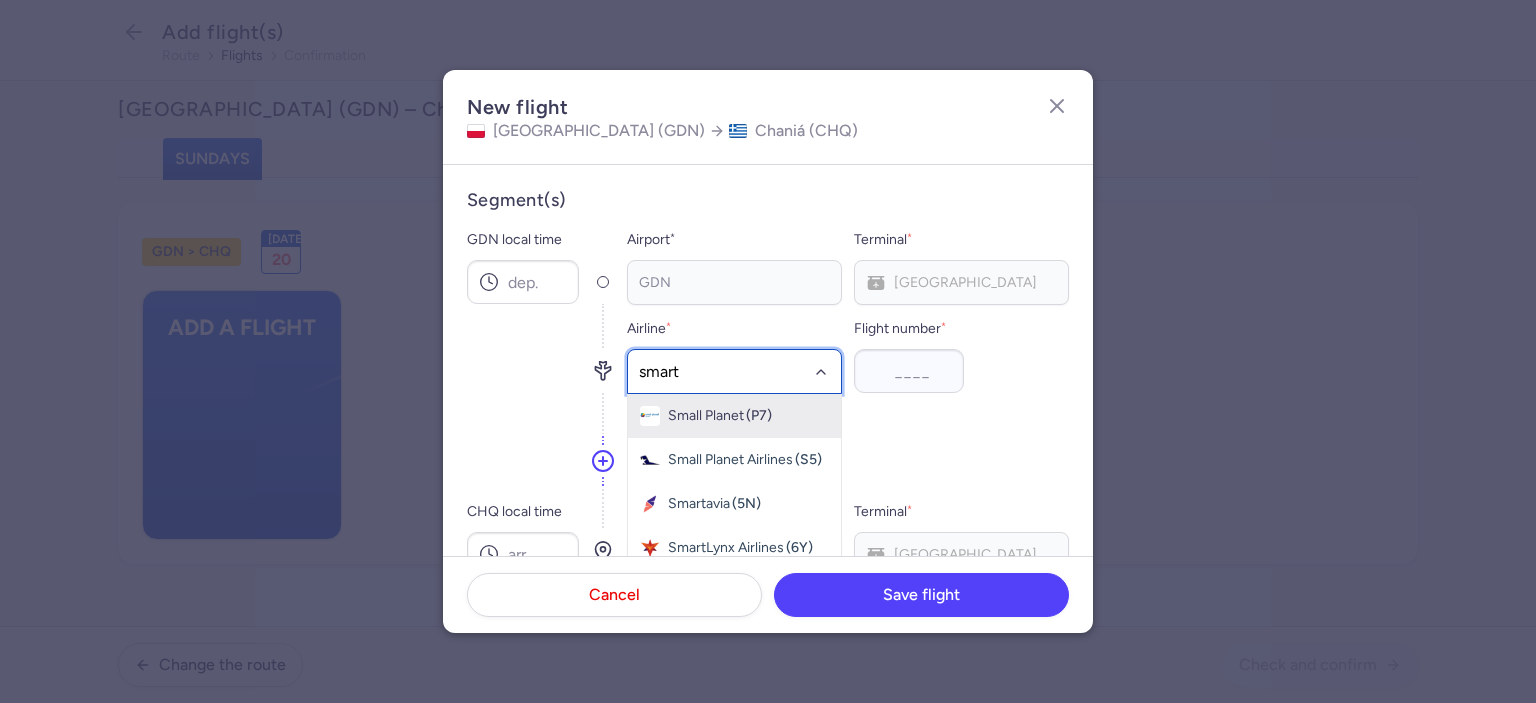 type on "smartw" 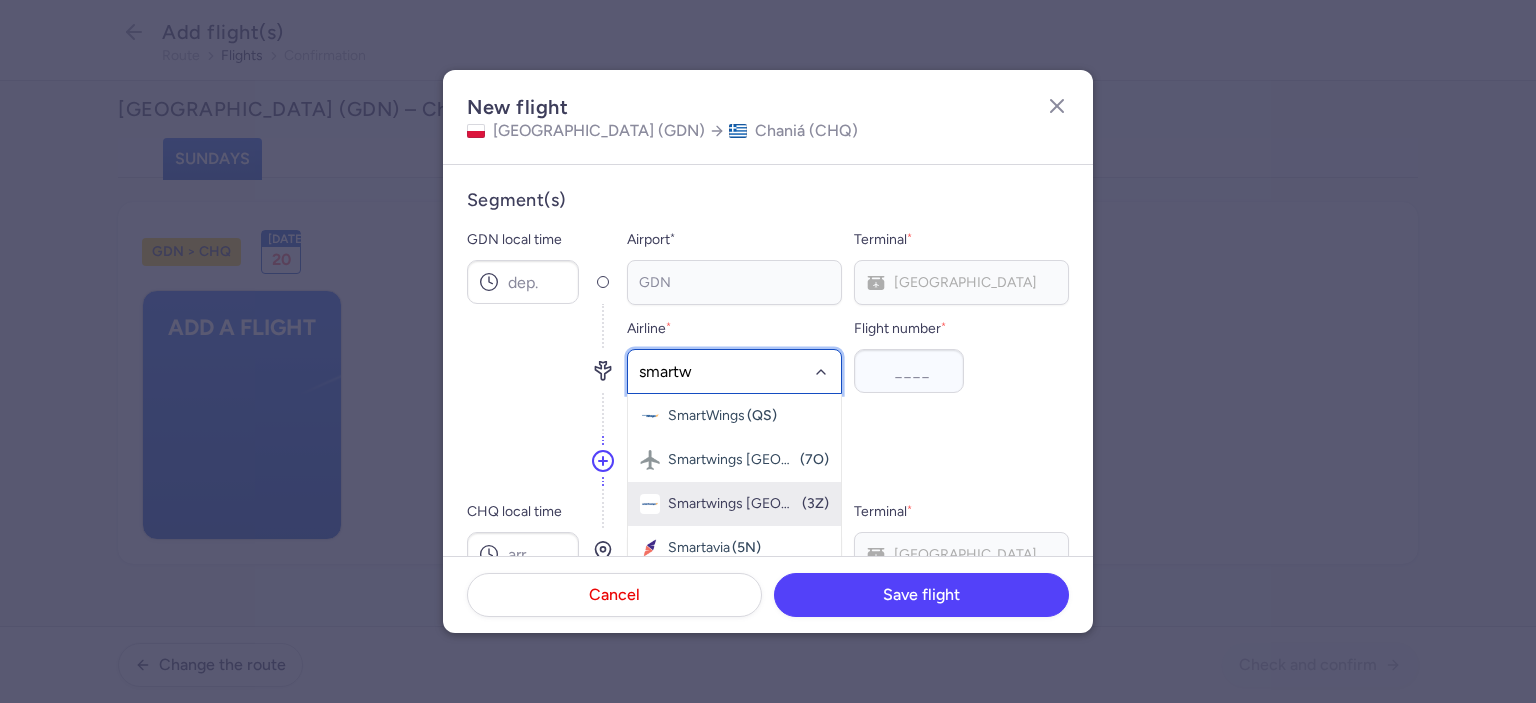 click on "Smartwings [GEOGRAPHIC_DATA]" at bounding box center (734, 504) 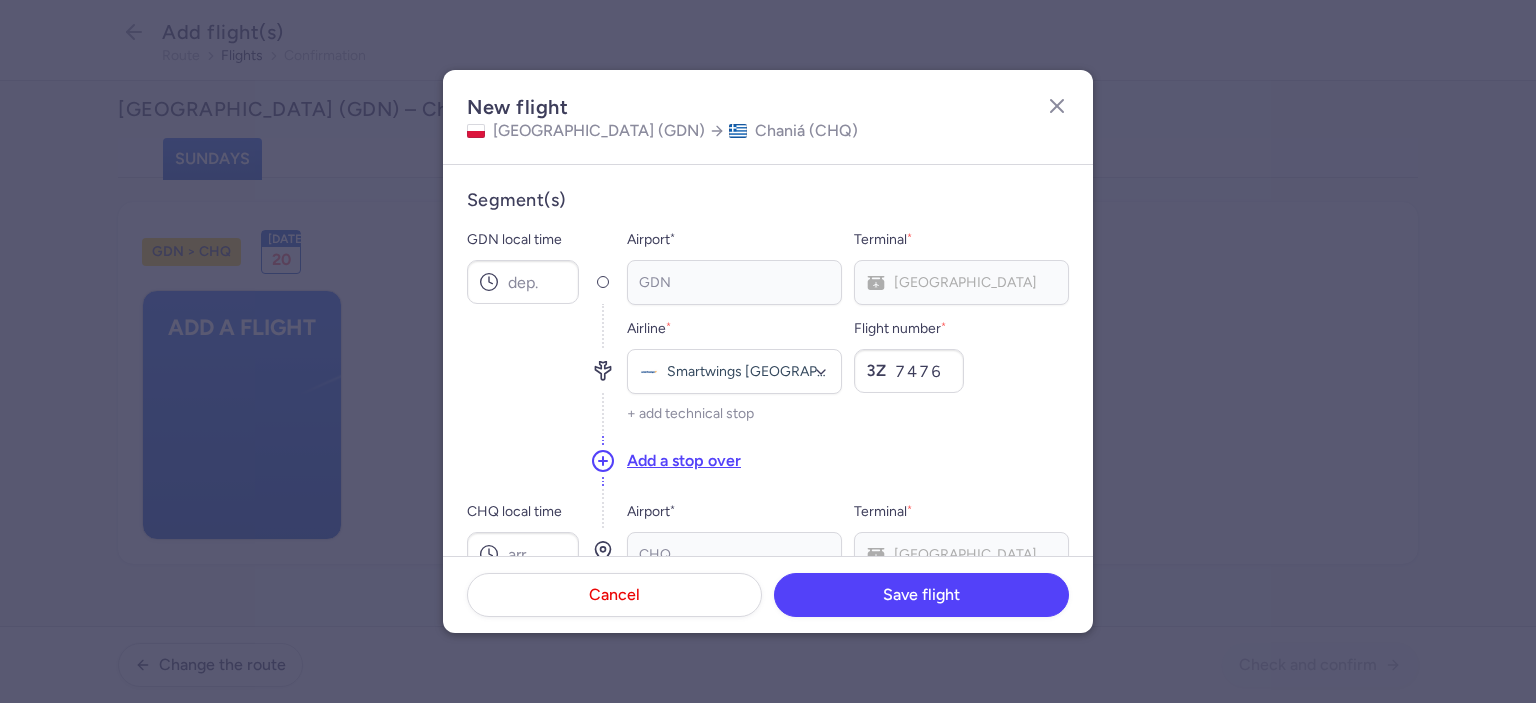 type on "7476" 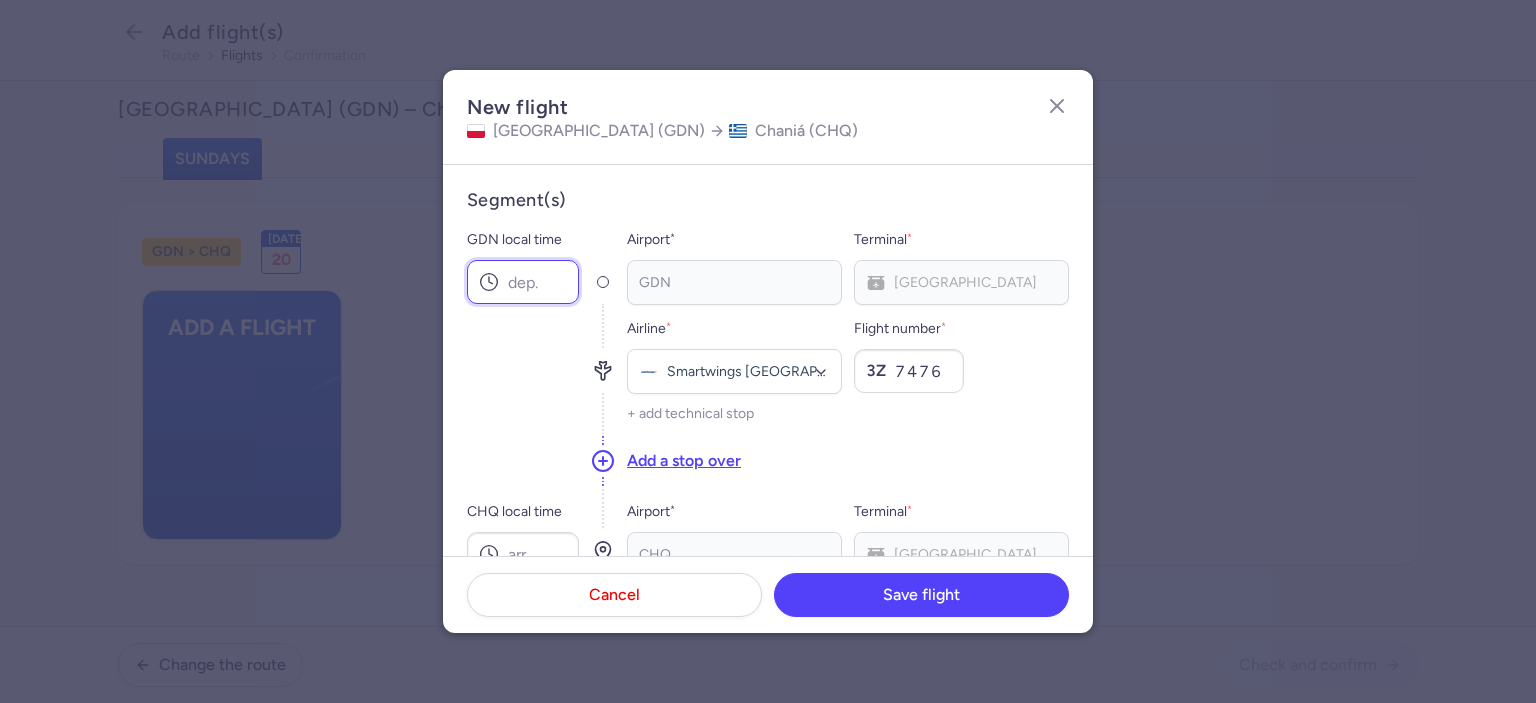 click on "GDN local time" at bounding box center (523, 282) 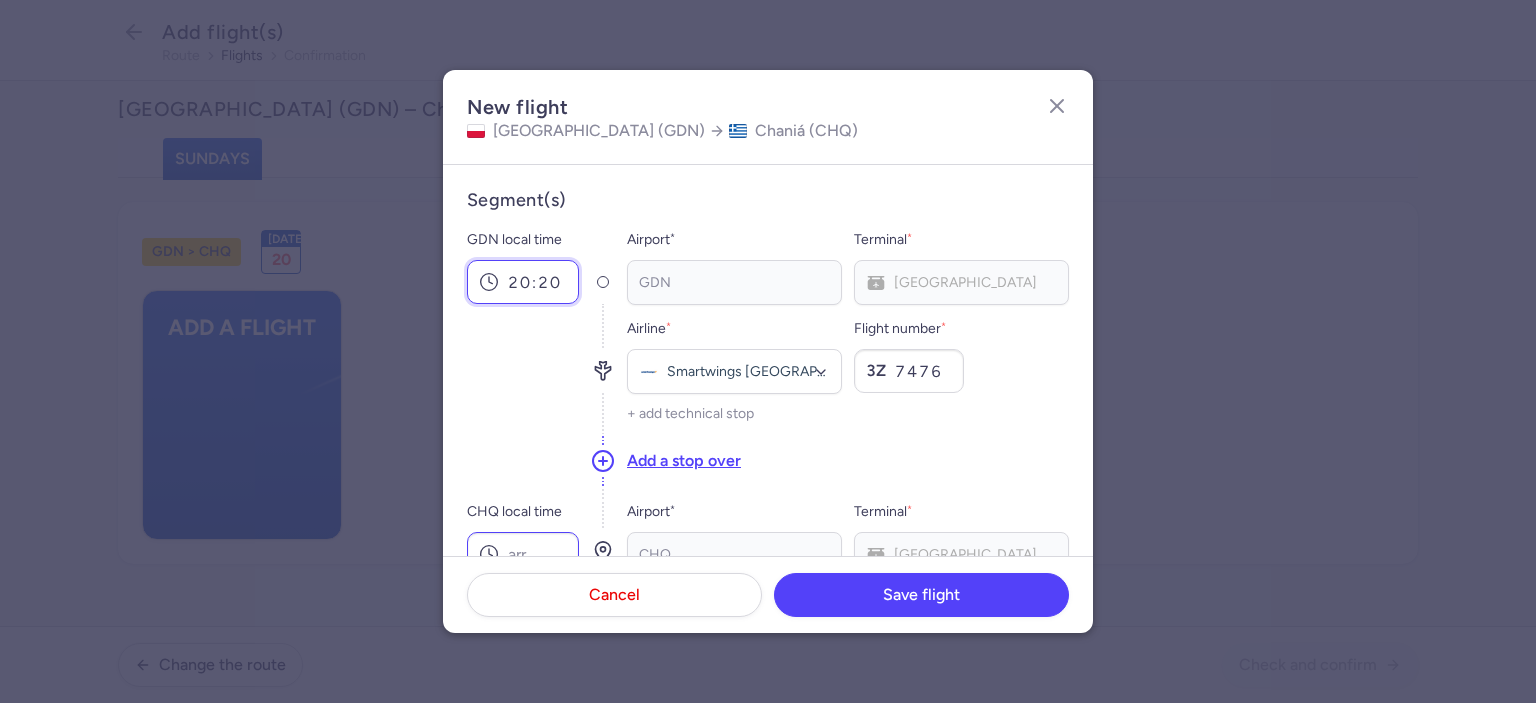 type on "20:20" 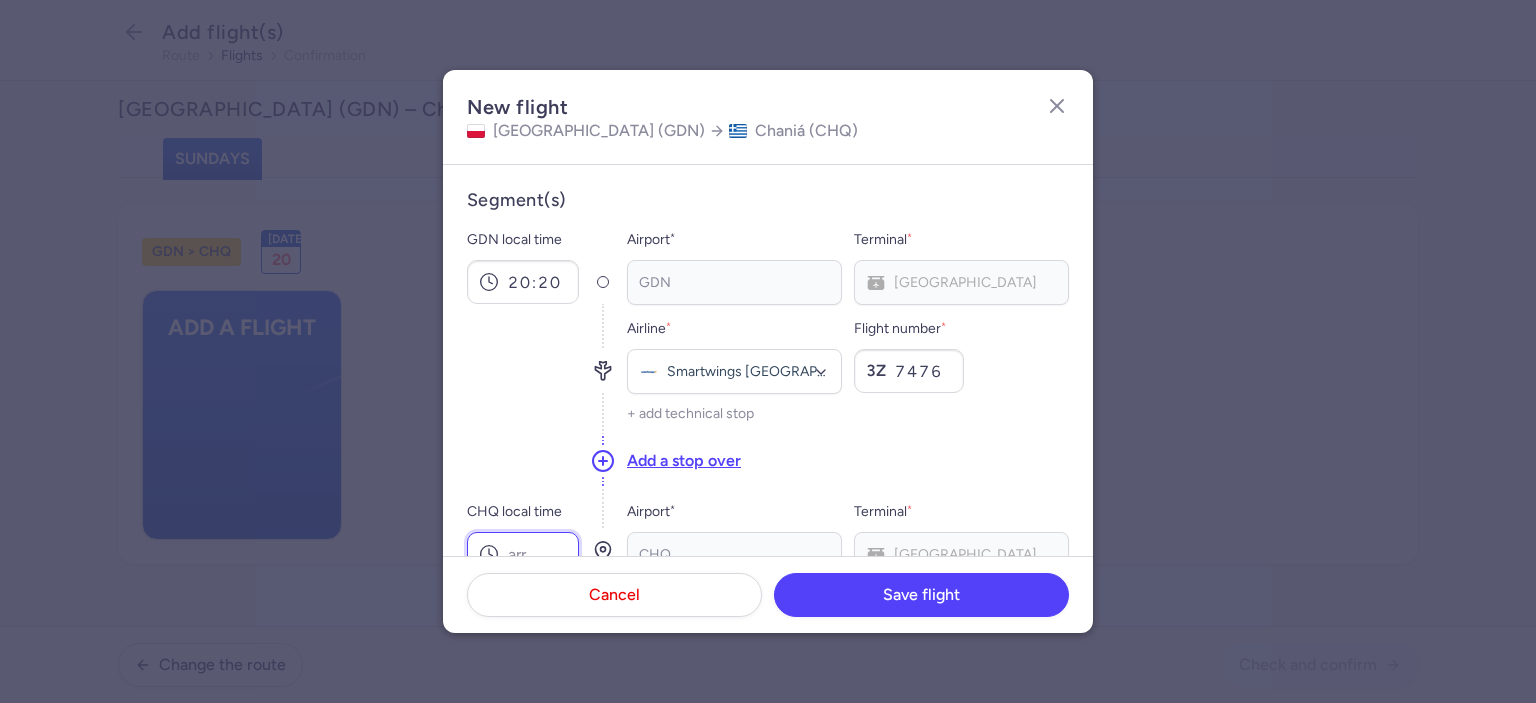 click on "CHQ local time" at bounding box center (523, 554) 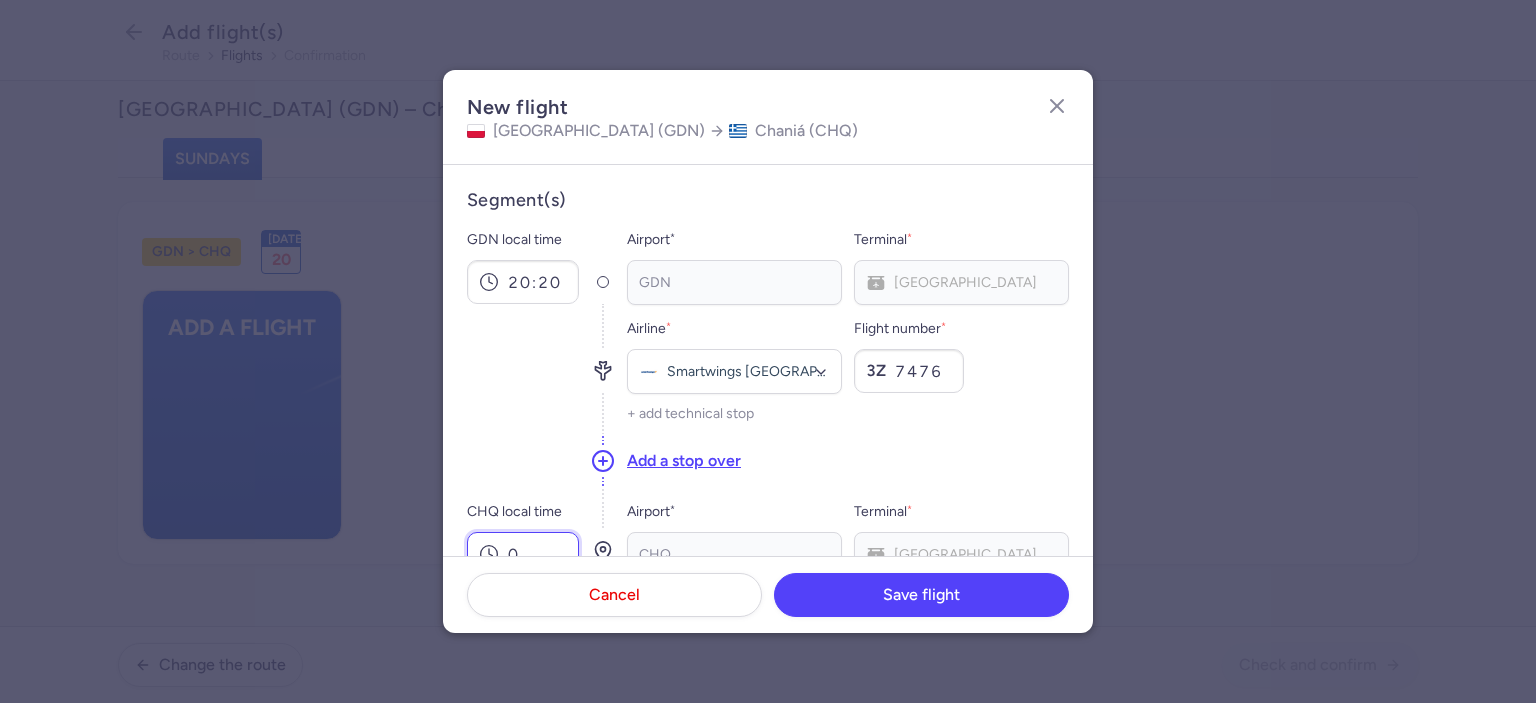 scroll, scrollTop: 7, scrollLeft: 0, axis: vertical 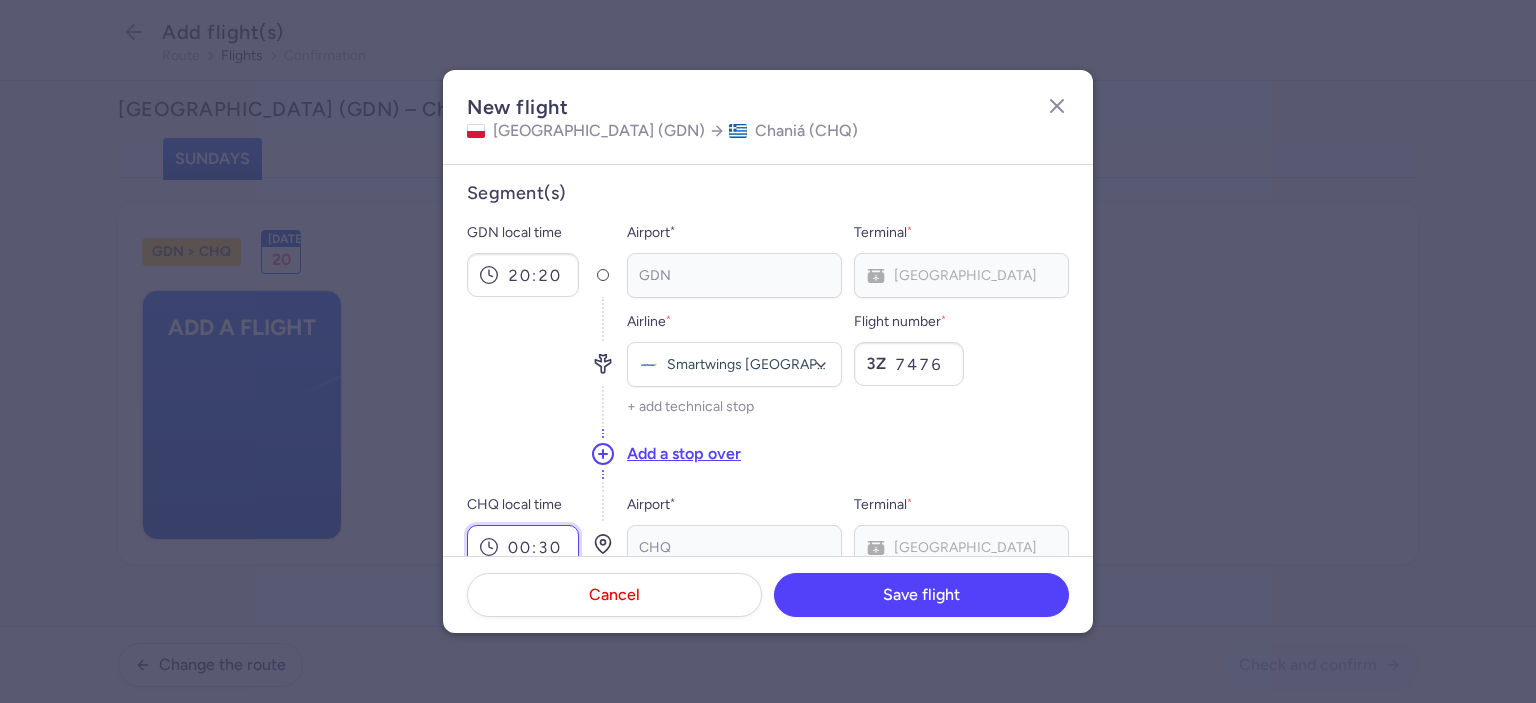 type on "00:30" 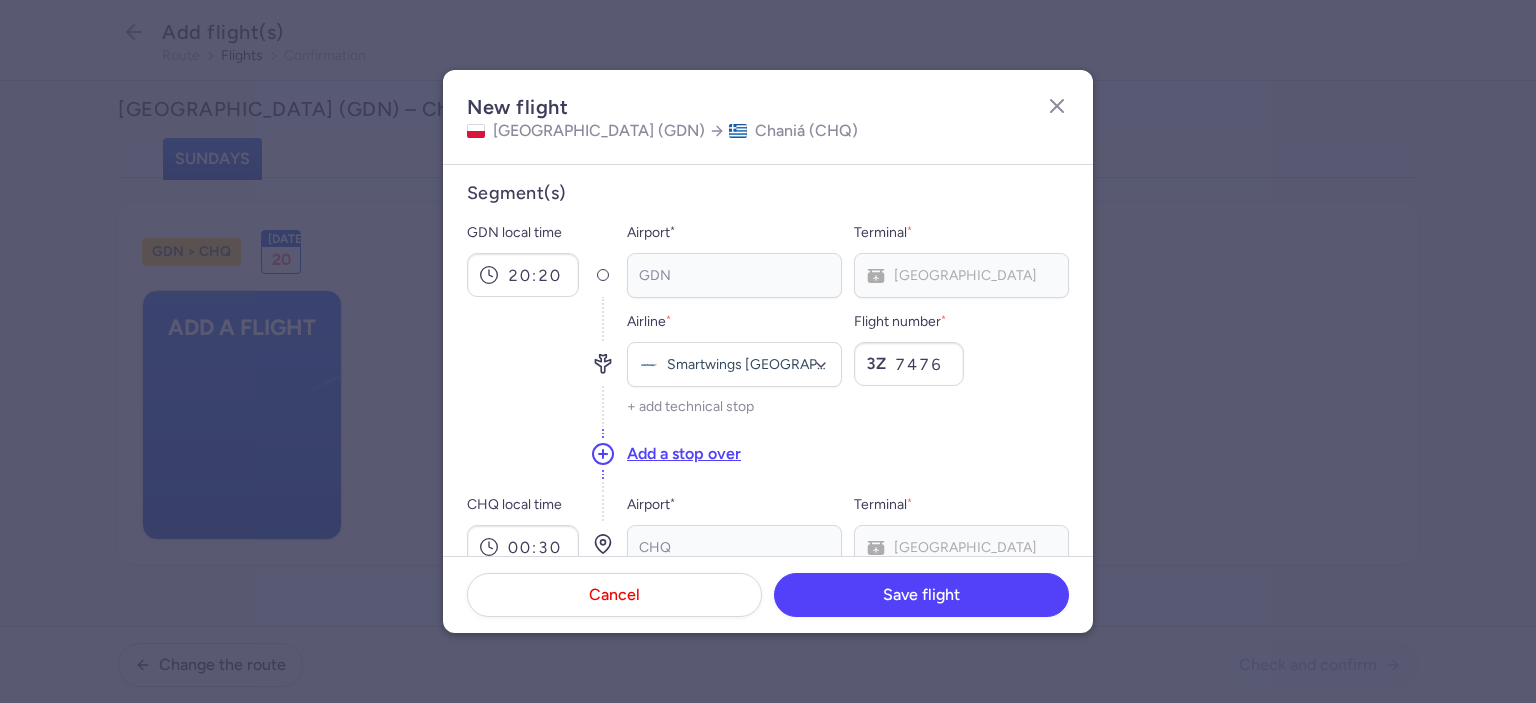 drag, startPoint x: 489, startPoint y: 383, endPoint x: 504, endPoint y: 379, distance: 15.524175 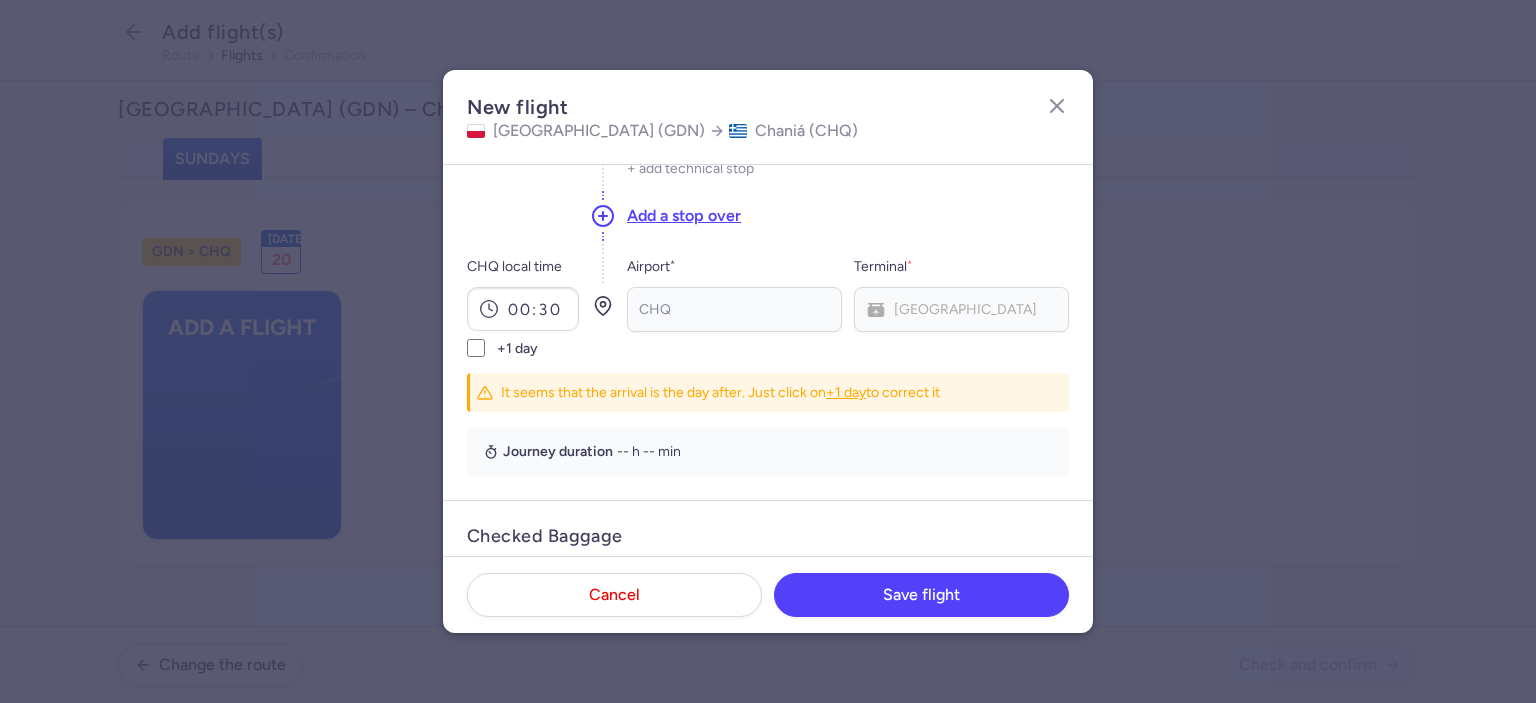 scroll, scrollTop: 251, scrollLeft: 0, axis: vertical 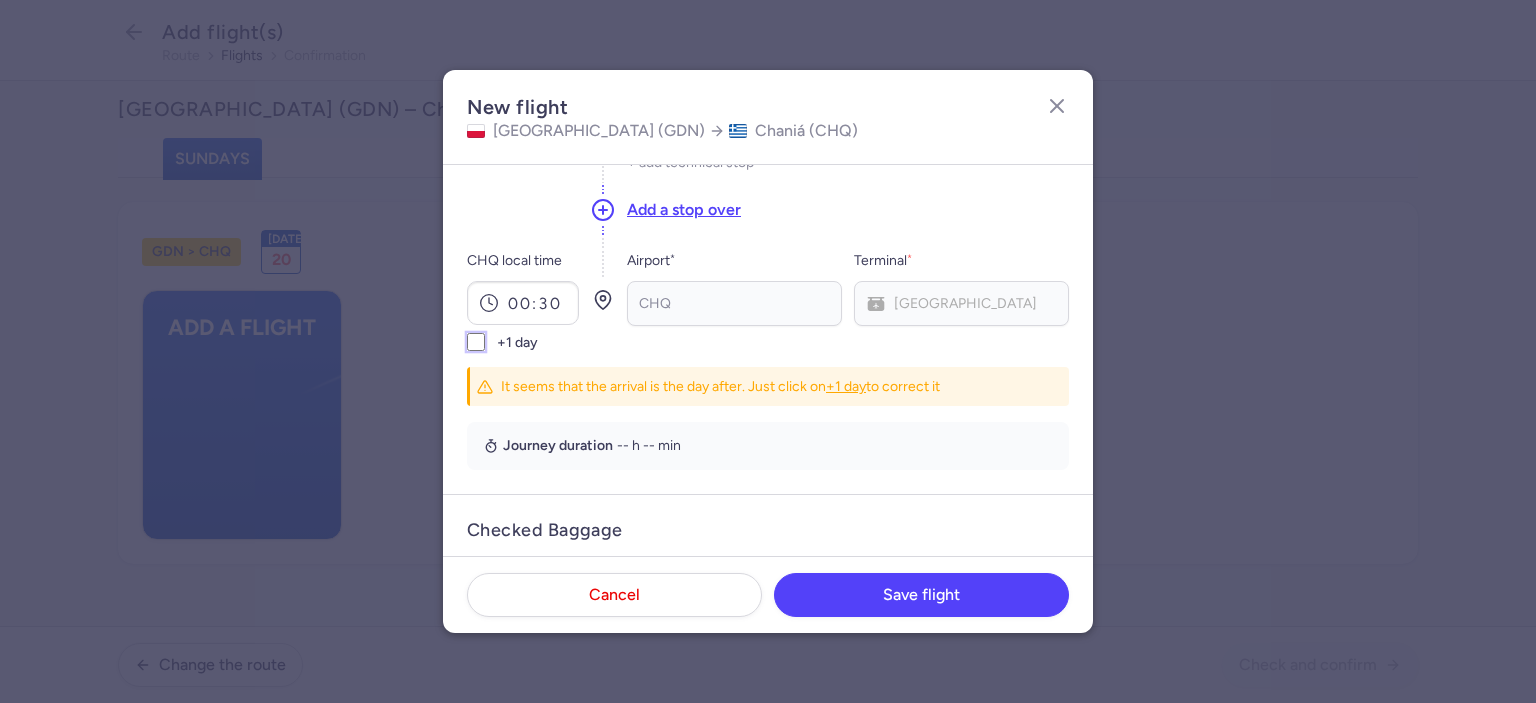 click on "+1 day" at bounding box center [476, 342] 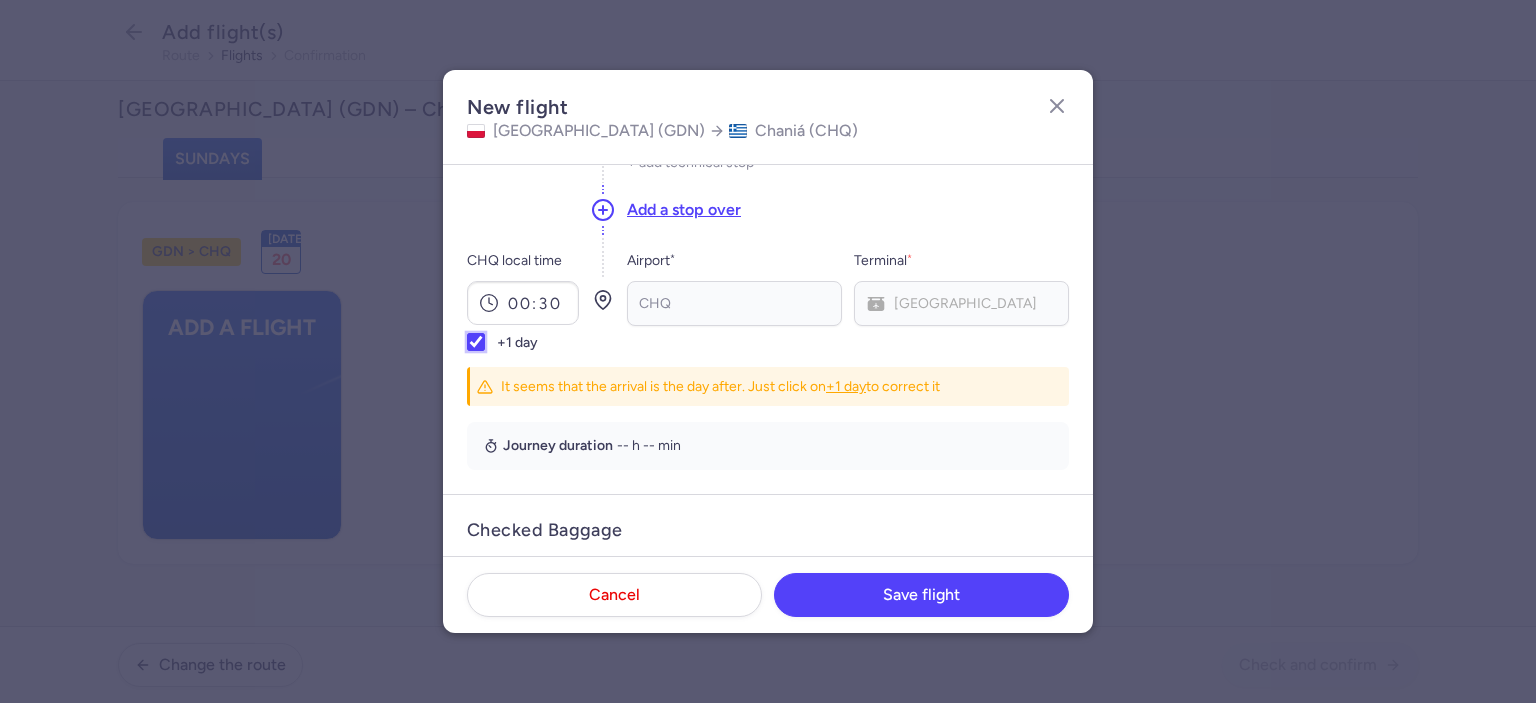 checkbox on "true" 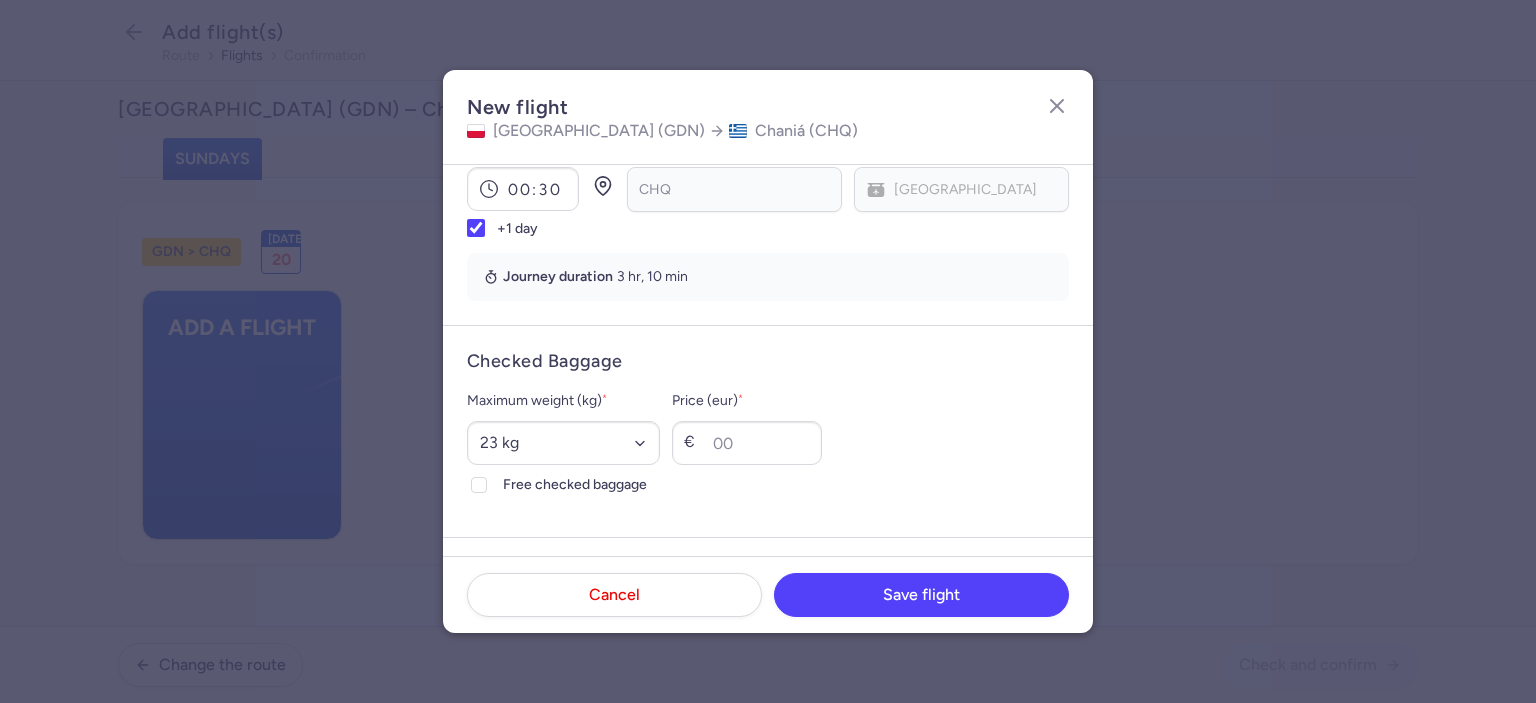 scroll, scrollTop: 352, scrollLeft: 0, axis: vertical 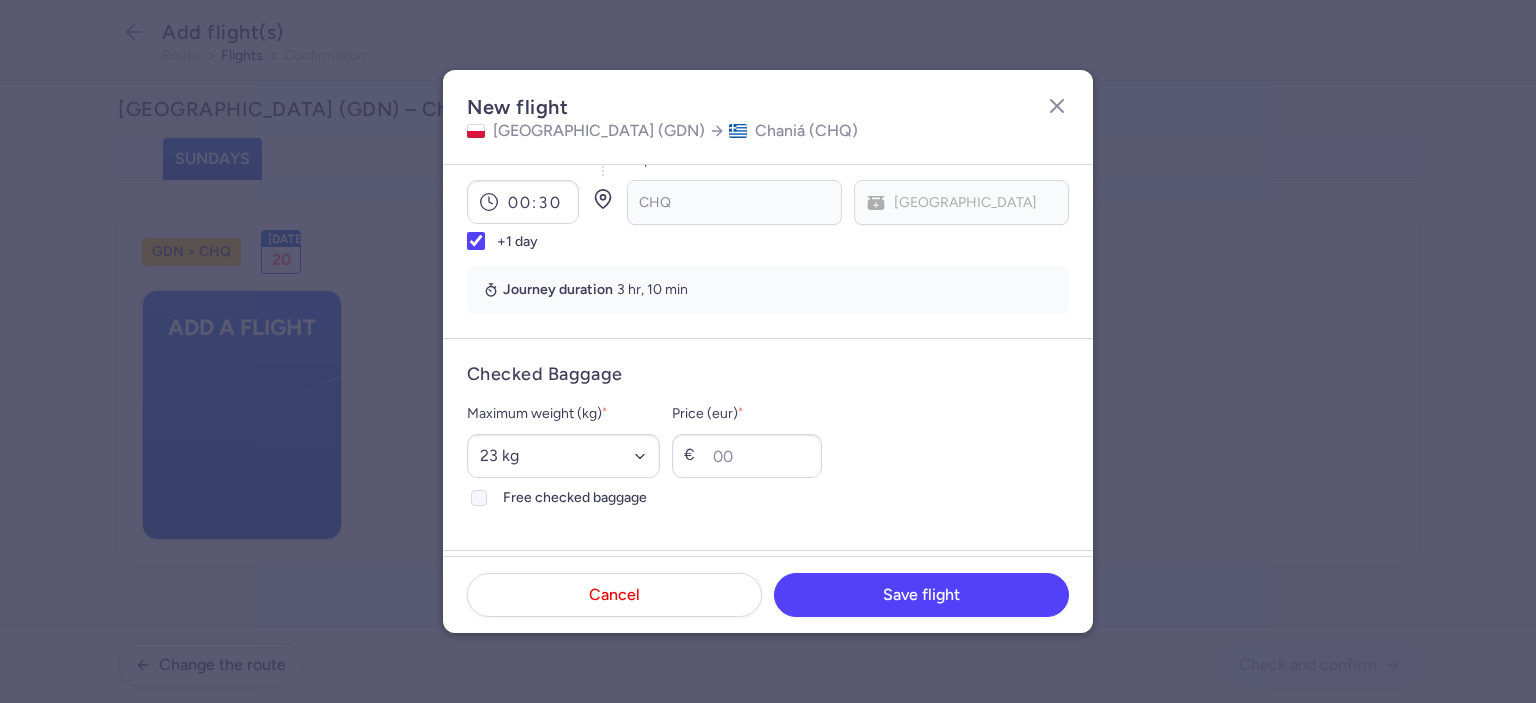 click 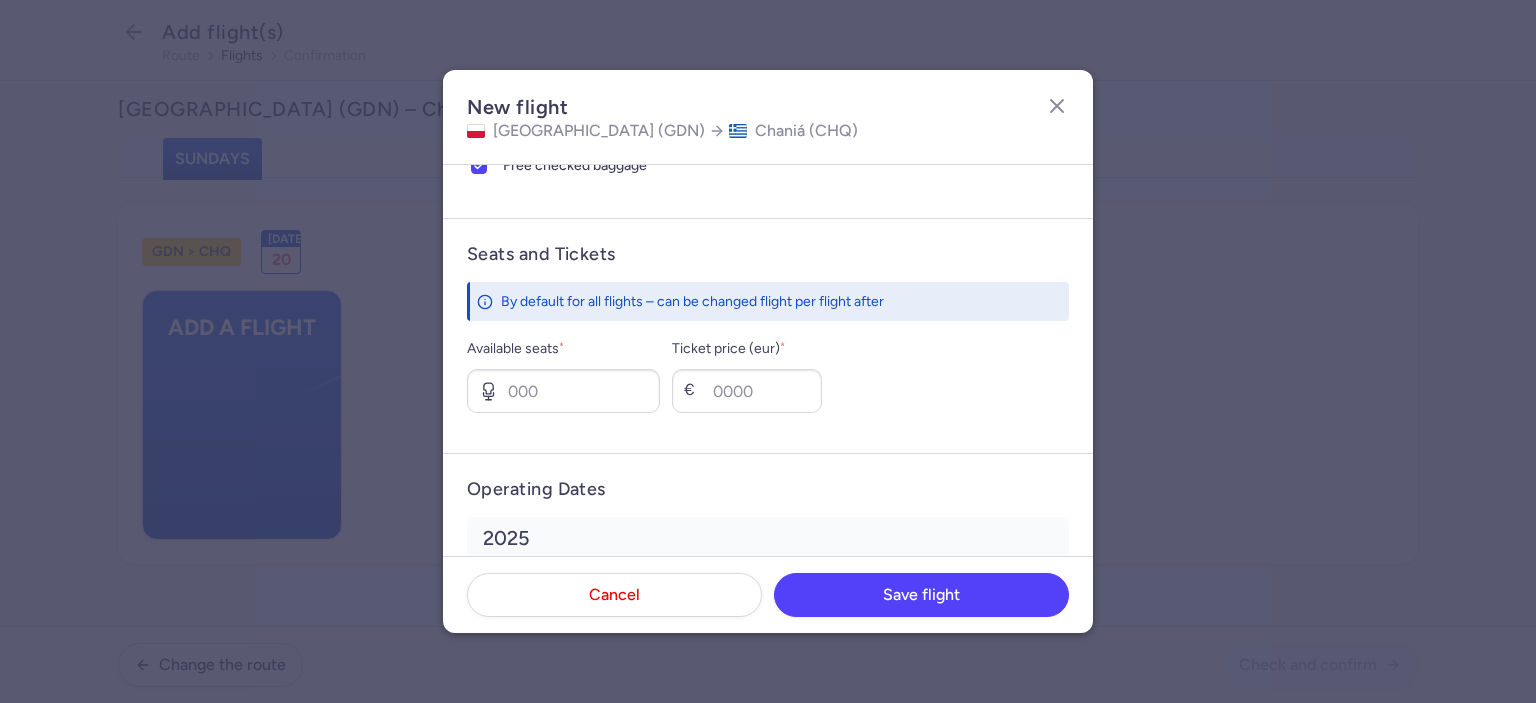 scroll, scrollTop: 676, scrollLeft: 0, axis: vertical 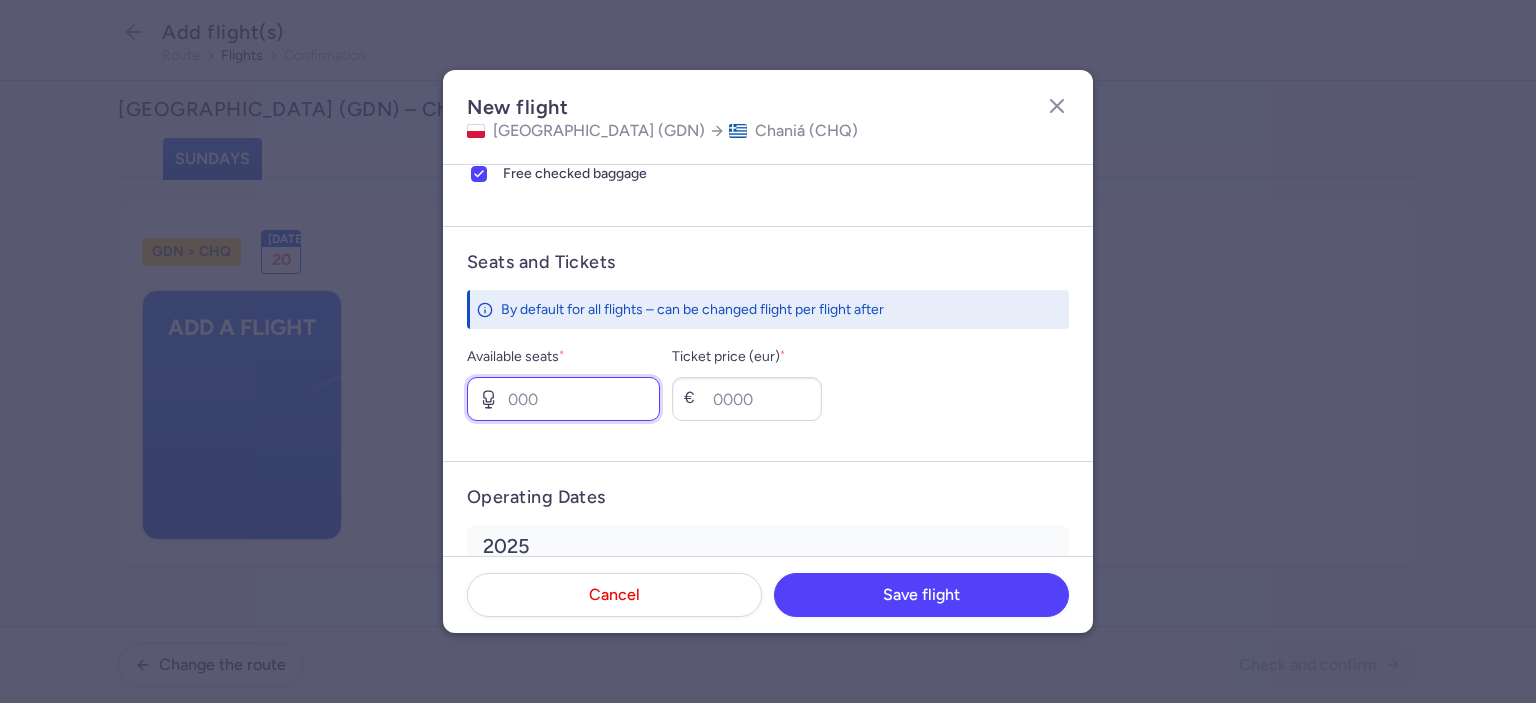 click on "Available seats  *" at bounding box center (563, 399) 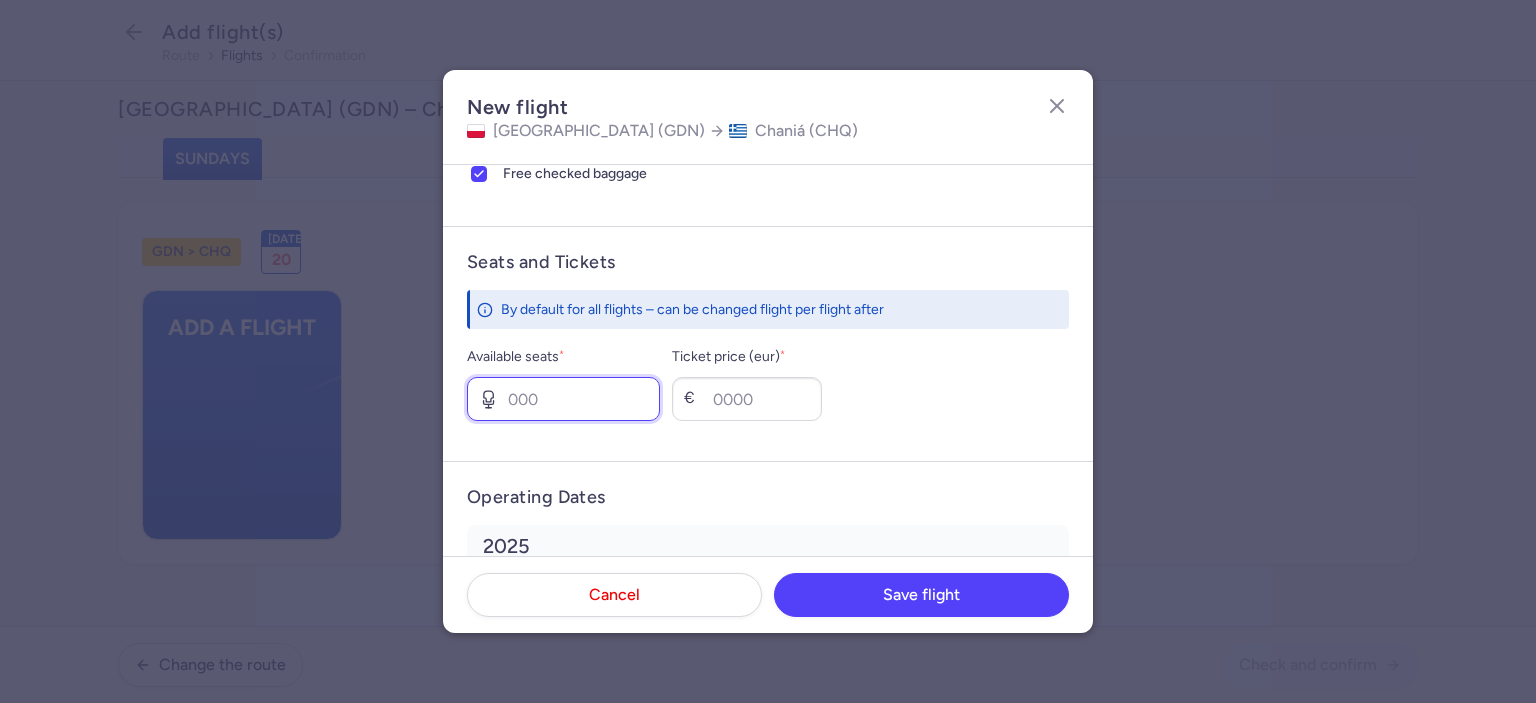 click on "Available seats  *" at bounding box center [563, 399] 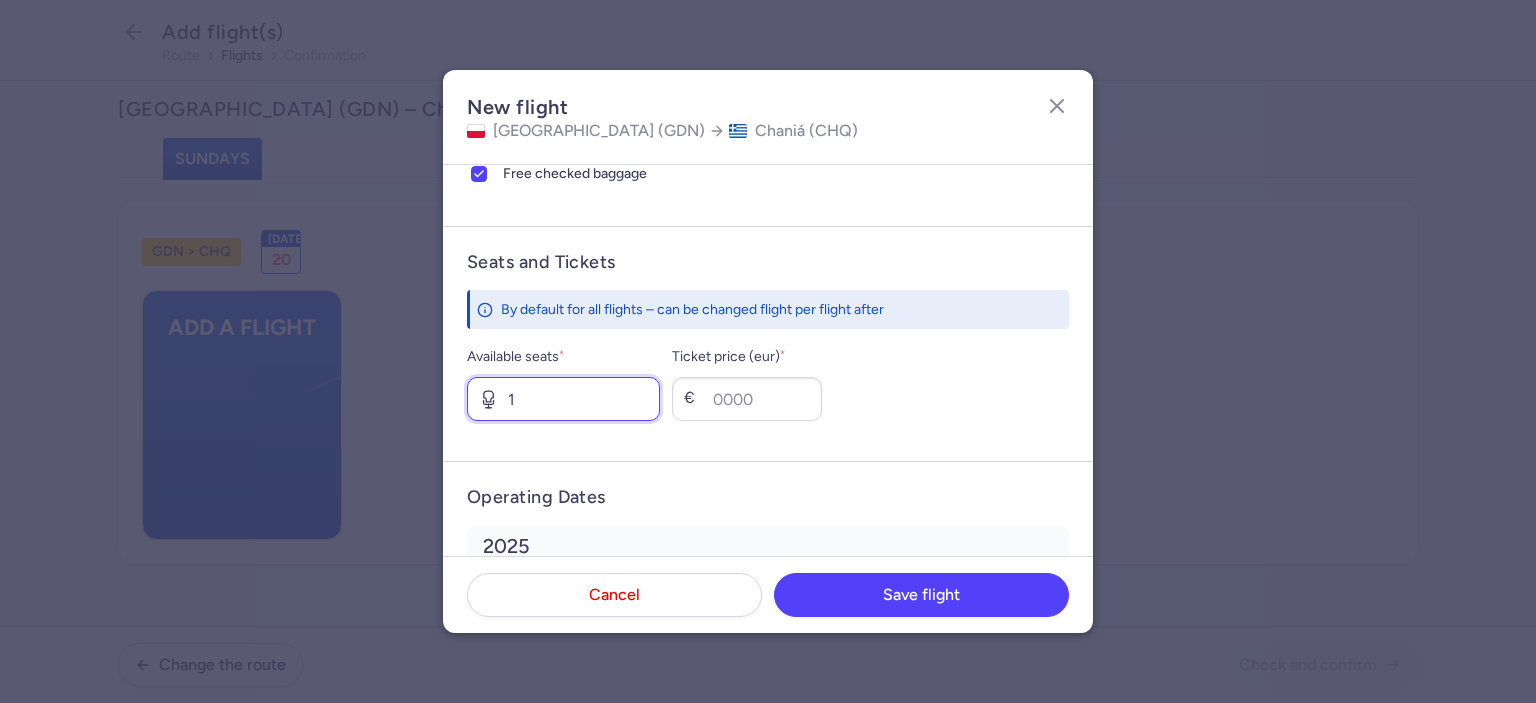type on "1" 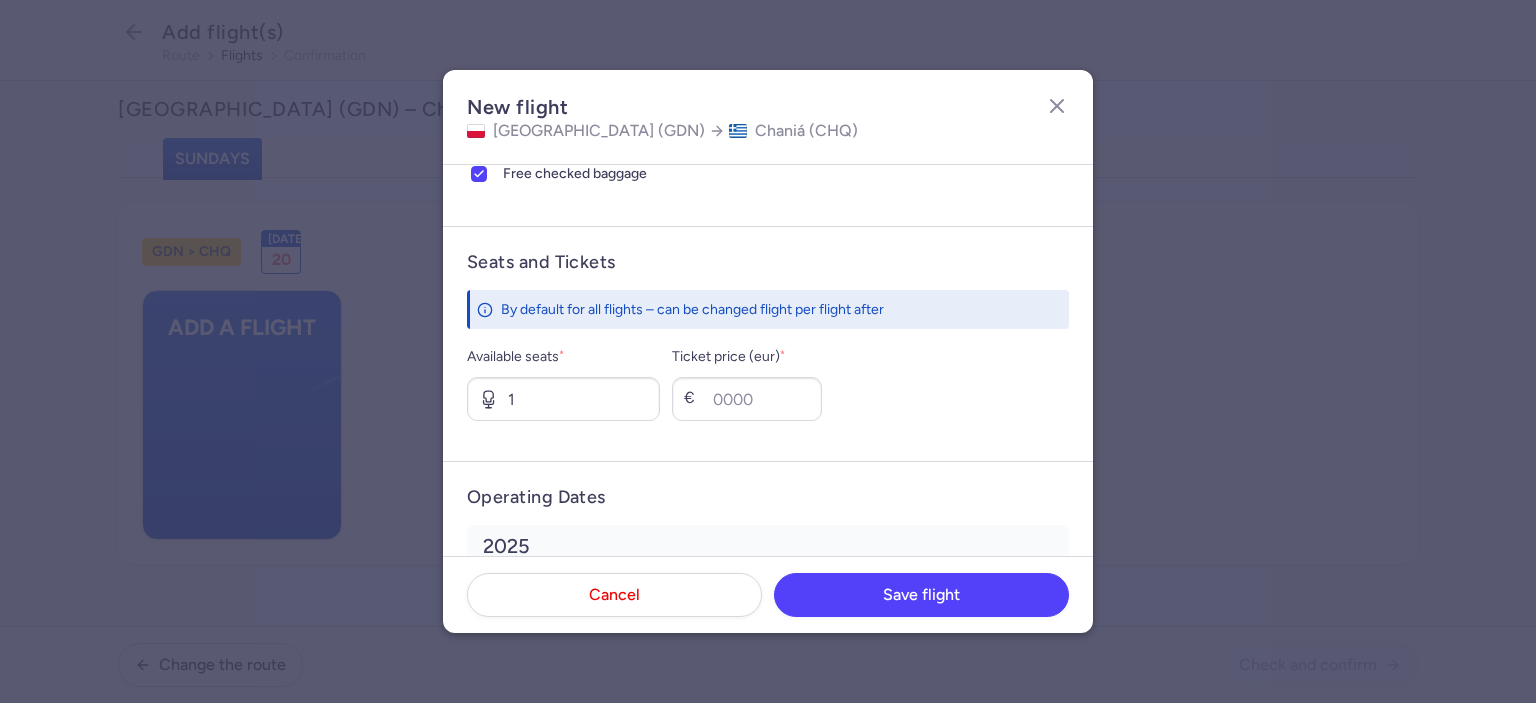 click on "Seats and Tickets By default for all flights – can be changed flight per flight after Available seats  * 1 Ticket price (eur)  * €" at bounding box center [768, 343] 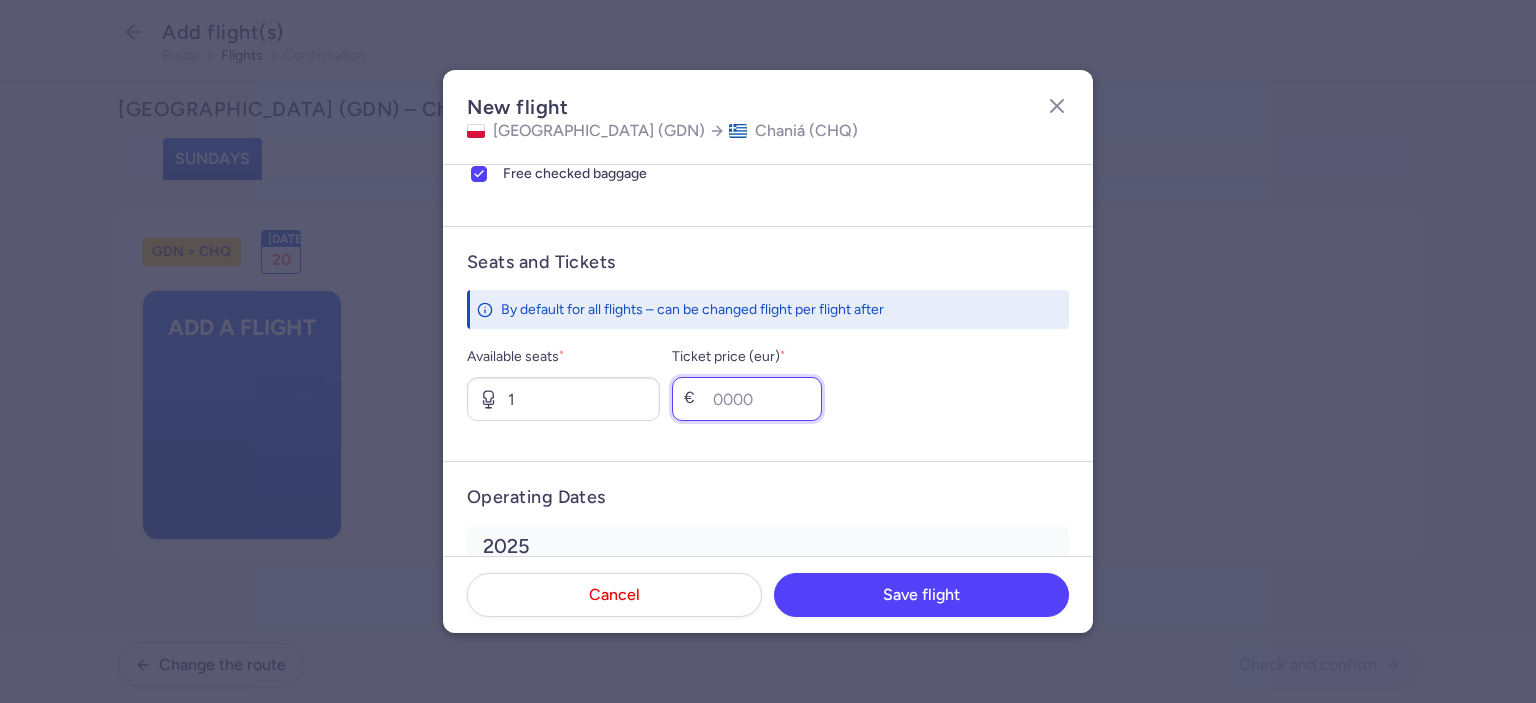 click on "Ticket price (eur)  *" at bounding box center (747, 399) 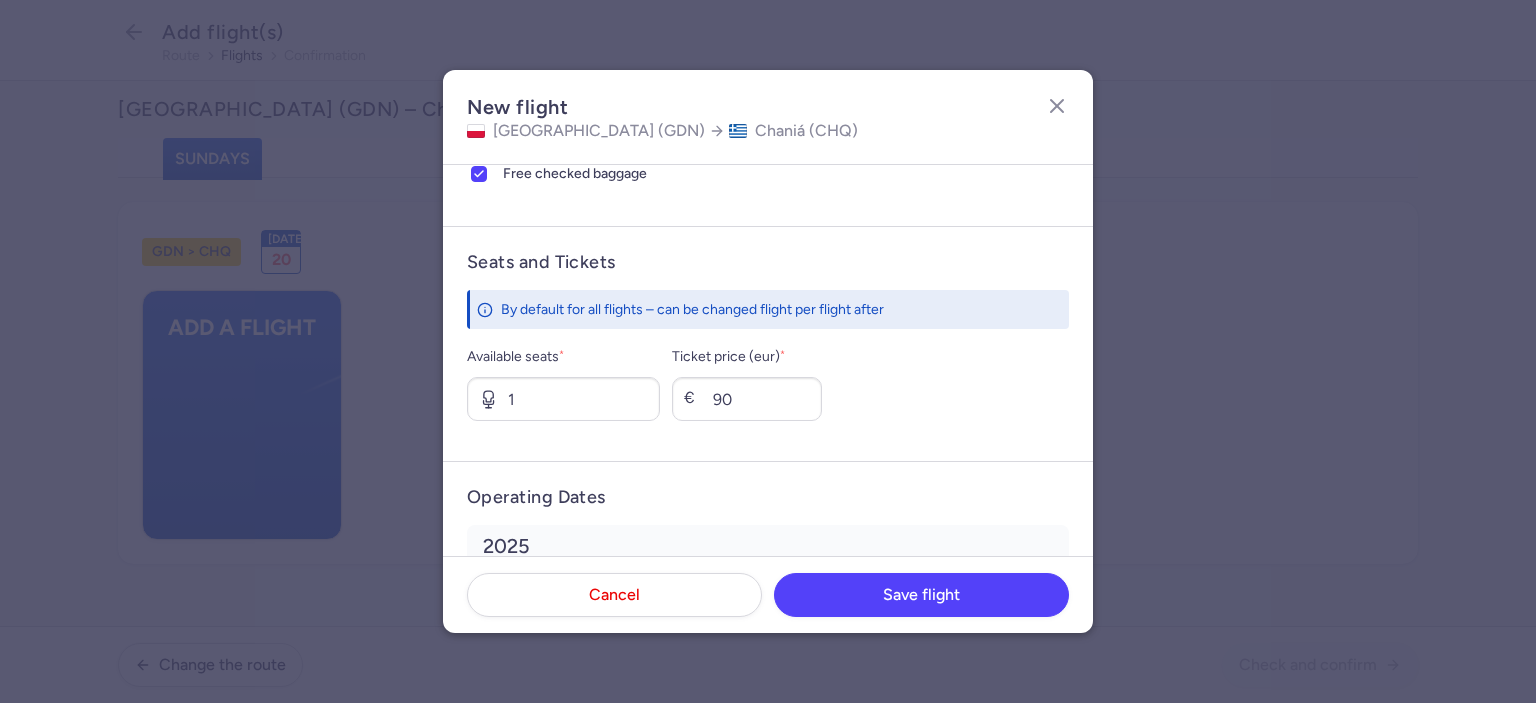 drag, startPoint x: 966, startPoint y: 421, endPoint x: 988, endPoint y: 411, distance: 24.166092 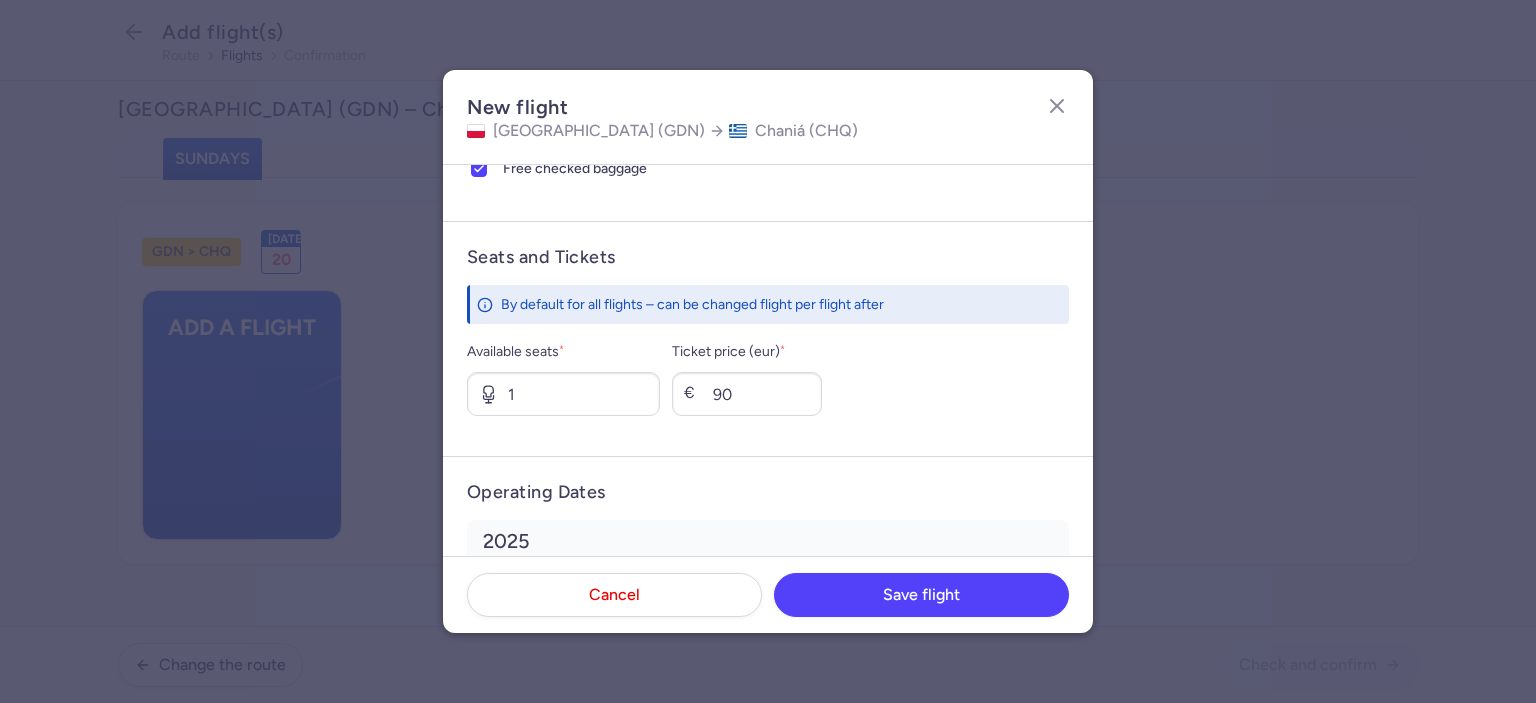scroll, scrollTop: 703, scrollLeft: 0, axis: vertical 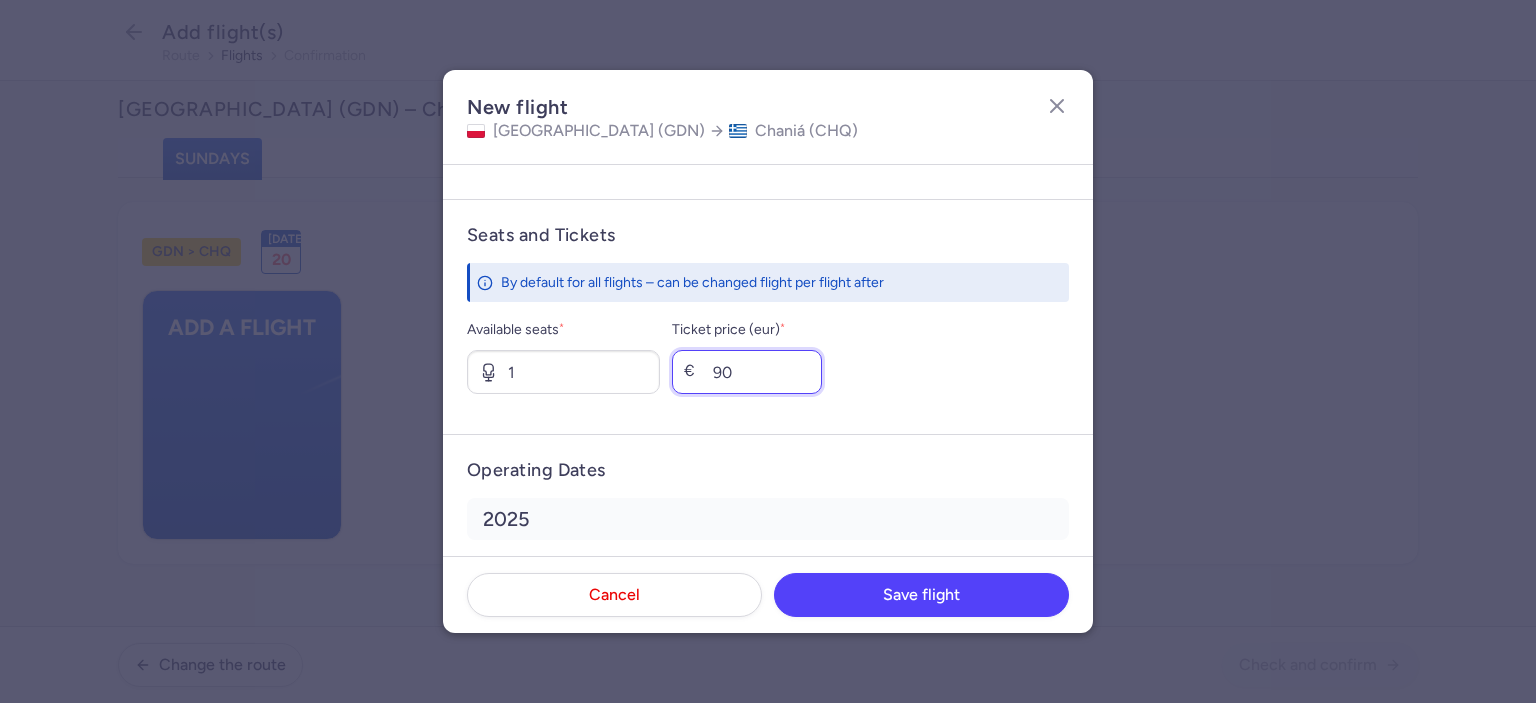 click on "90" at bounding box center [747, 372] 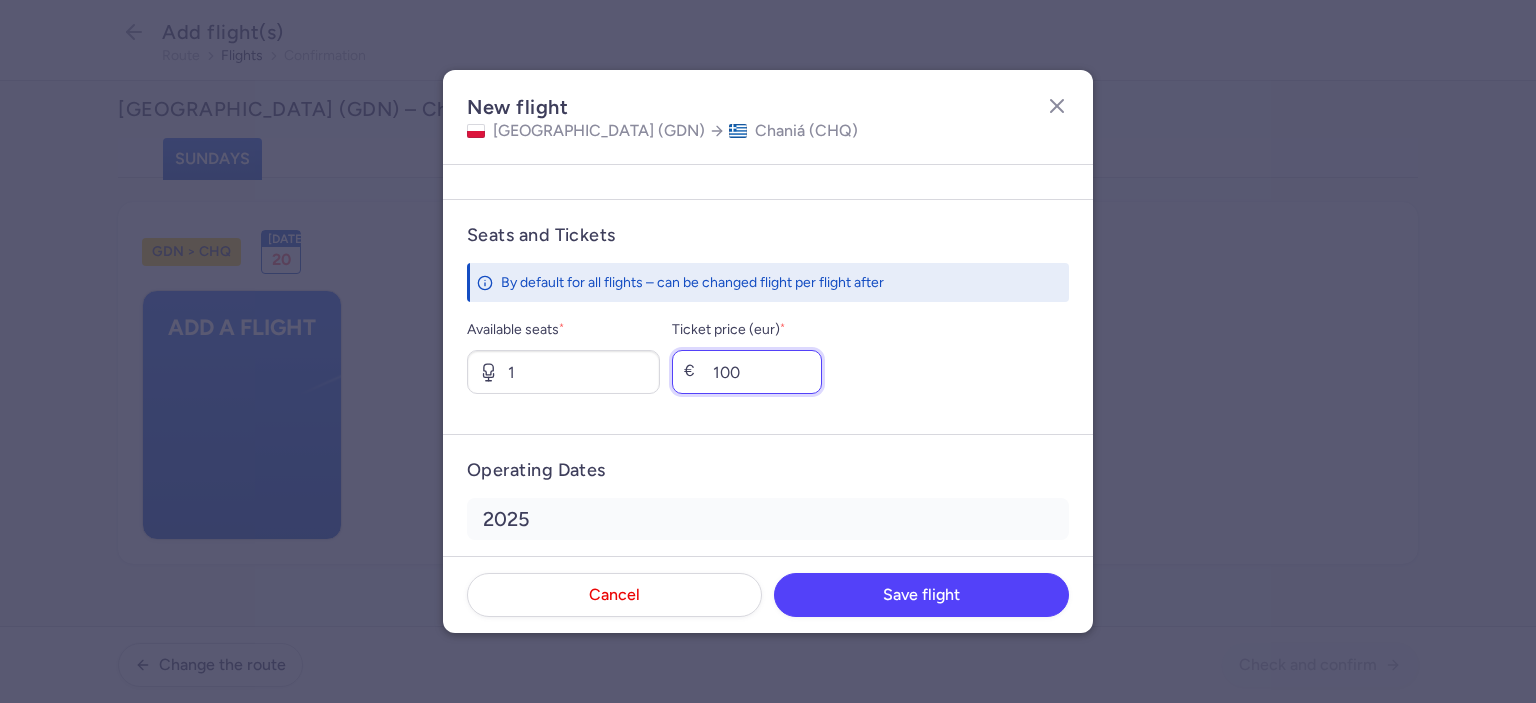 type on "100" 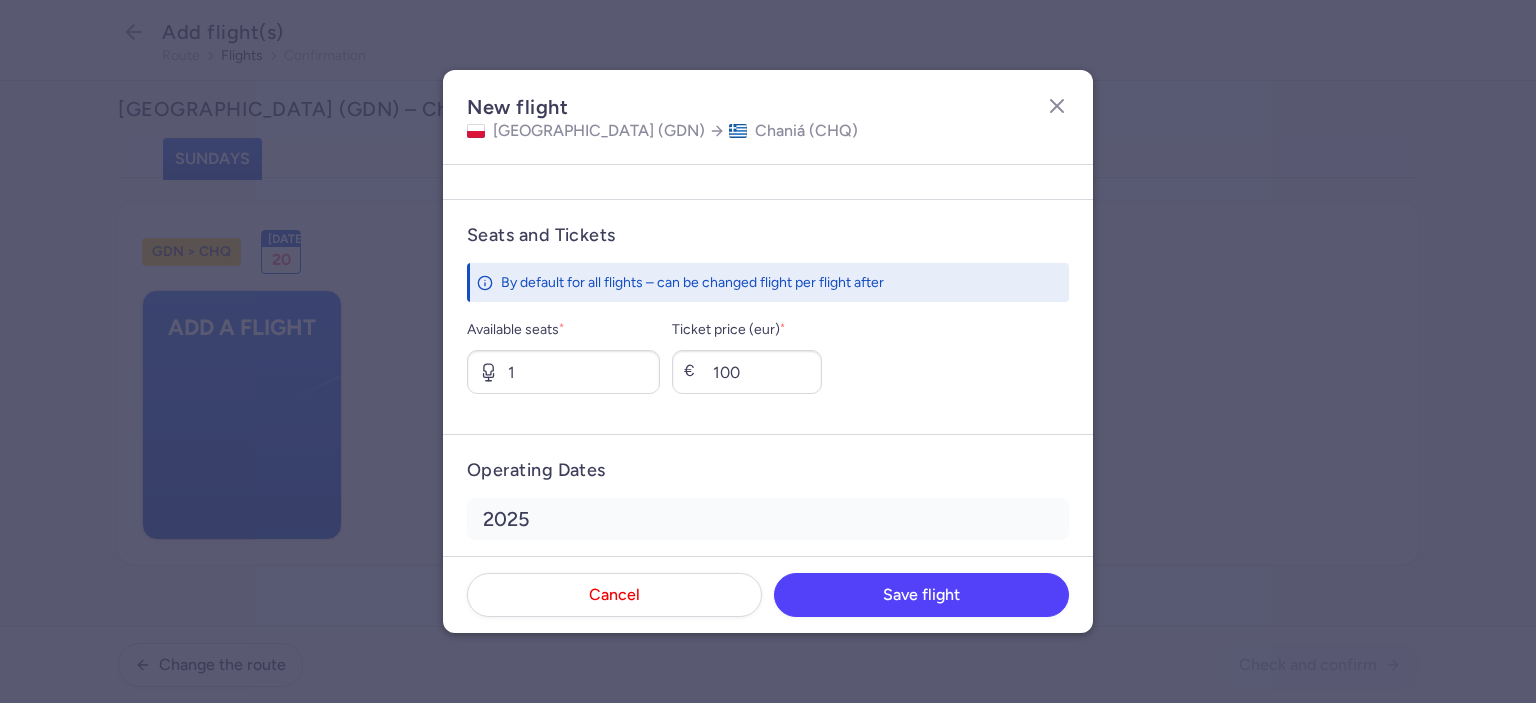 drag, startPoint x: 997, startPoint y: 426, endPoint x: 1002, endPoint y: 415, distance: 12.083046 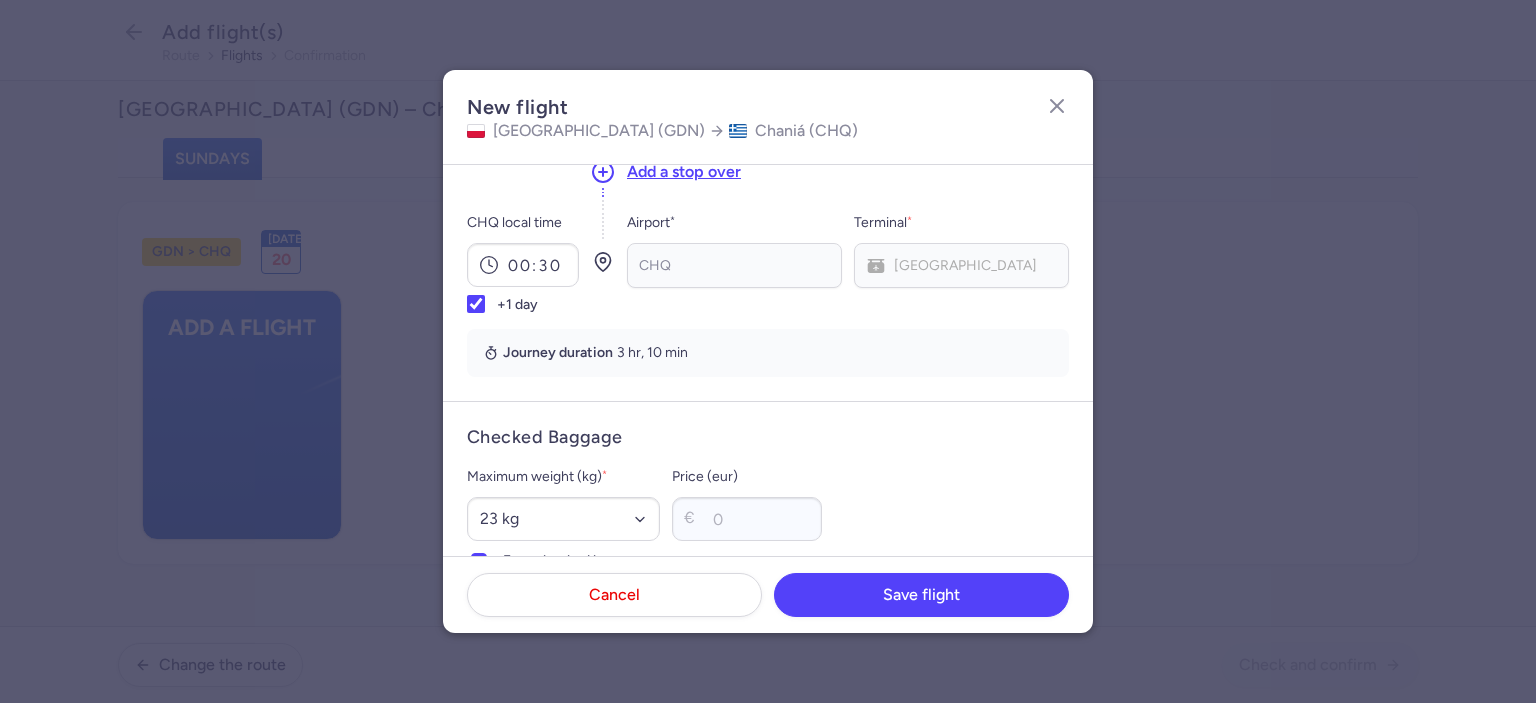 scroll, scrollTop: 0, scrollLeft: 0, axis: both 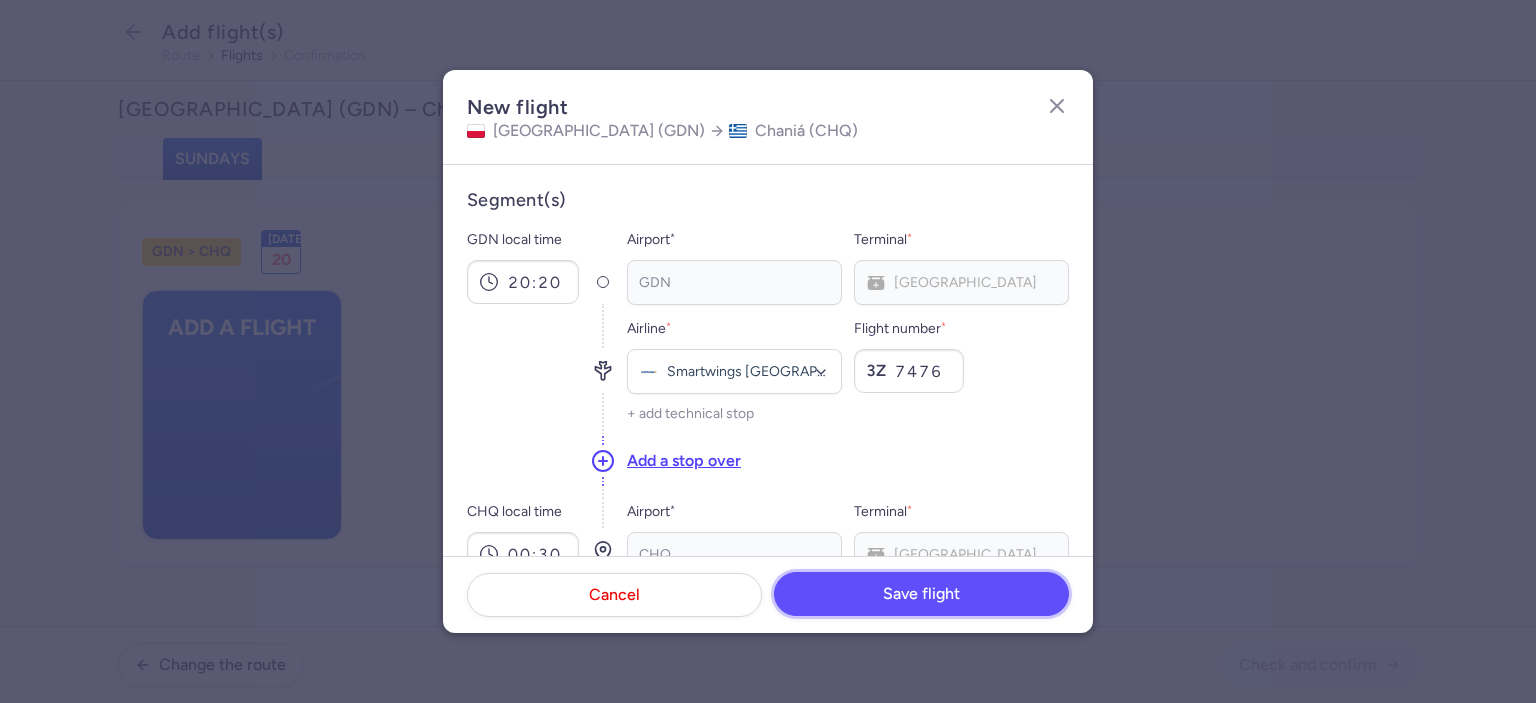 click on "Save flight" at bounding box center (921, 594) 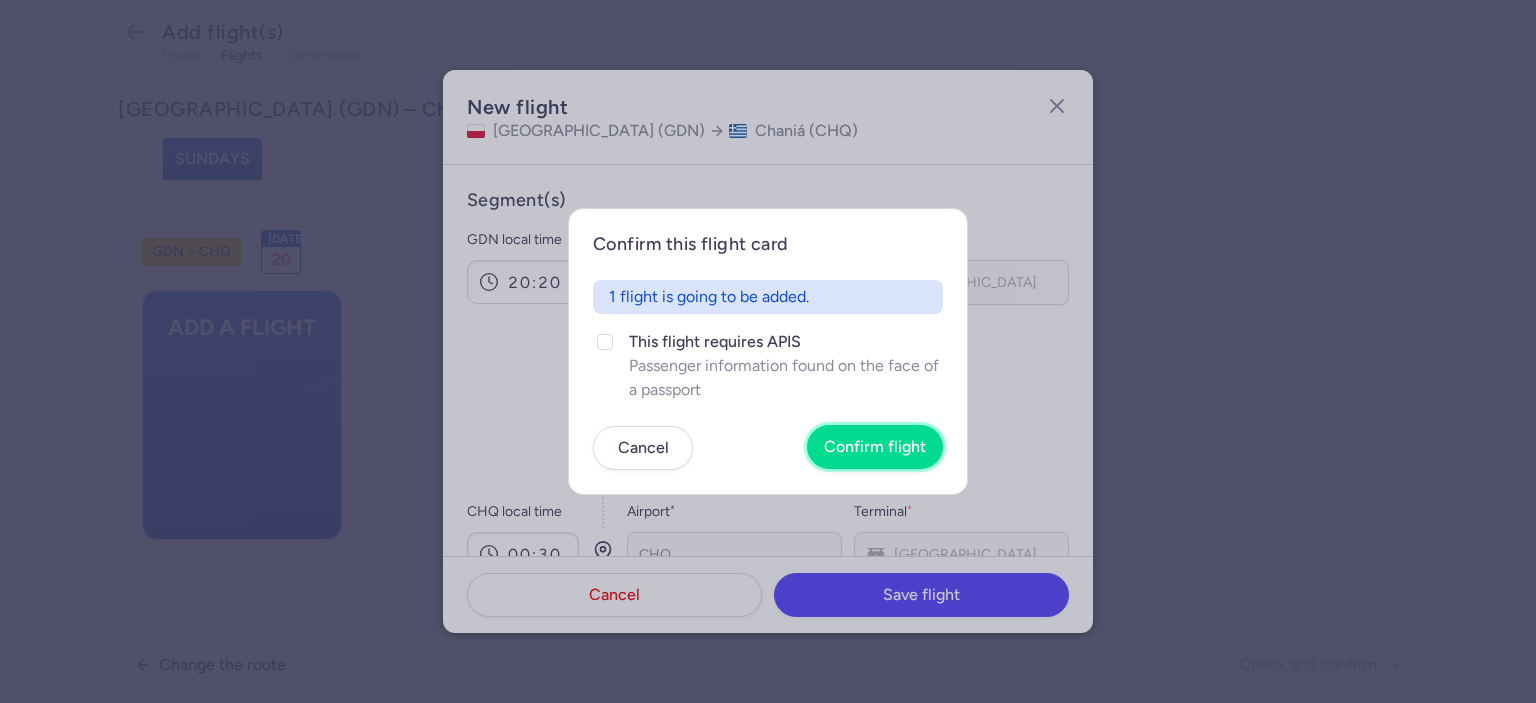 click on "Confirm flight" at bounding box center [875, 447] 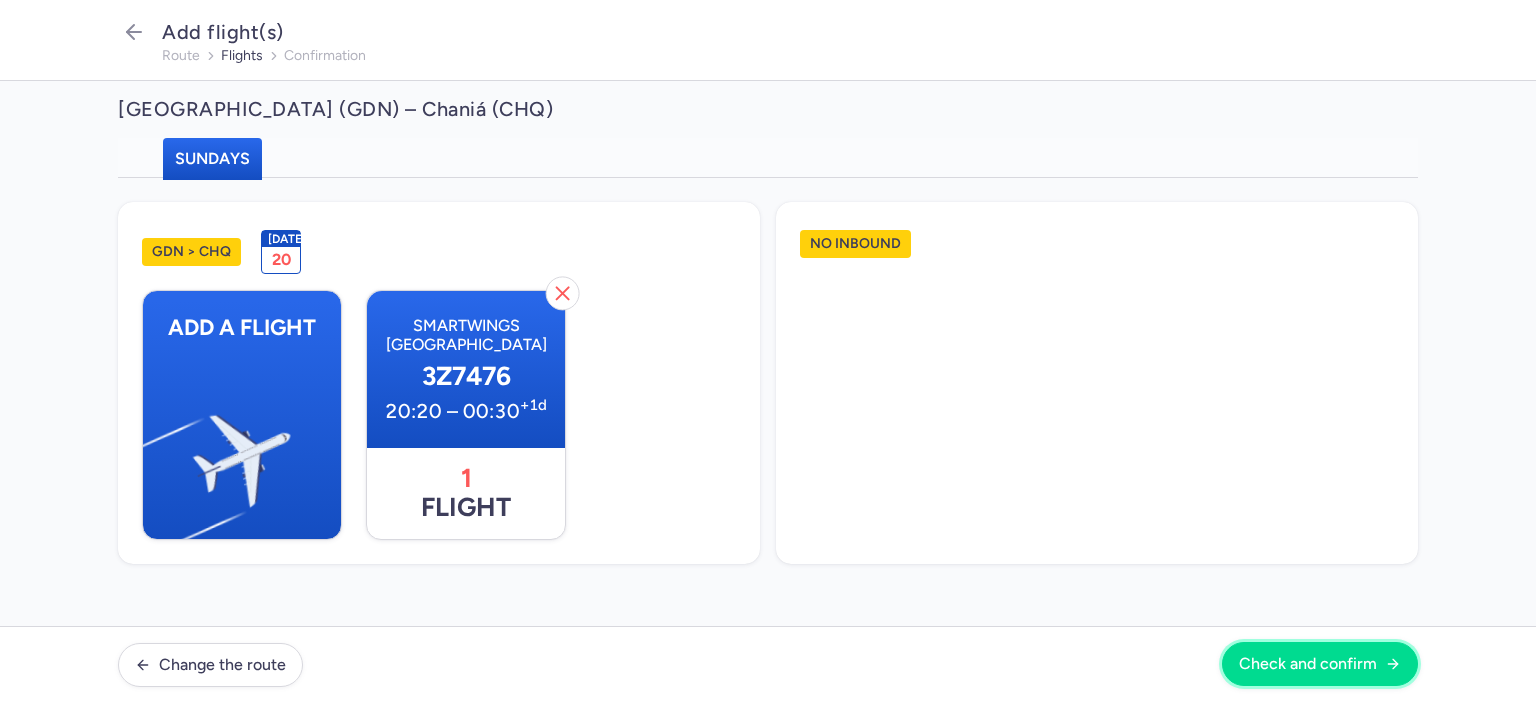 click on "Check and confirm" at bounding box center [1308, 664] 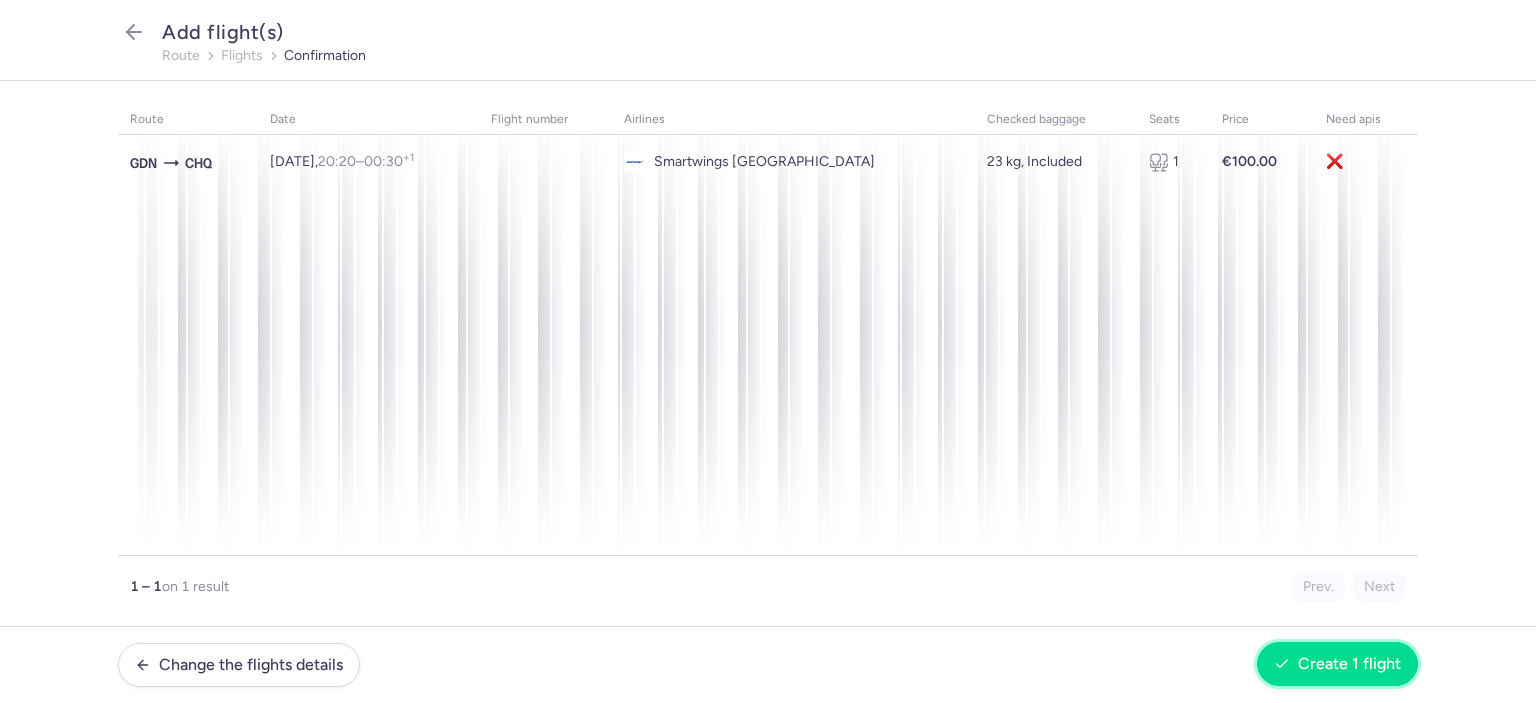 click on "Create 1 flight" at bounding box center (1349, 664) 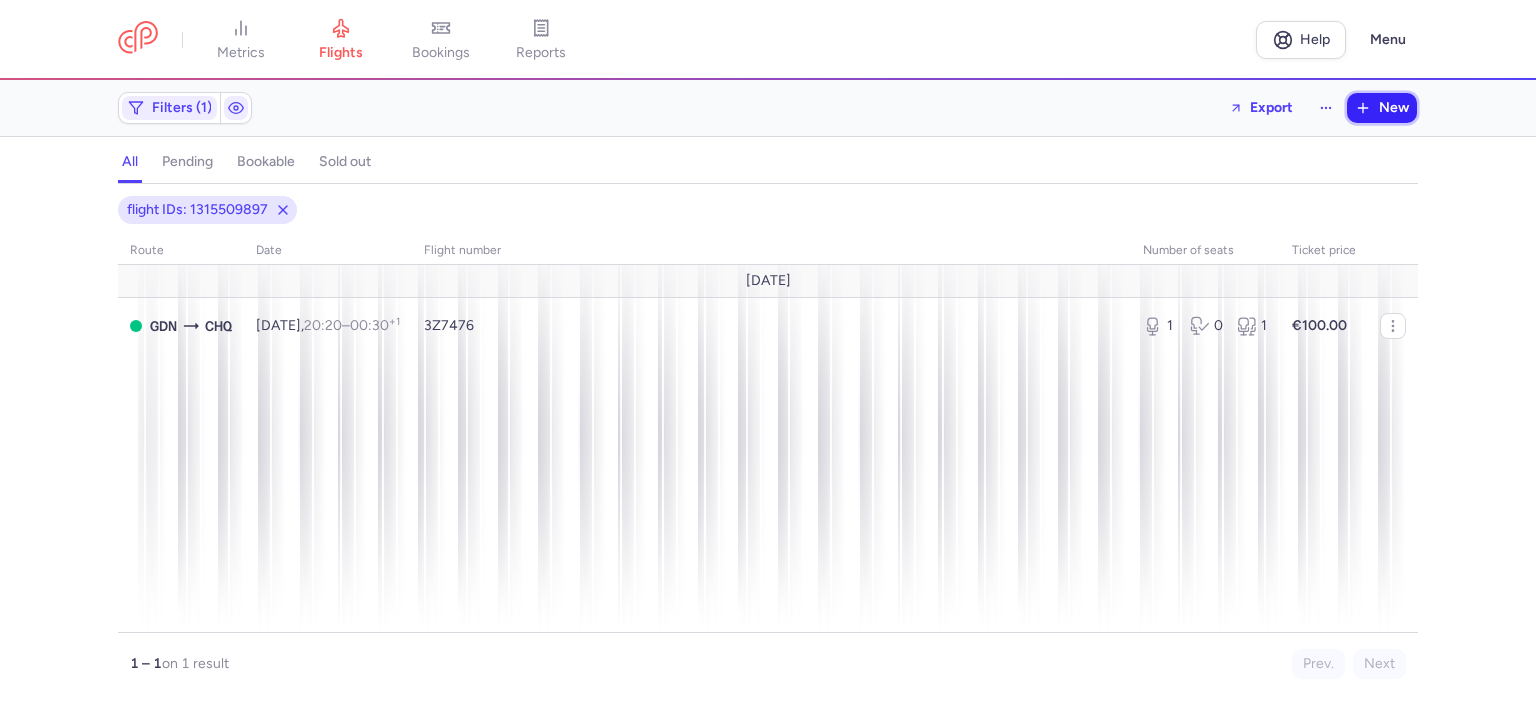 click on "New" at bounding box center (1394, 108) 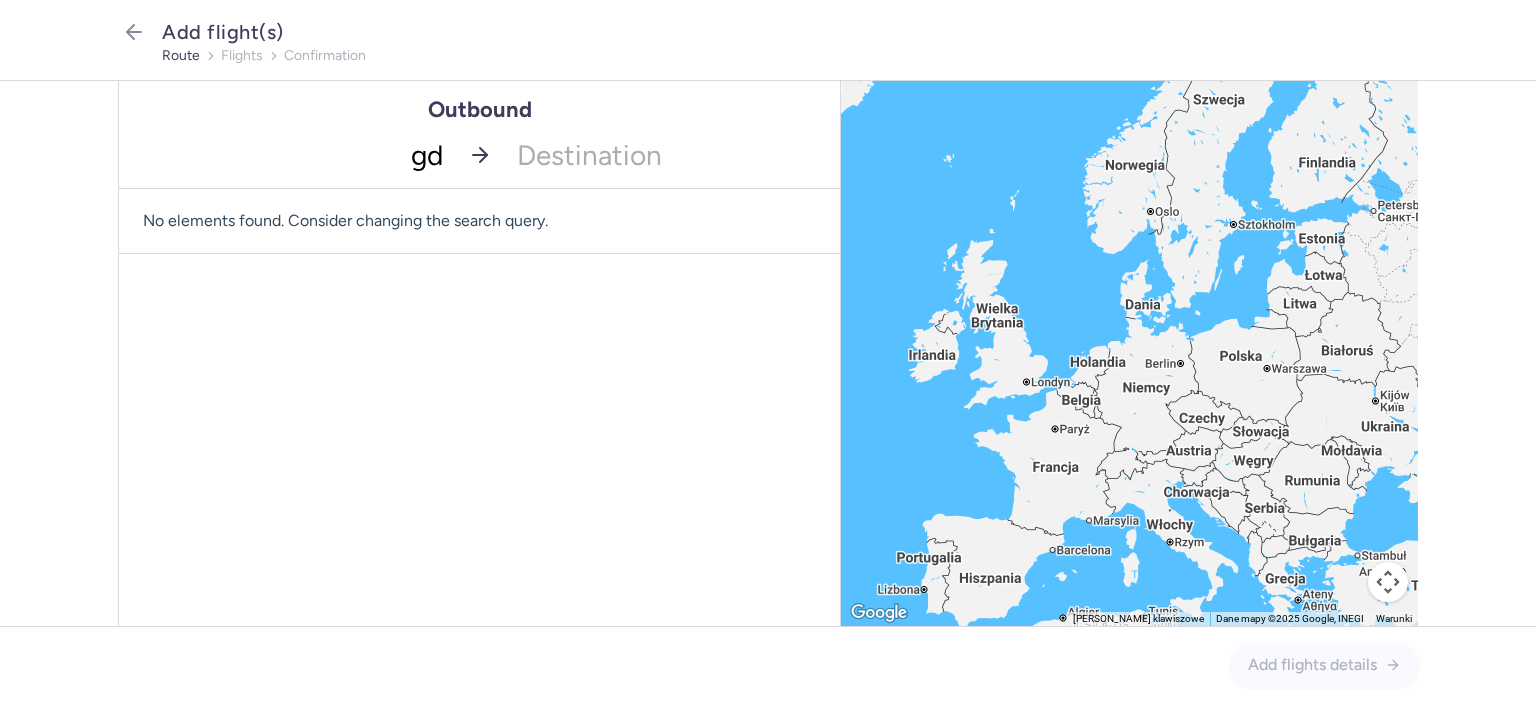 type on "gdn" 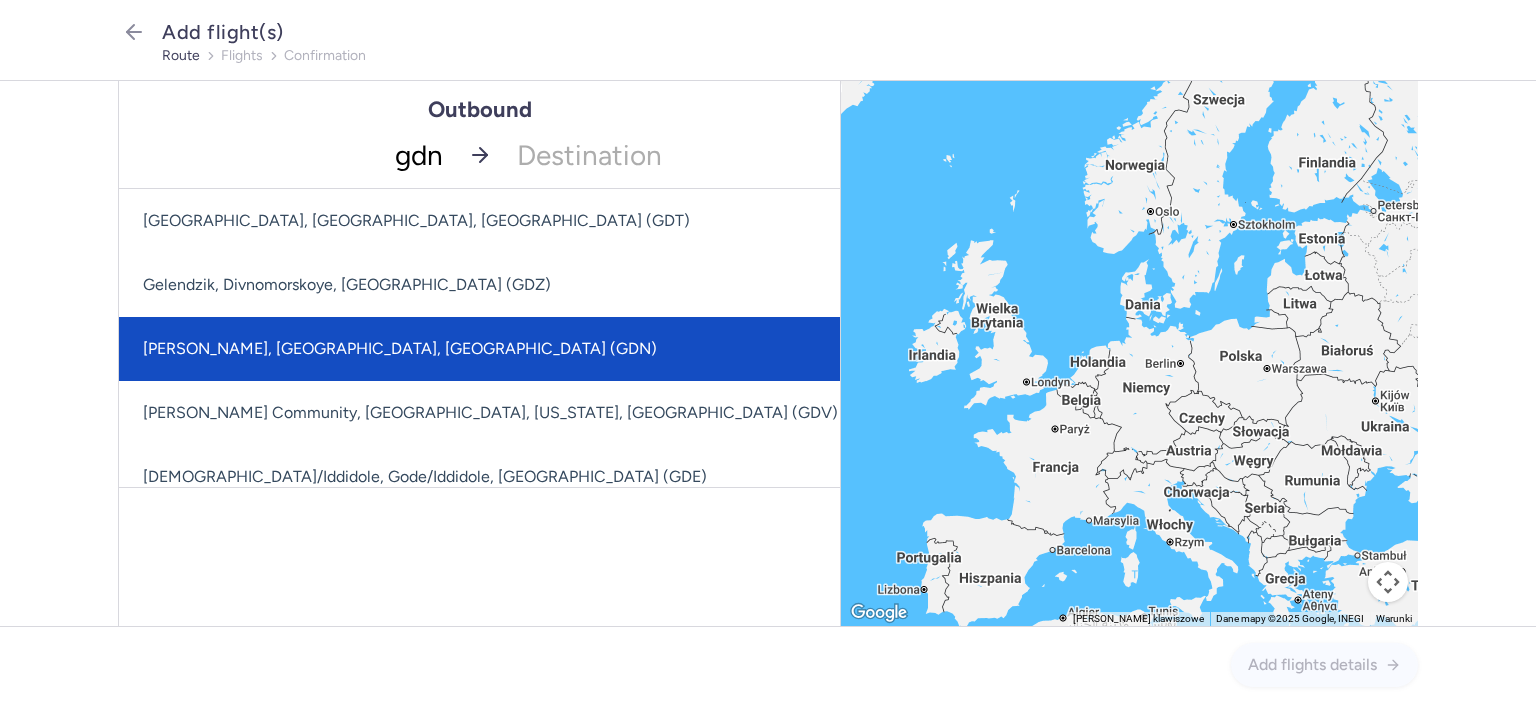 click on "[PERSON_NAME], [GEOGRAPHIC_DATA], [GEOGRAPHIC_DATA] (GDN)" 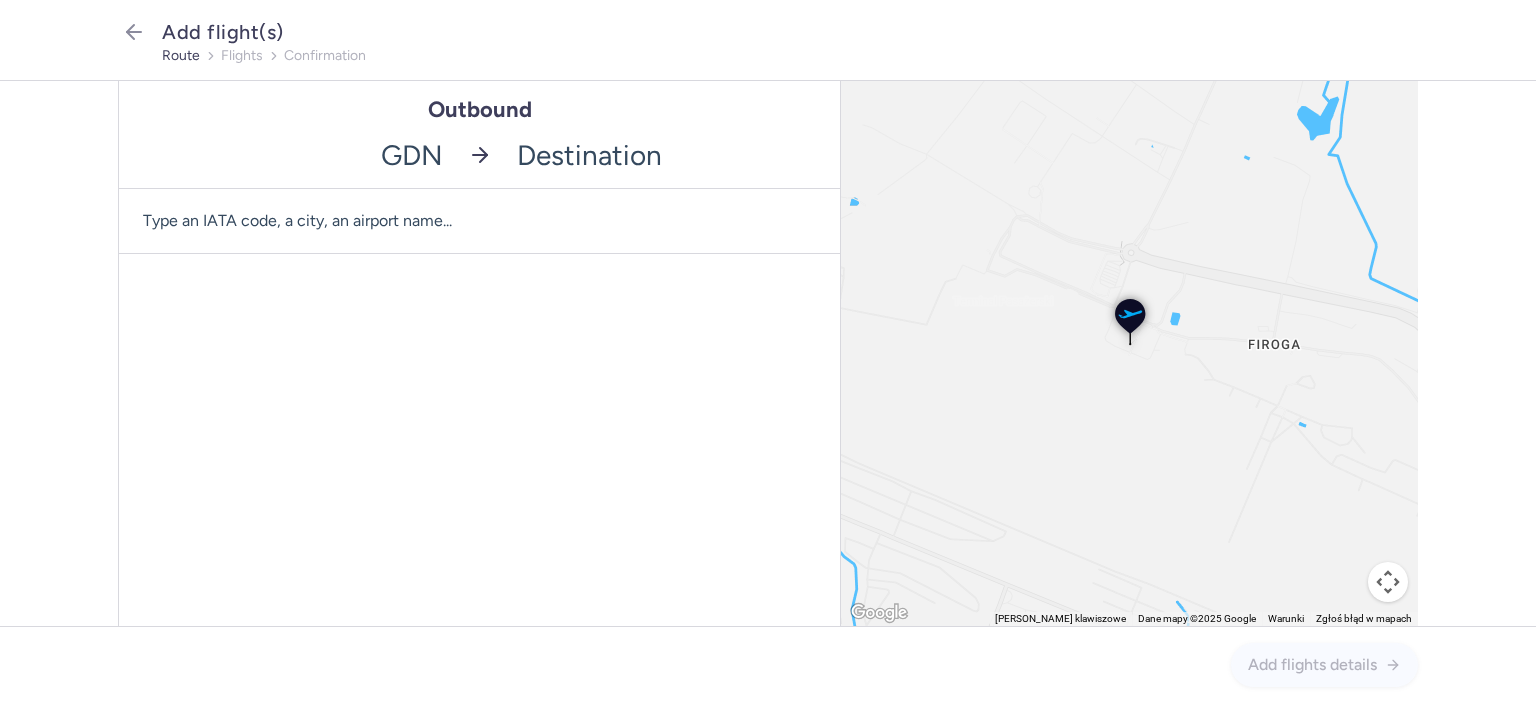 click 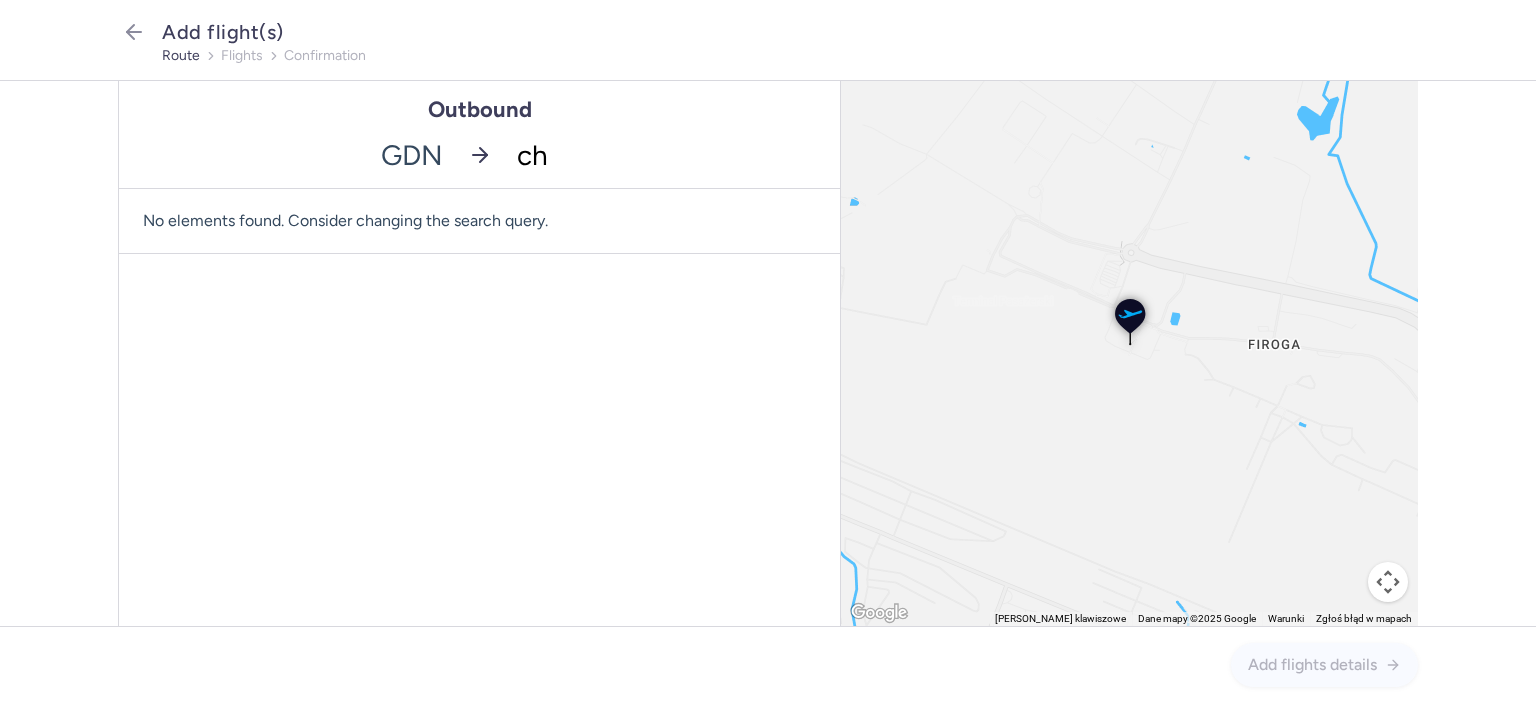 type on "chq" 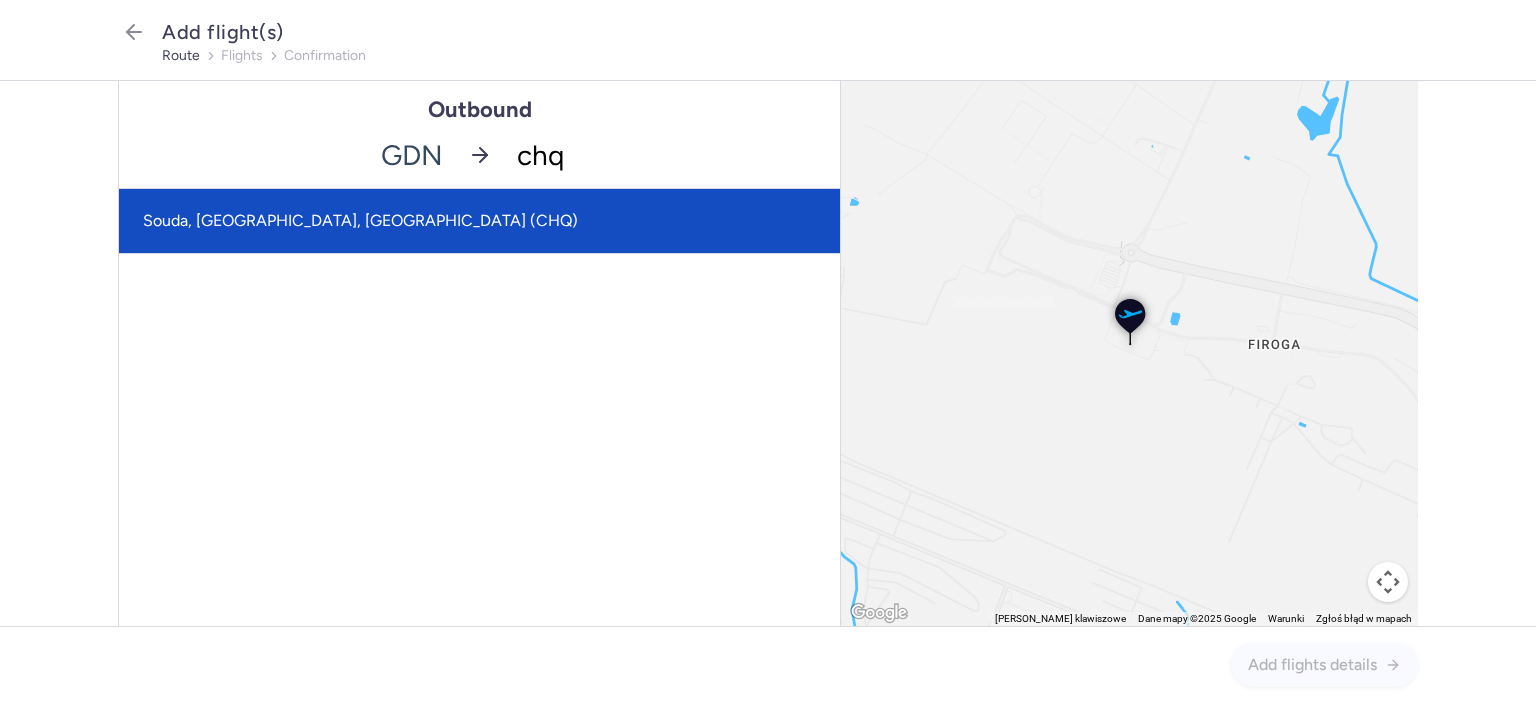 click on "Souda, [GEOGRAPHIC_DATA], [GEOGRAPHIC_DATA] (CHQ)" at bounding box center [479, 221] 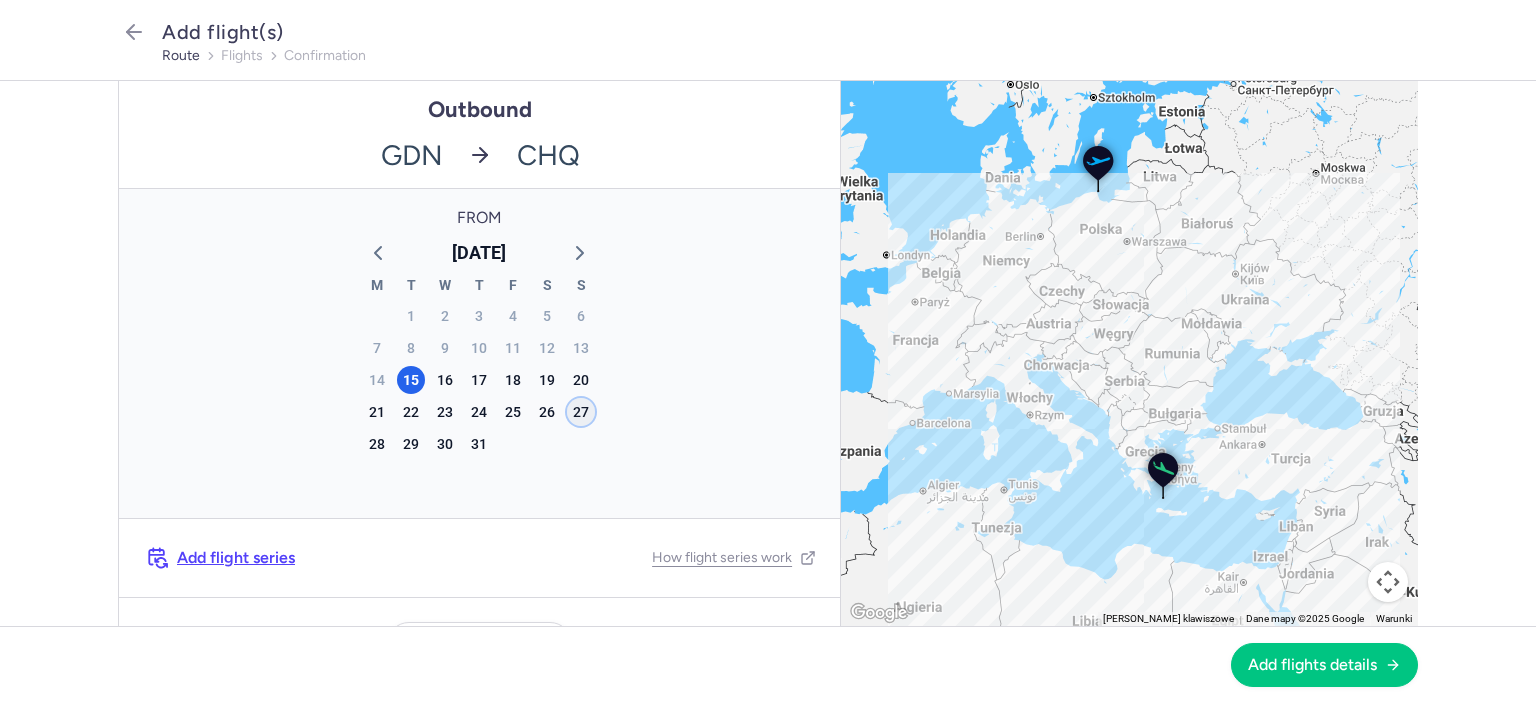 click on "27" 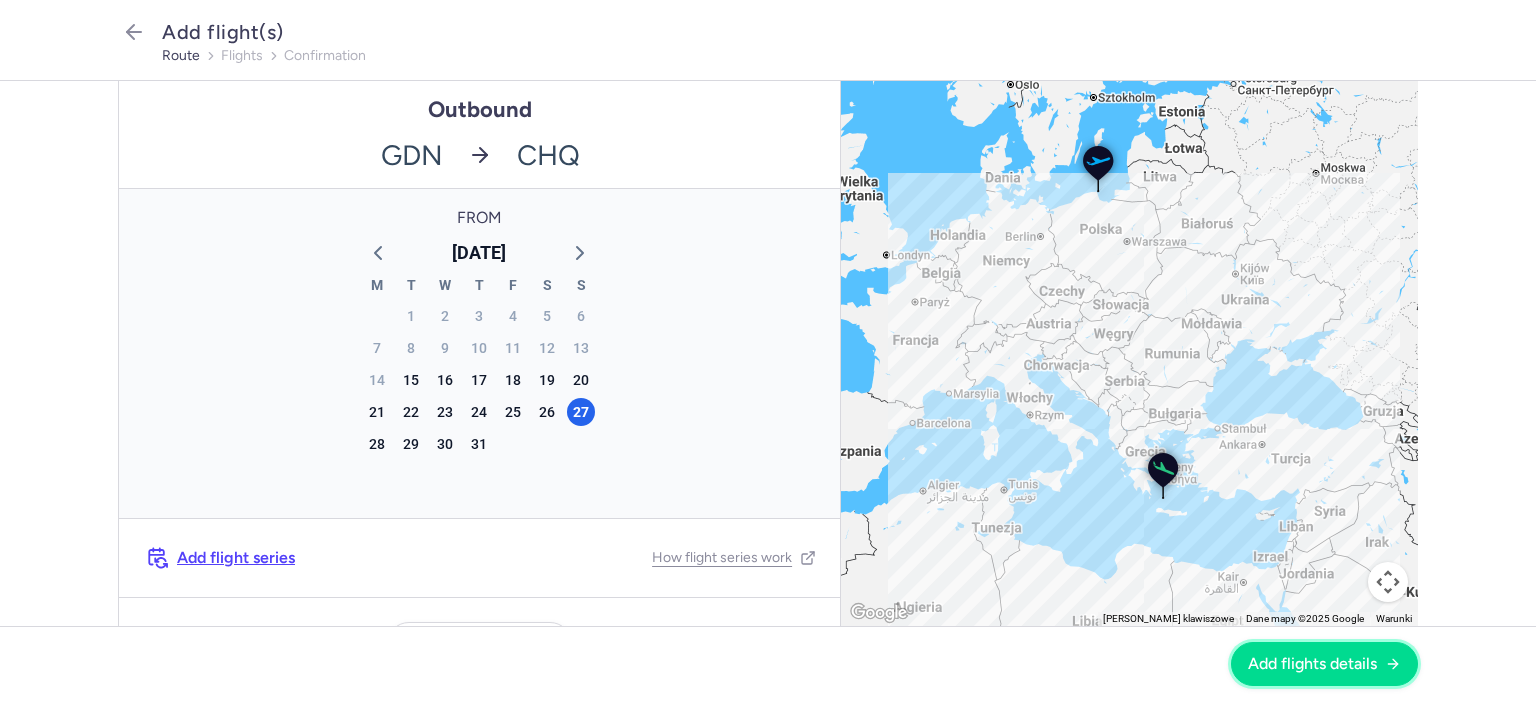click on "Add flights details" at bounding box center (1312, 664) 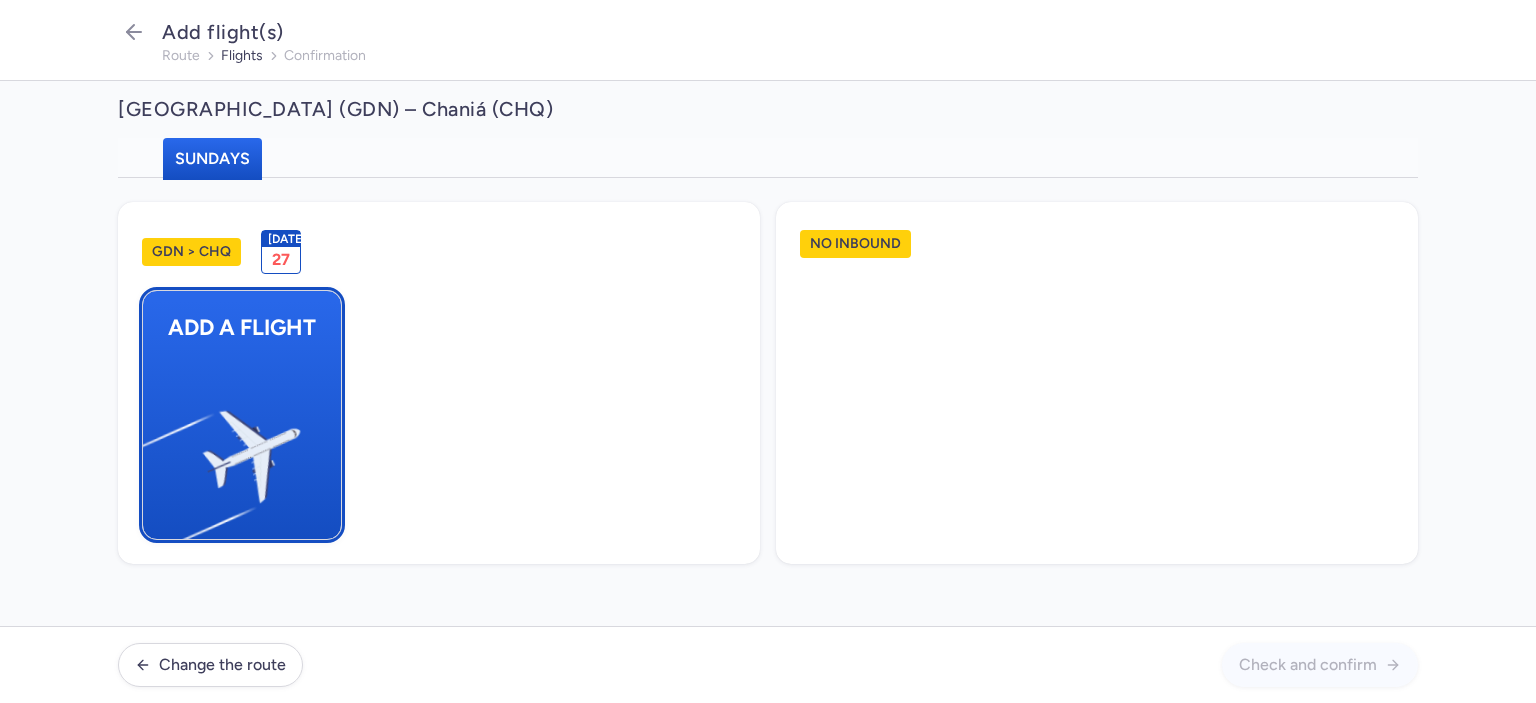 click at bounding box center (153, 448) 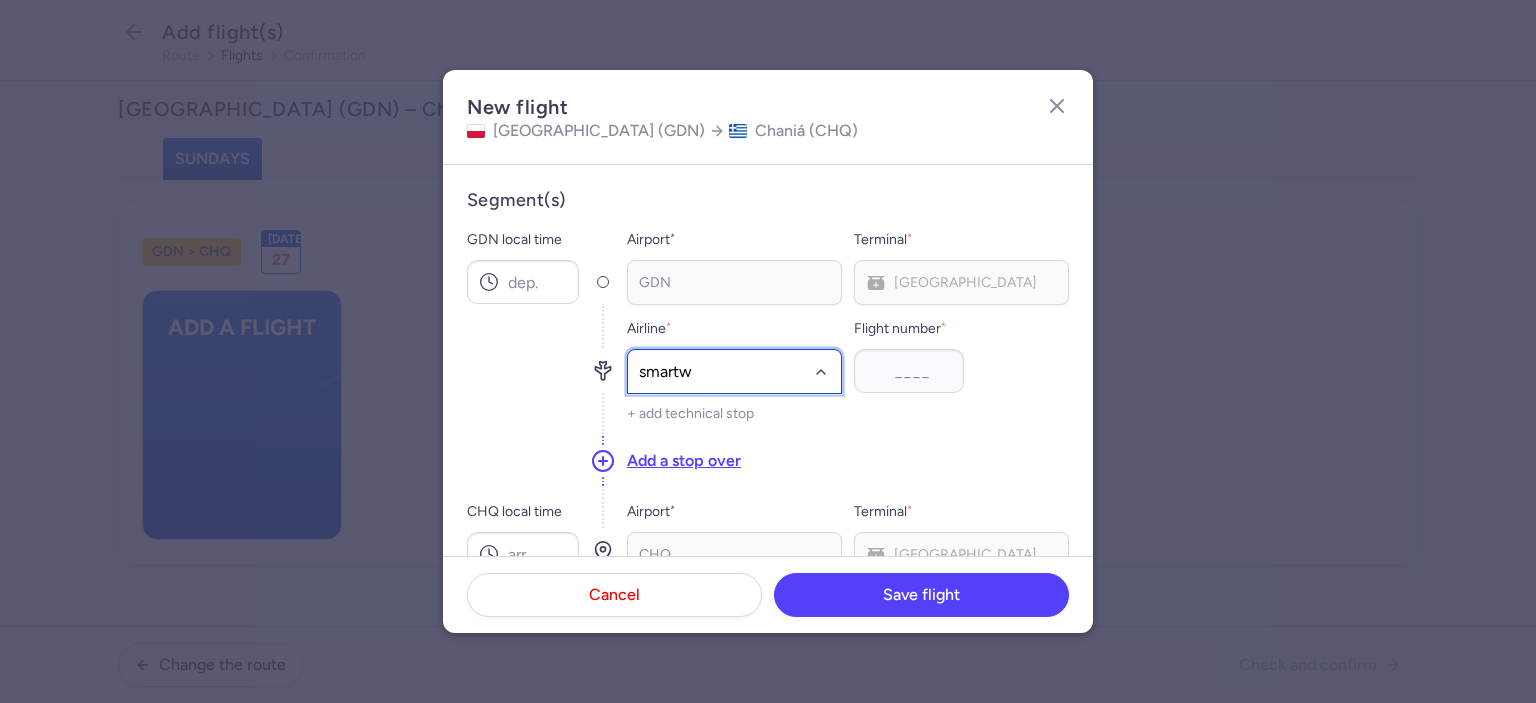 type on "smartwi" 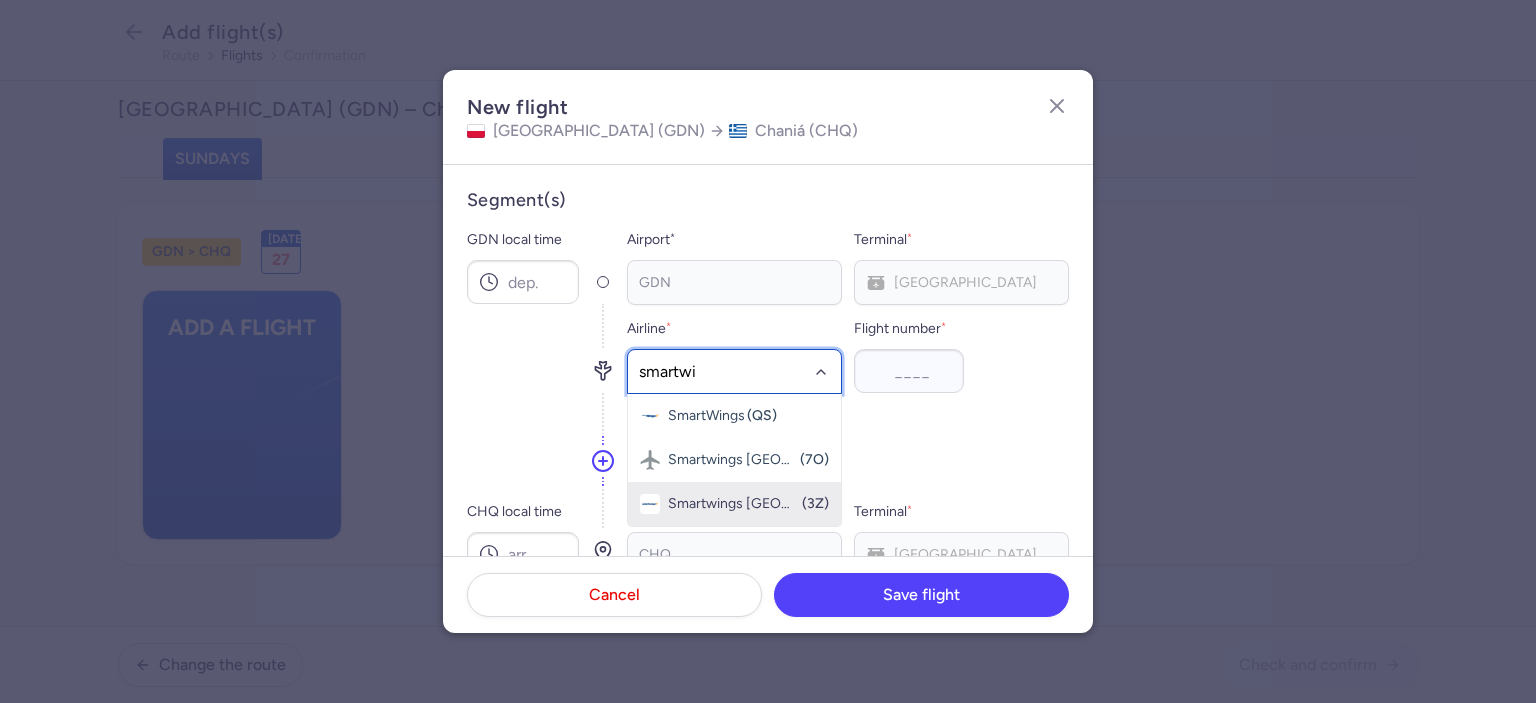 drag, startPoint x: 820, startPoint y: 494, endPoint x: 824, endPoint y: 469, distance: 25.317978 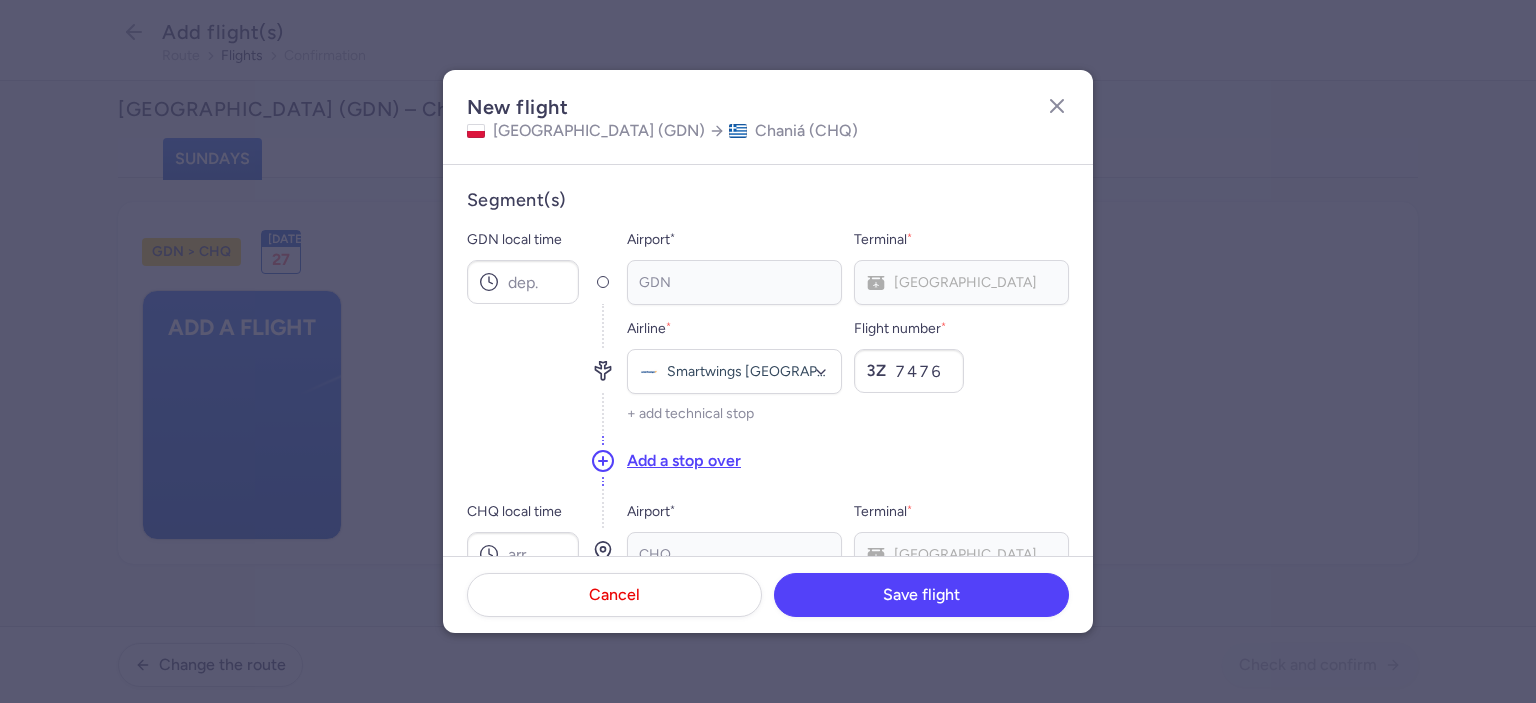 type on "7476" 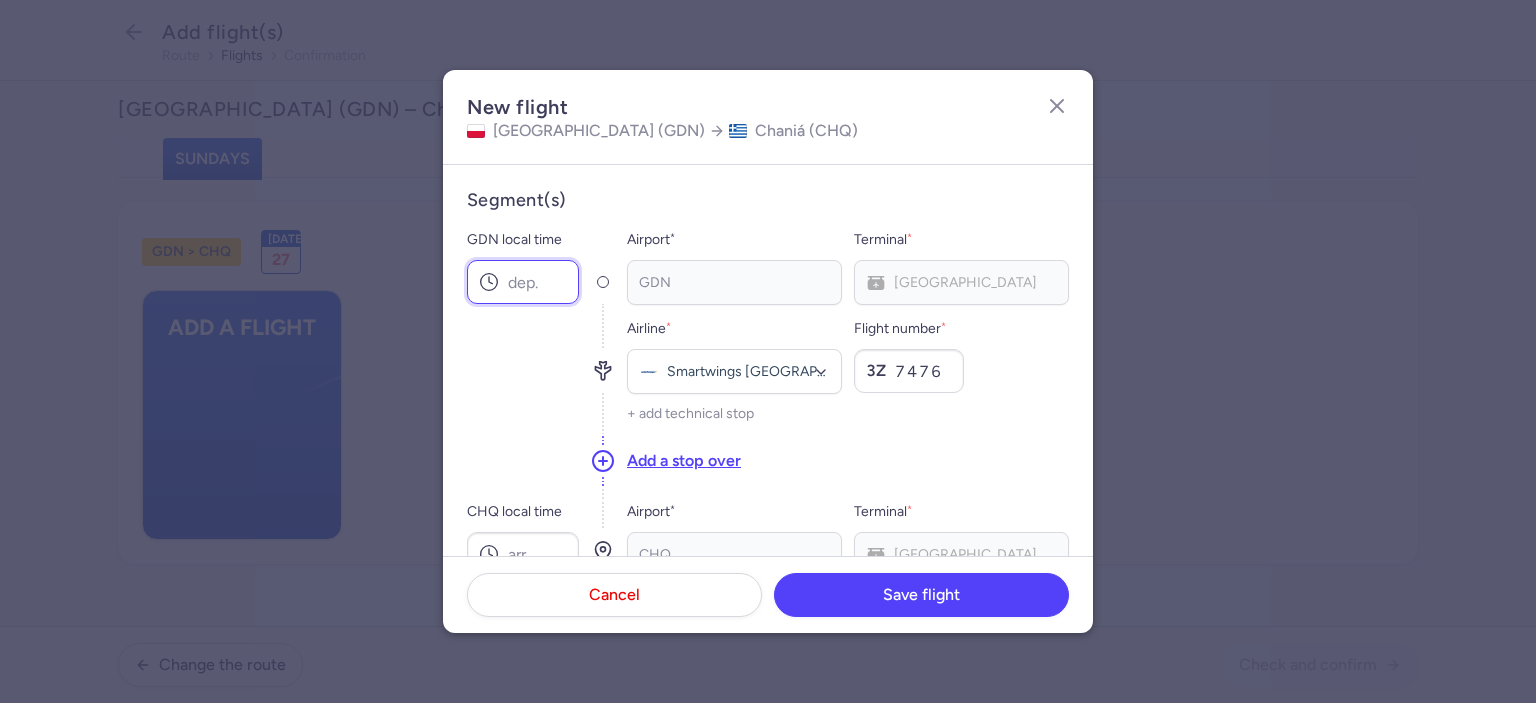 click on "GDN local time" at bounding box center [523, 282] 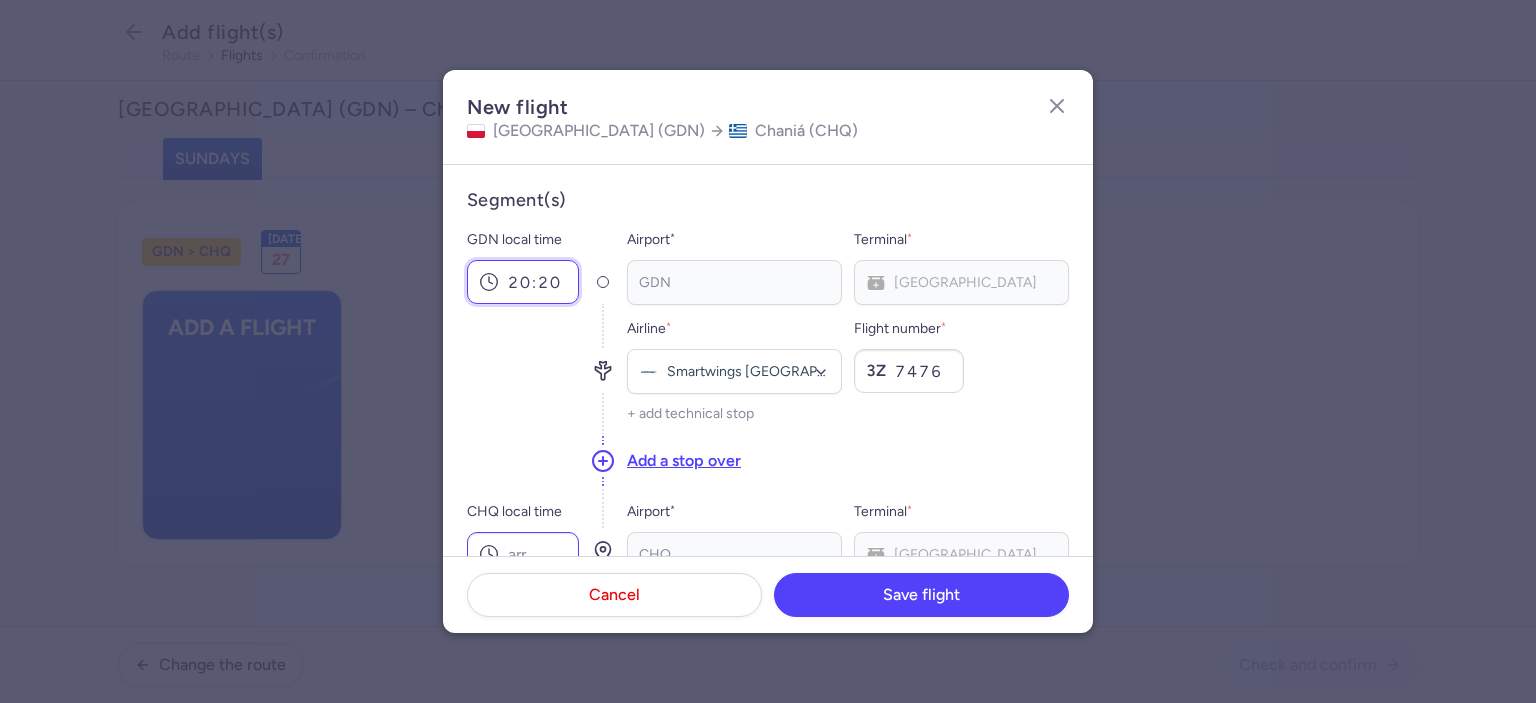 type on "20:20" 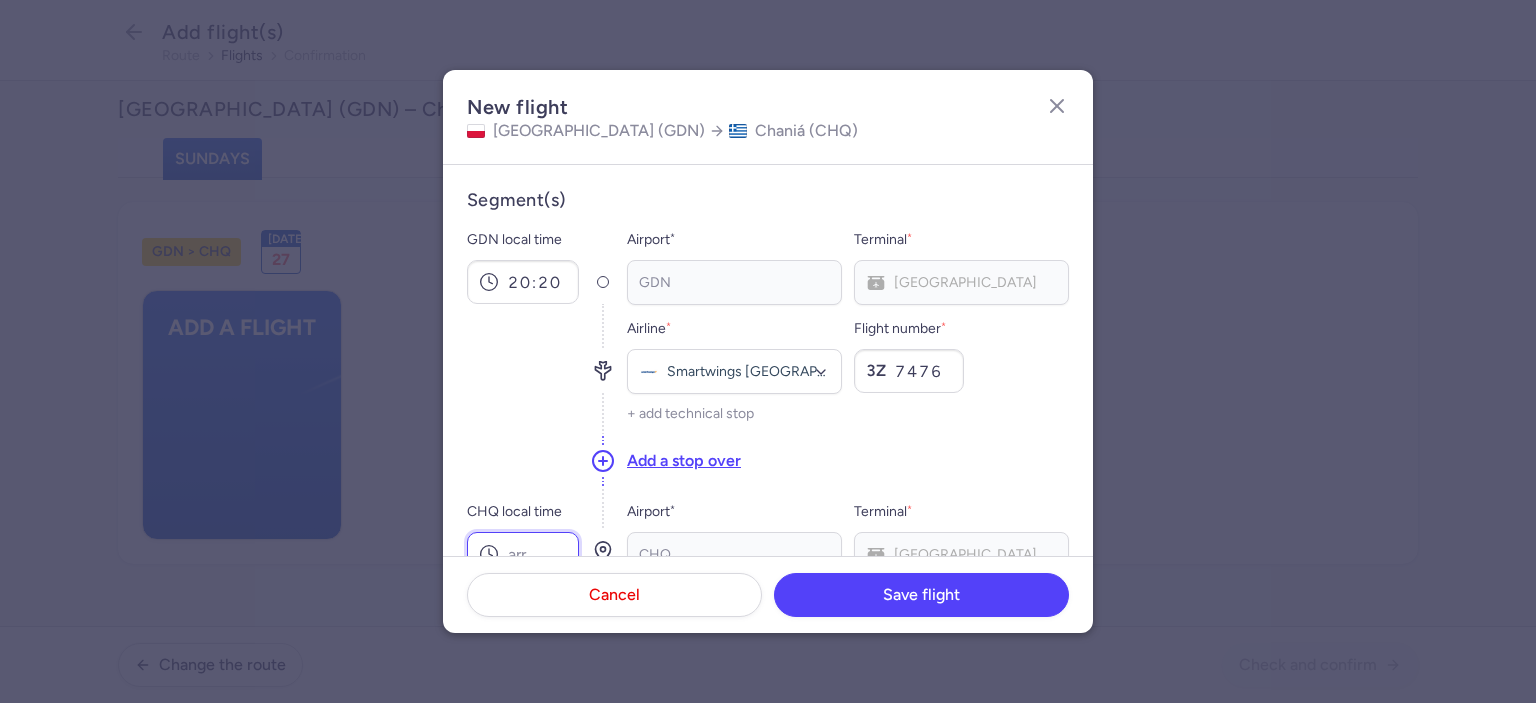 click on "CHQ local time" at bounding box center (523, 554) 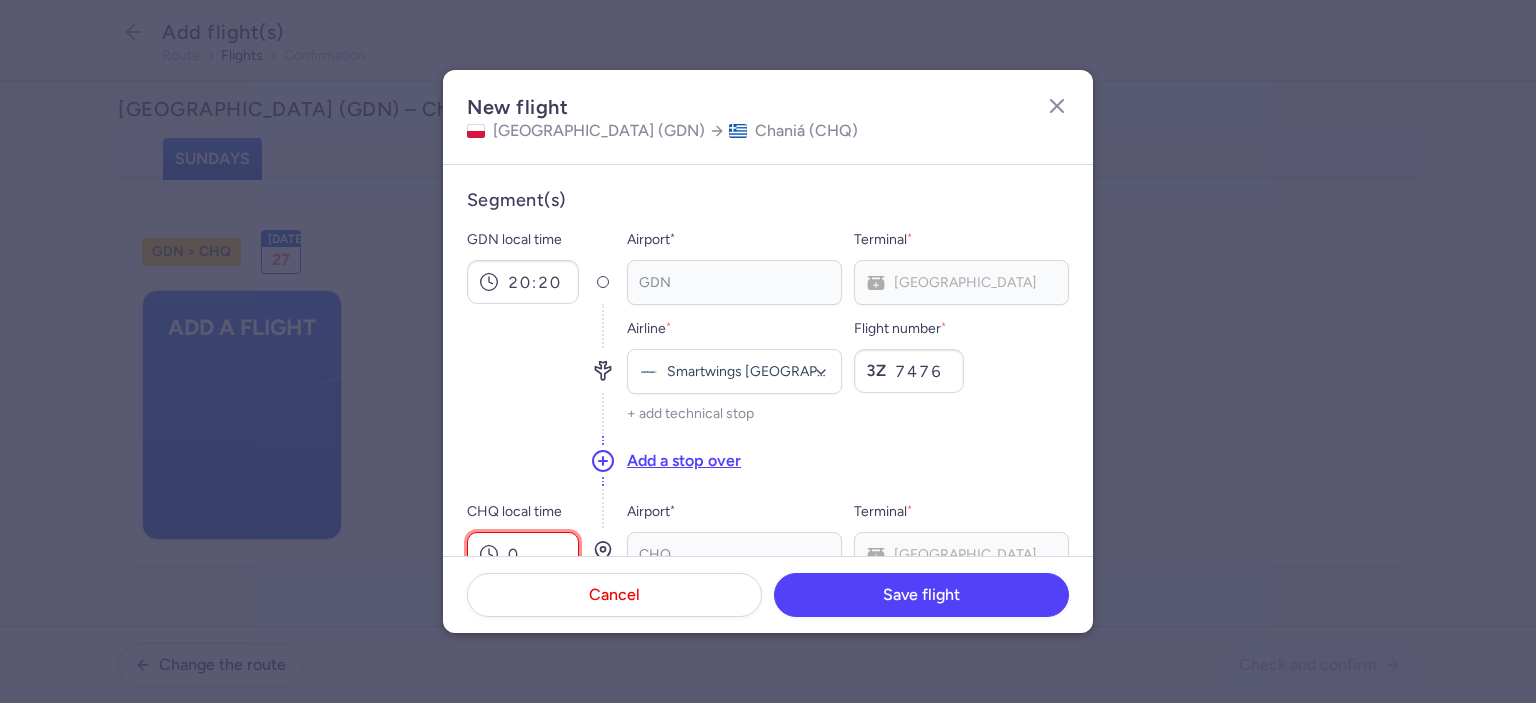 scroll, scrollTop: 7, scrollLeft: 0, axis: vertical 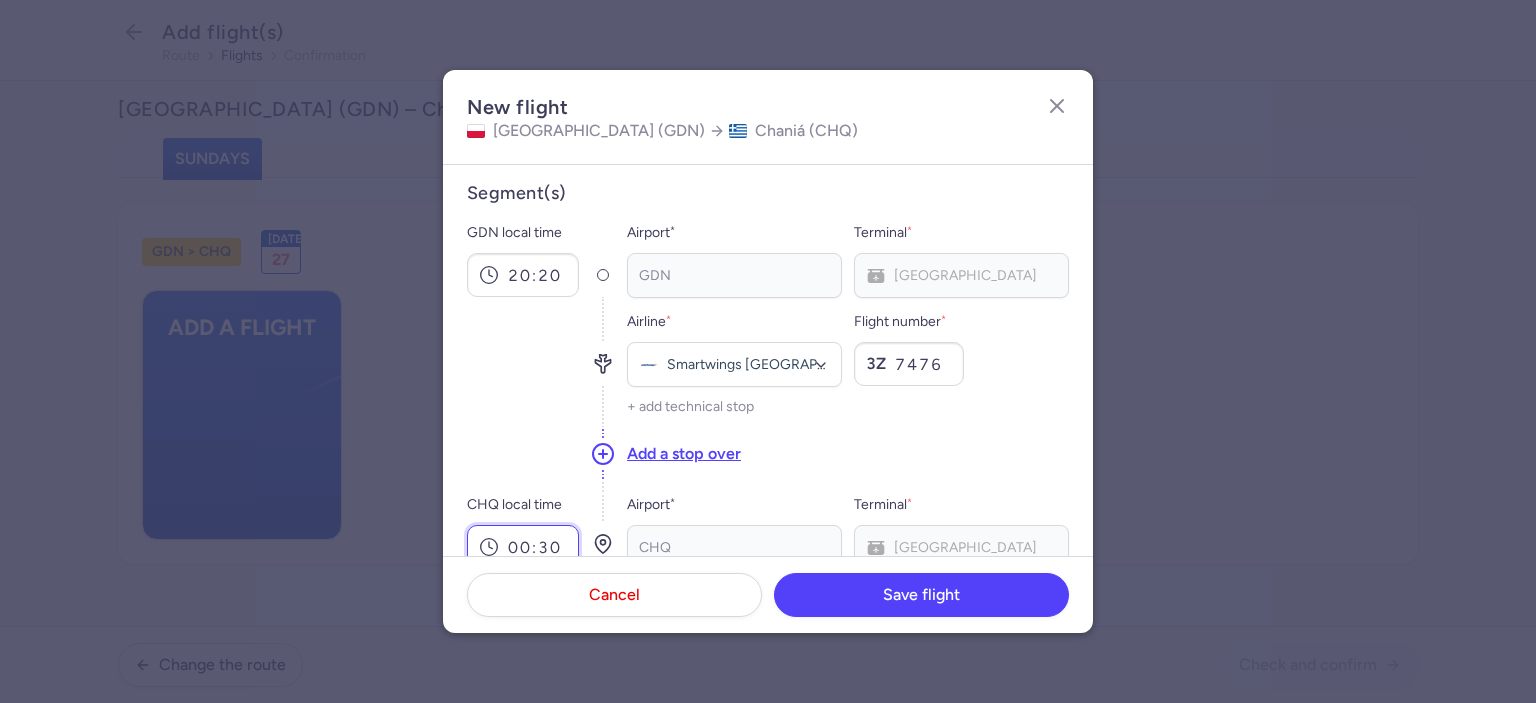 type on "00:30" 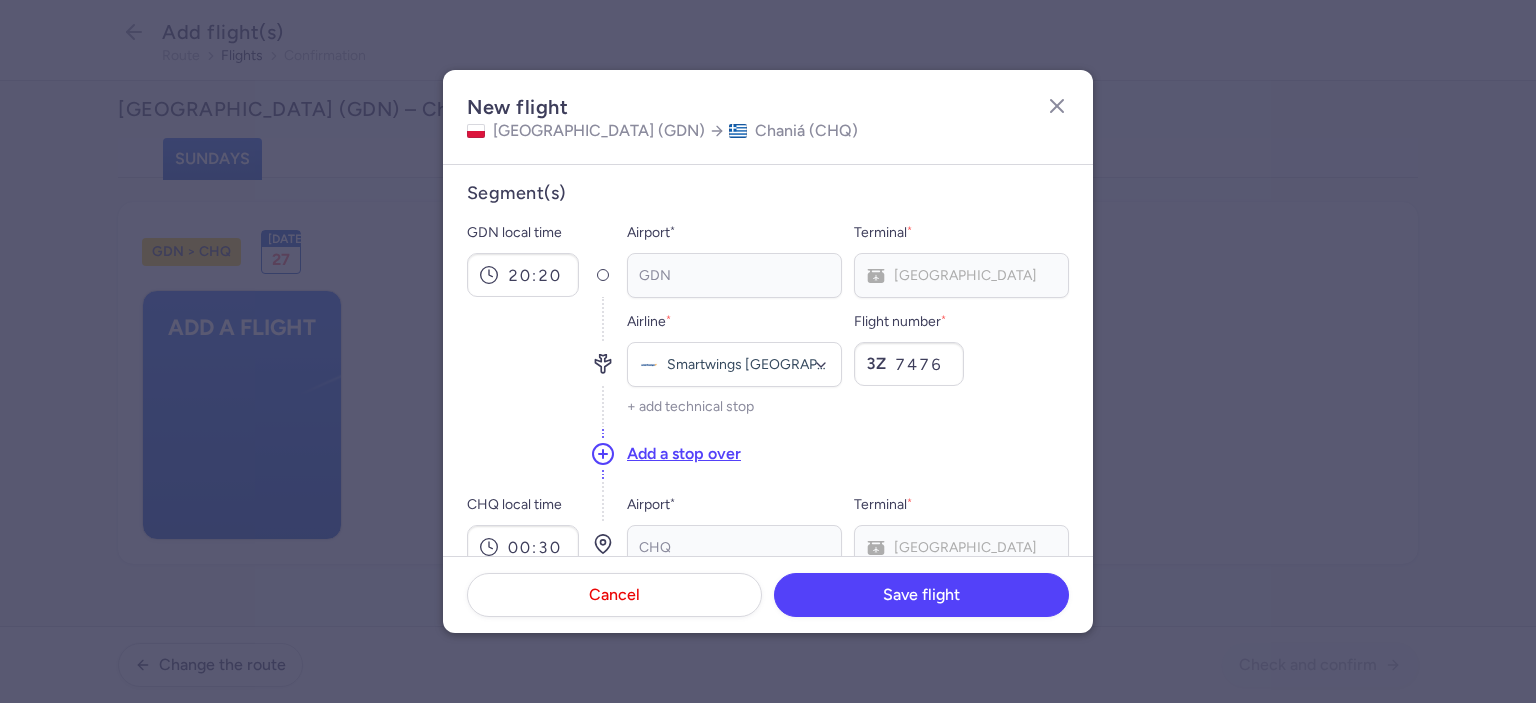 drag, startPoint x: 500, startPoint y: 440, endPoint x: 516, endPoint y: 430, distance: 18.867962 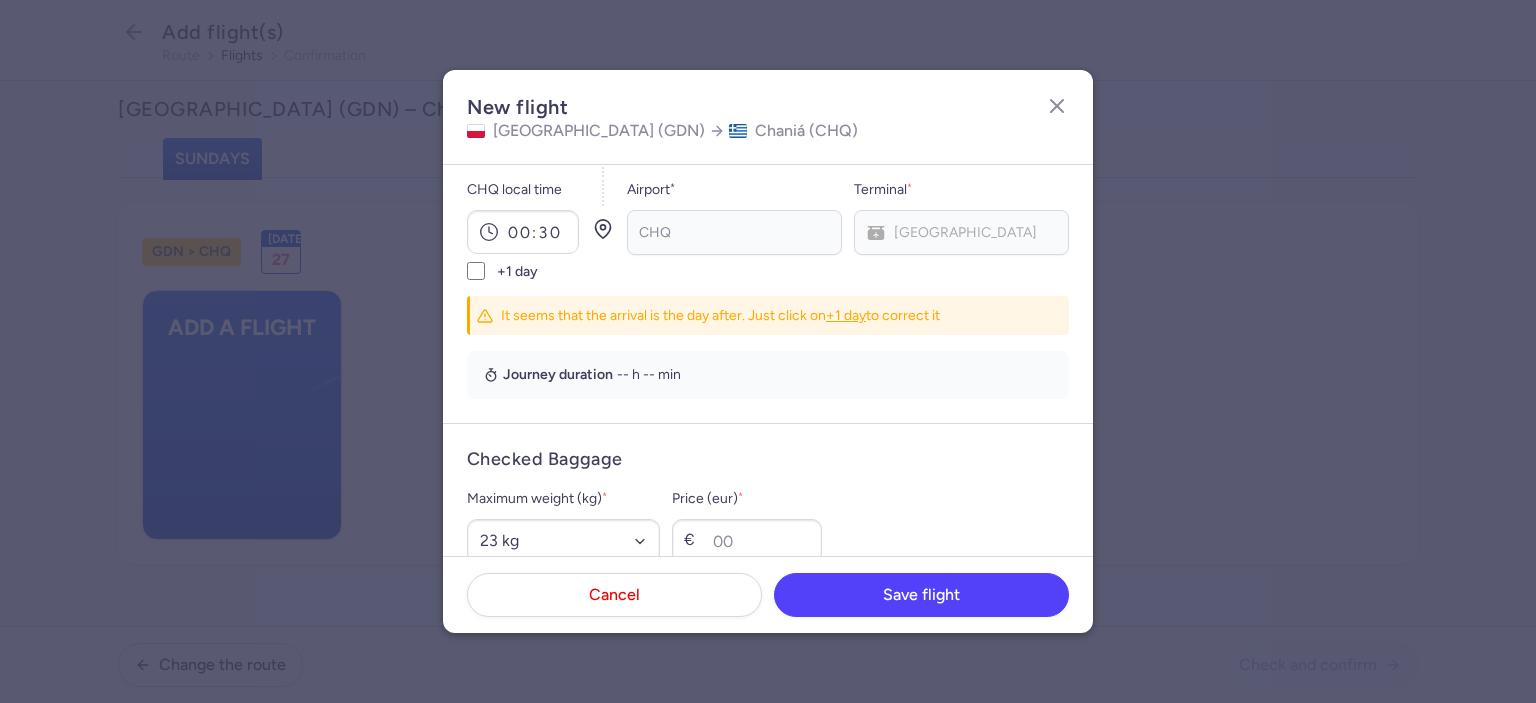scroll, scrollTop: 328, scrollLeft: 0, axis: vertical 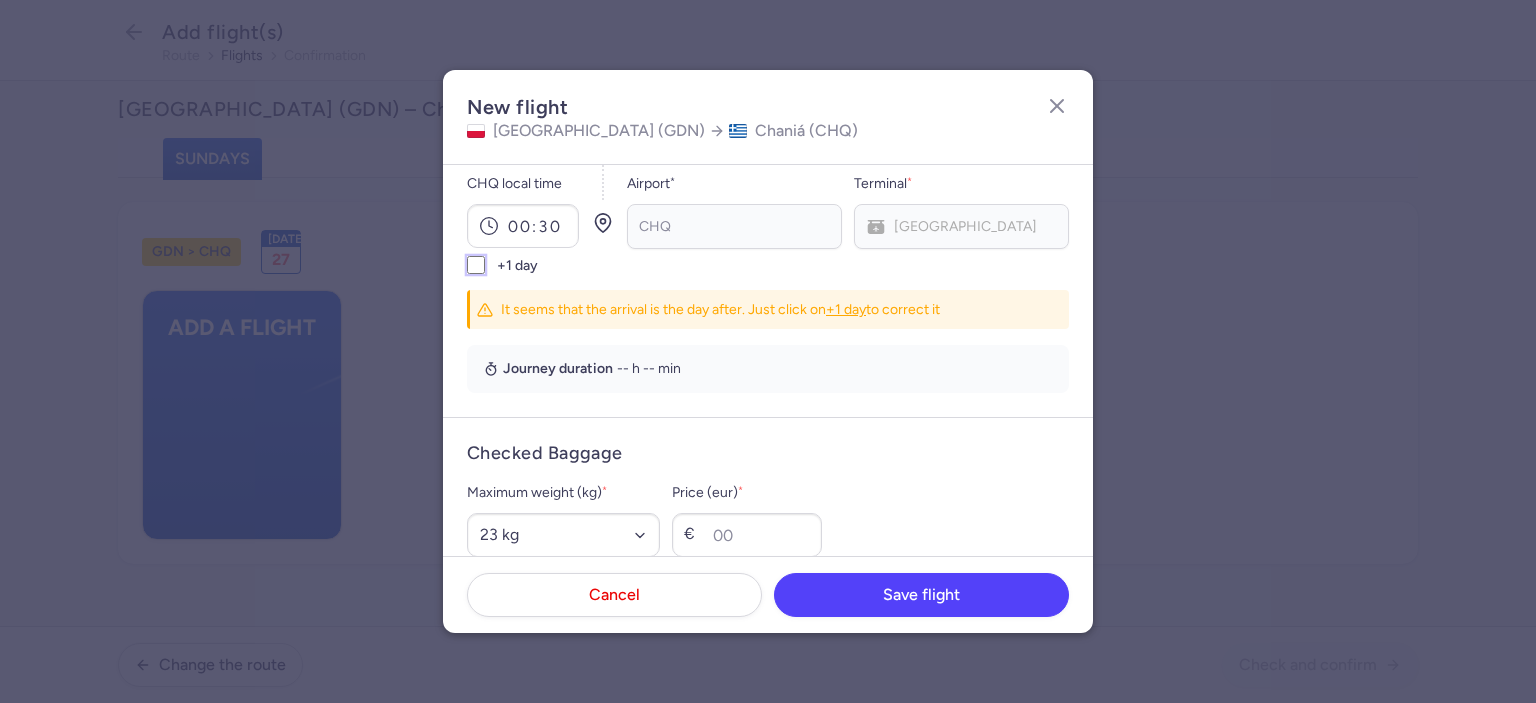 click on "+1 day" at bounding box center [476, 265] 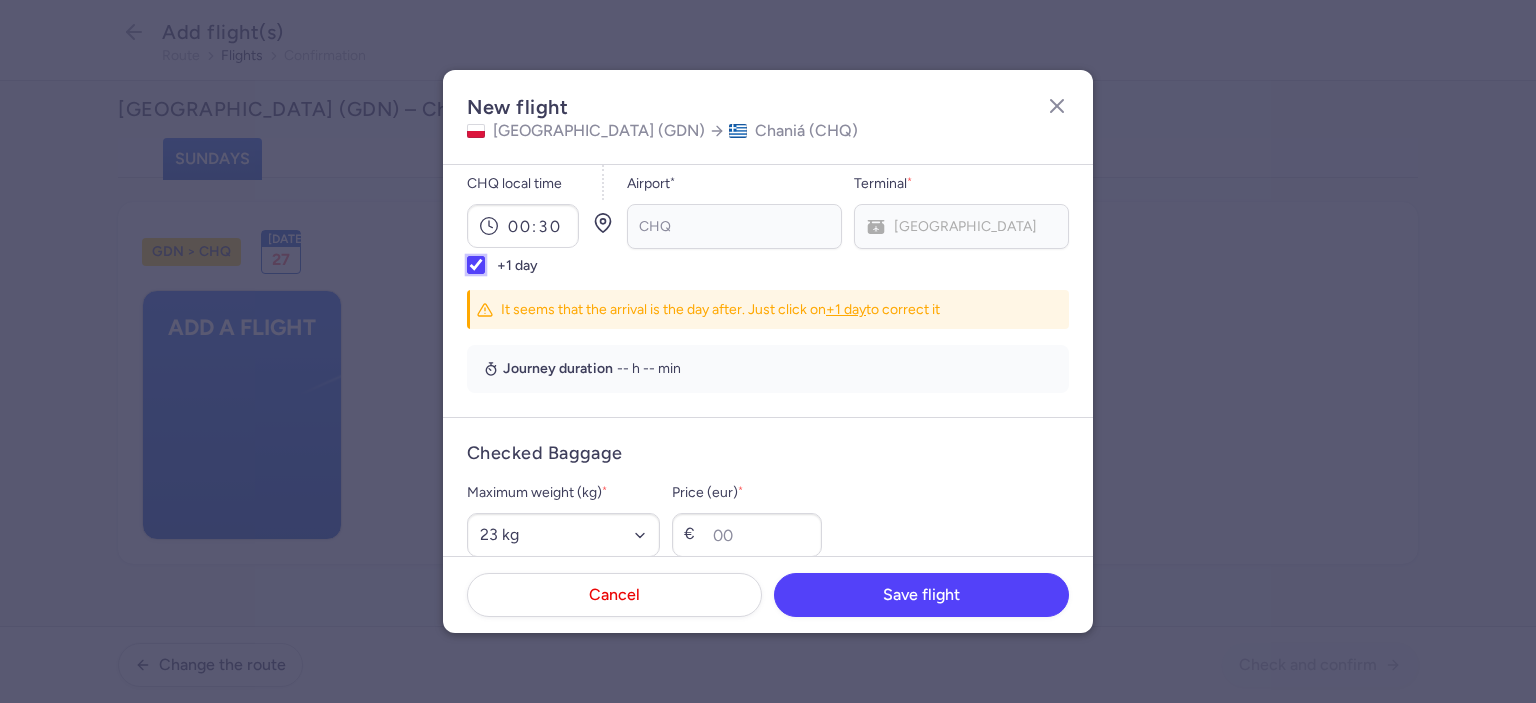 checkbox on "true" 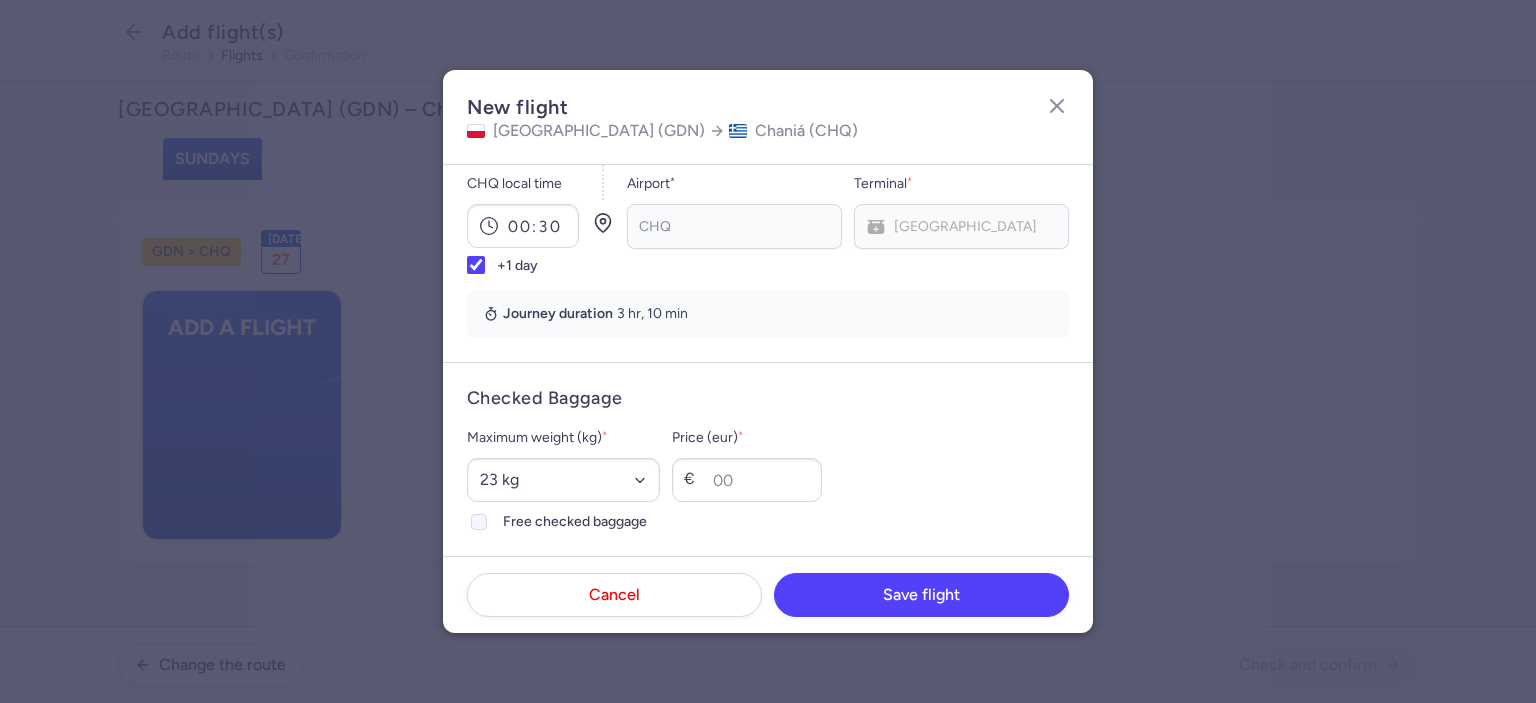 click on "Free checked baggage" 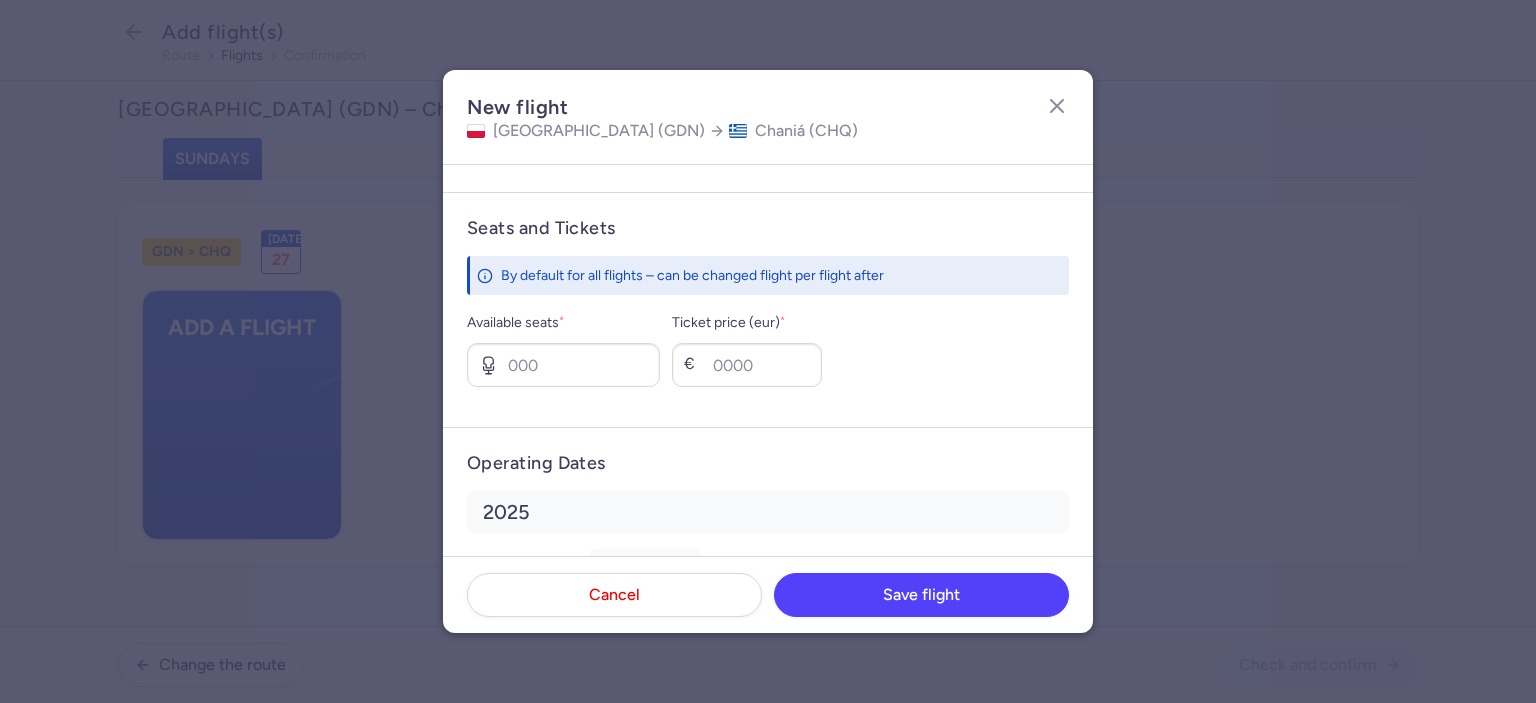 scroll, scrollTop: 708, scrollLeft: 0, axis: vertical 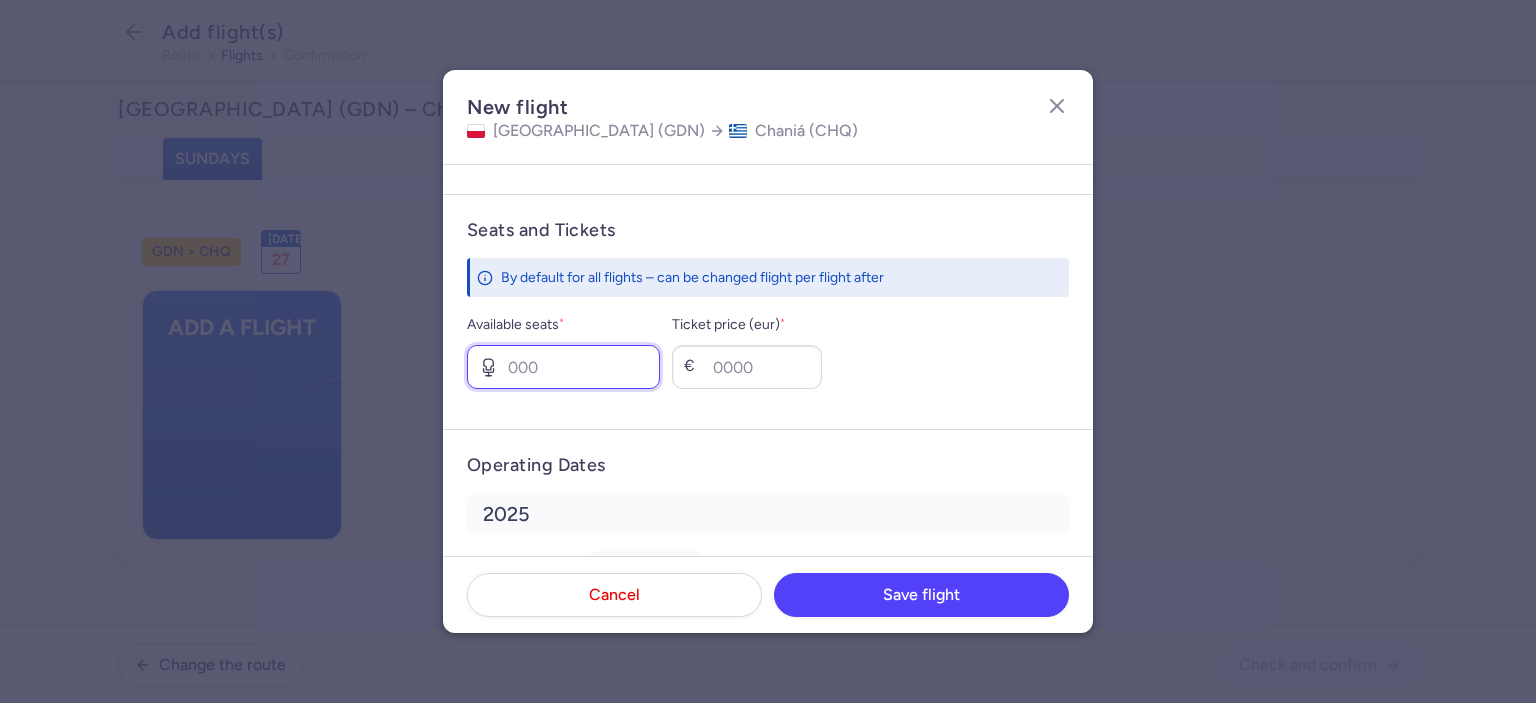 click on "Available seats  *" at bounding box center [563, 367] 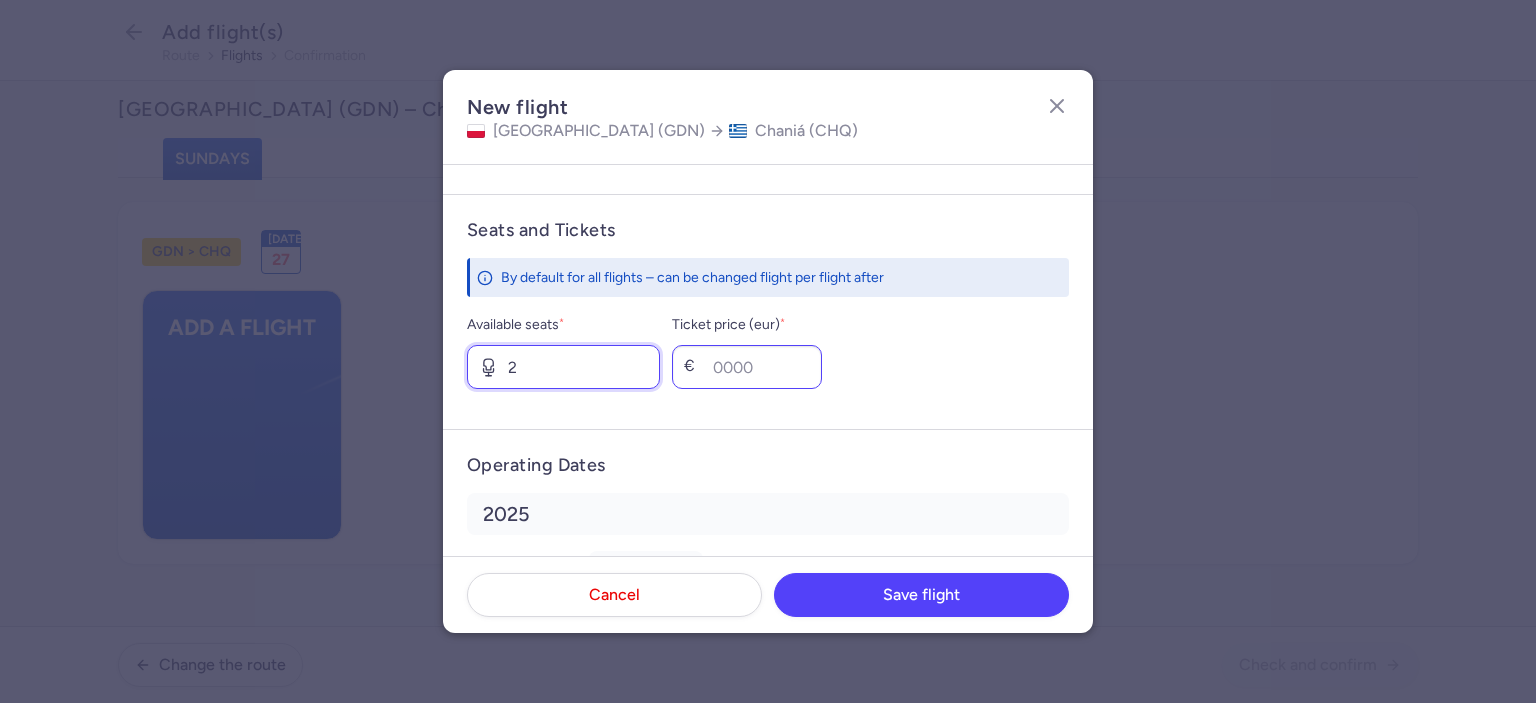 type on "2" 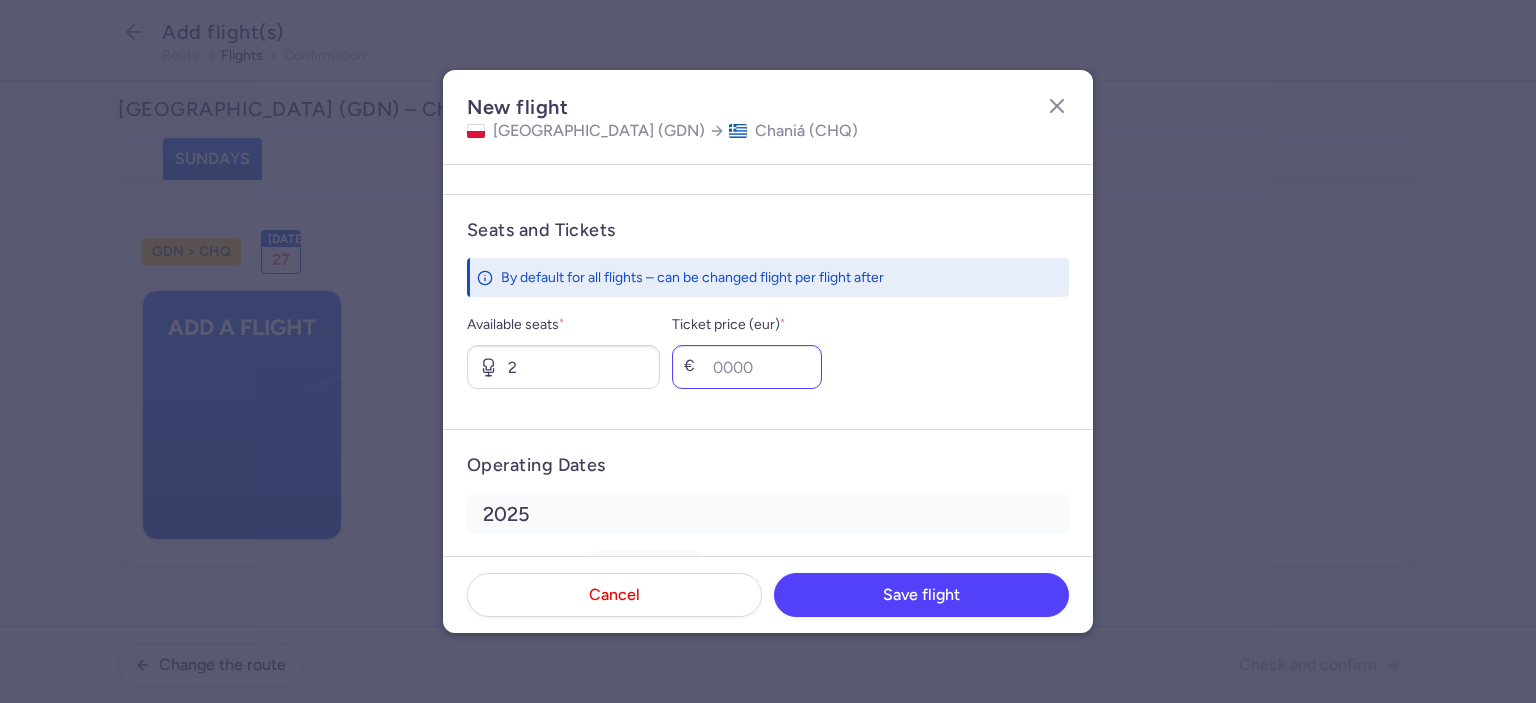click on "€" at bounding box center (694, 367) 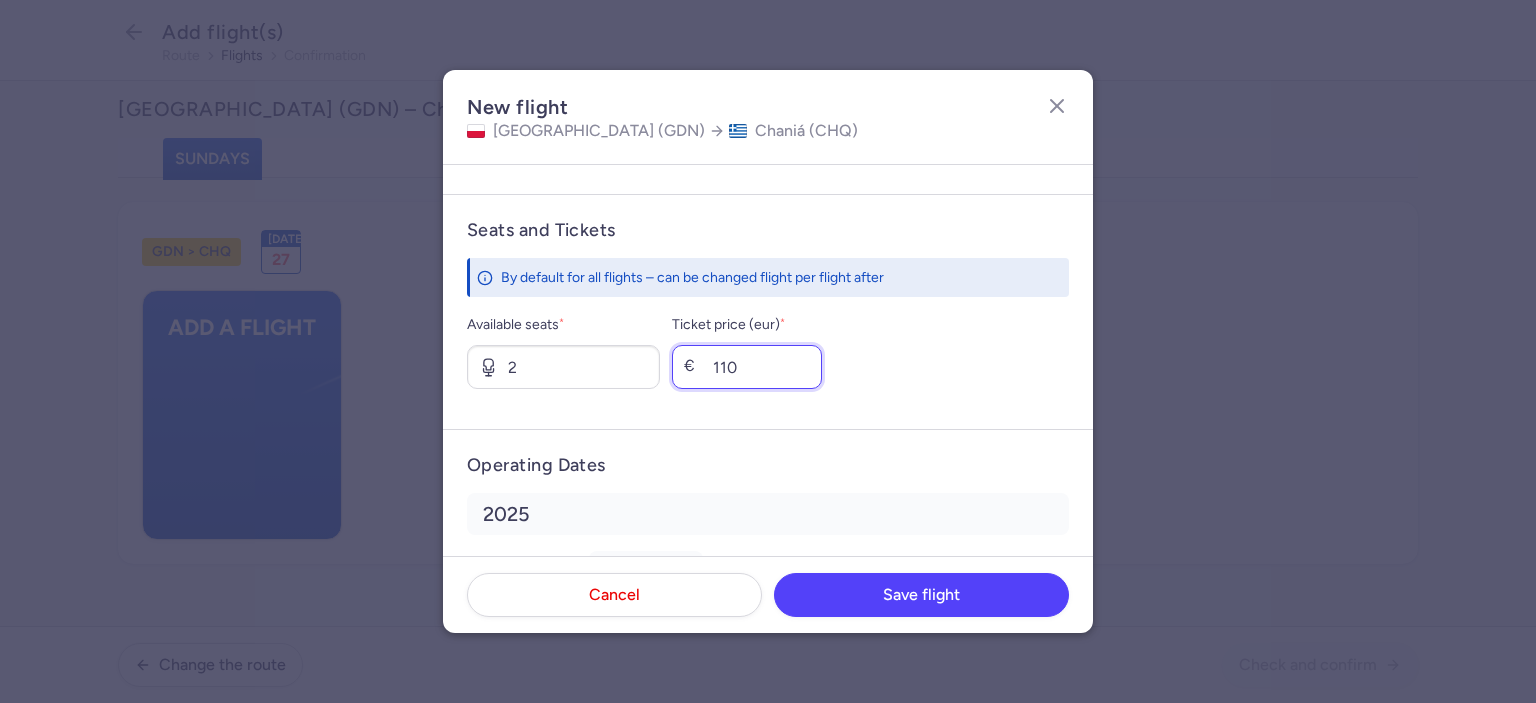 type on "110" 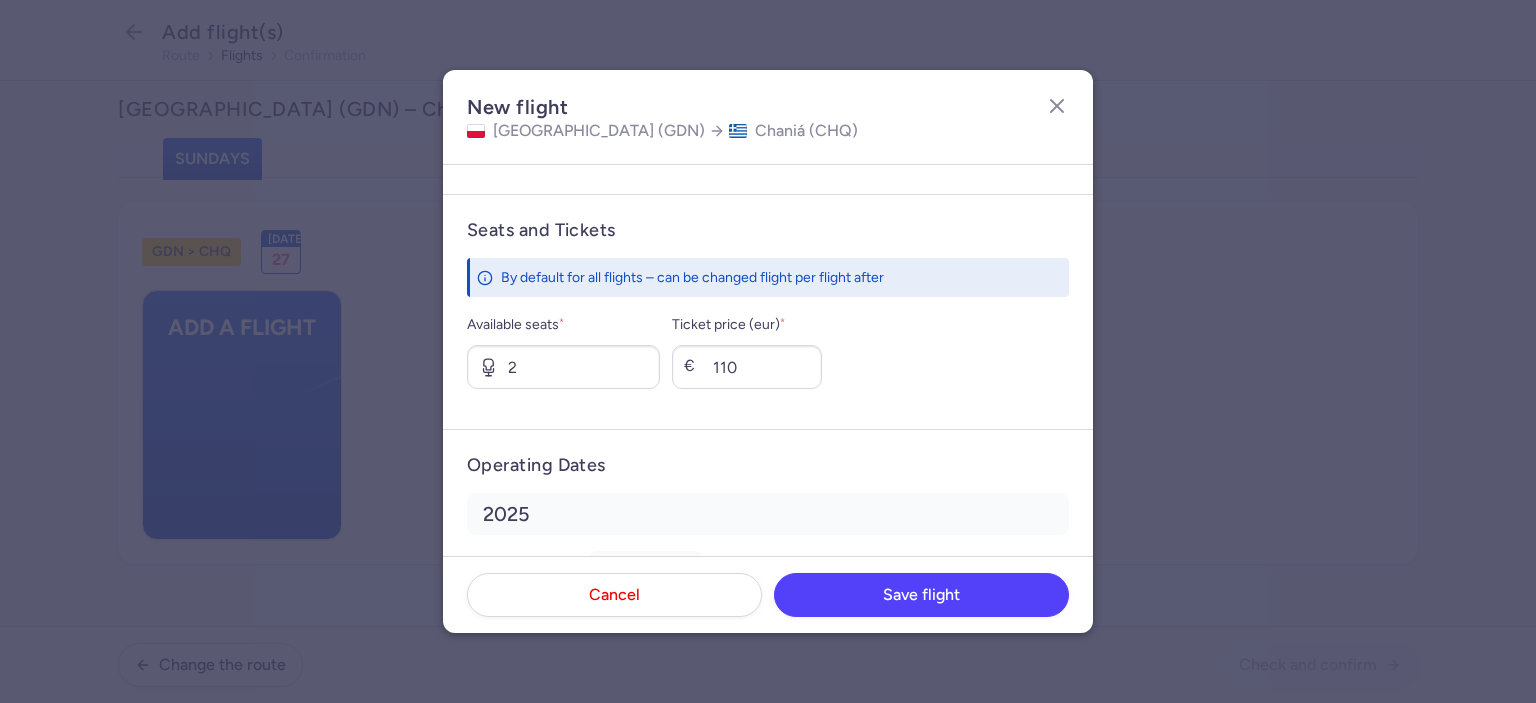 click on "Seats and Tickets By default for all flights – can be changed flight per flight after Available seats  * 2 Ticket price (eur)  * € 110" at bounding box center (768, 311) 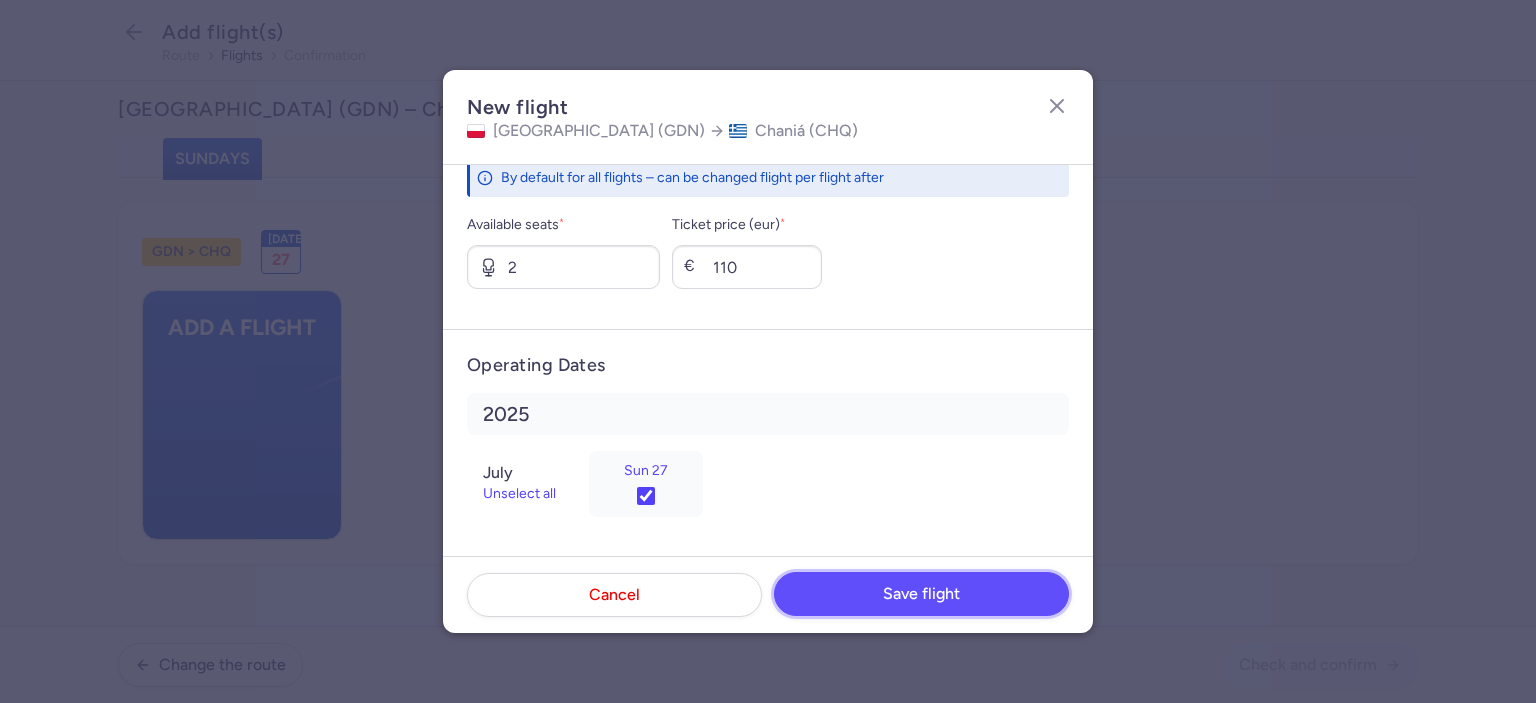 click on "Save flight" at bounding box center (921, 594) 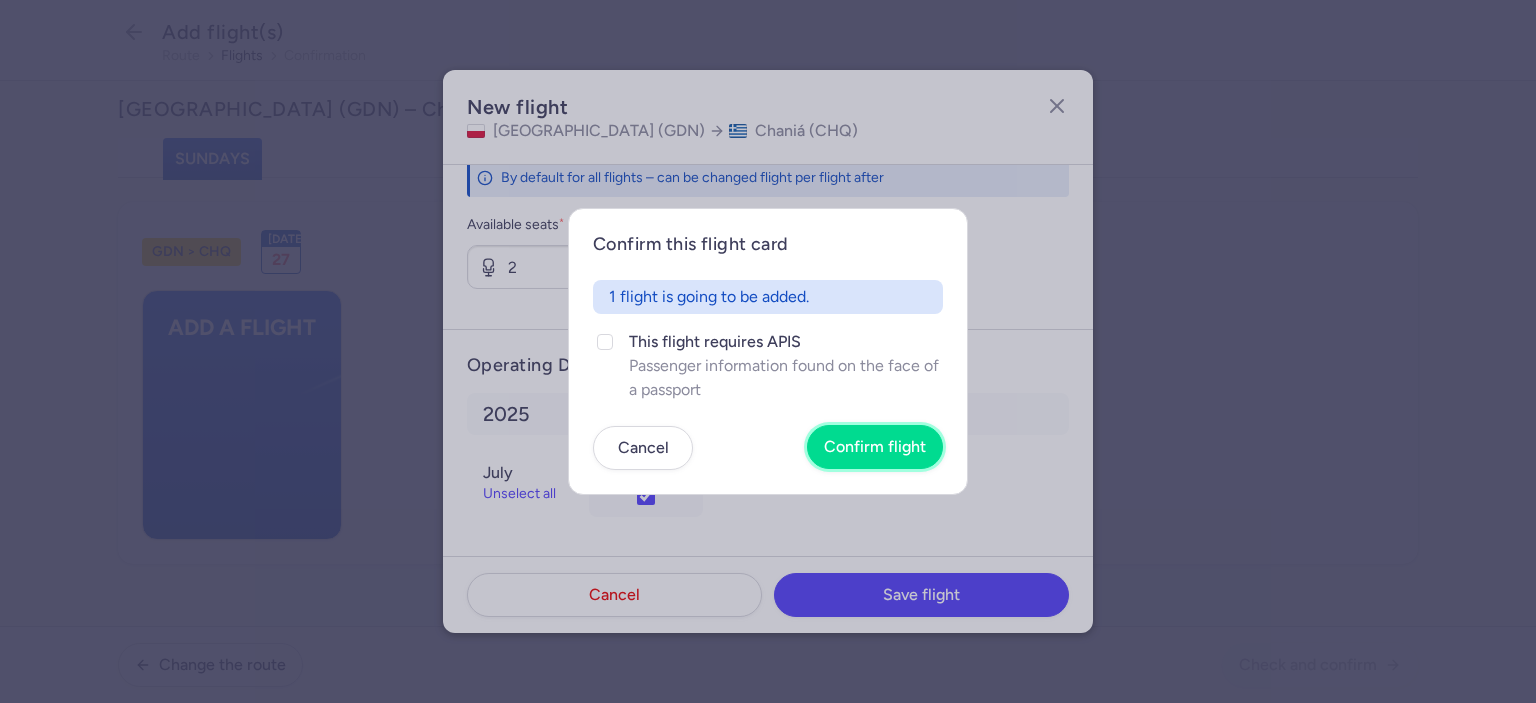 click on "Confirm flight" at bounding box center (875, 447) 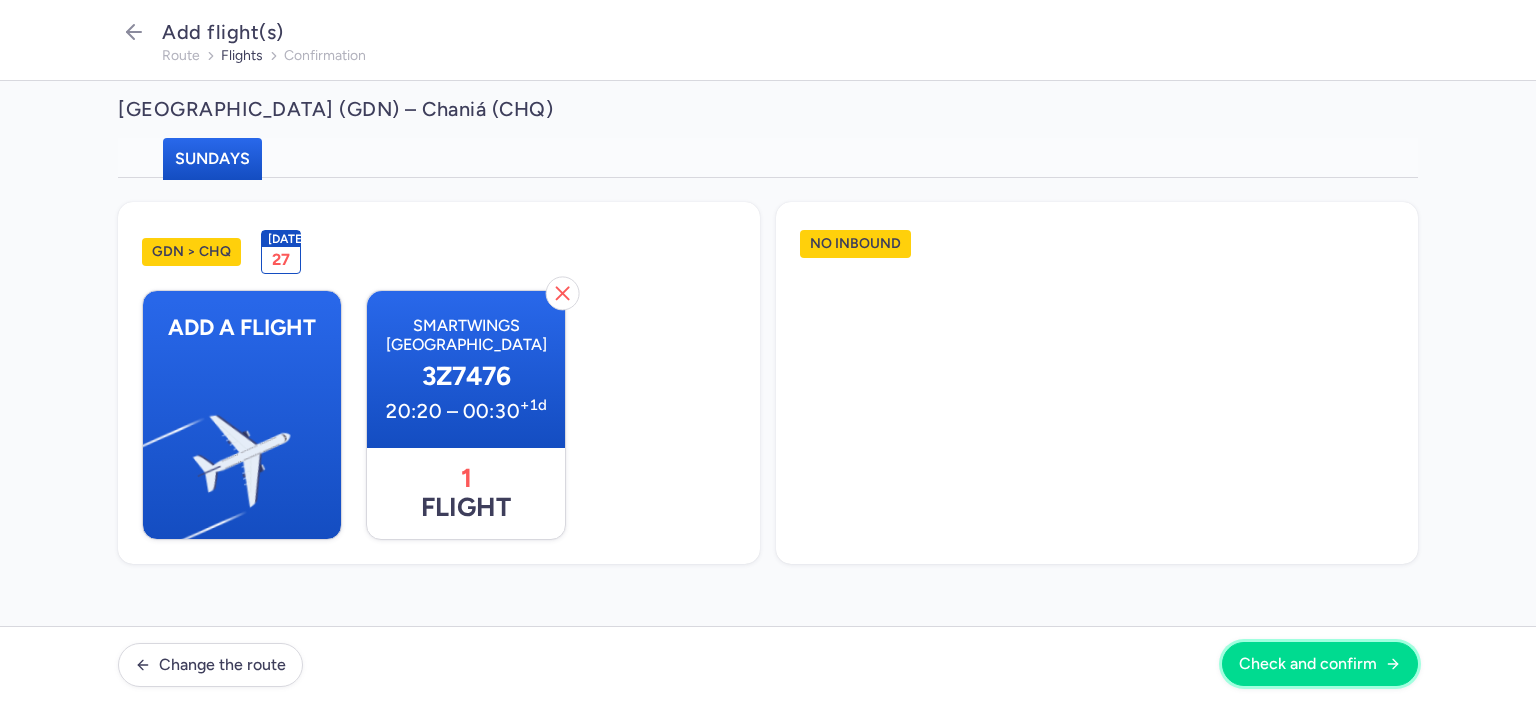 click on "Check and confirm" at bounding box center (1308, 664) 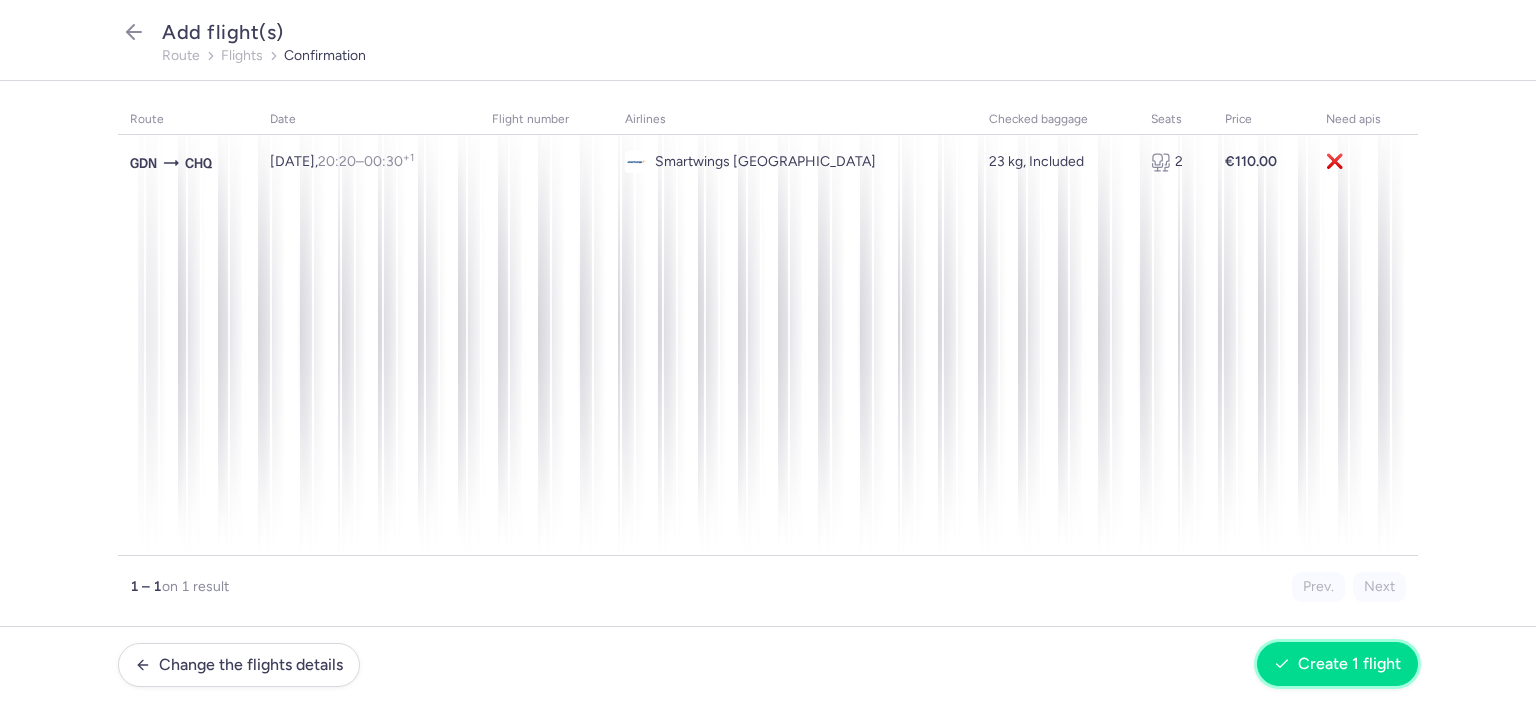 click on "Create 1 flight" at bounding box center [1349, 664] 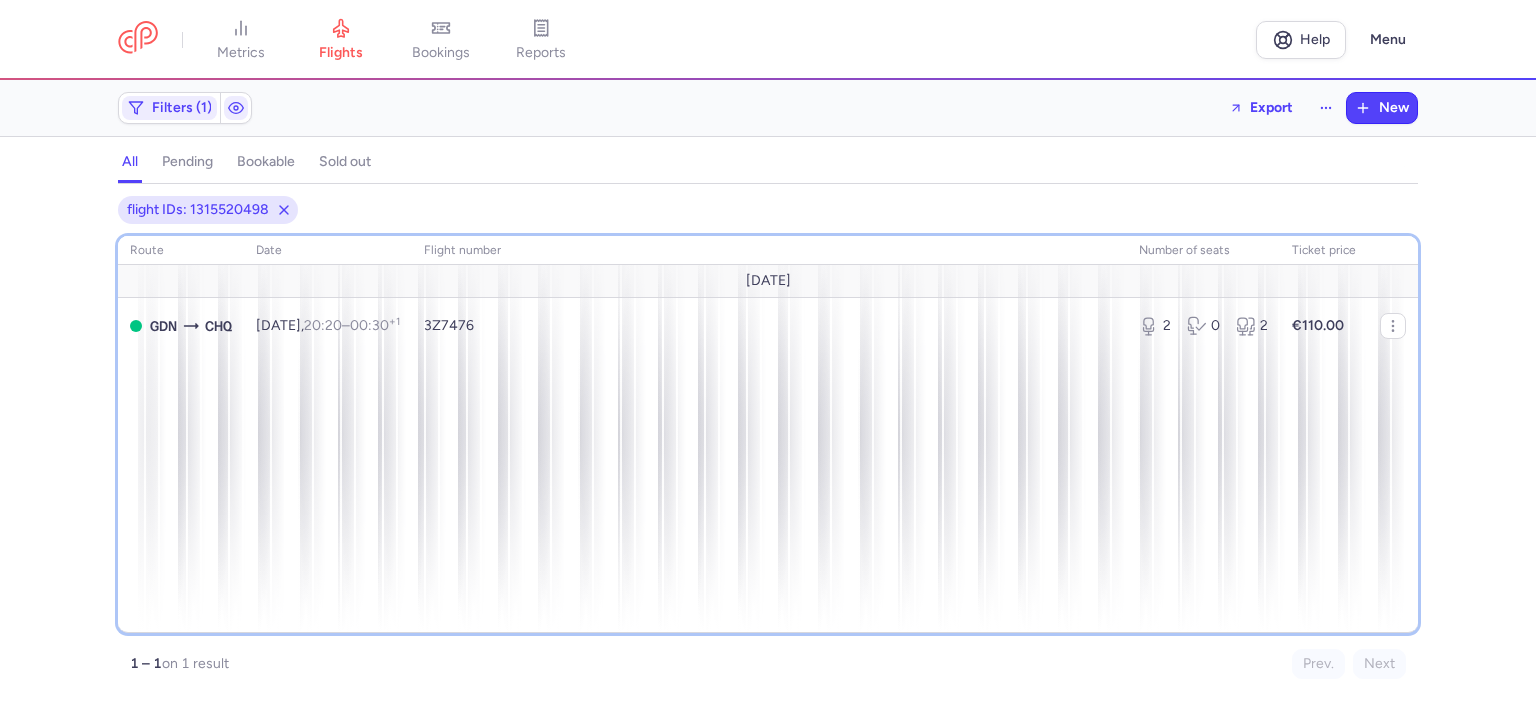 click on "route date Flight number number of seats Ticket price [DATE]  GDN  CHQ [DATE]  20:20  –  00:30  +1  3Z7476  2 0 2 €110.00" at bounding box center (768, 434) 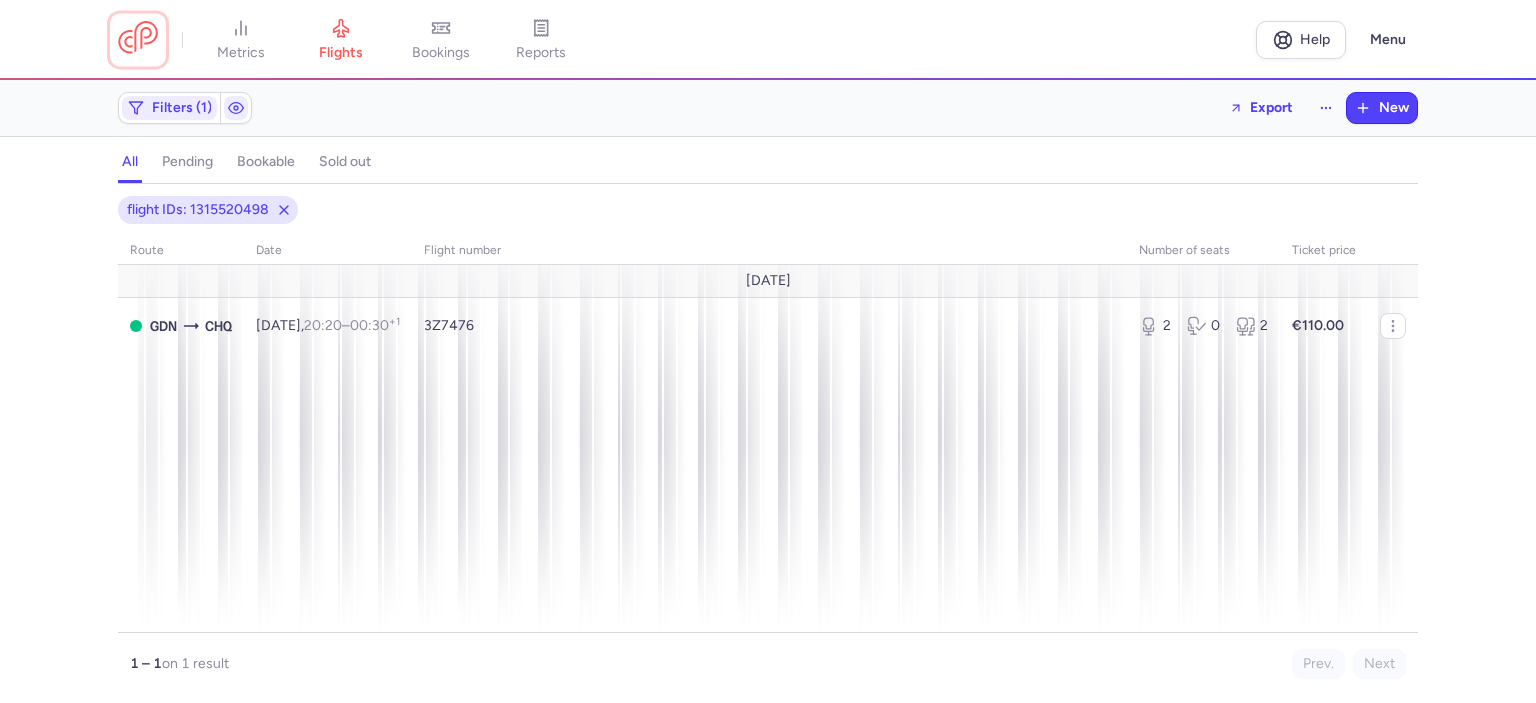 click at bounding box center (138, 39) 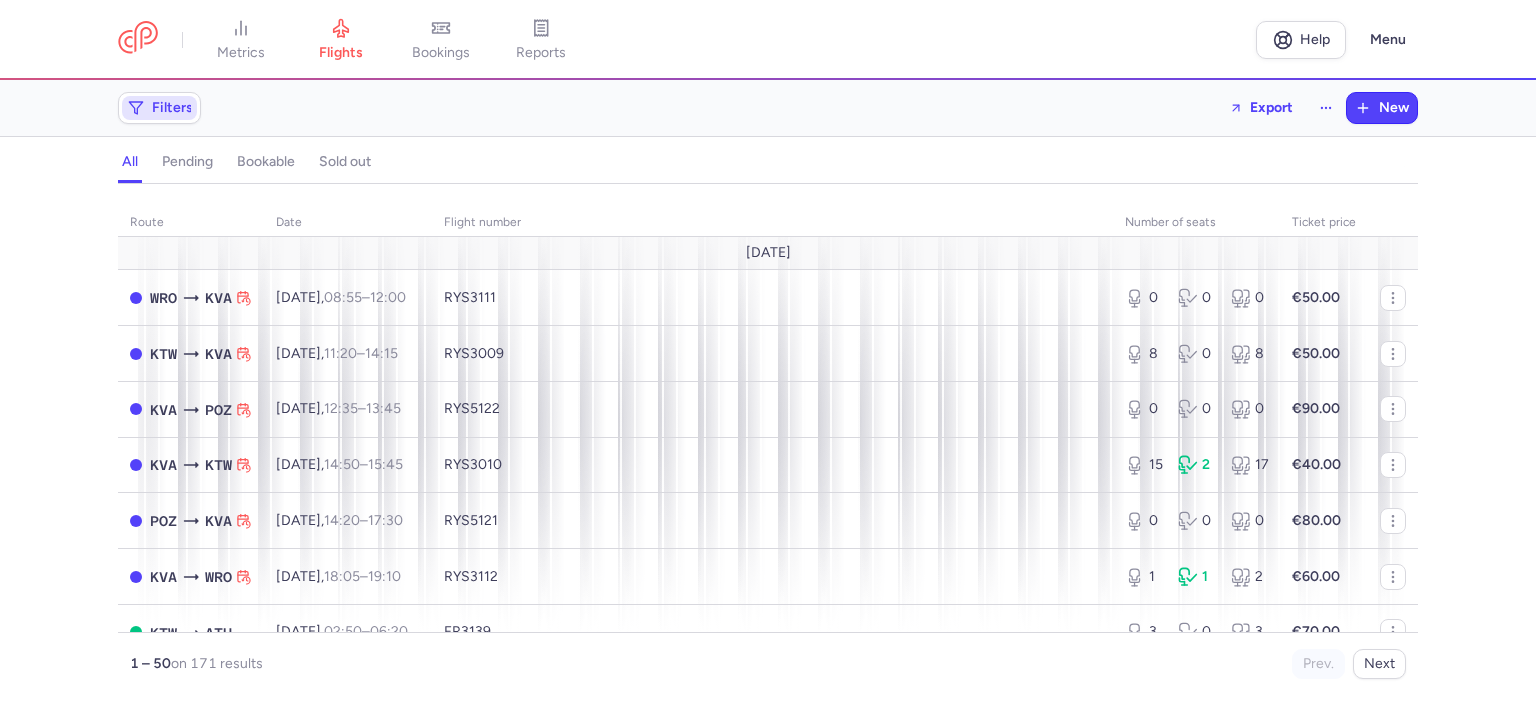 click on "Filters" 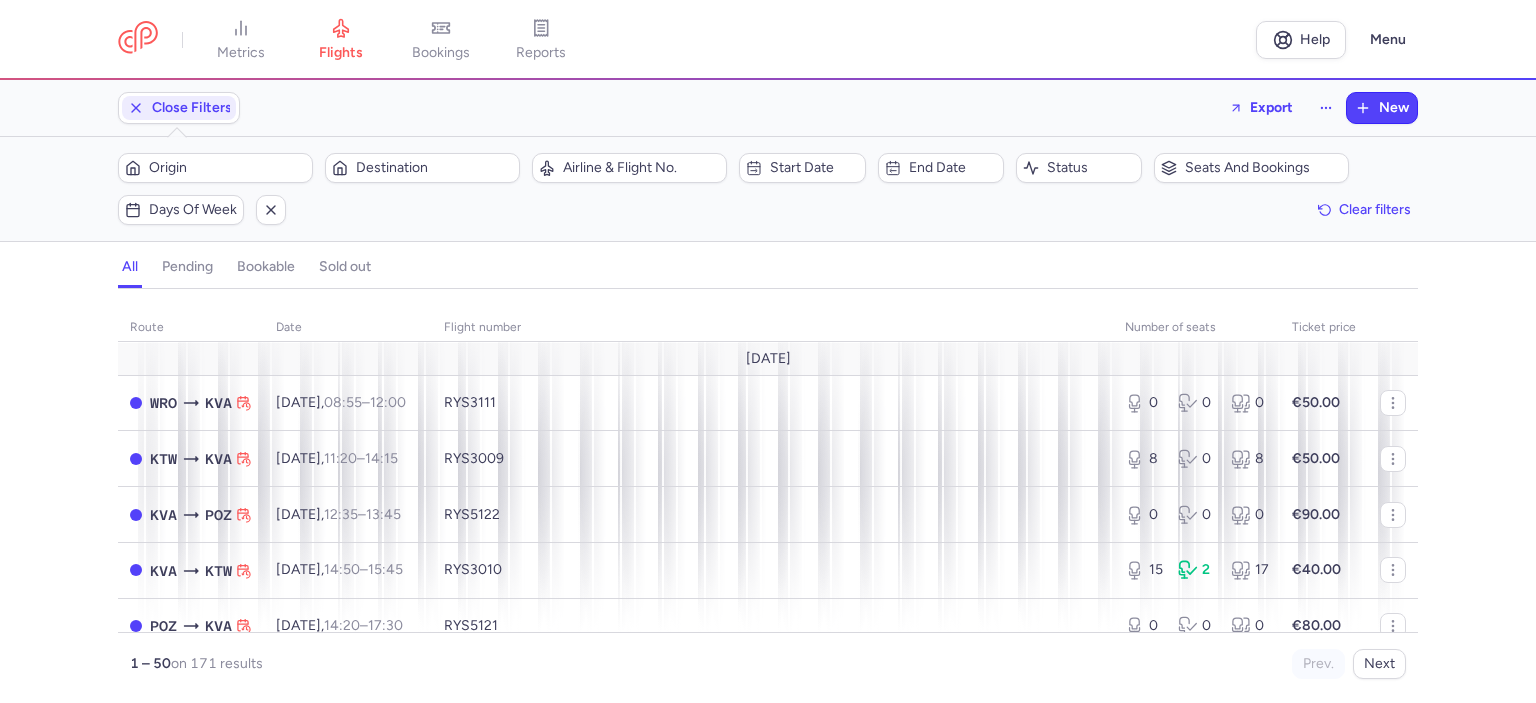 scroll, scrollTop: 0, scrollLeft: 0, axis: both 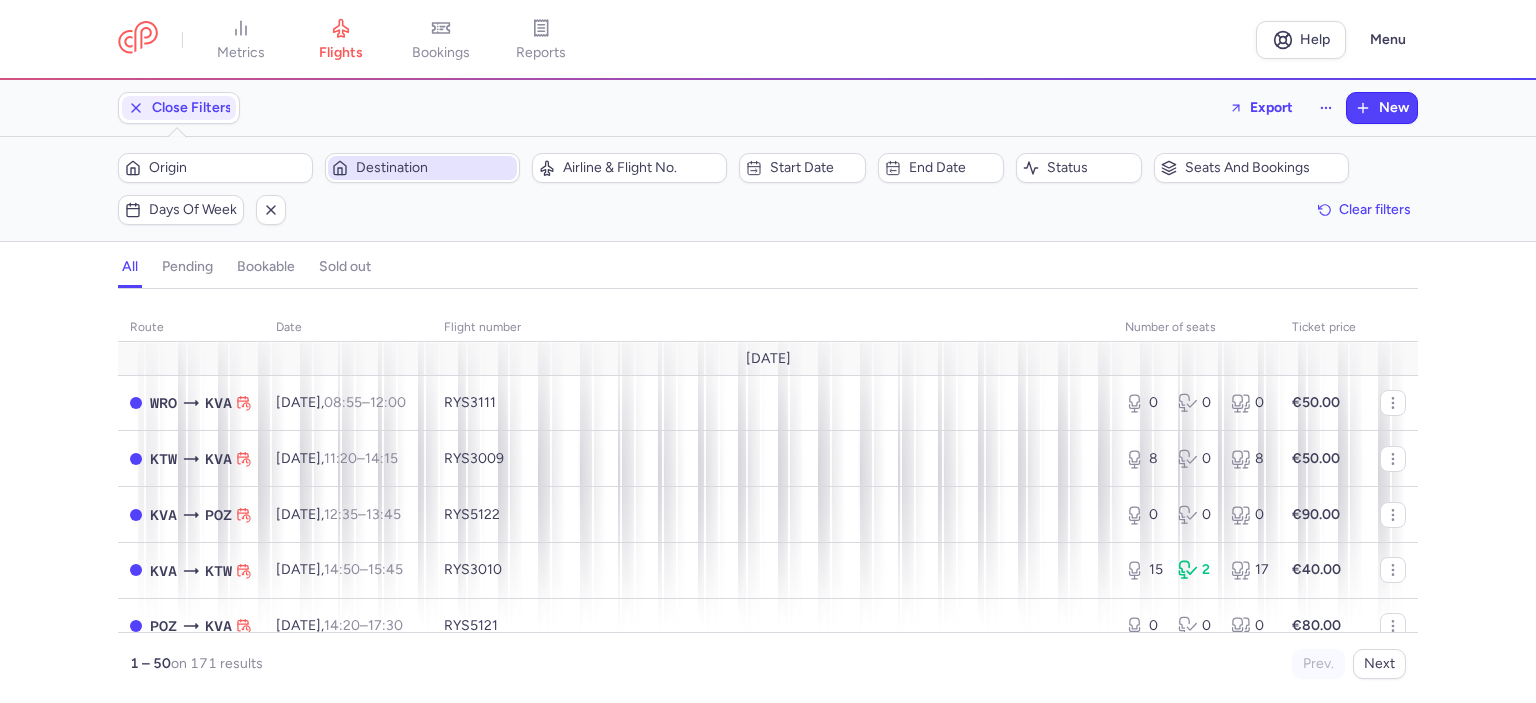 click on "Destination" at bounding box center (434, 168) 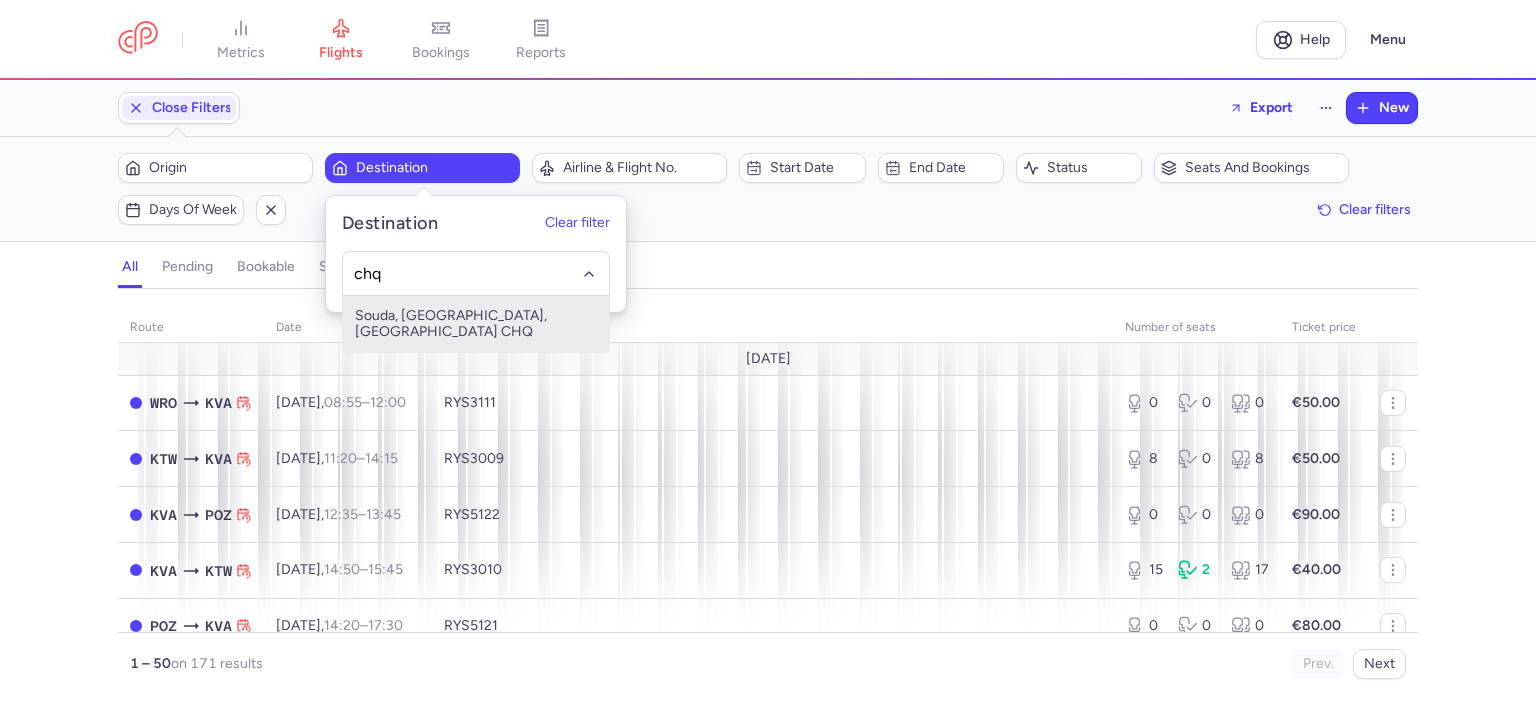 click on "Souda, [GEOGRAPHIC_DATA], [GEOGRAPHIC_DATA] CHQ" at bounding box center (476, 324) 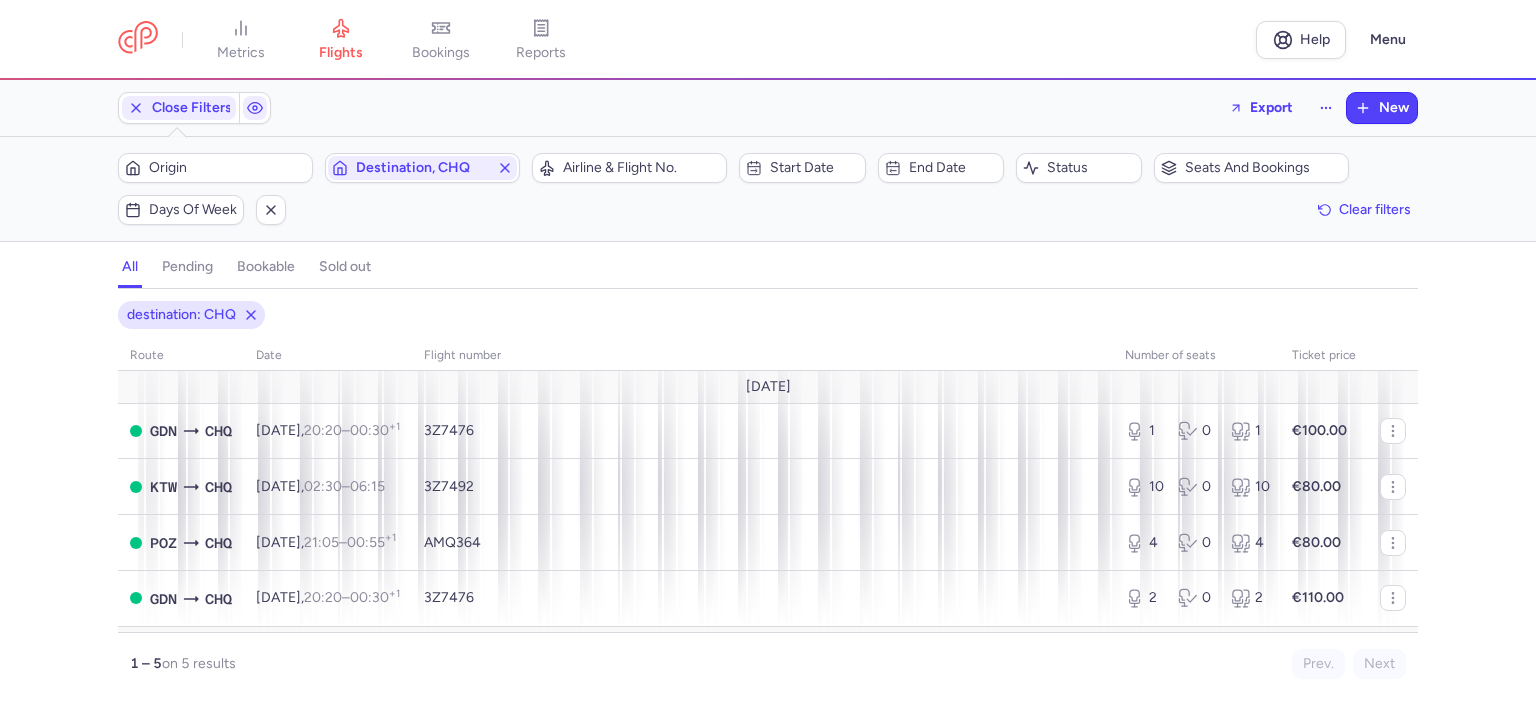 click on "destination: CHQ route date Flight number number of seats Ticket price [DATE]  GDN  CHQ [DATE]  20:20  –  00:30  +1  3Z7476  1 0 1 €100.00  KTW  CHQ [DATE]  02:30  –  06:15  +0  3Z7492  10 0 10 €80.00  POZ  CHQ [DATE]  21:05  –  00:55  +1  AMQ364  4 0 4 €80.00  GDN  CHQ [DATE]  20:20  –  00:30  +1  3Z7476  2 0 2 €110.00 [DATE]  POZ  CHQ [DATE]  21:05  –  00:55  +1  AMQ364  6 0 6 €150.00 1 – 5  on 5 results Prev. Next Copy flight ID Export flight" at bounding box center [768, 502] 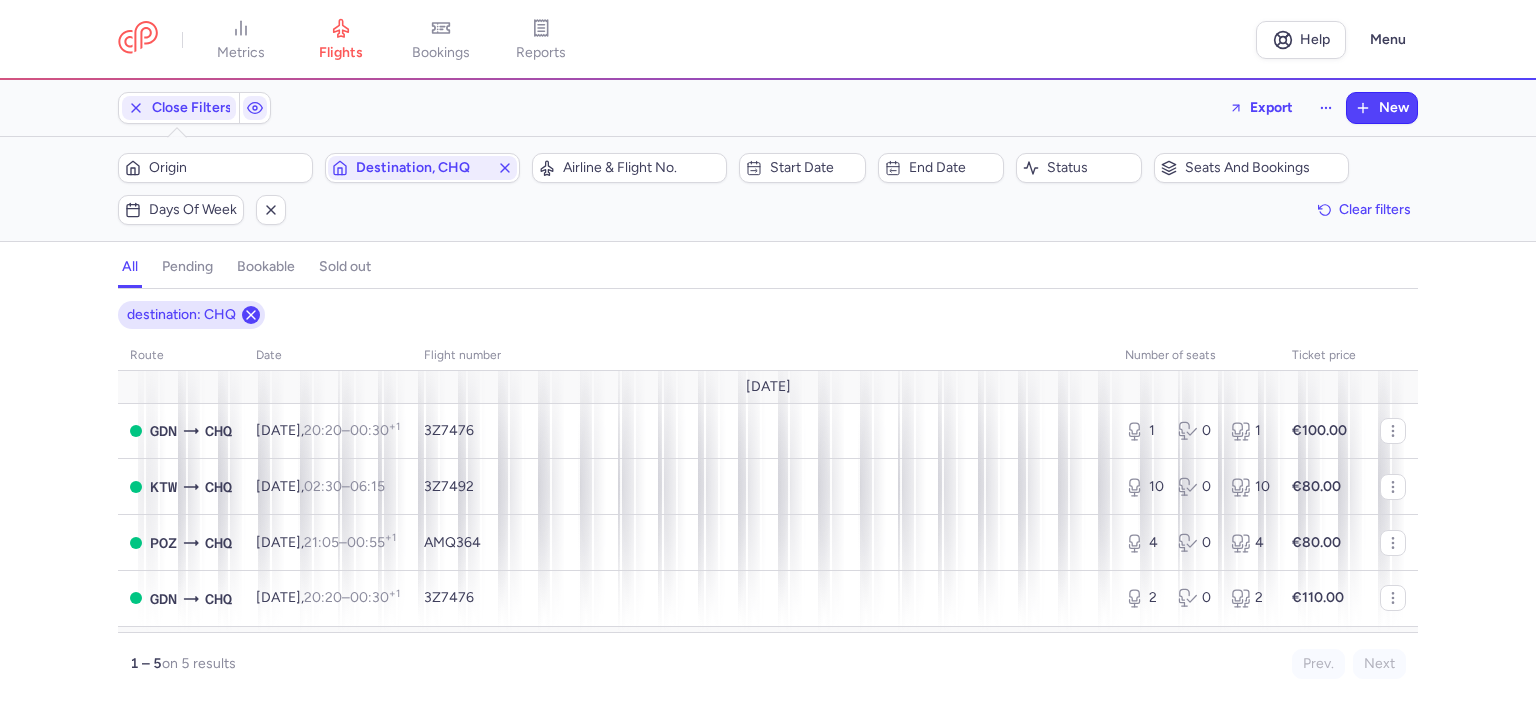 click 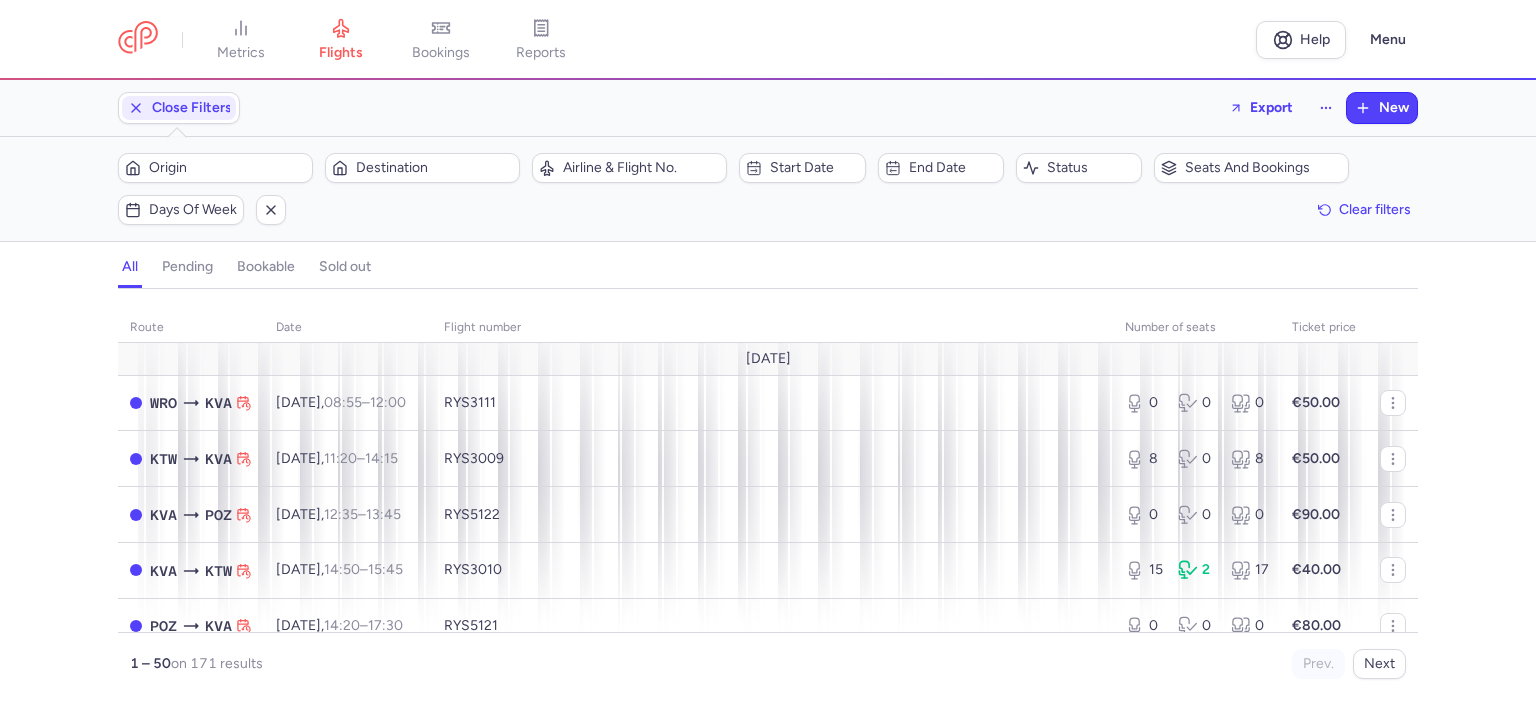click on "route date Flight number number of seats Ticket price [DATE]  WRO  KVA [DATE]  08:55  –  12:00  +0  RYS3111  0 0 0 €50.00  KTW  KVA [DATE]  11:20  –  14:15  +0  RYS3009  8 0 8 €50.00  KVA  POZ [DATE]  12:35  –  13:45  +0  RYS5122  0 0 0 €90.00  KVA  KTW [DATE]  14:50  –  15:45  +0  RYS3010  15 2 17 €40.00  POZ  KVA [DATE]  14:20  –  17:30  +0  RYS5121  0 0 0 €80.00  KVA  WRO [DATE]  18:05  –  19:10  +0  RYS3112  1 1 2 €60.00  KTW  ATH [DATE]  02:50  –  06:20  +0  FR3139  3 0 3 €70.00  ATH  KTW [DATE]  06:55  –  08:25  +0  FR3140  0 0 0 €70.00  EFL  WAW [DATE]  08:45  –  10:20  +0  RYS3044  10 0 10 €179.00  KTW  PFO [DATE]  08:10  –  12:20  +0  RYS3051  1 0 1 €90.00  WAW  EFL [DATE]  11:25  –  15:00  +0  RYS3043  7 3 10 €169.00  EFL  POZ [DATE]  15:35  –  17:10  +0  RYS3042  8 2 10 €179.00  KTW  KLX [DATE]  15:50  –  19:20  +0  RYS3049  1 2 3 €110.00  POZ  EFL [DATE]  17:50 9" at bounding box center [768, 502] 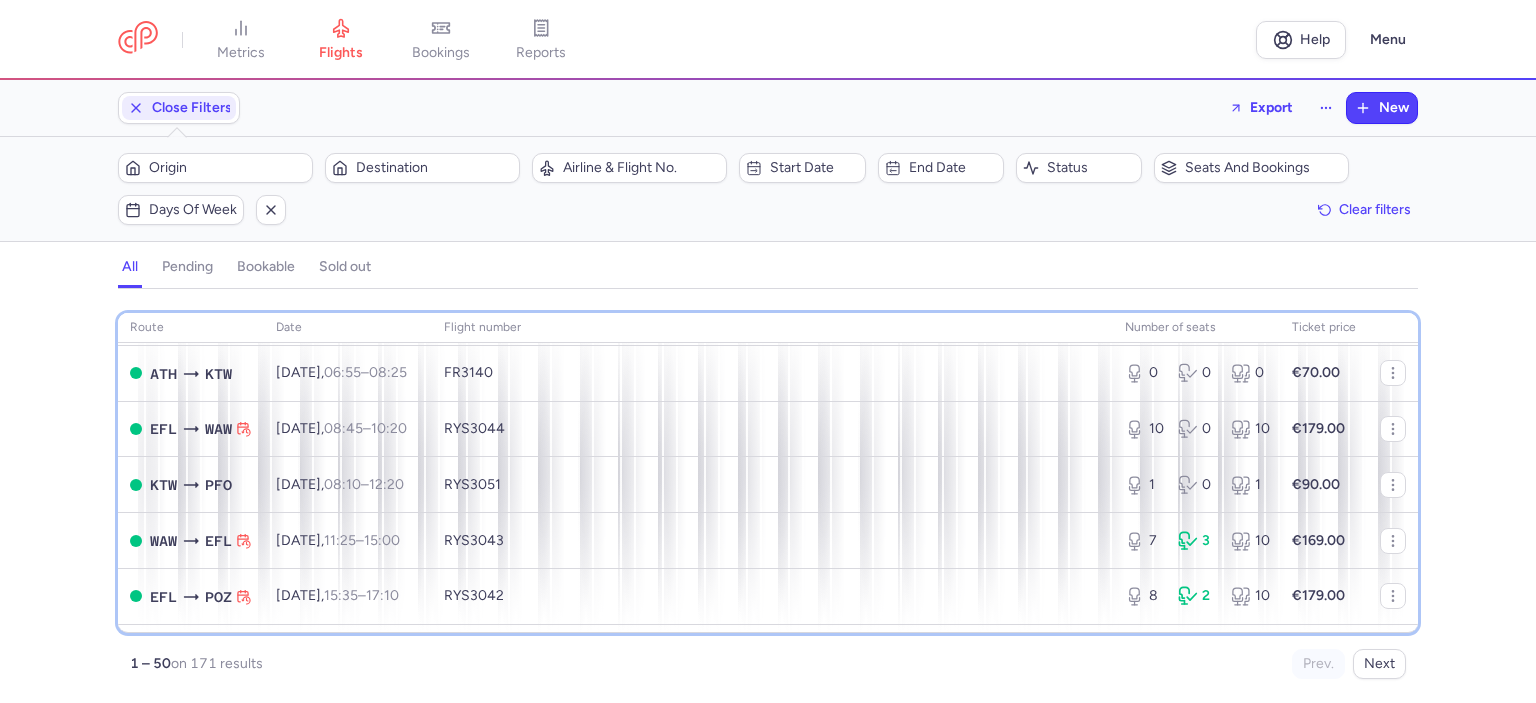 scroll, scrollTop: 0, scrollLeft: 0, axis: both 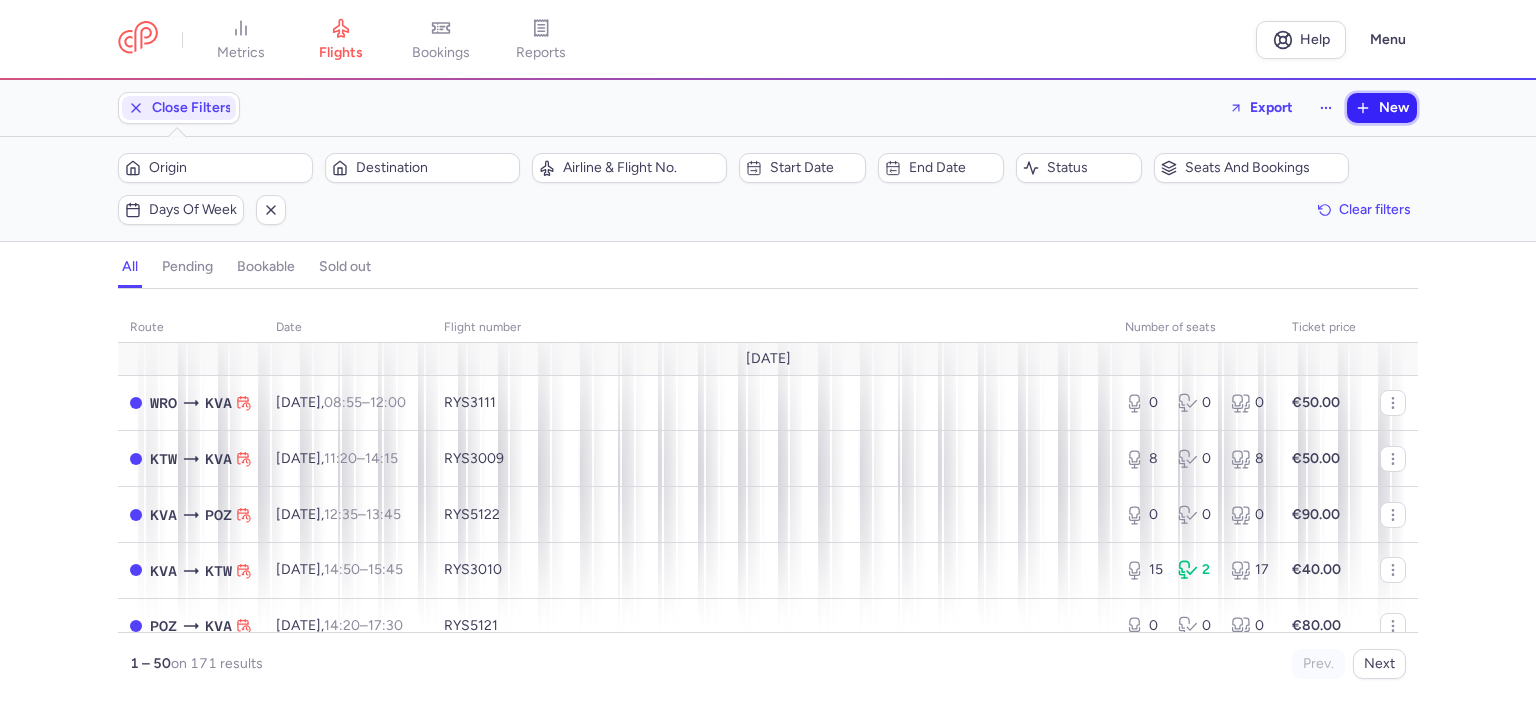 click on "New" at bounding box center [1382, 108] 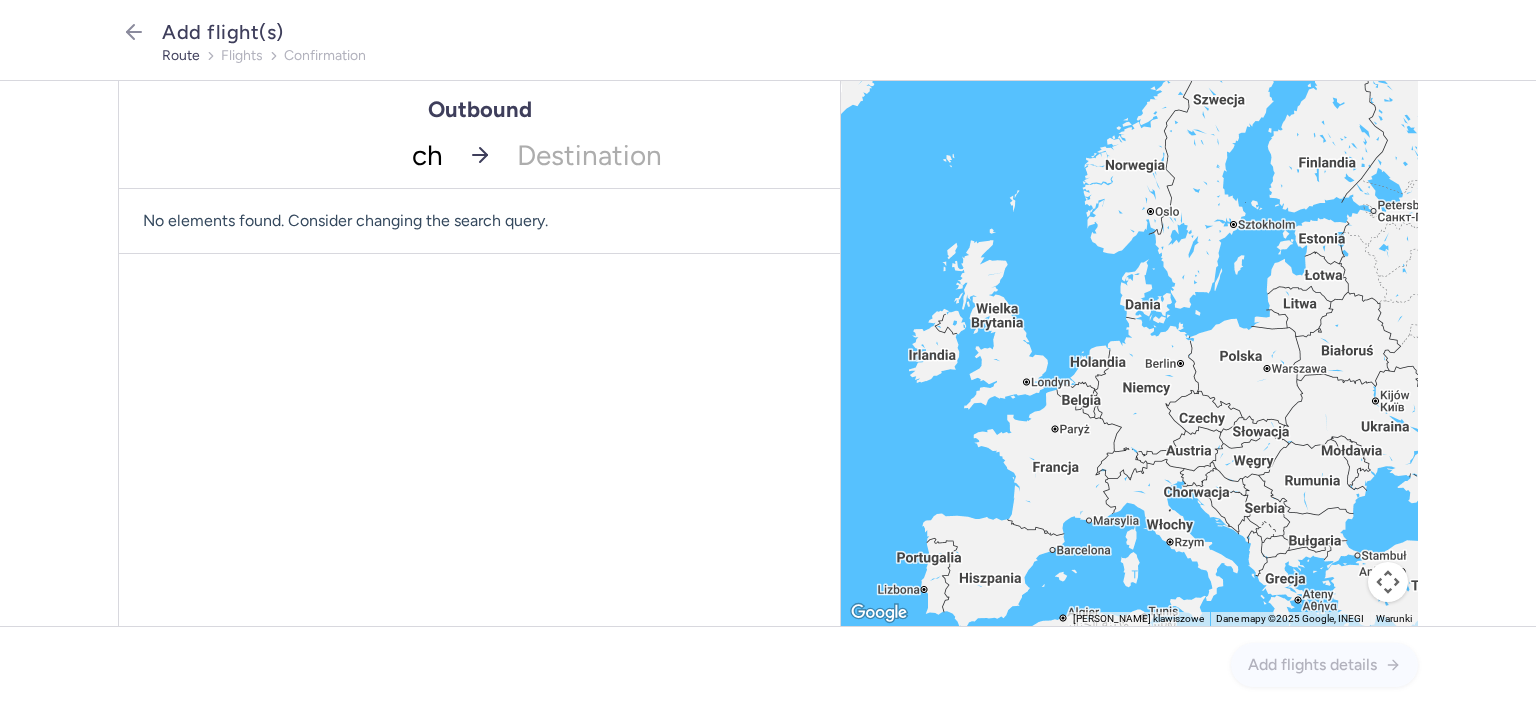 type on "chq" 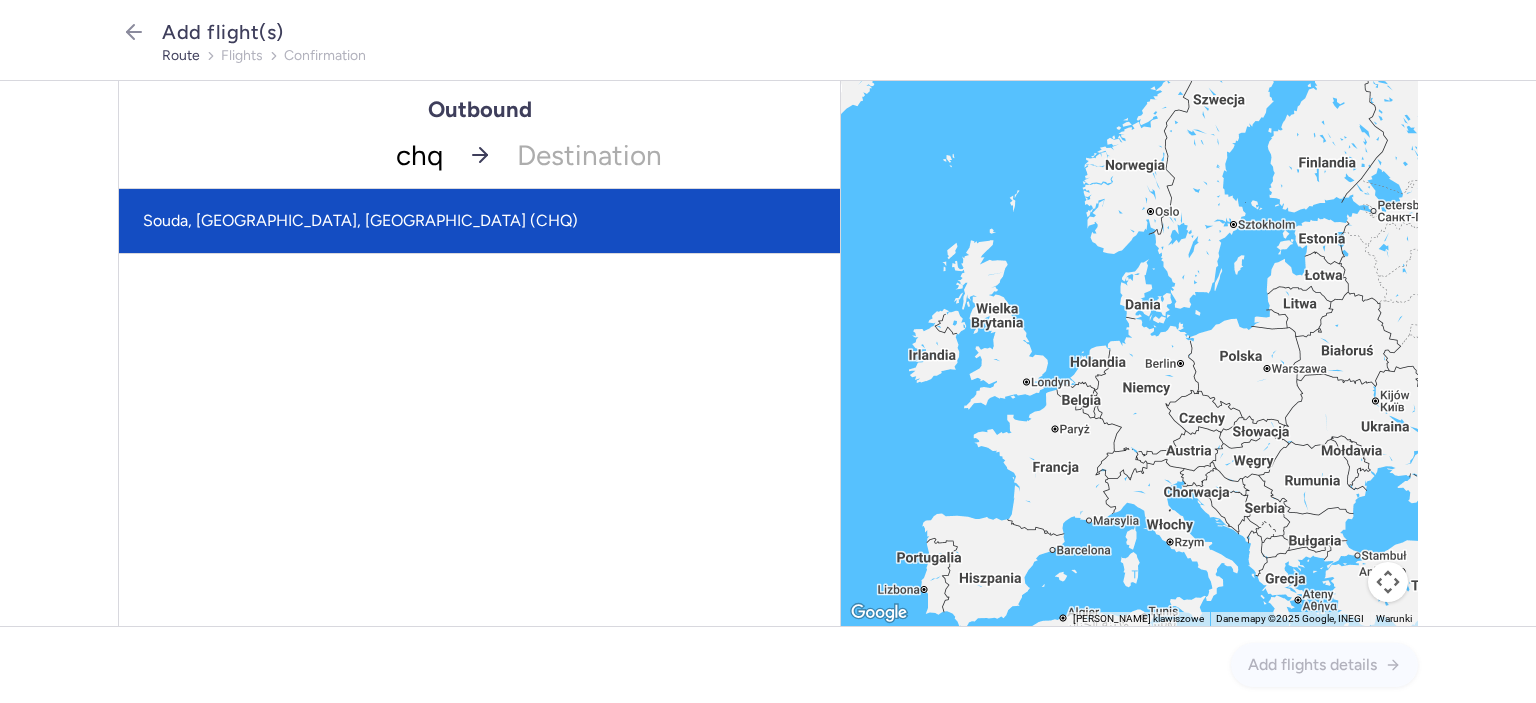 click on "Souda, [GEOGRAPHIC_DATA], [GEOGRAPHIC_DATA] (CHQ)" at bounding box center (479, 221) 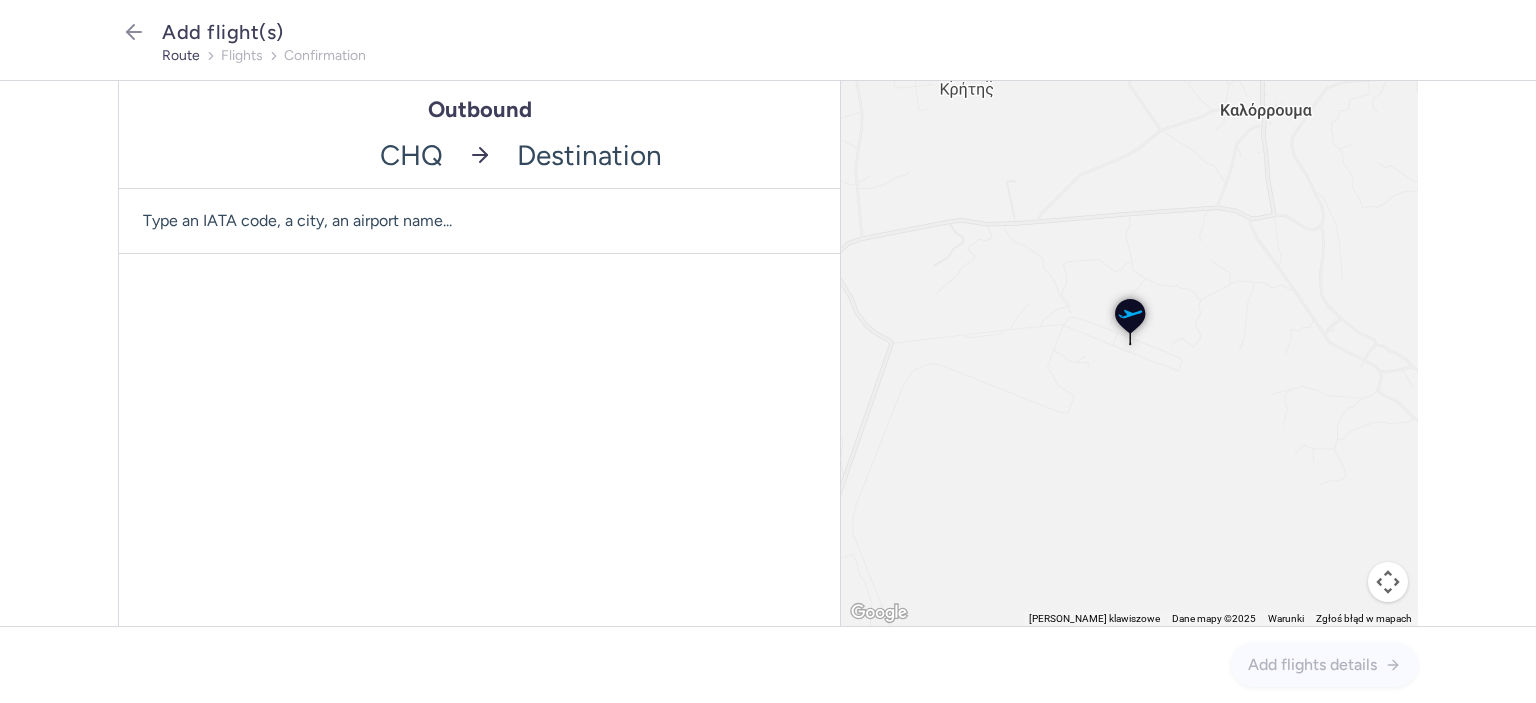click 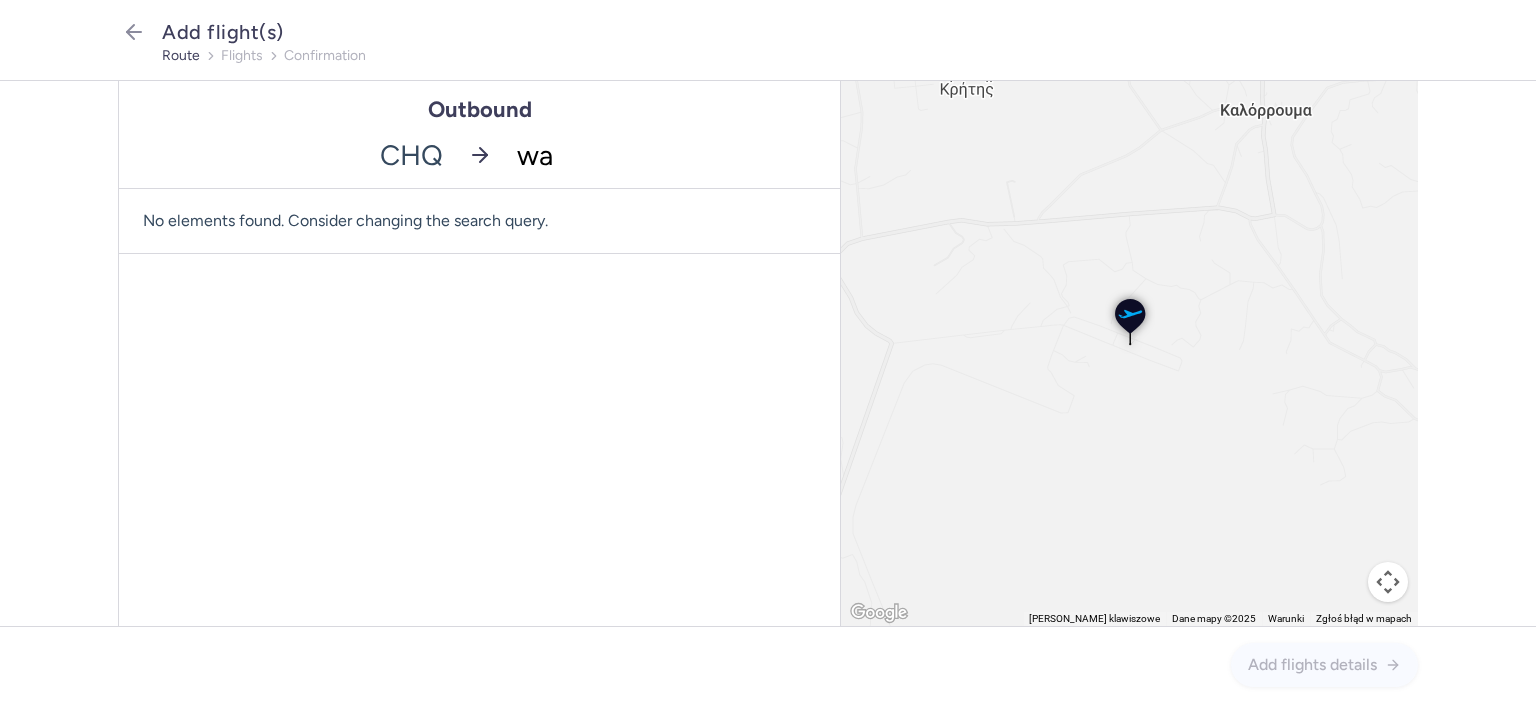 type on "waw" 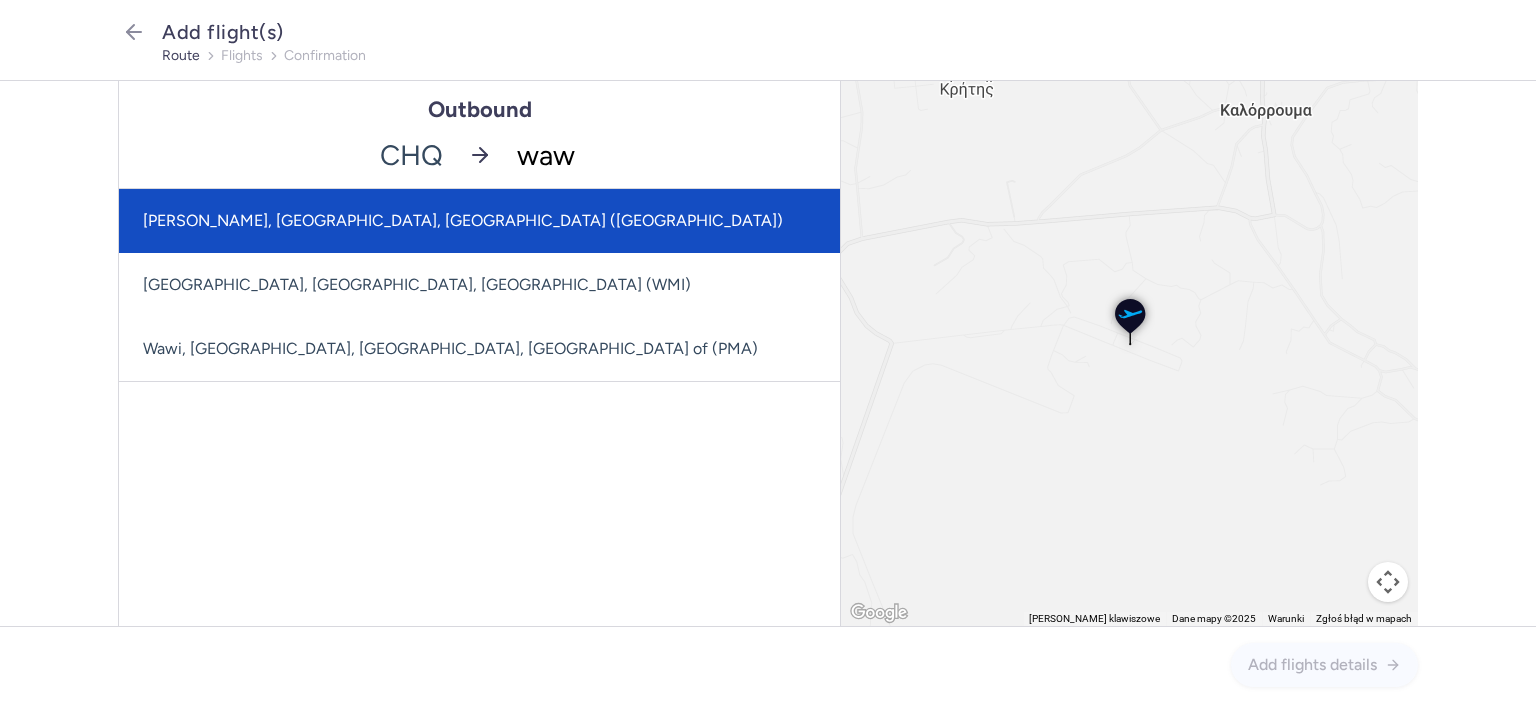 click on "[PERSON_NAME], [GEOGRAPHIC_DATA], [GEOGRAPHIC_DATA] ([GEOGRAPHIC_DATA])" at bounding box center (479, 221) 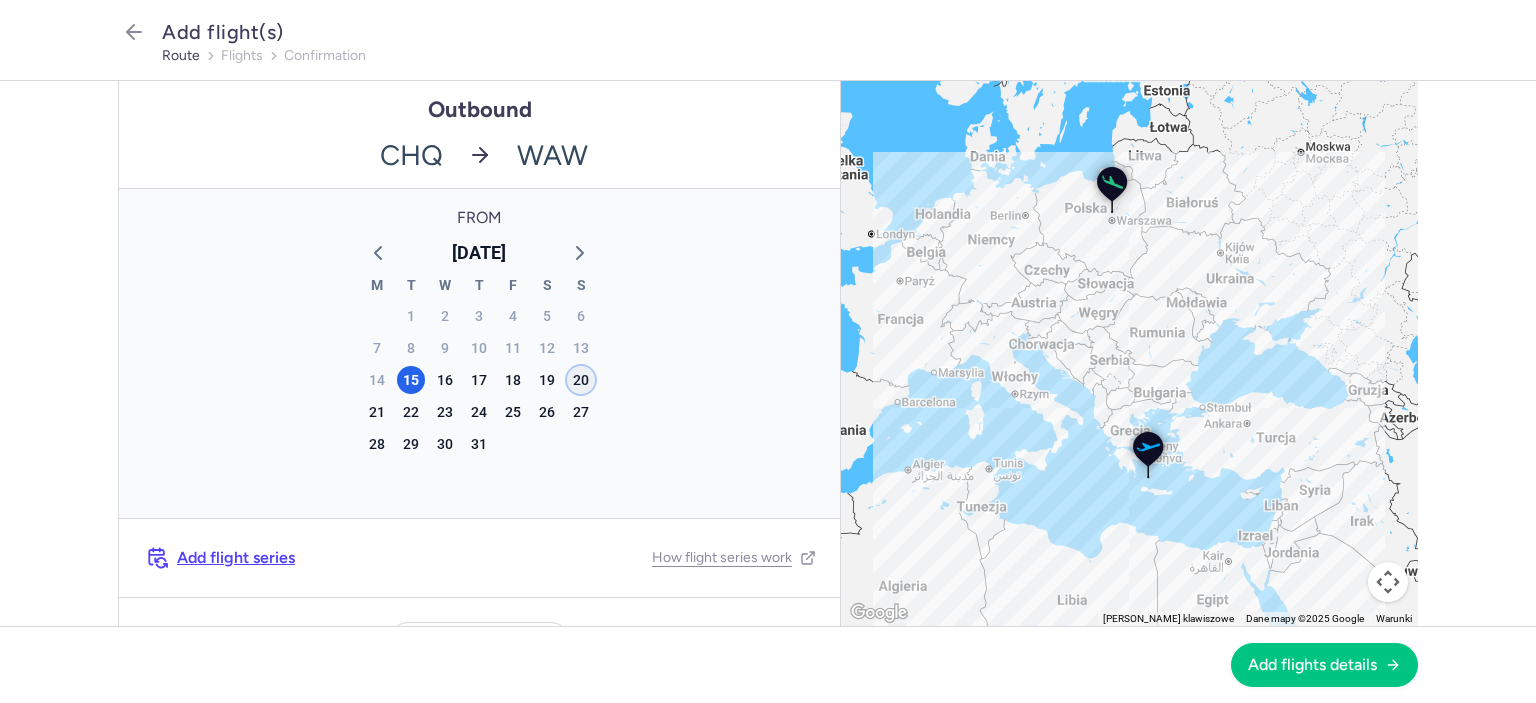 click on "20" 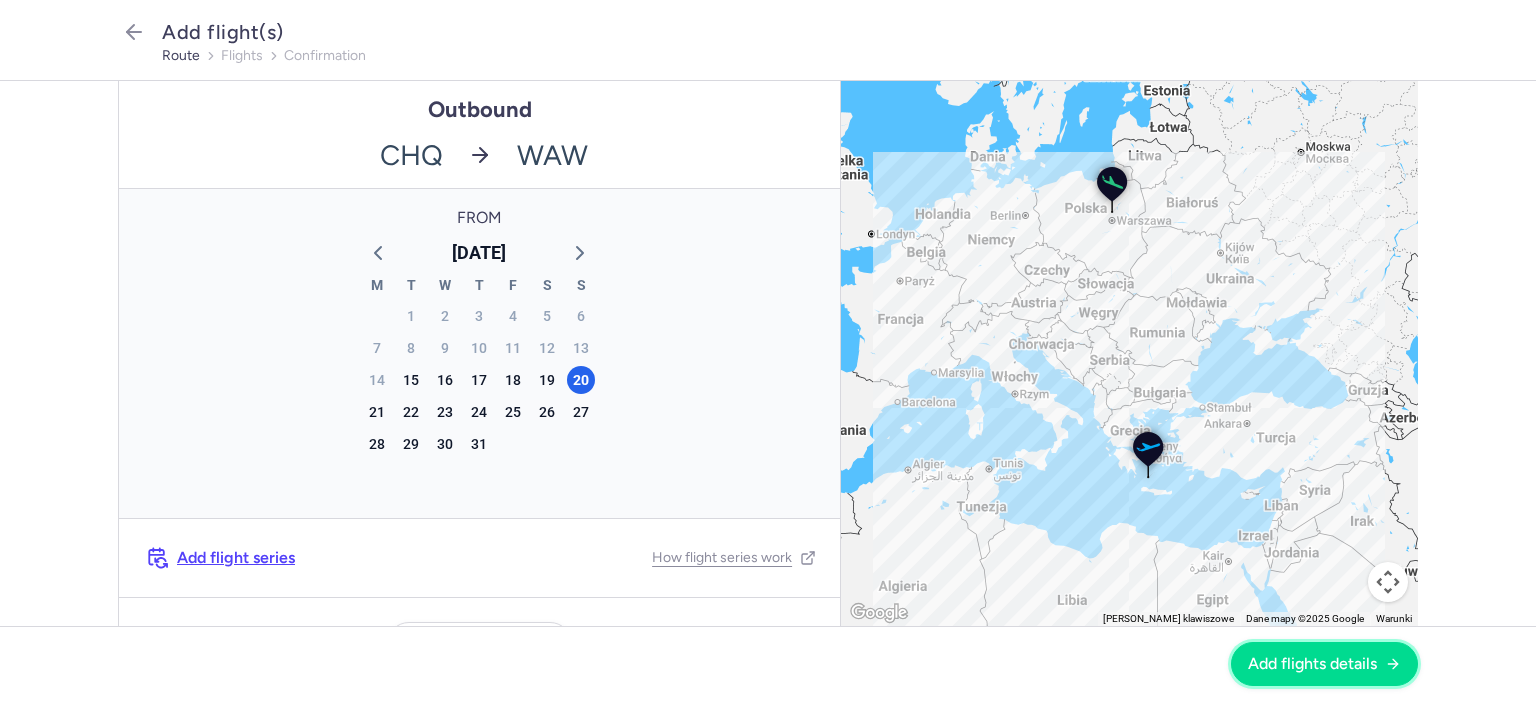 click on "Add flights details" at bounding box center (1312, 664) 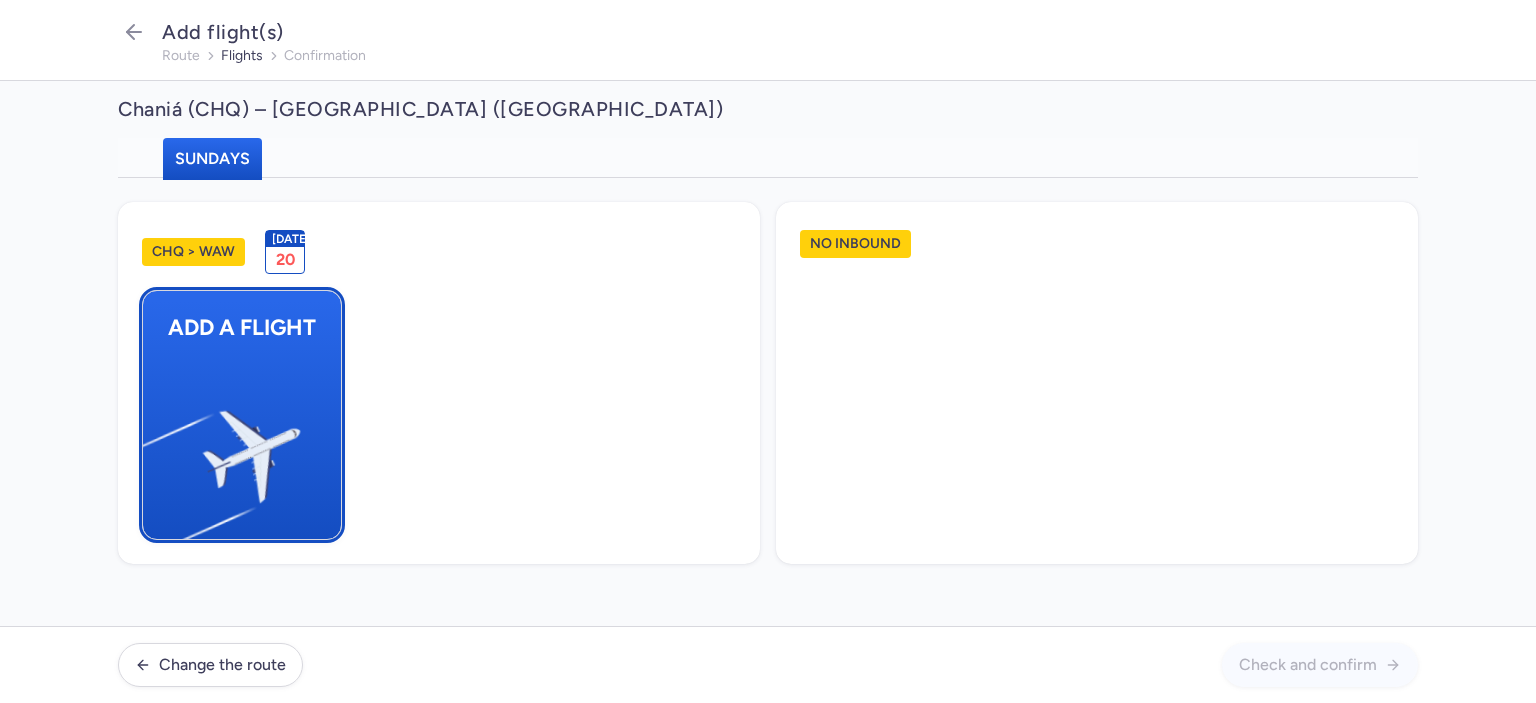 click at bounding box center [153, 448] 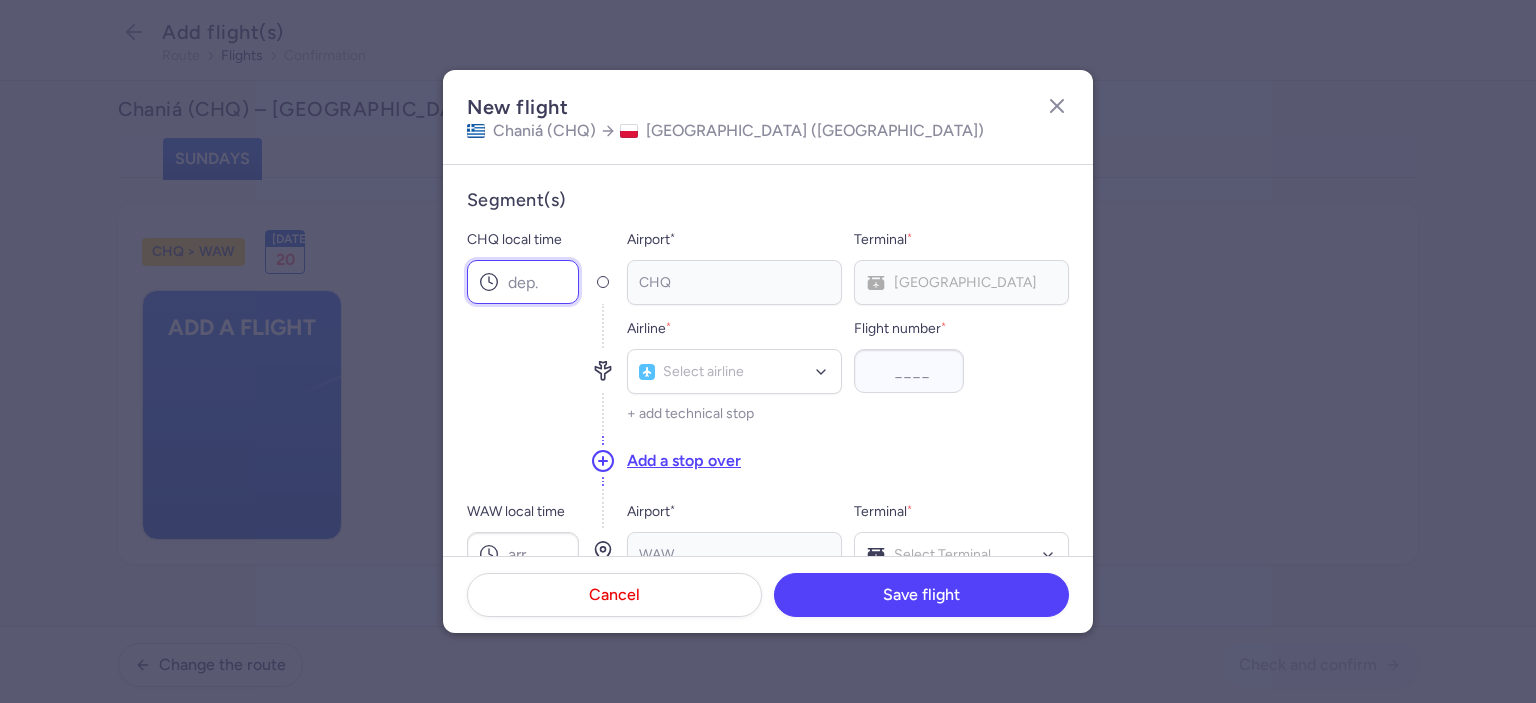 click on "CHQ local time" at bounding box center (523, 282) 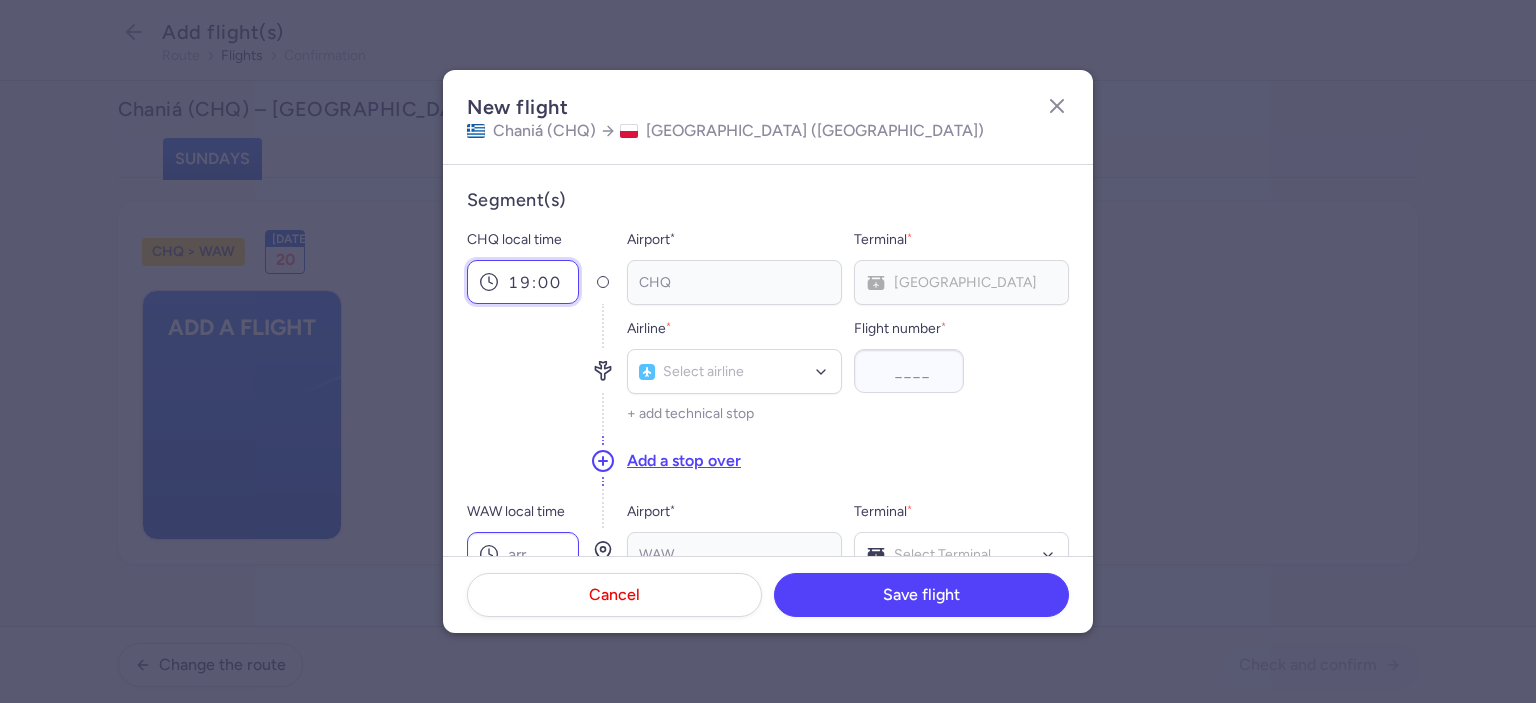 type on "19:00" 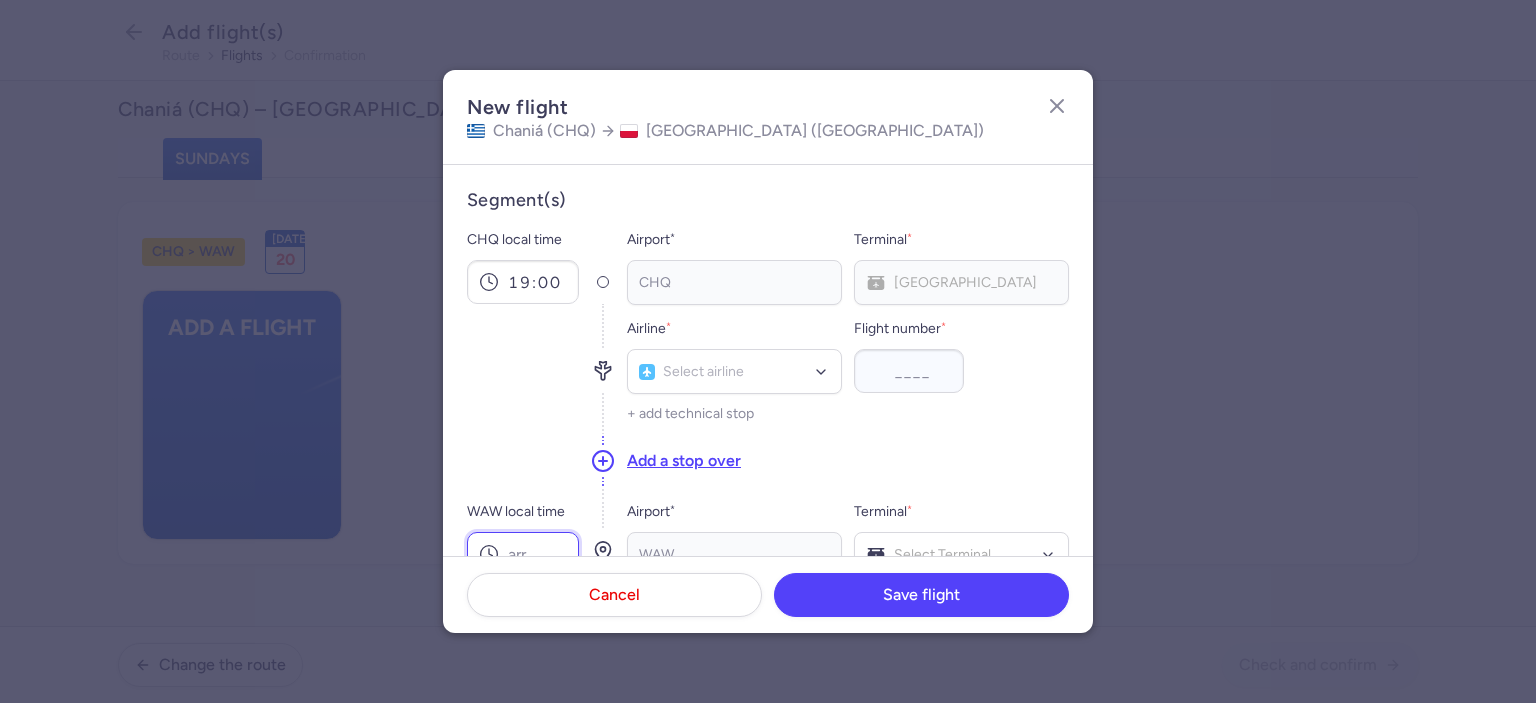 click on "WAW local time" at bounding box center [523, 554] 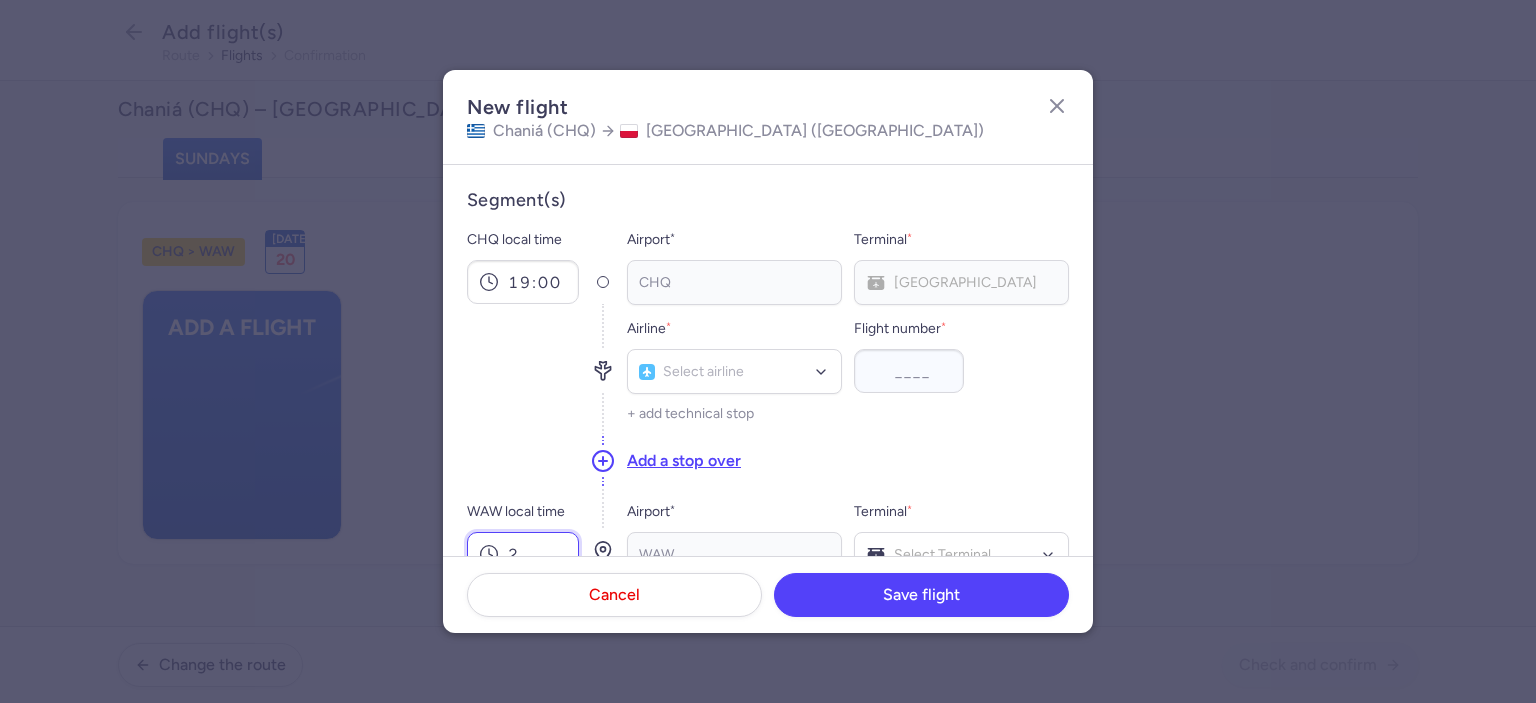 scroll, scrollTop: 7, scrollLeft: 0, axis: vertical 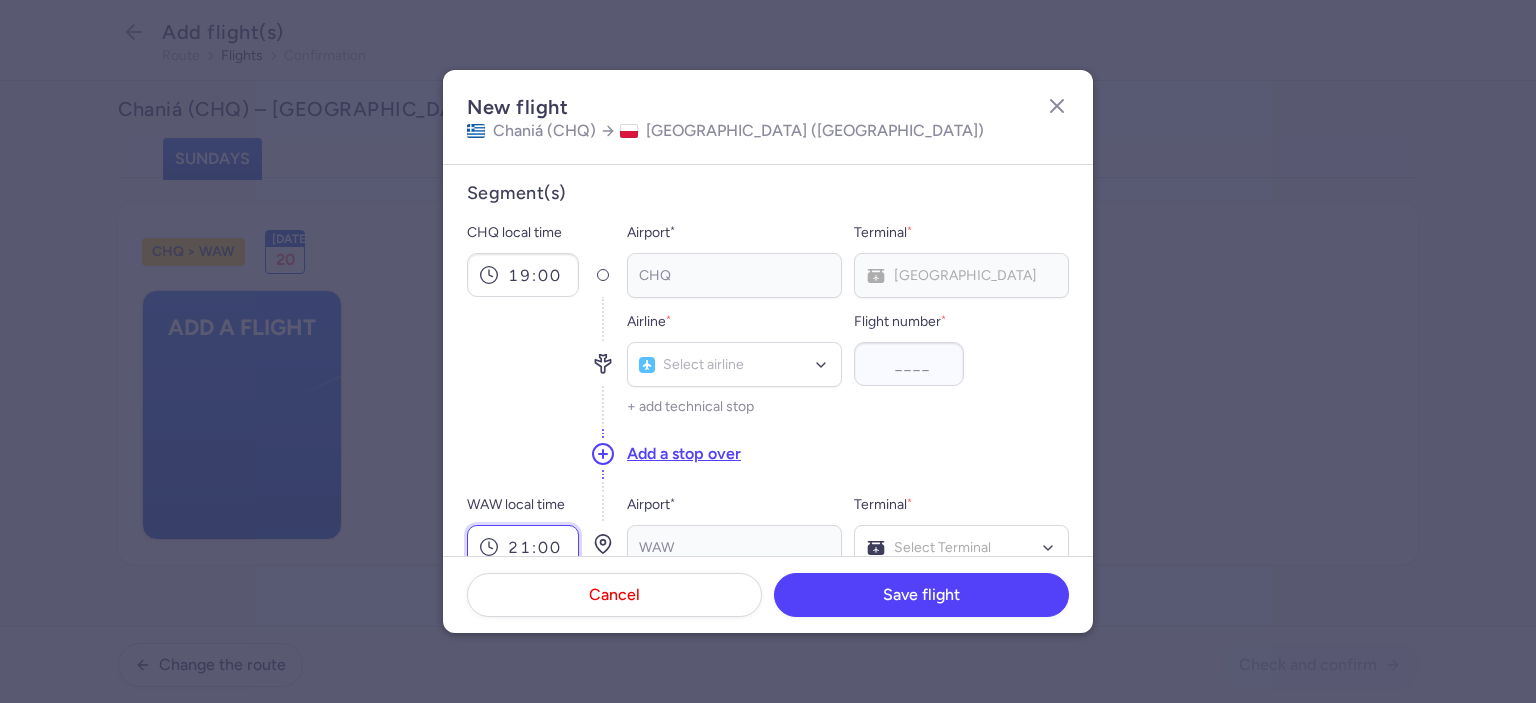 type on "21:00" 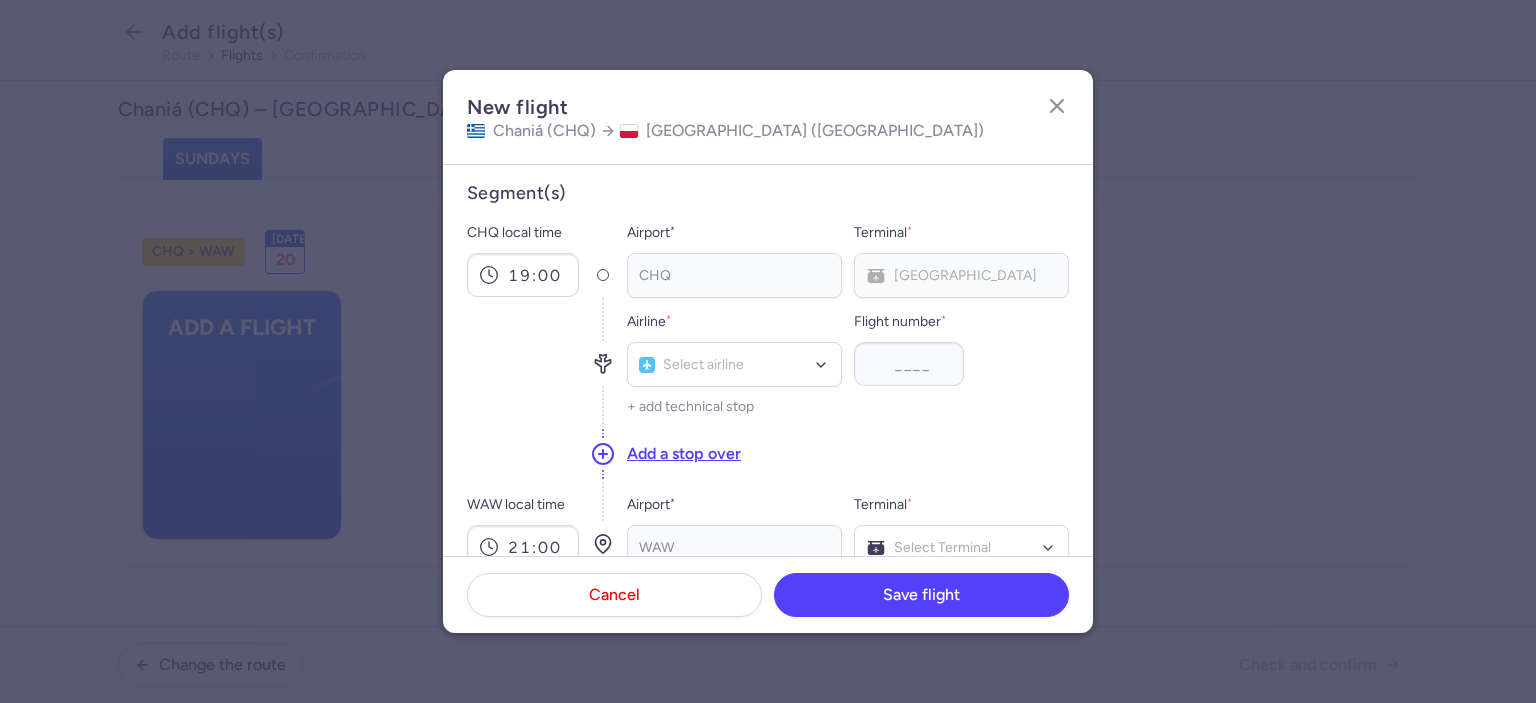 click at bounding box center (523, 362) 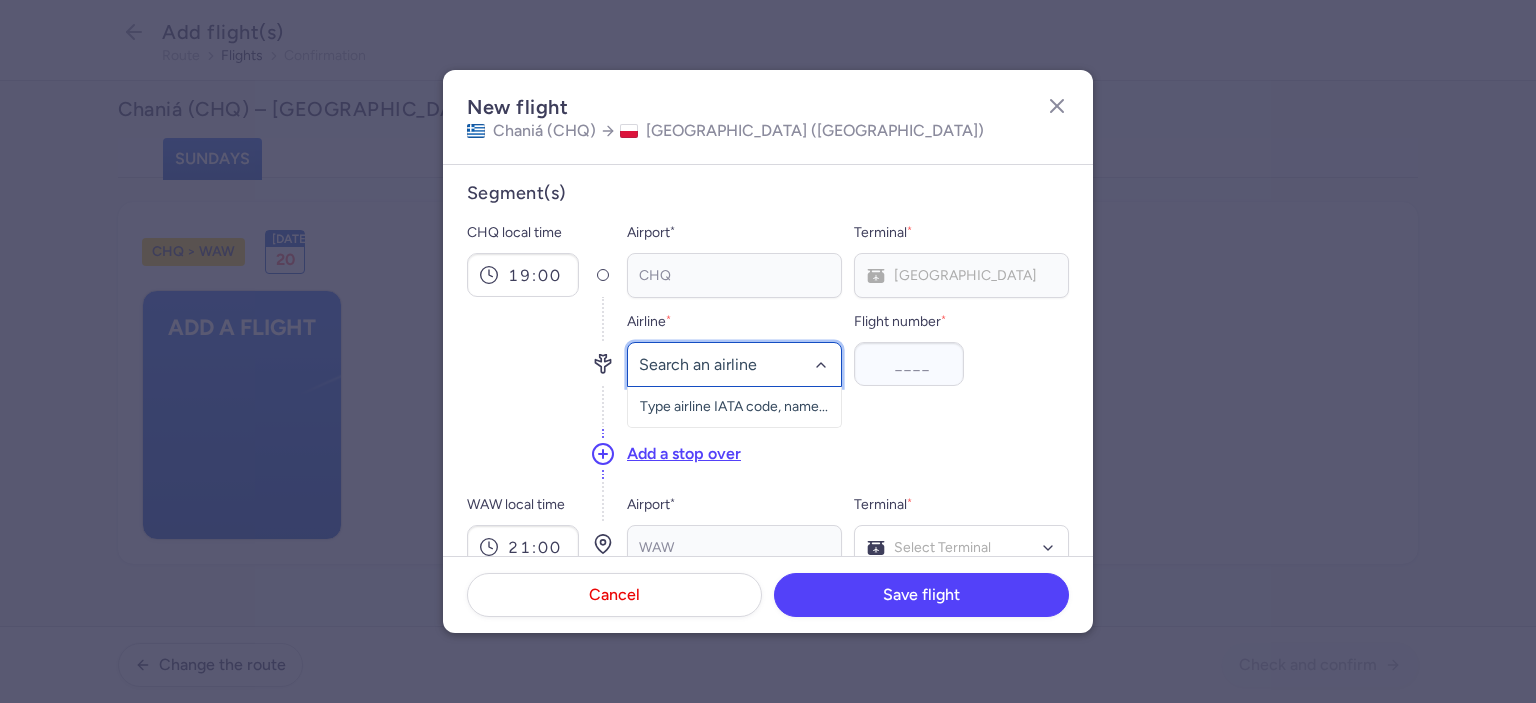 click 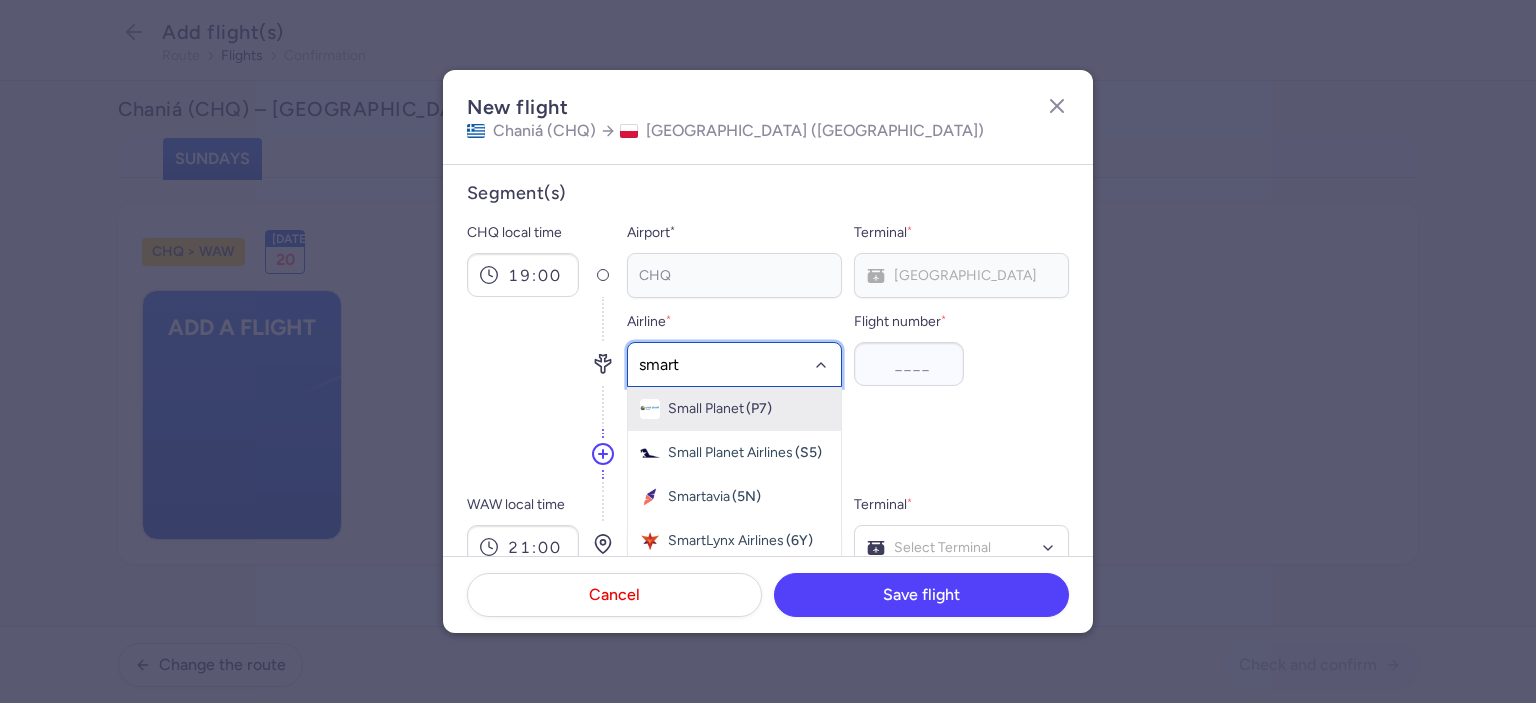 type on "smartw" 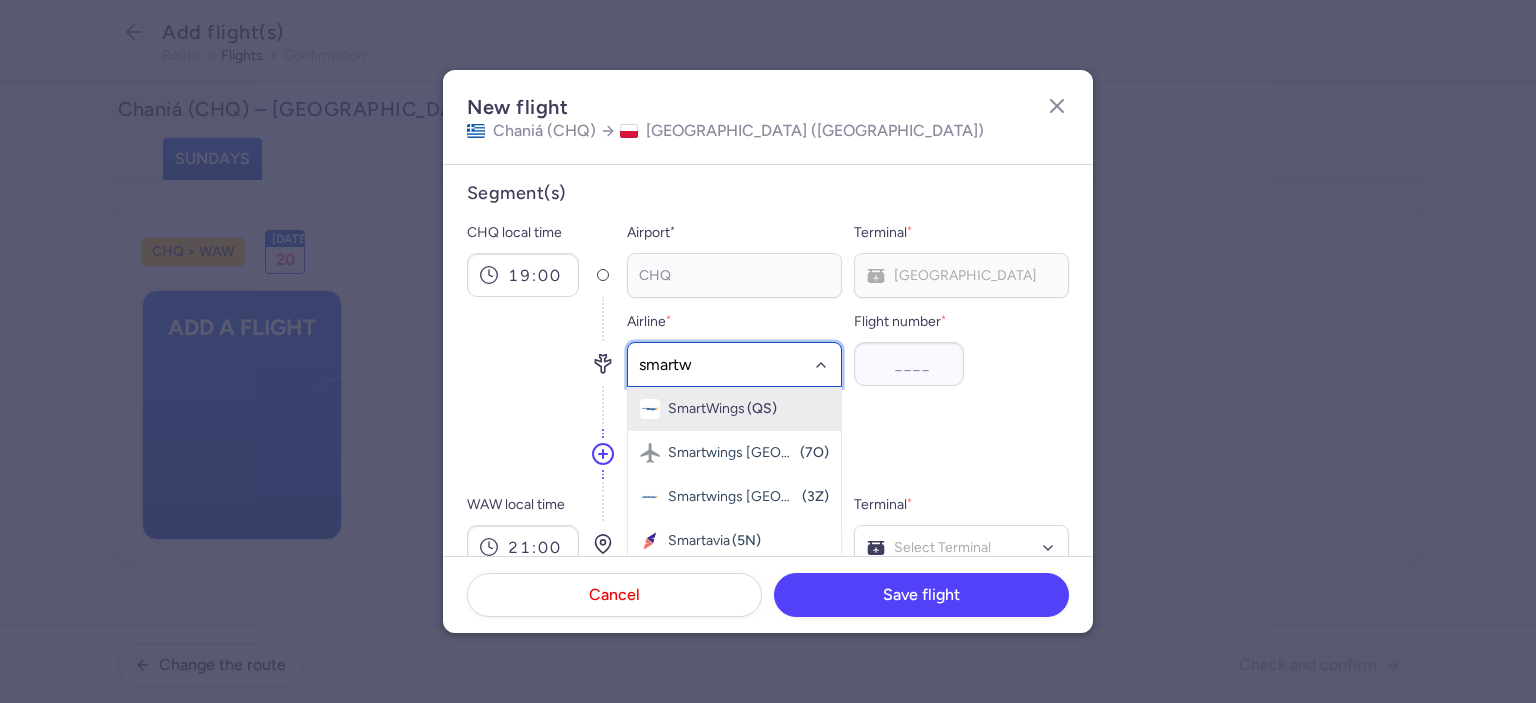 drag, startPoint x: 787, startPoint y: 407, endPoint x: 825, endPoint y: 390, distance: 41.62932 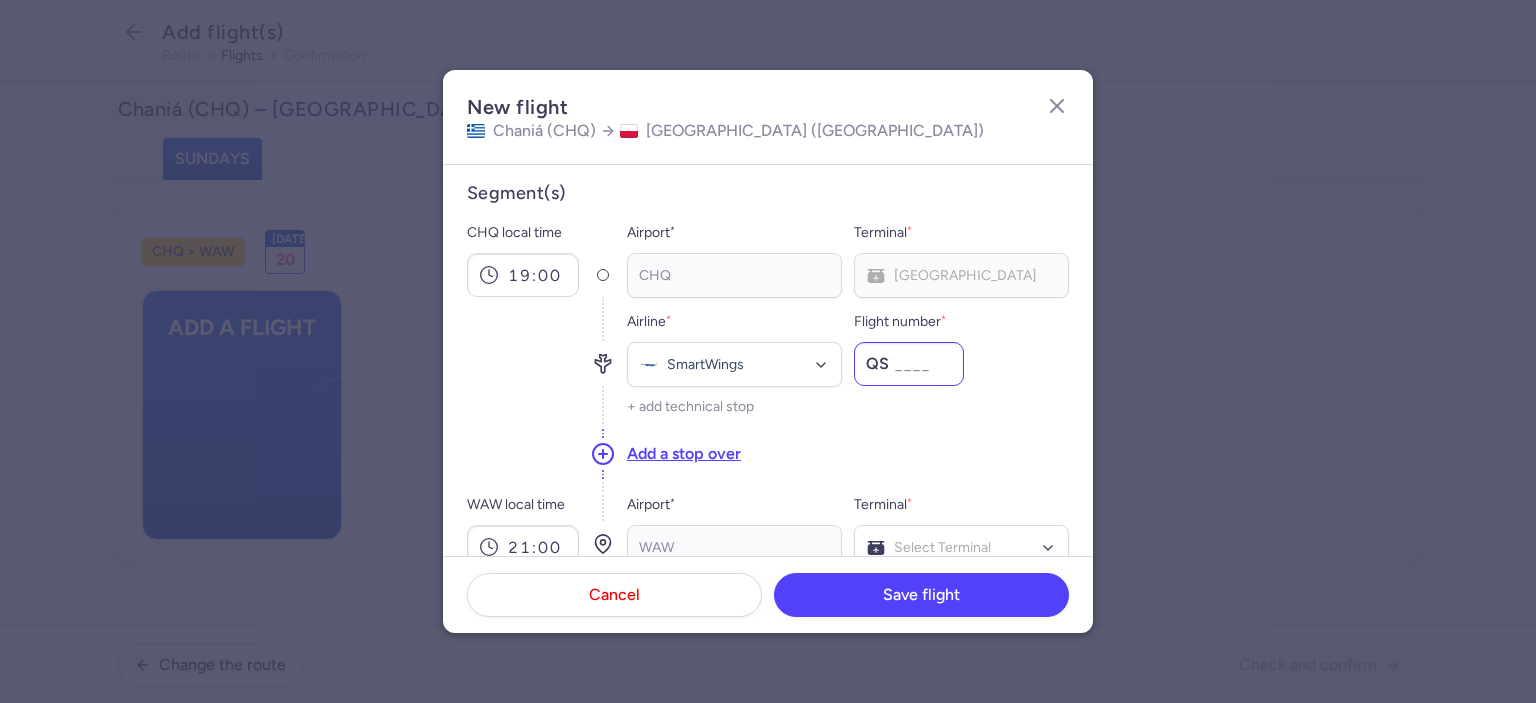 click on "Flight number  *" at bounding box center [909, 364] 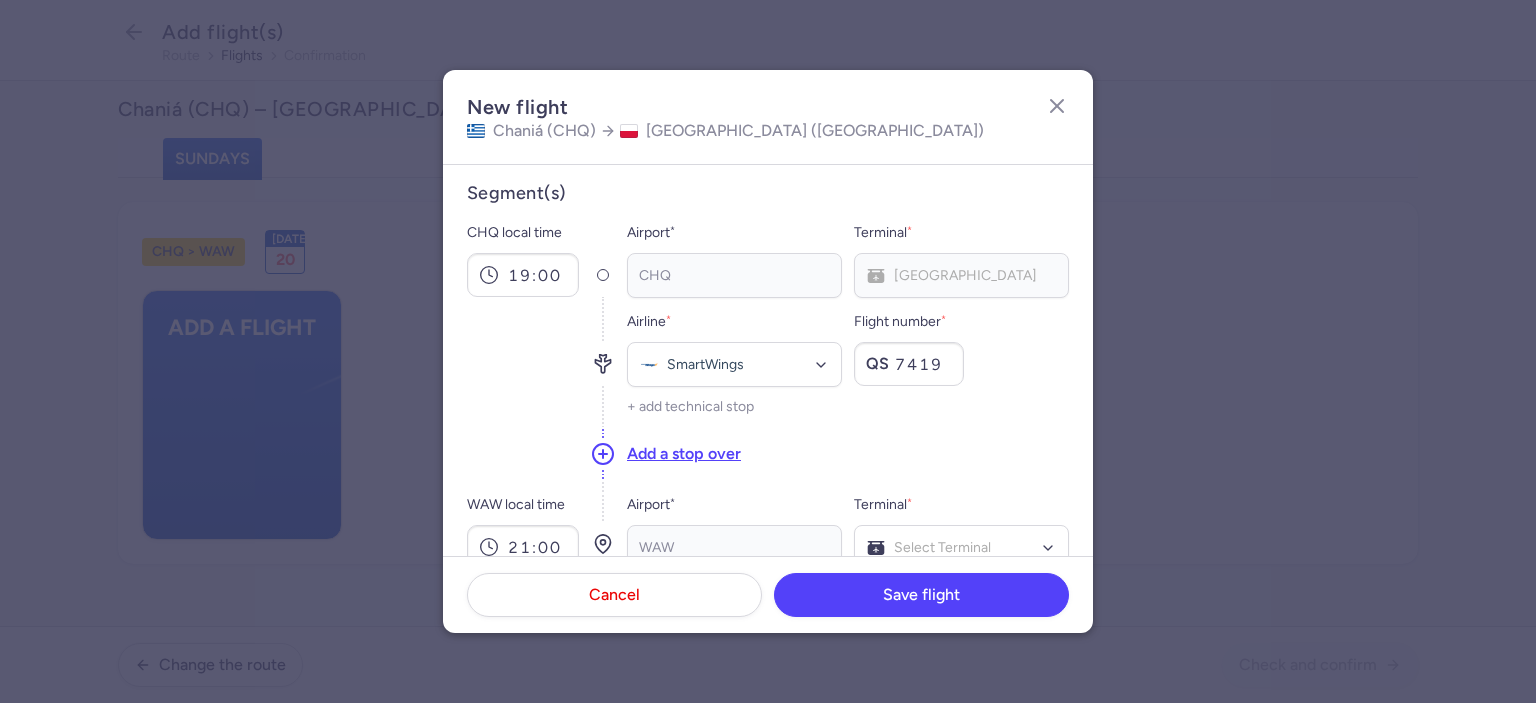 type on "7419" 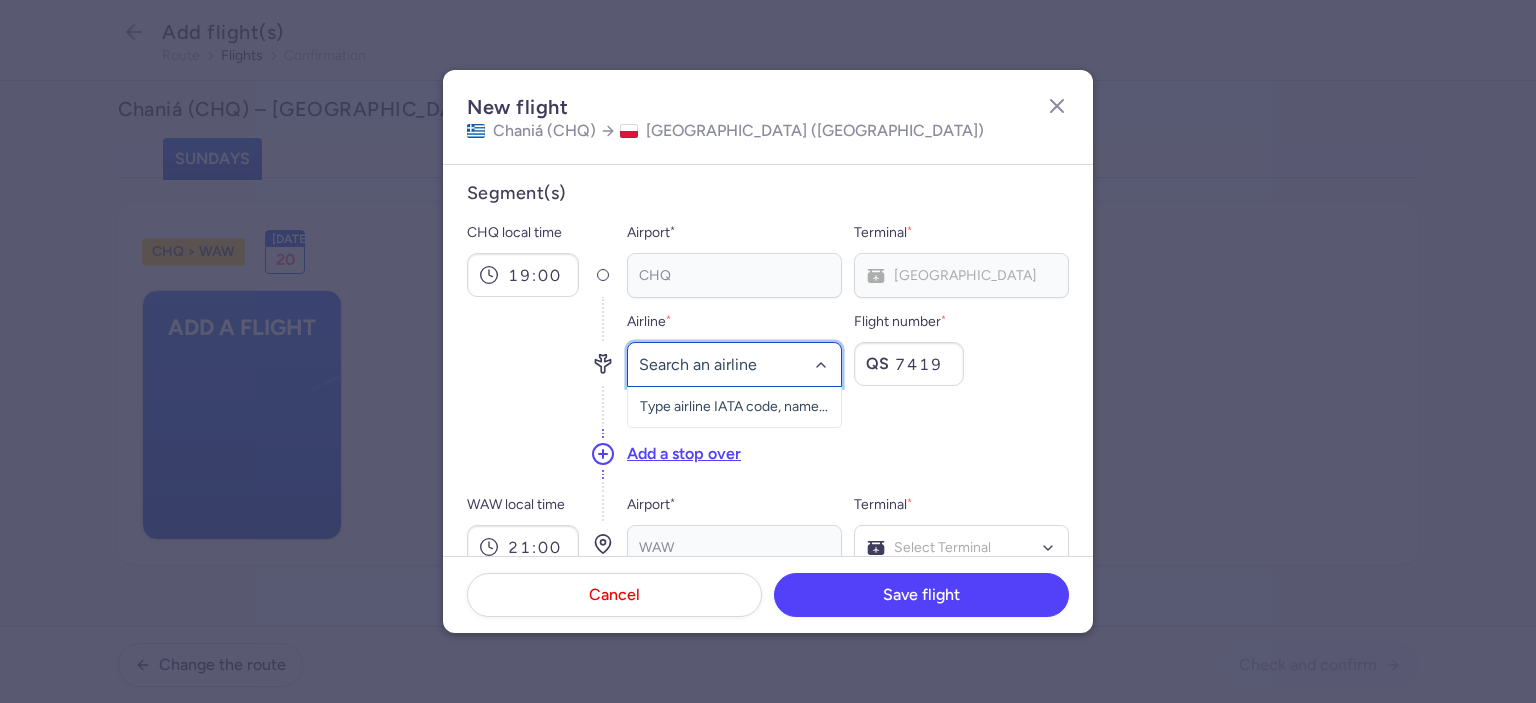 click 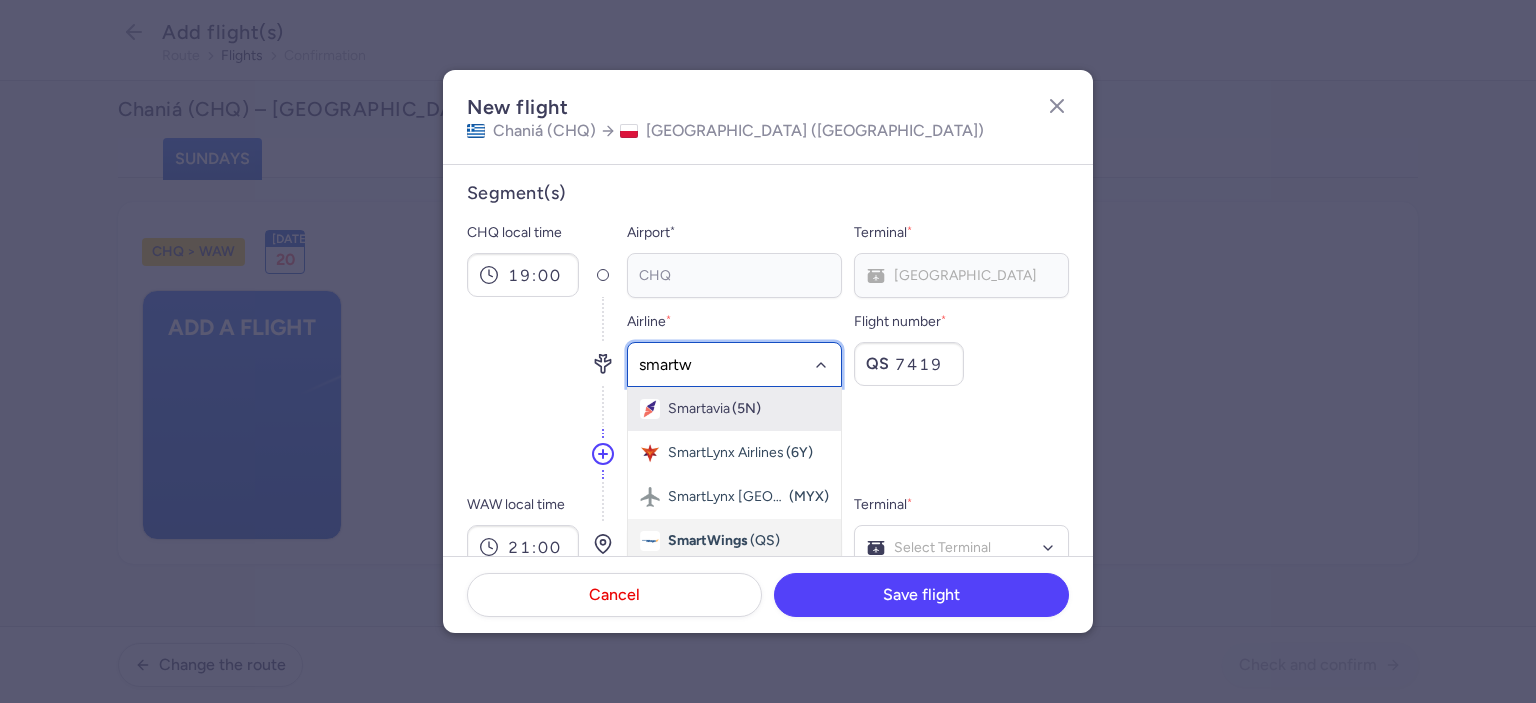 type on "smartwi" 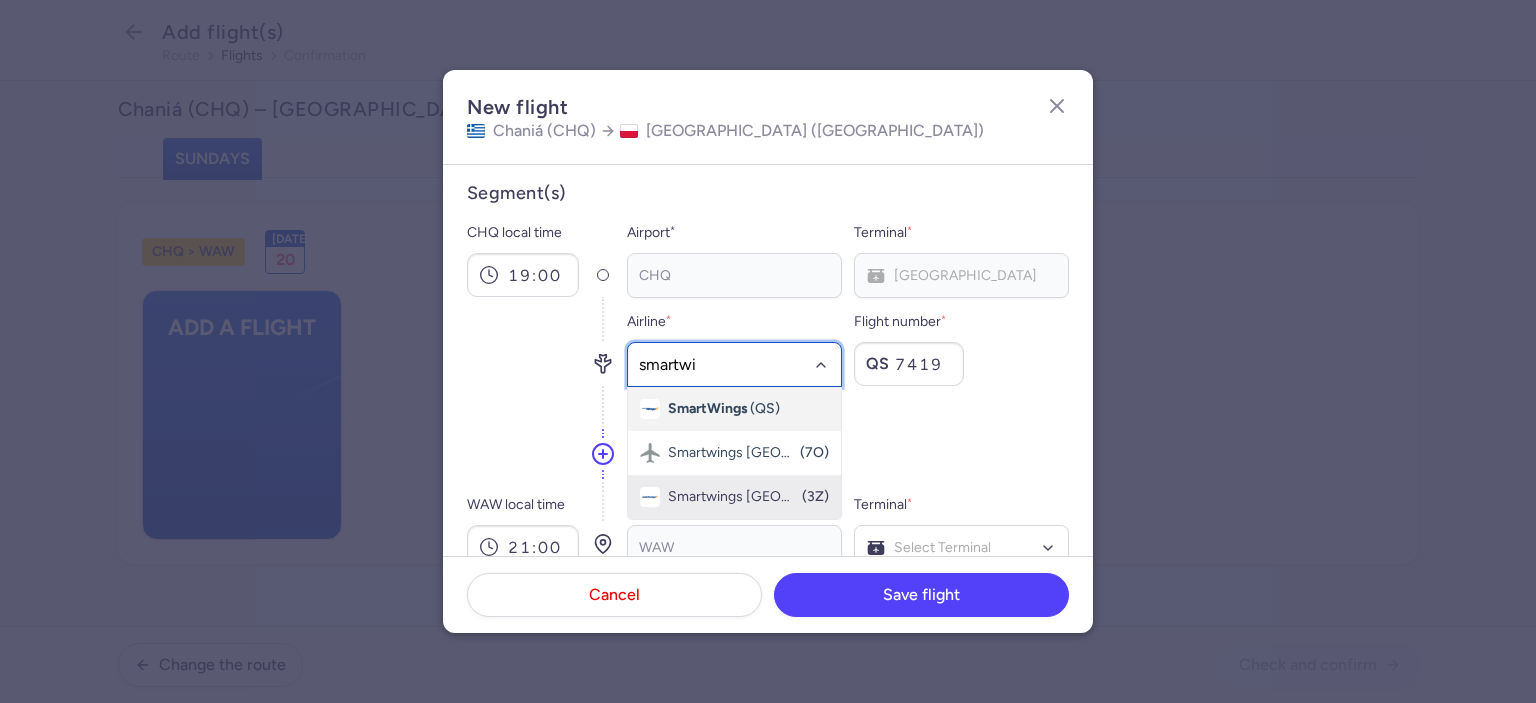 click on "(3Z)" at bounding box center [815, 497] 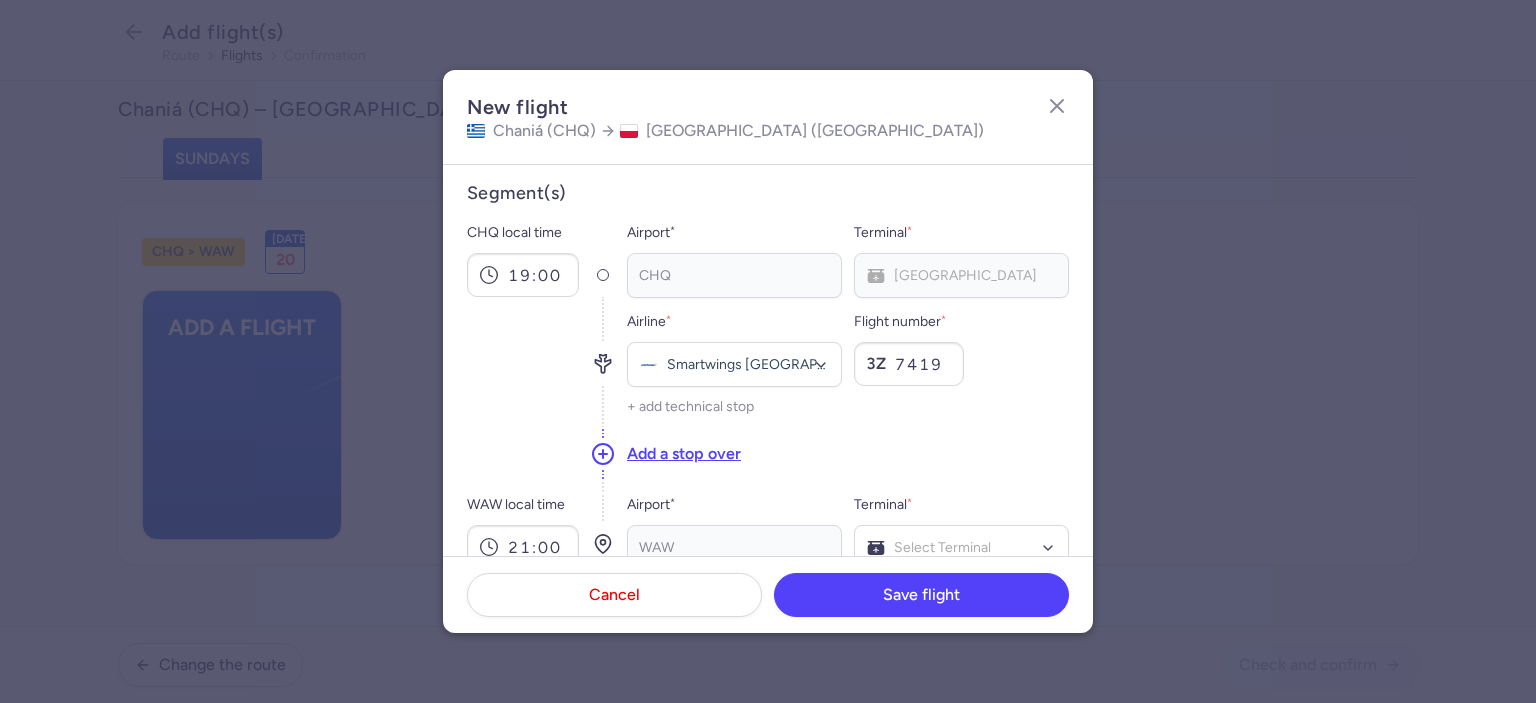 drag, startPoint x: 1012, startPoint y: 415, endPoint x: 1027, endPoint y: 387, distance: 31.764761 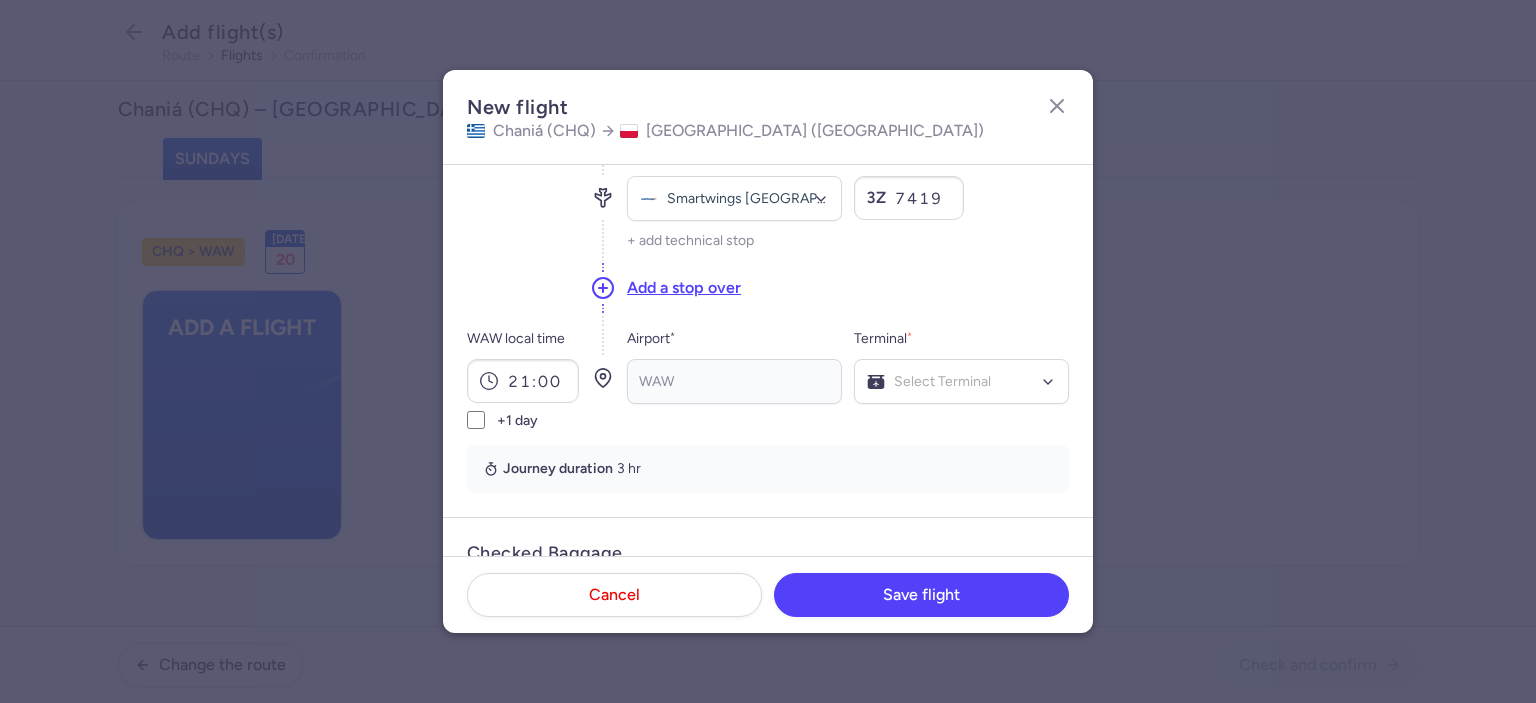 scroll, scrollTop: 197, scrollLeft: 0, axis: vertical 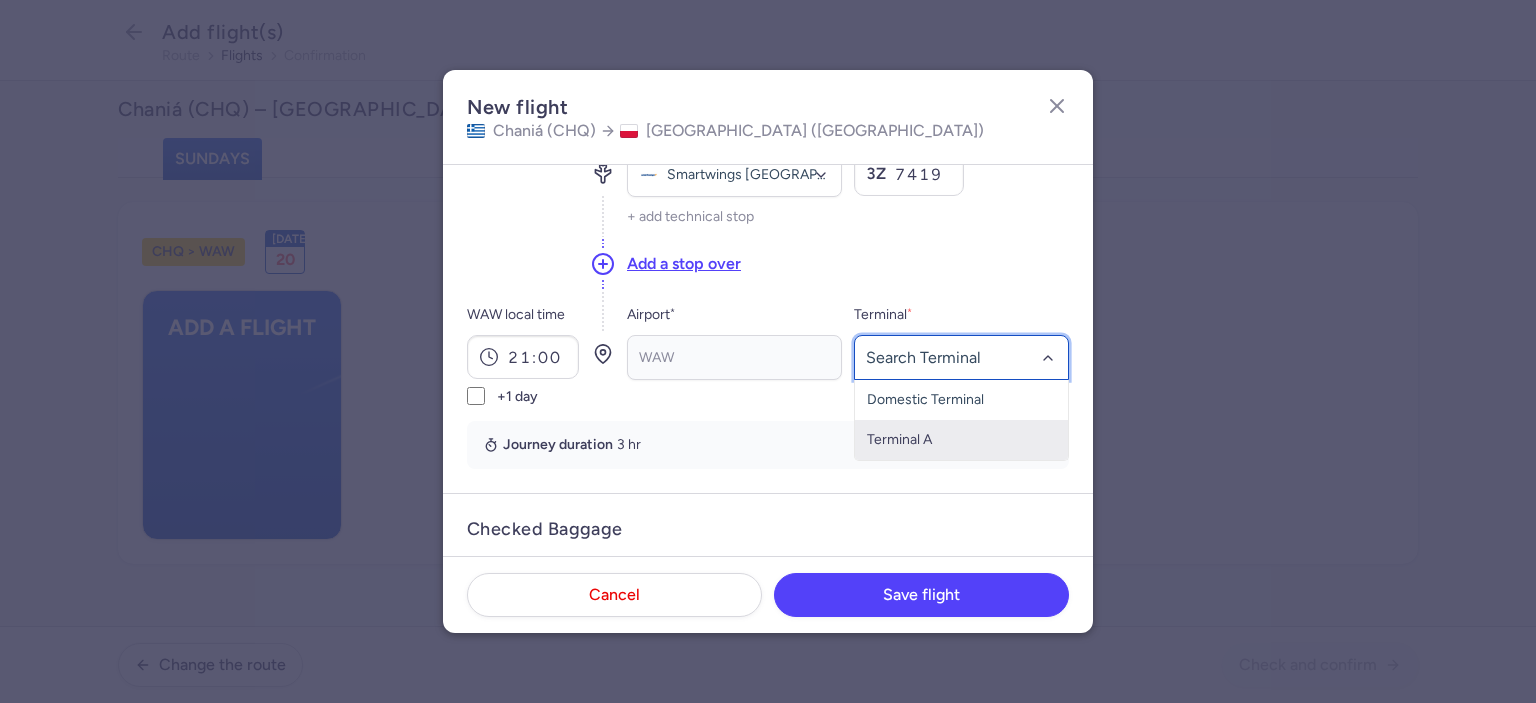 click on "Terminal A" at bounding box center (961, 440) 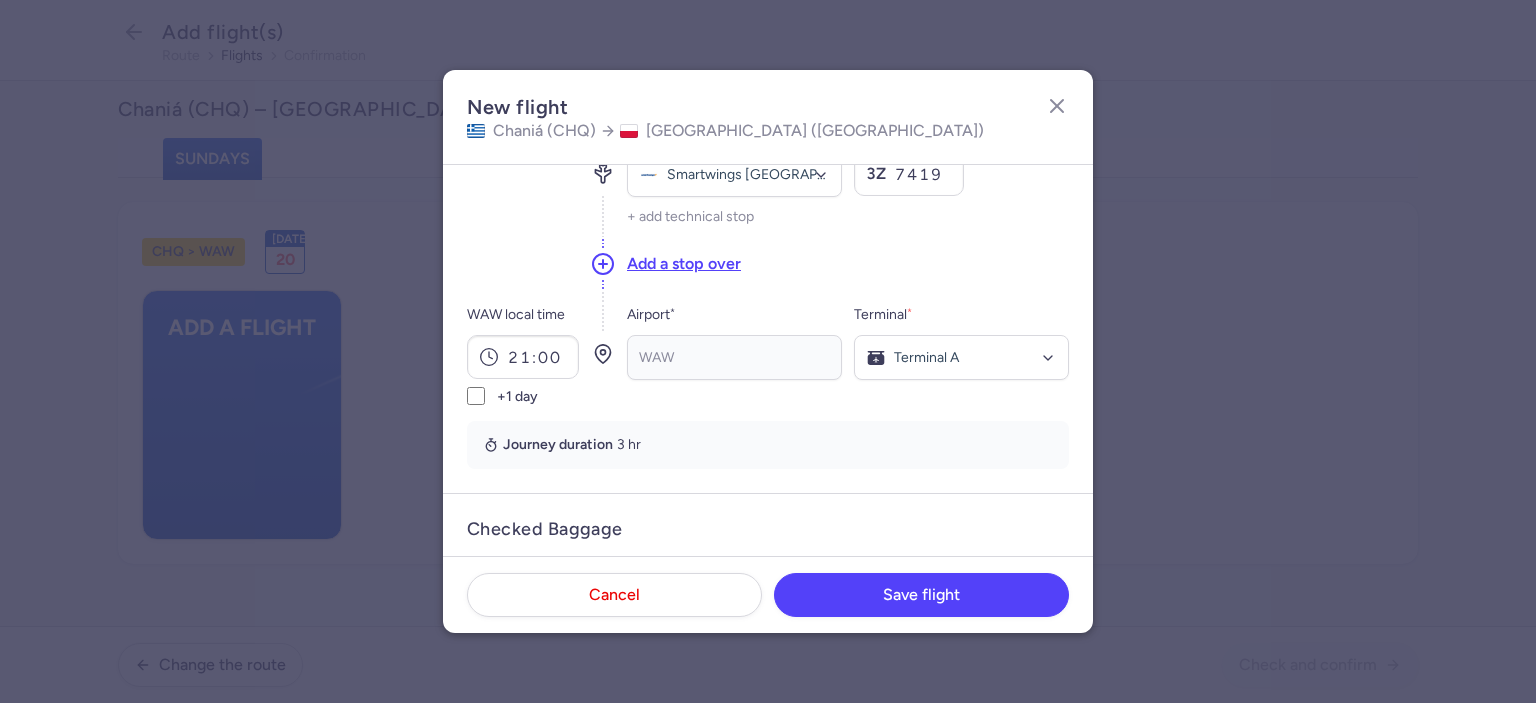 drag, startPoint x: 1009, startPoint y: 285, endPoint x: 1040, endPoint y: 279, distance: 31.575306 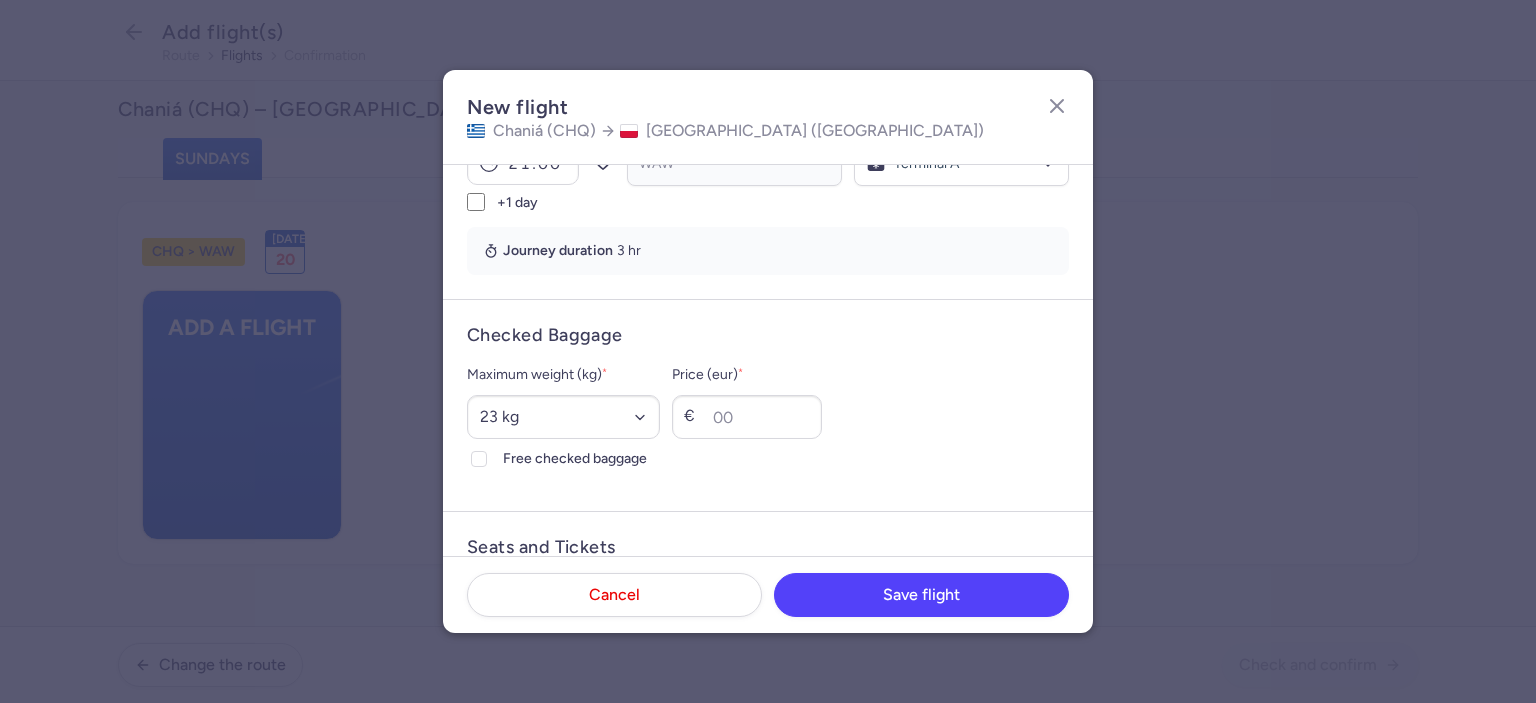 scroll, scrollTop: 350, scrollLeft: 0, axis: vertical 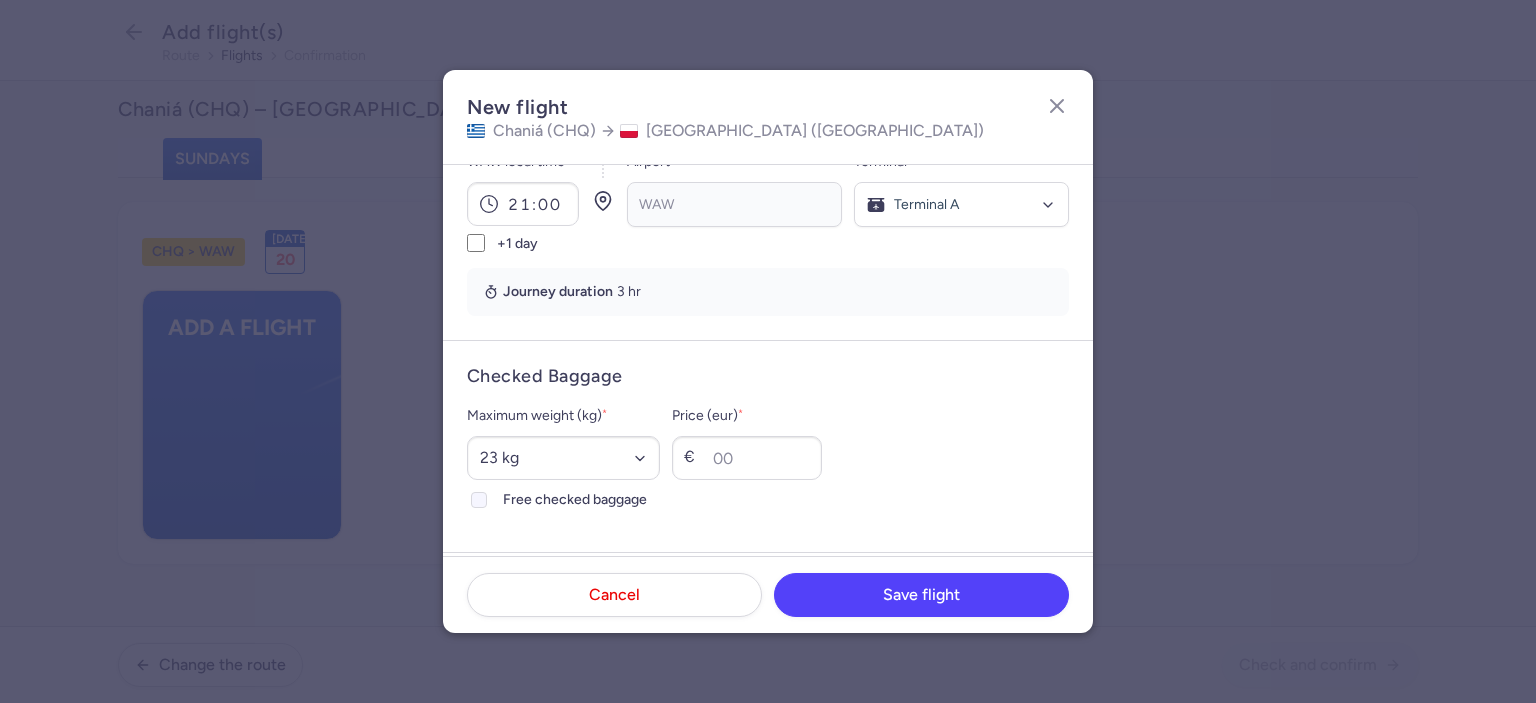 click on "Free checked baggage" 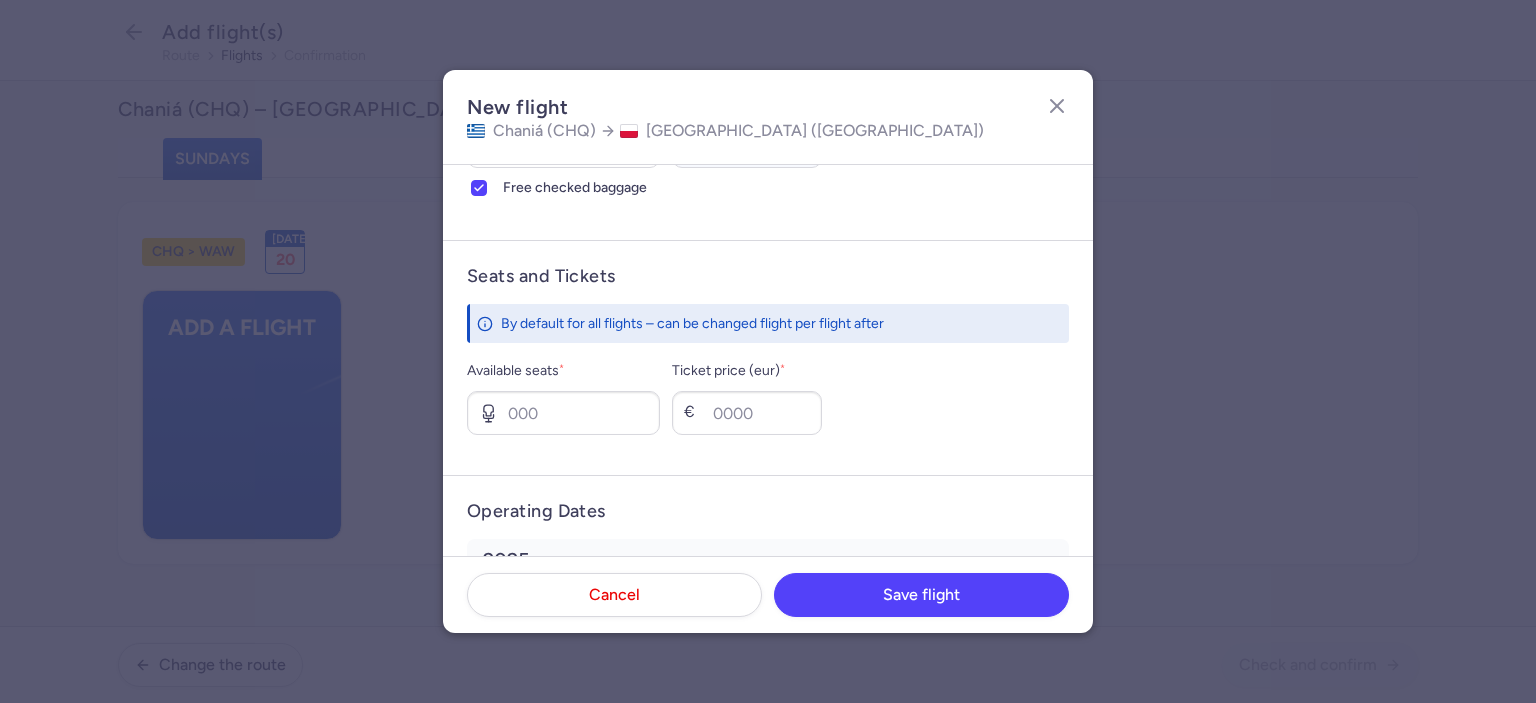 scroll, scrollTop: 668, scrollLeft: 0, axis: vertical 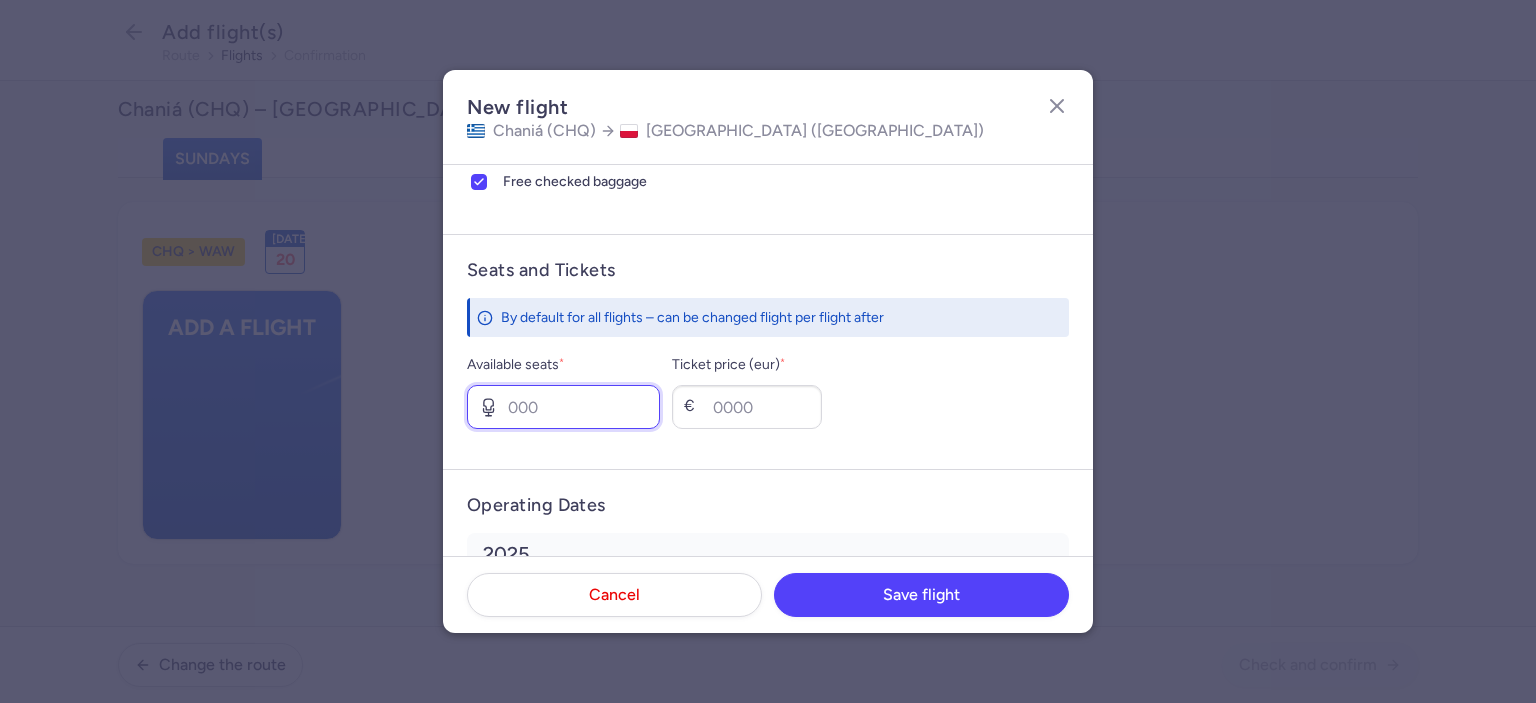 click on "Available seats  *" at bounding box center (563, 407) 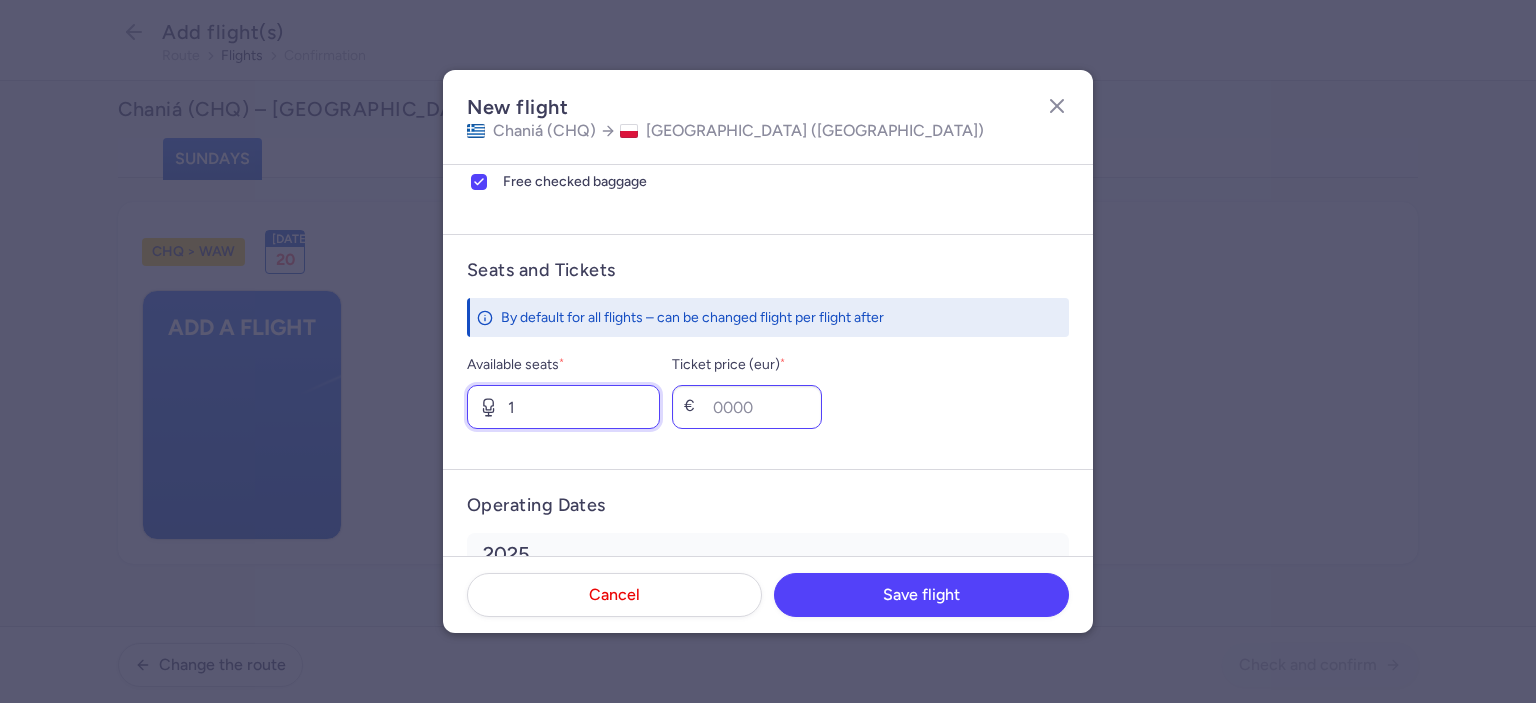 type on "1" 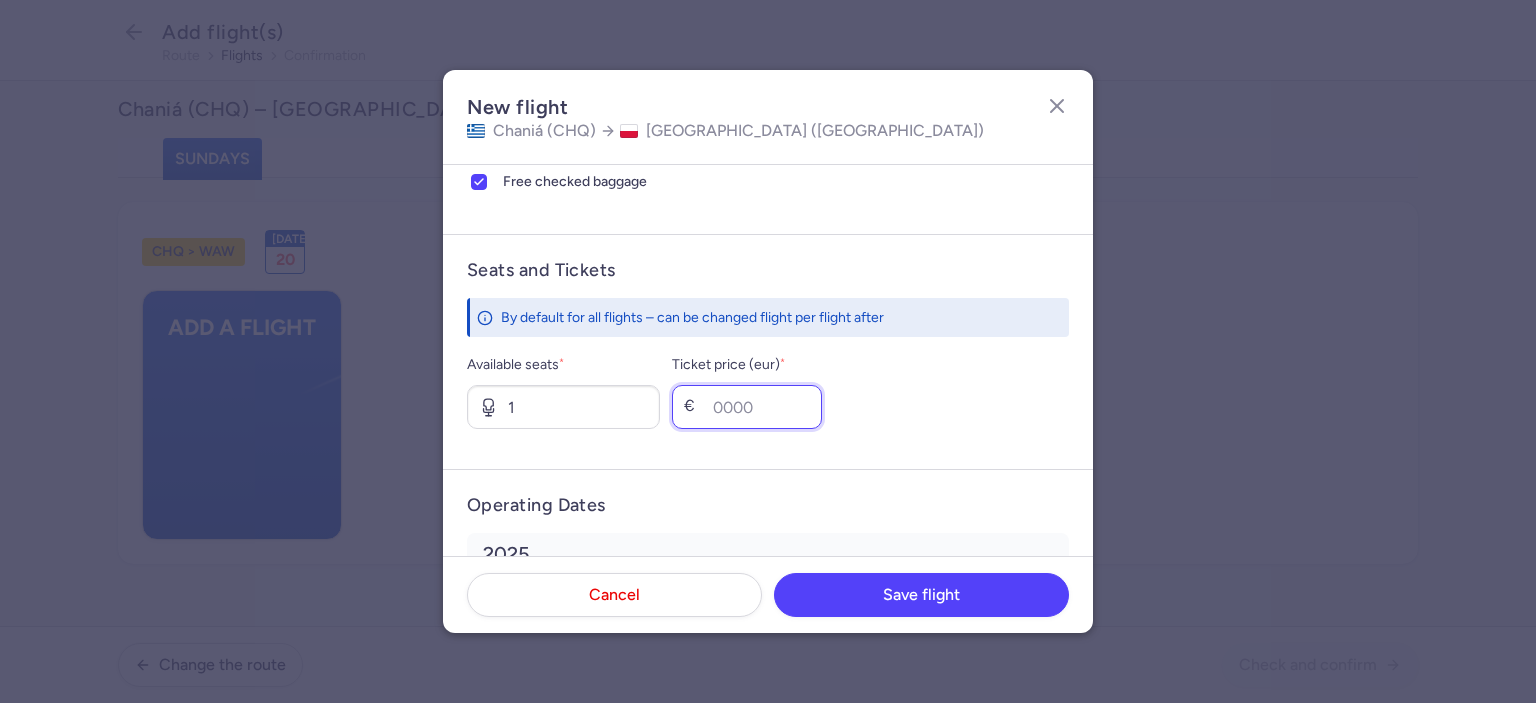 click on "Ticket price (eur)  *" at bounding box center [747, 407] 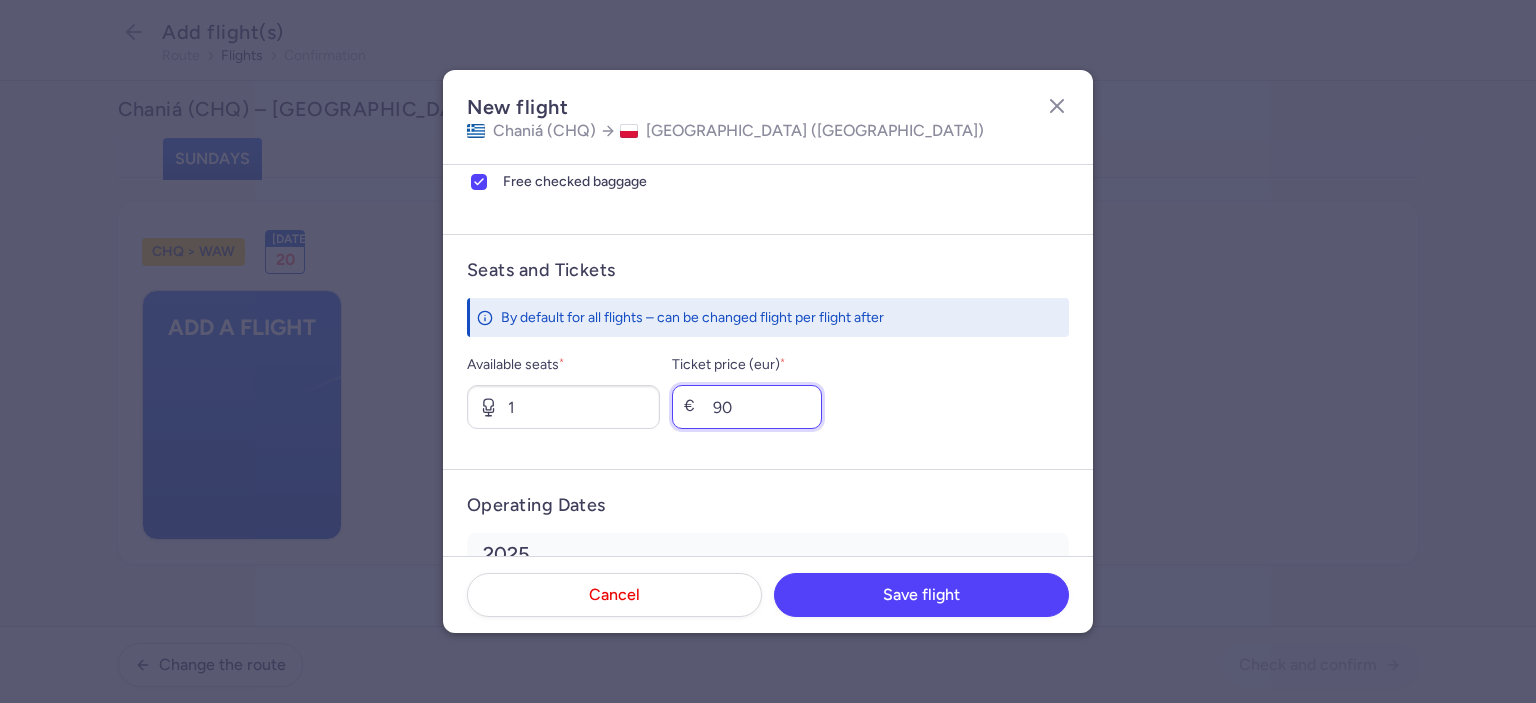 type on "90" 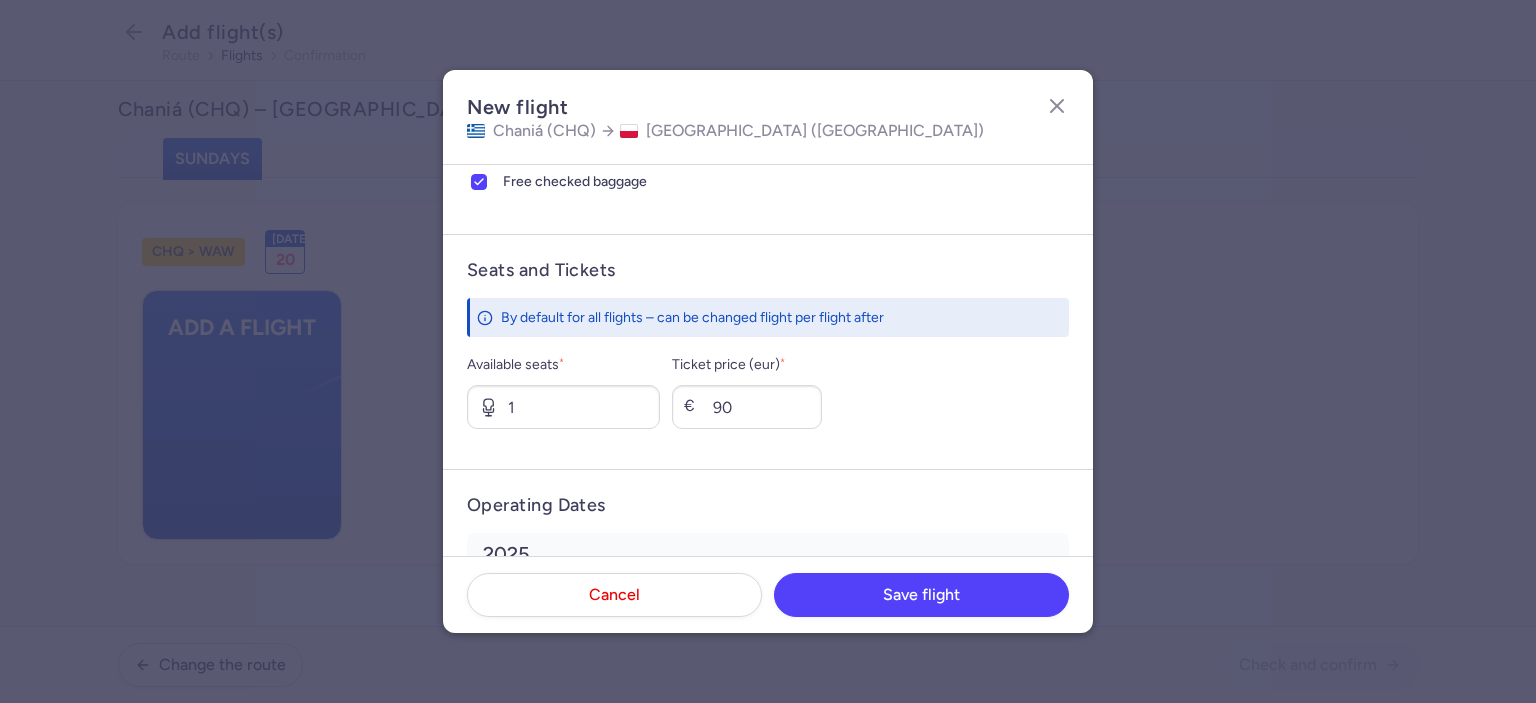 drag, startPoint x: 1031, startPoint y: 344, endPoint x: 1061, endPoint y: 393, distance: 57.45433 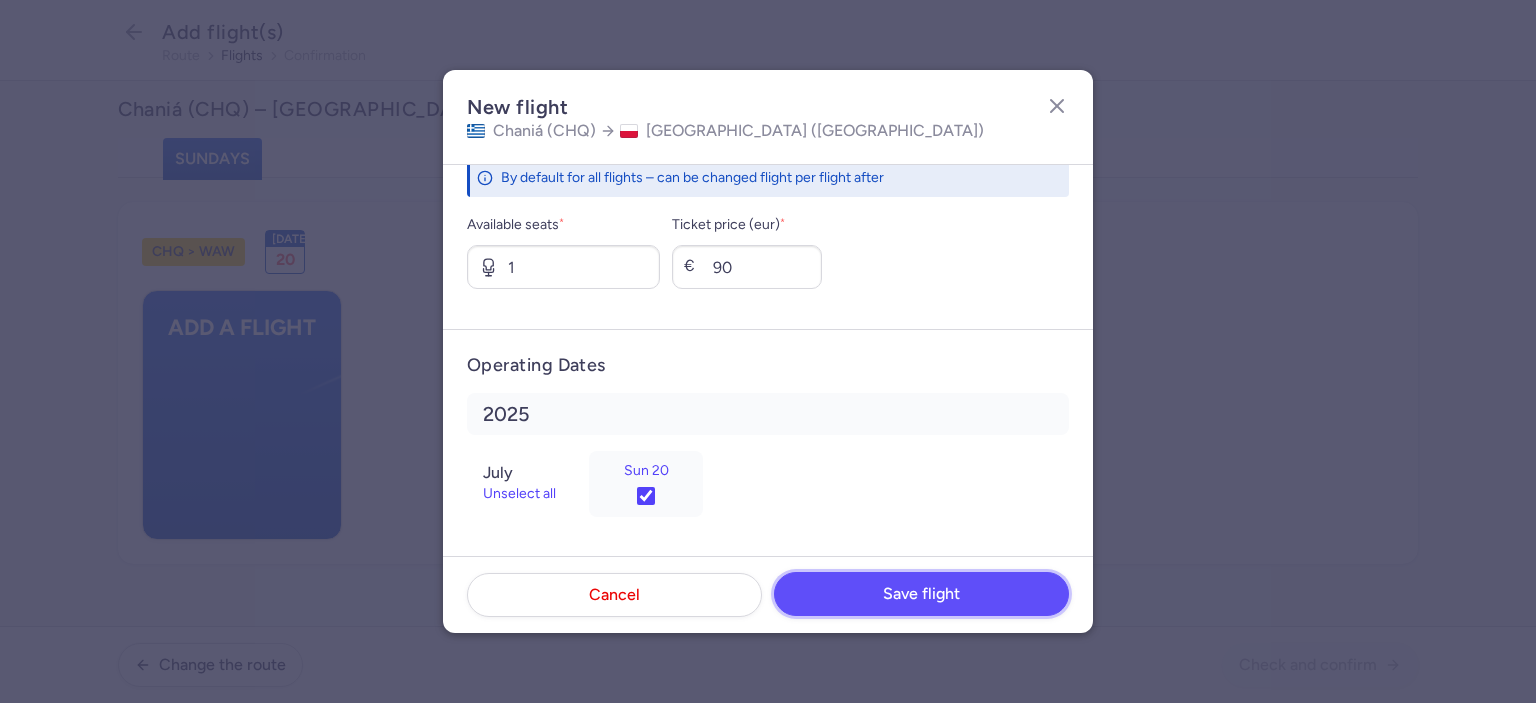 click on "Save flight" at bounding box center (921, 594) 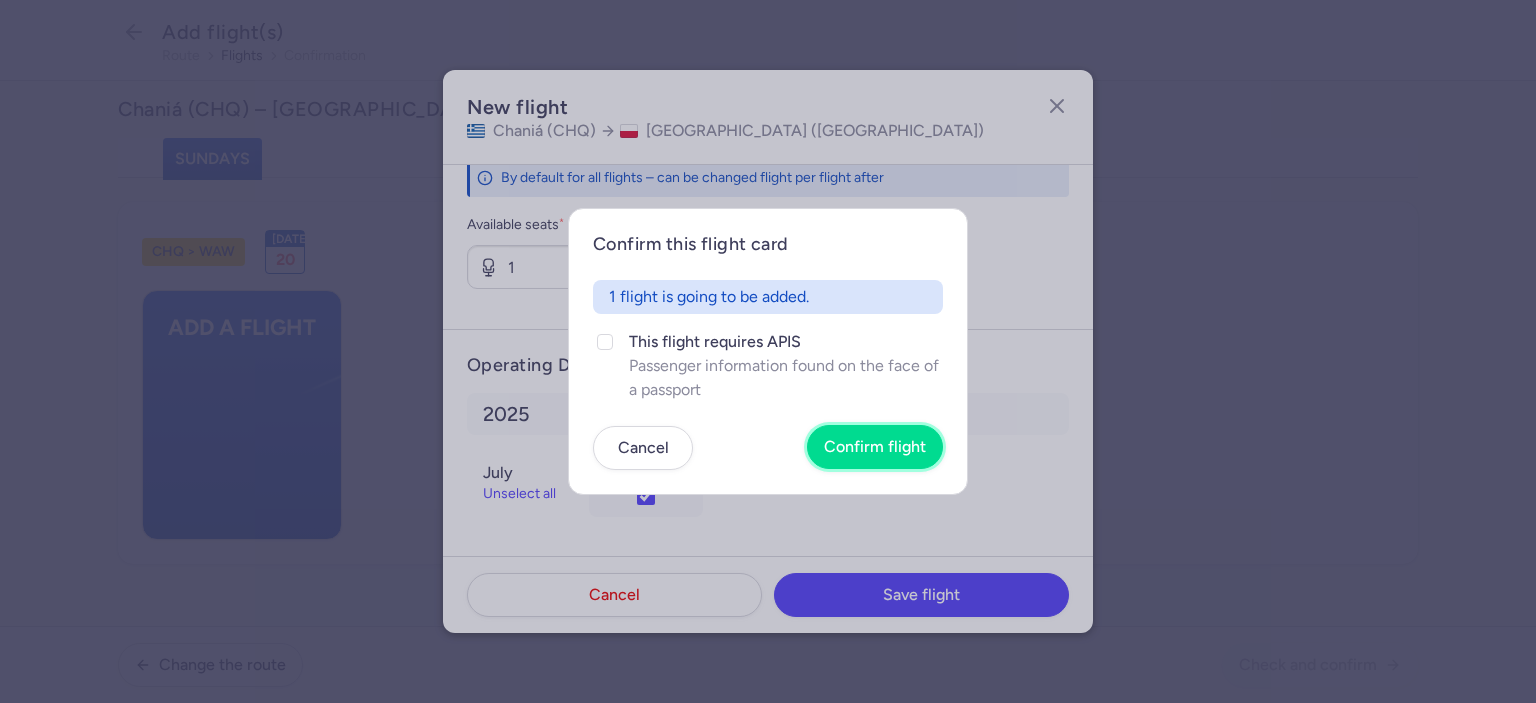 click on "Confirm flight" at bounding box center (875, 447) 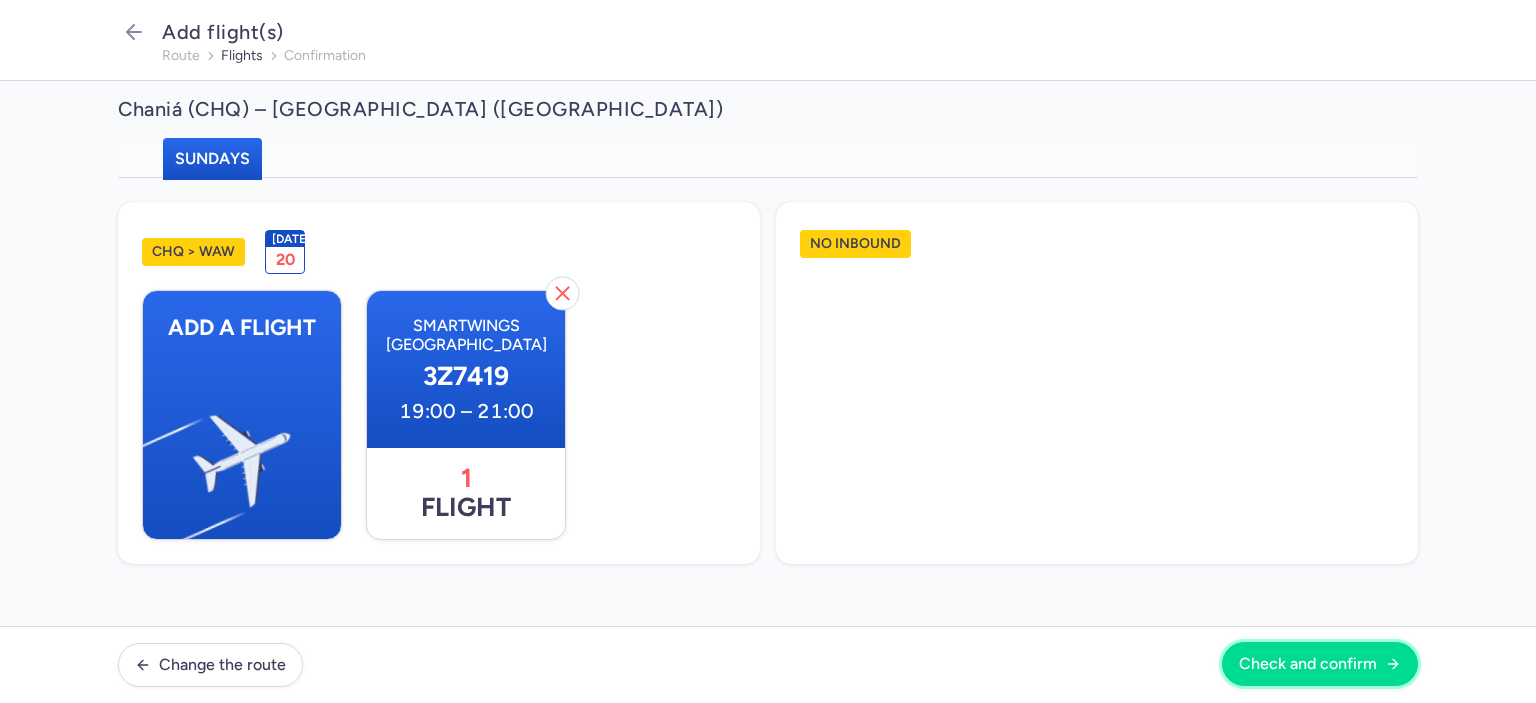 click on "Check and confirm" at bounding box center (1308, 664) 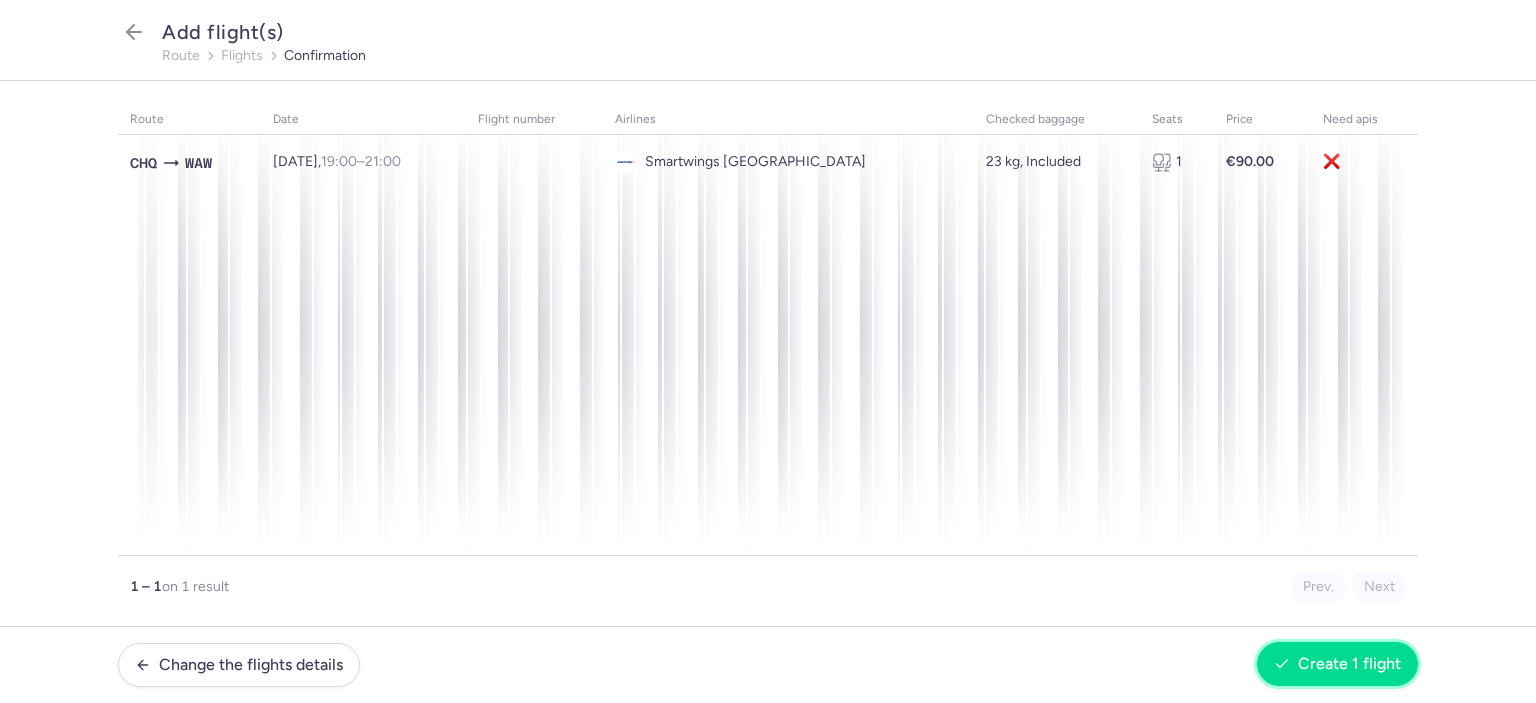 click on "Create 1 flight" at bounding box center [1349, 664] 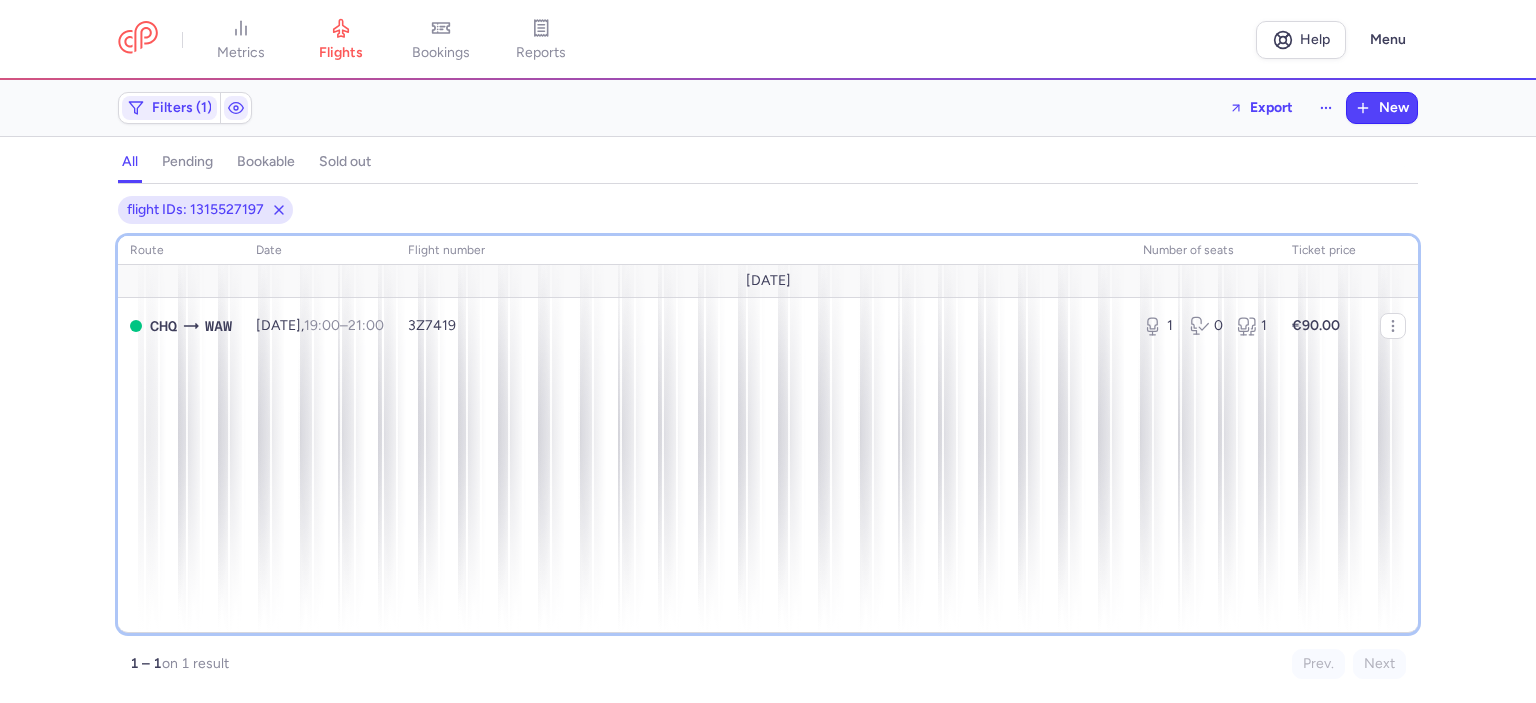 click on "route date Flight number number of seats Ticket price [DATE]  CHQ  WAW [DATE]  19:00  –  21:00  +0  3Z7419  1 0 1 €90.00" at bounding box center (768, 434) 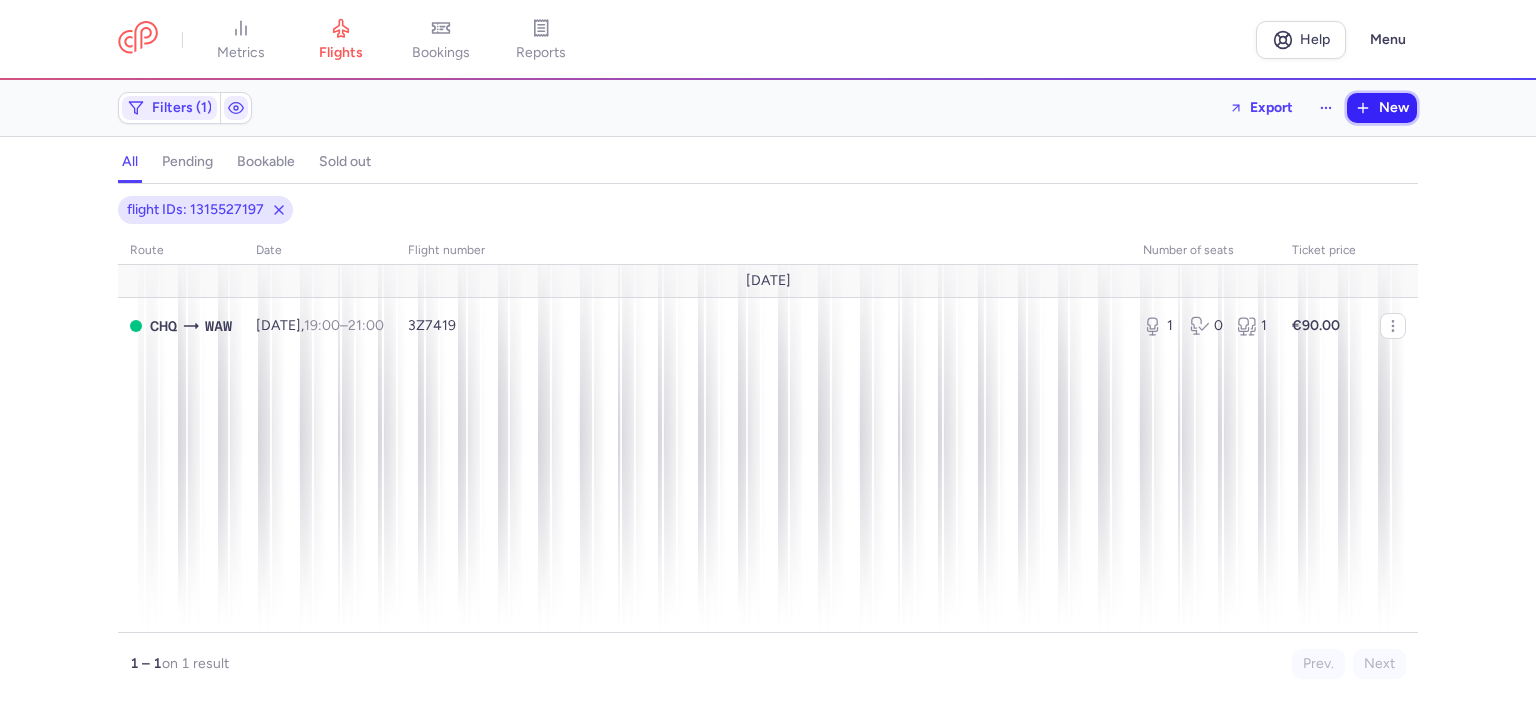 click on "New" at bounding box center (1394, 108) 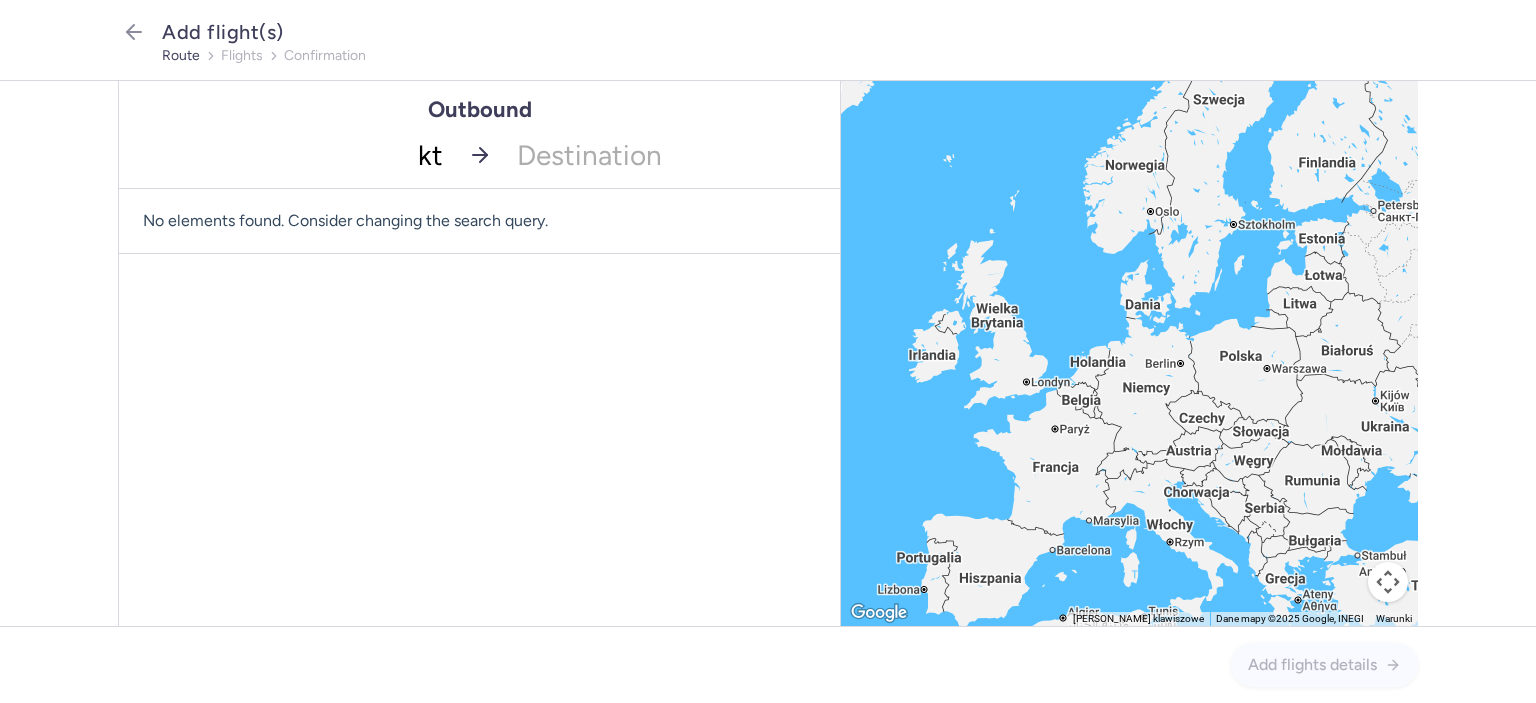 type on "ktw" 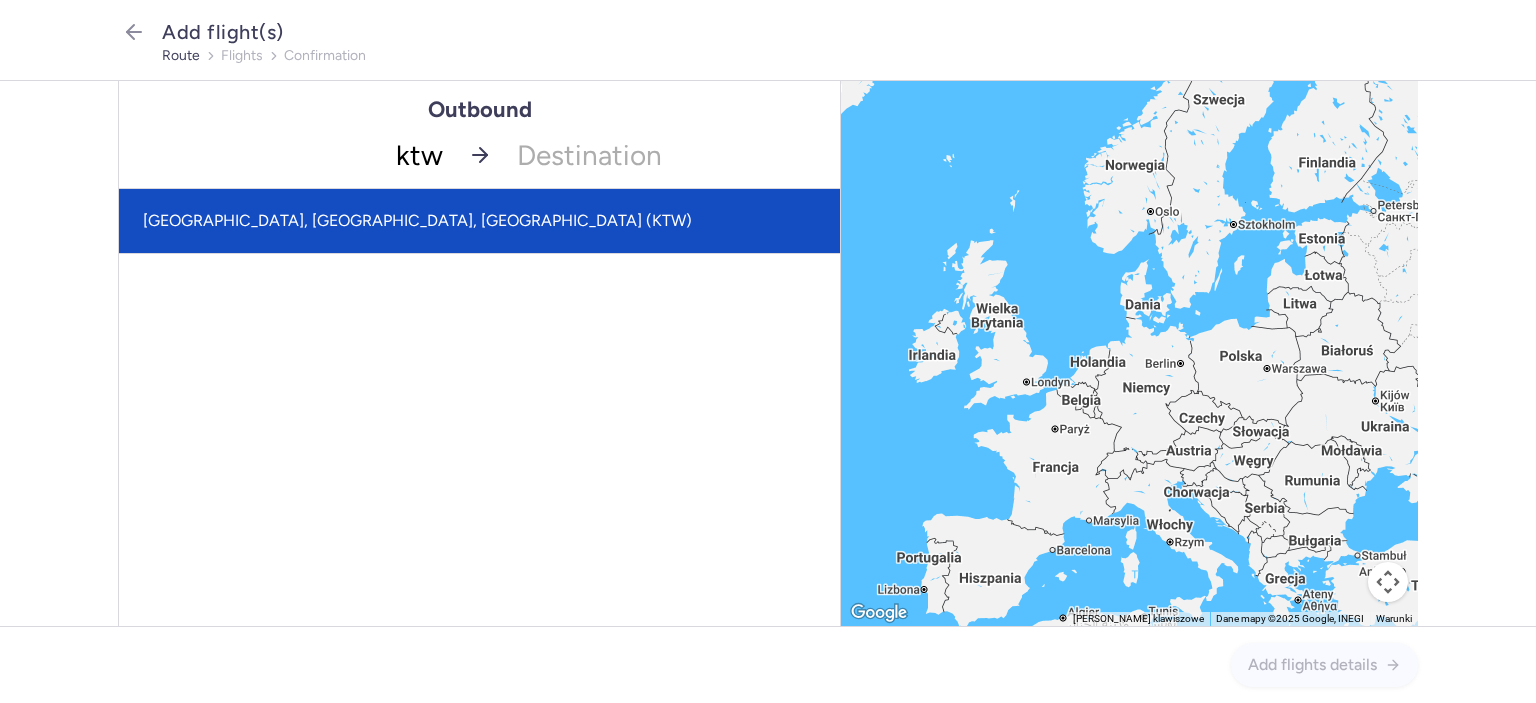 click on "[GEOGRAPHIC_DATA], [GEOGRAPHIC_DATA], [GEOGRAPHIC_DATA] (KTW)" at bounding box center (479, 221) 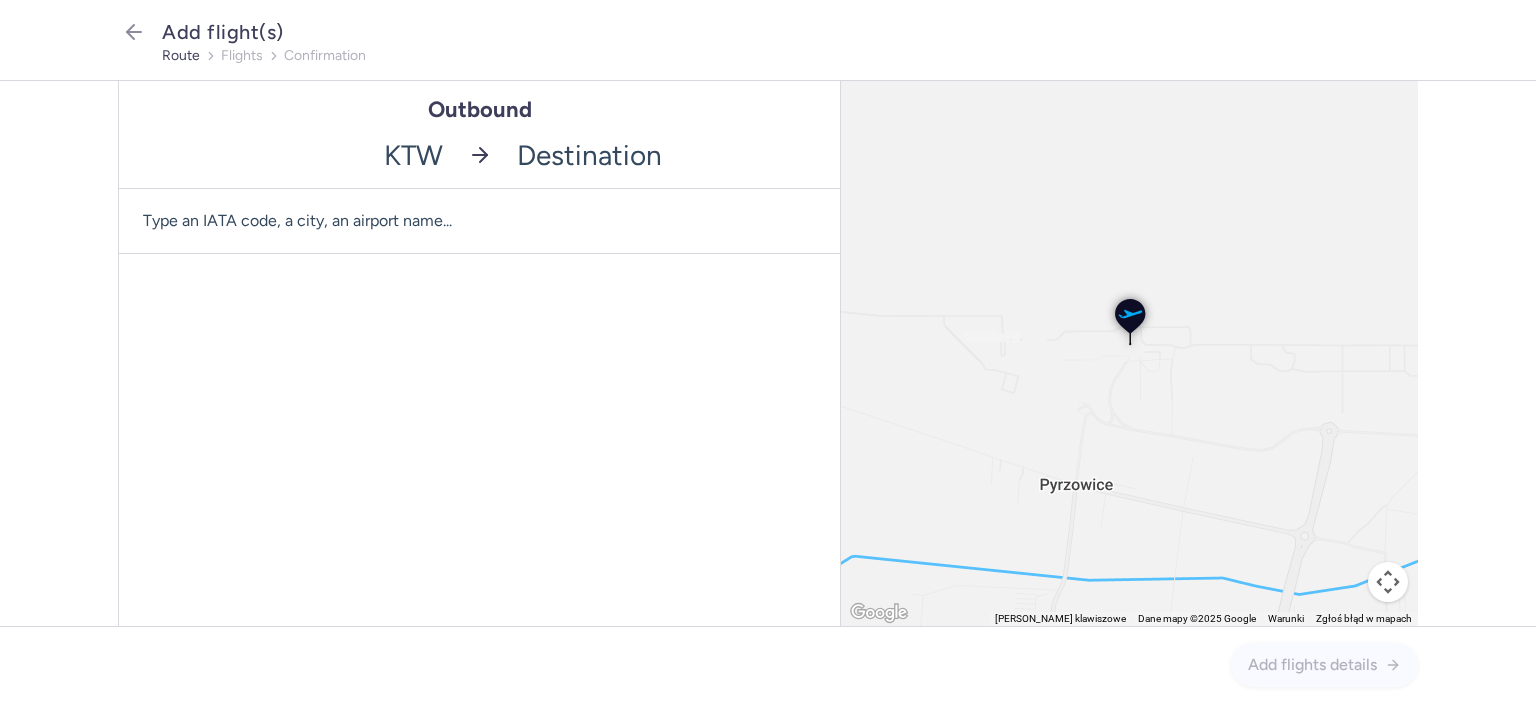 click 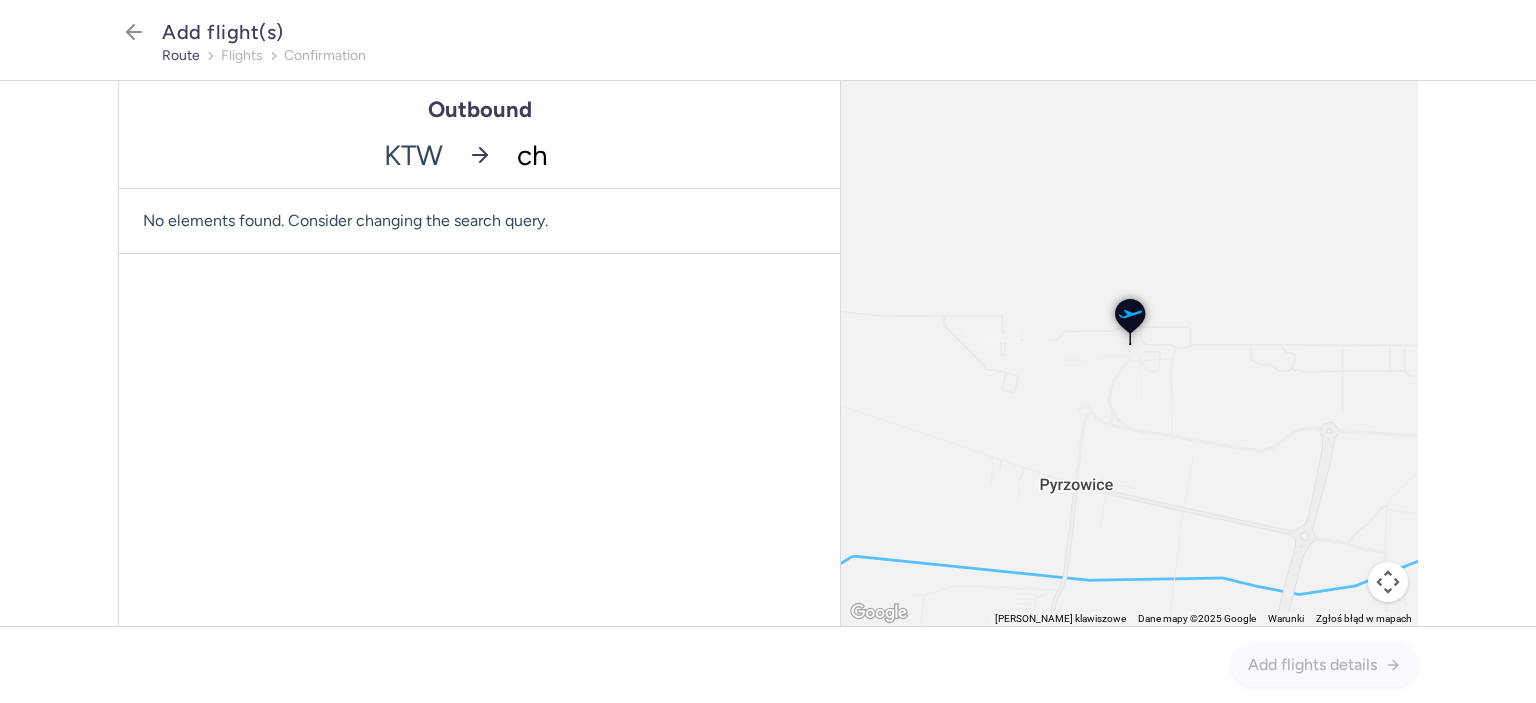 type on "chq" 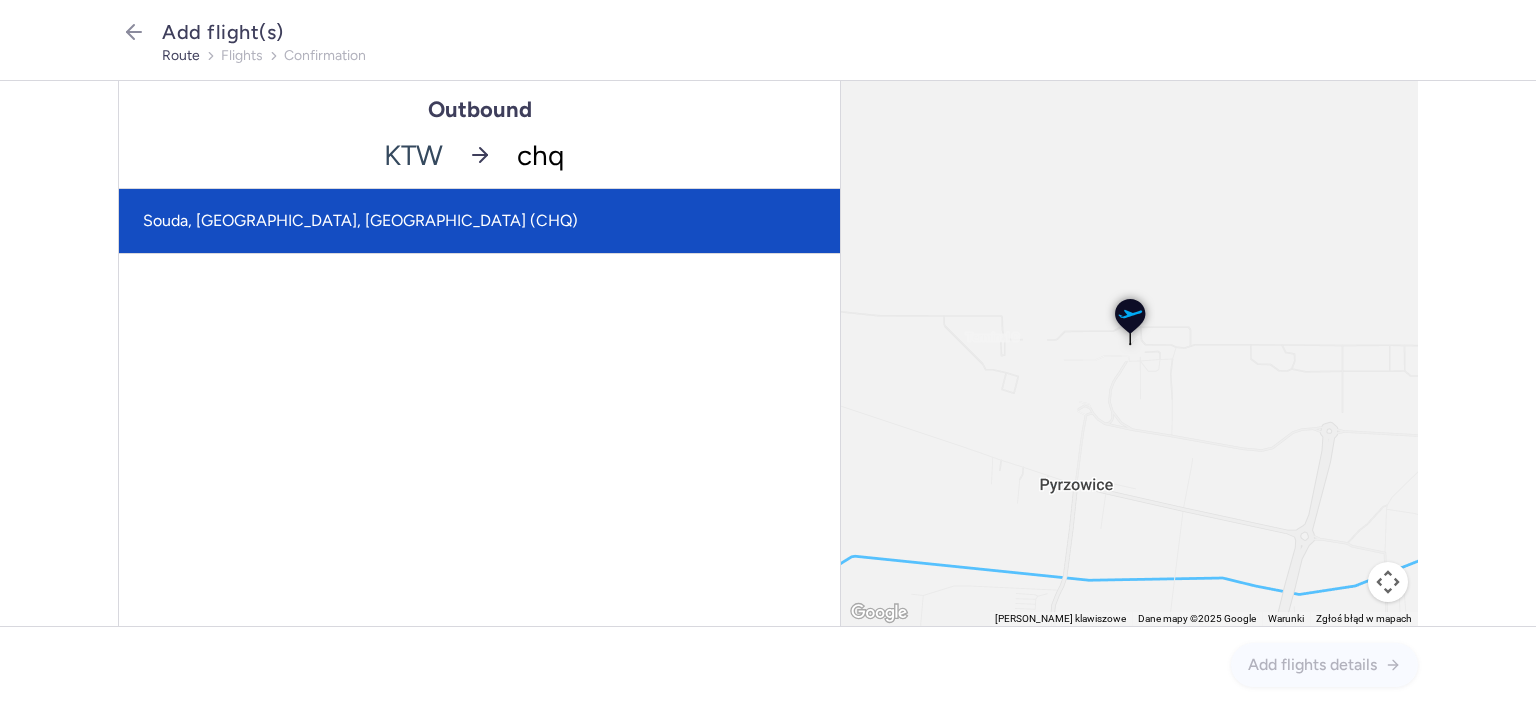 click on "Souda, [GEOGRAPHIC_DATA], [GEOGRAPHIC_DATA] (CHQ)" at bounding box center (479, 221) 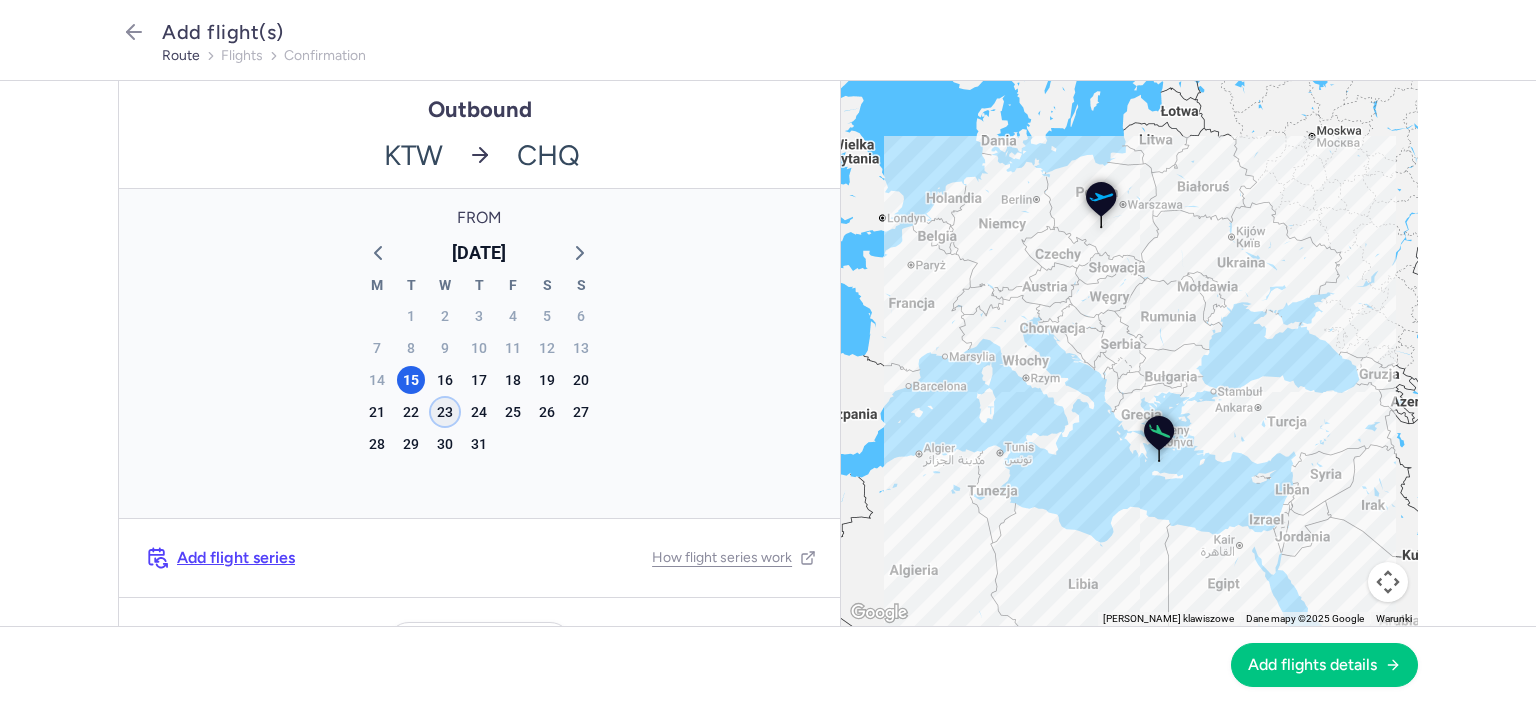 click on "23" 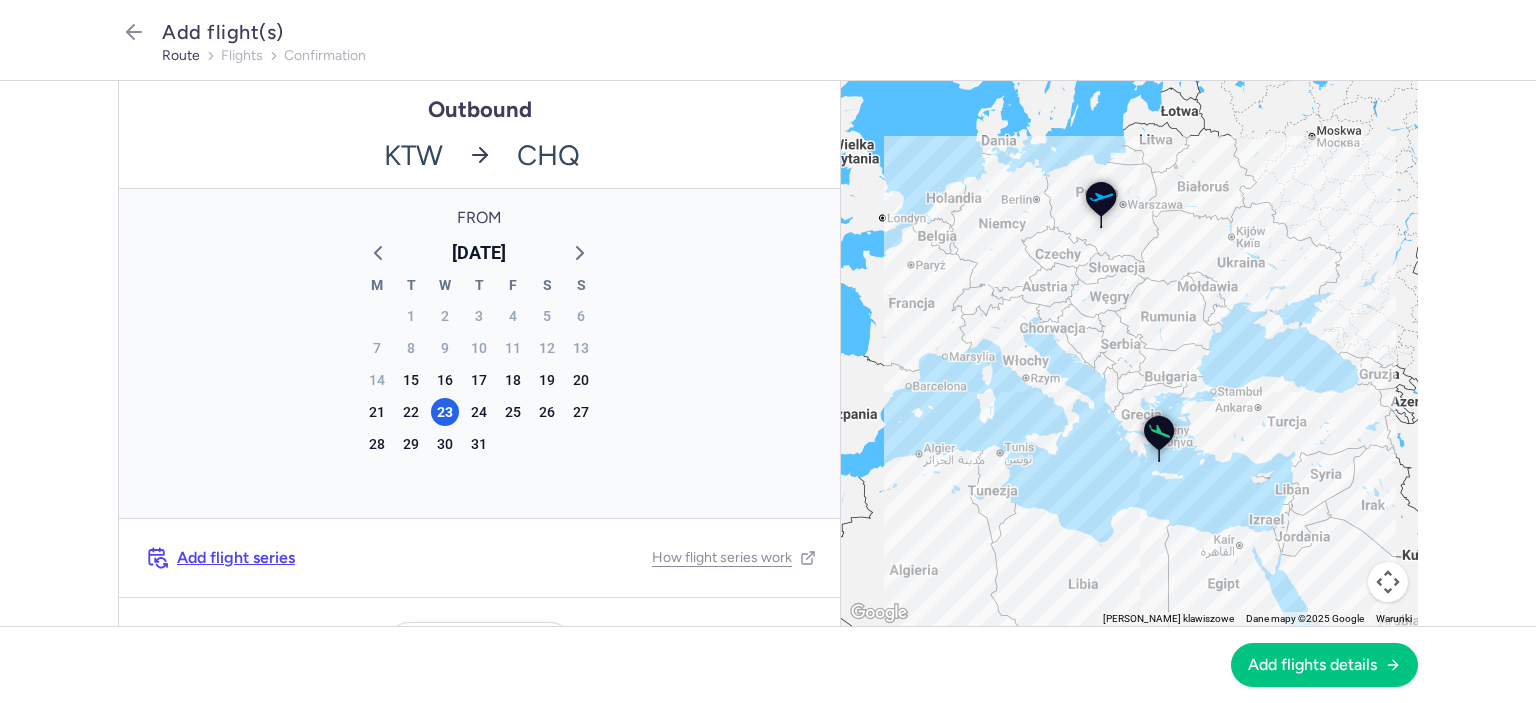 click on "Add flights details" at bounding box center (768, 664) 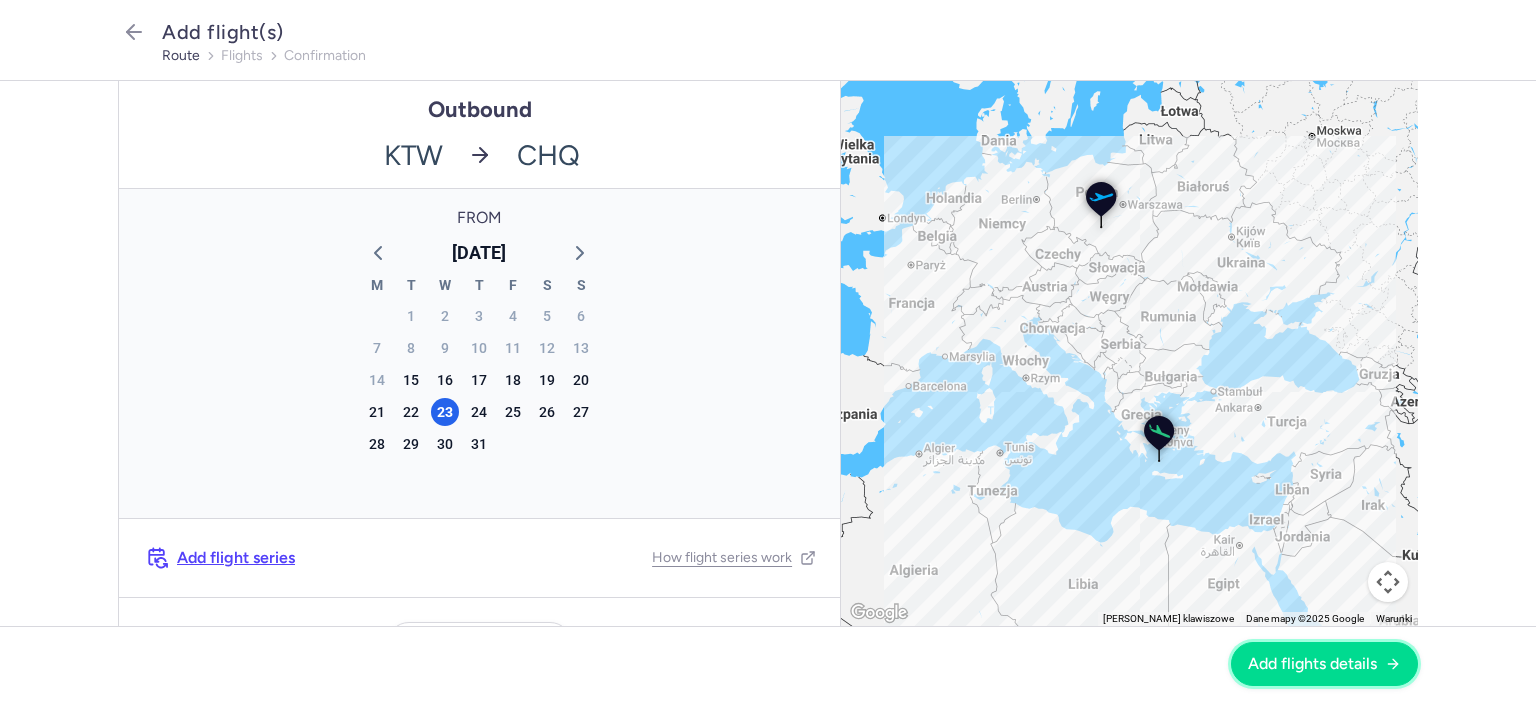 click on "Add flights details" at bounding box center (1312, 664) 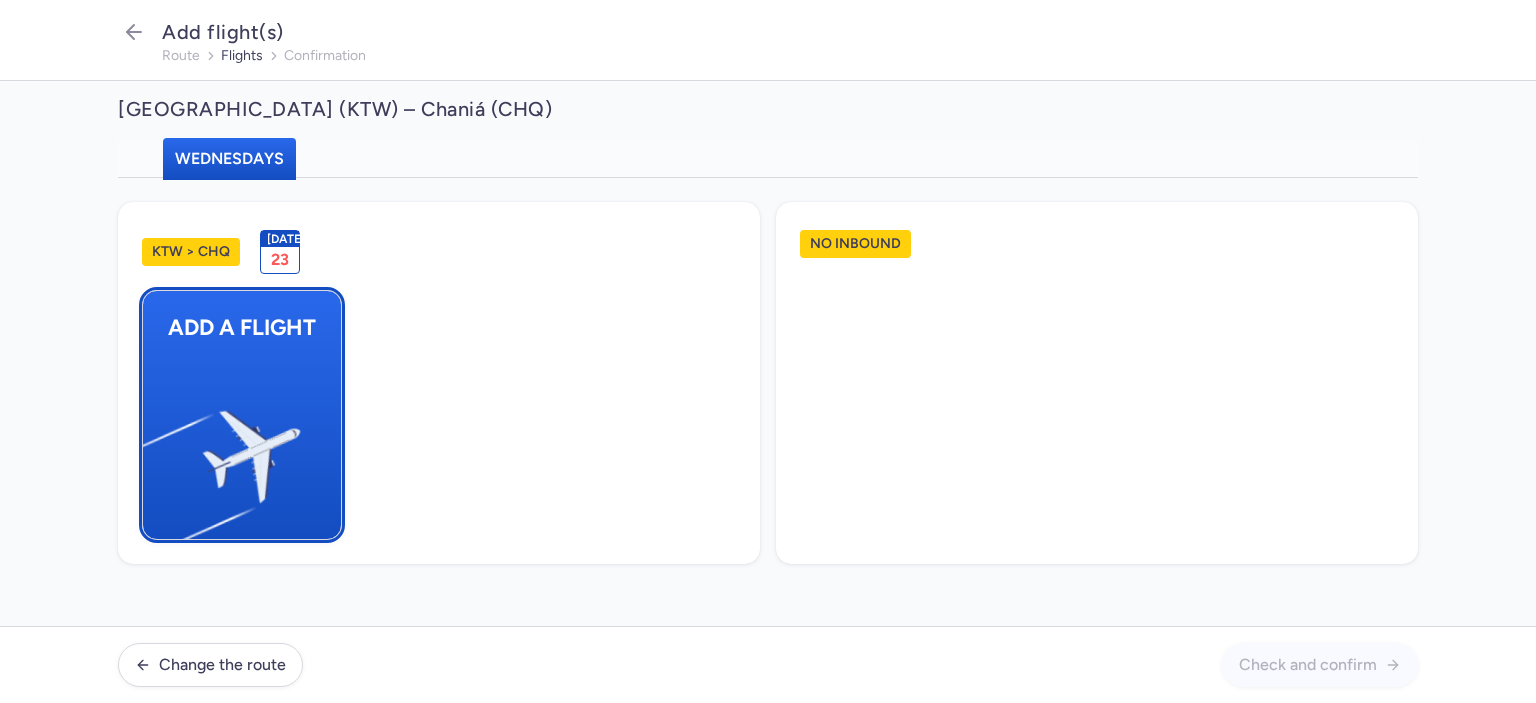 click at bounding box center (153, 448) 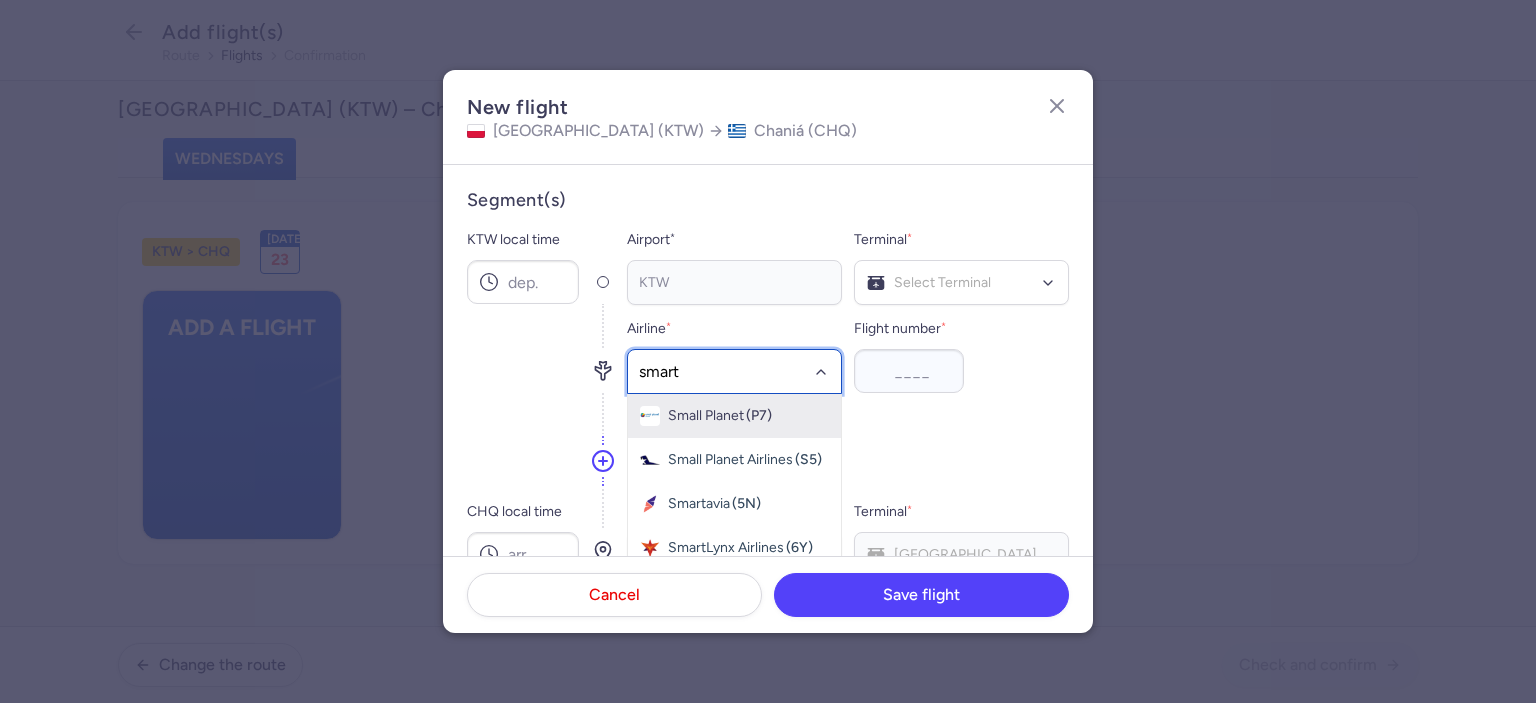type on "smartw" 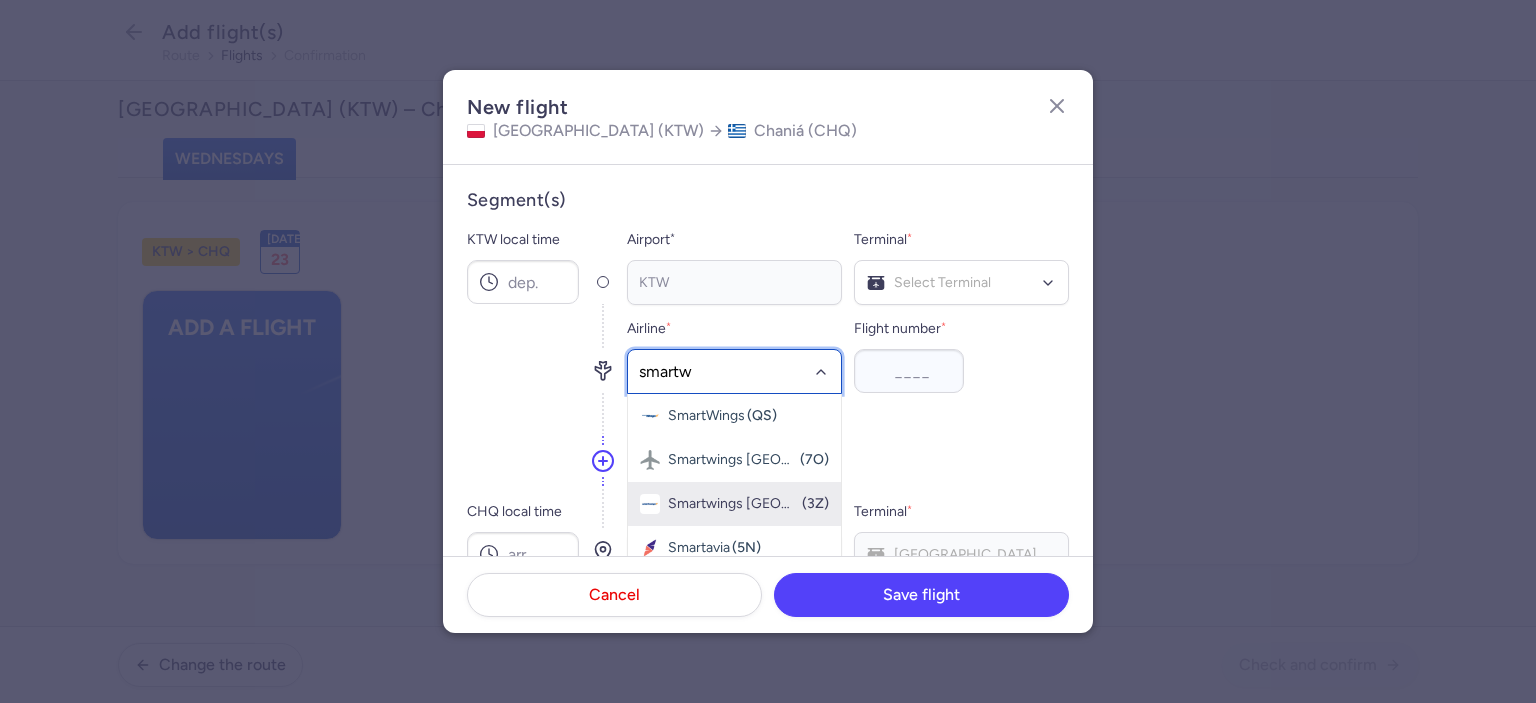 click on "Smartwings [GEOGRAPHIC_DATA]" at bounding box center [734, 504] 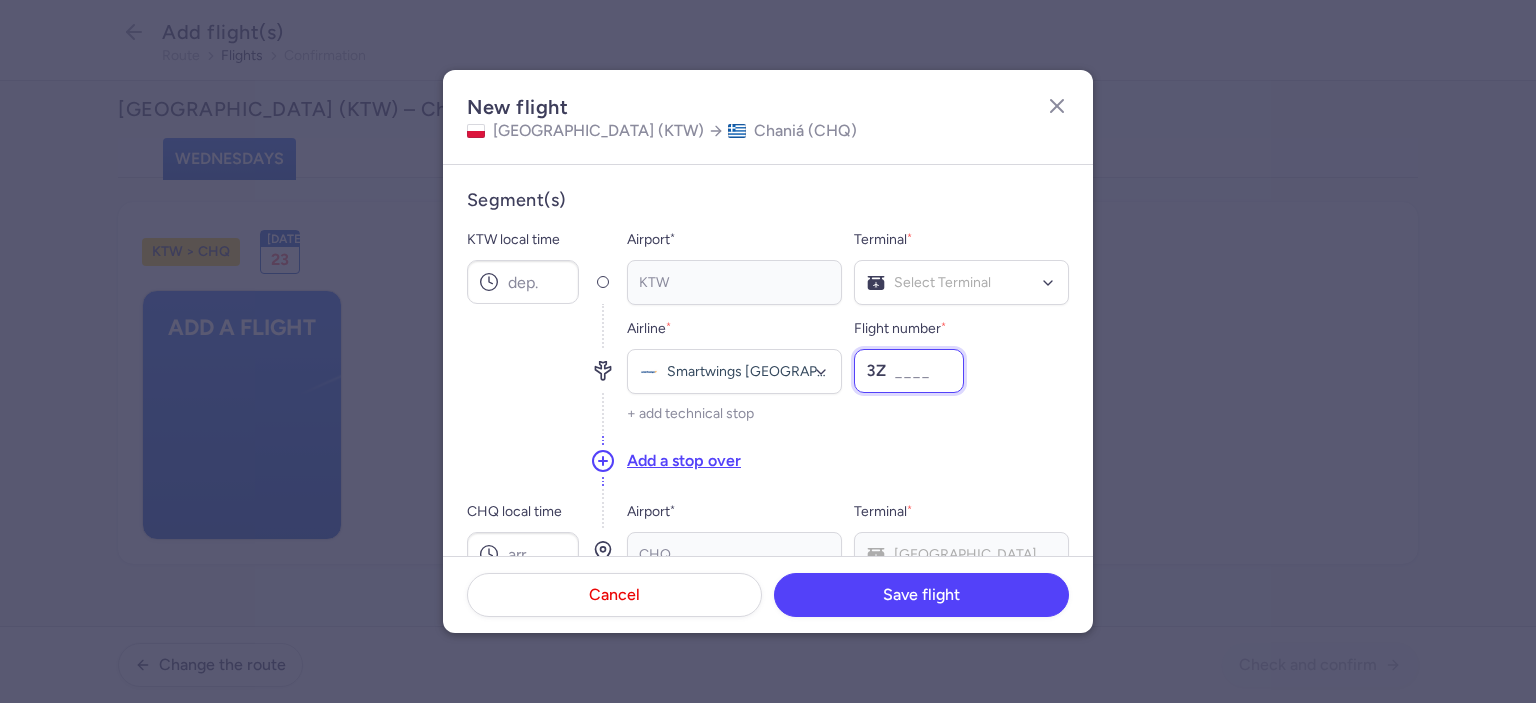 paste on "7492" 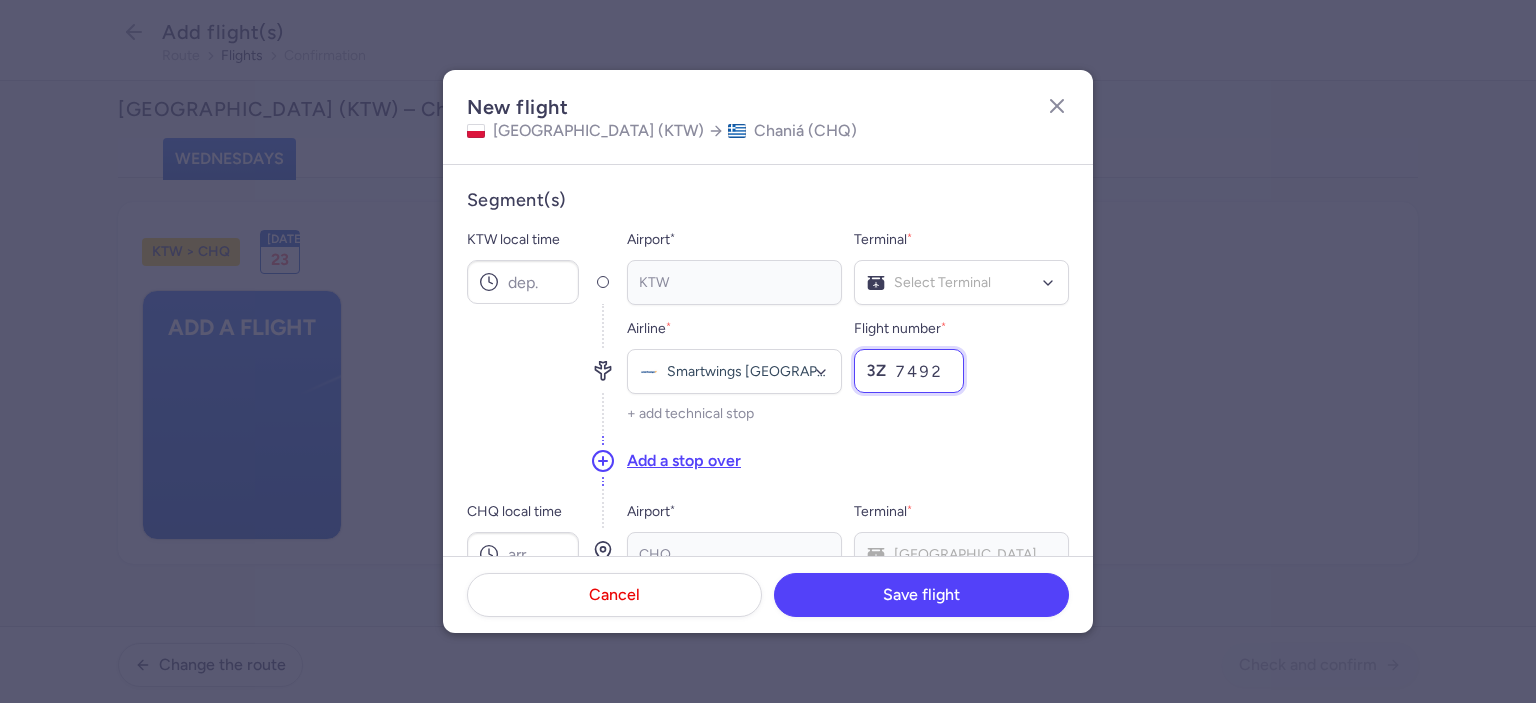 type on "7492" 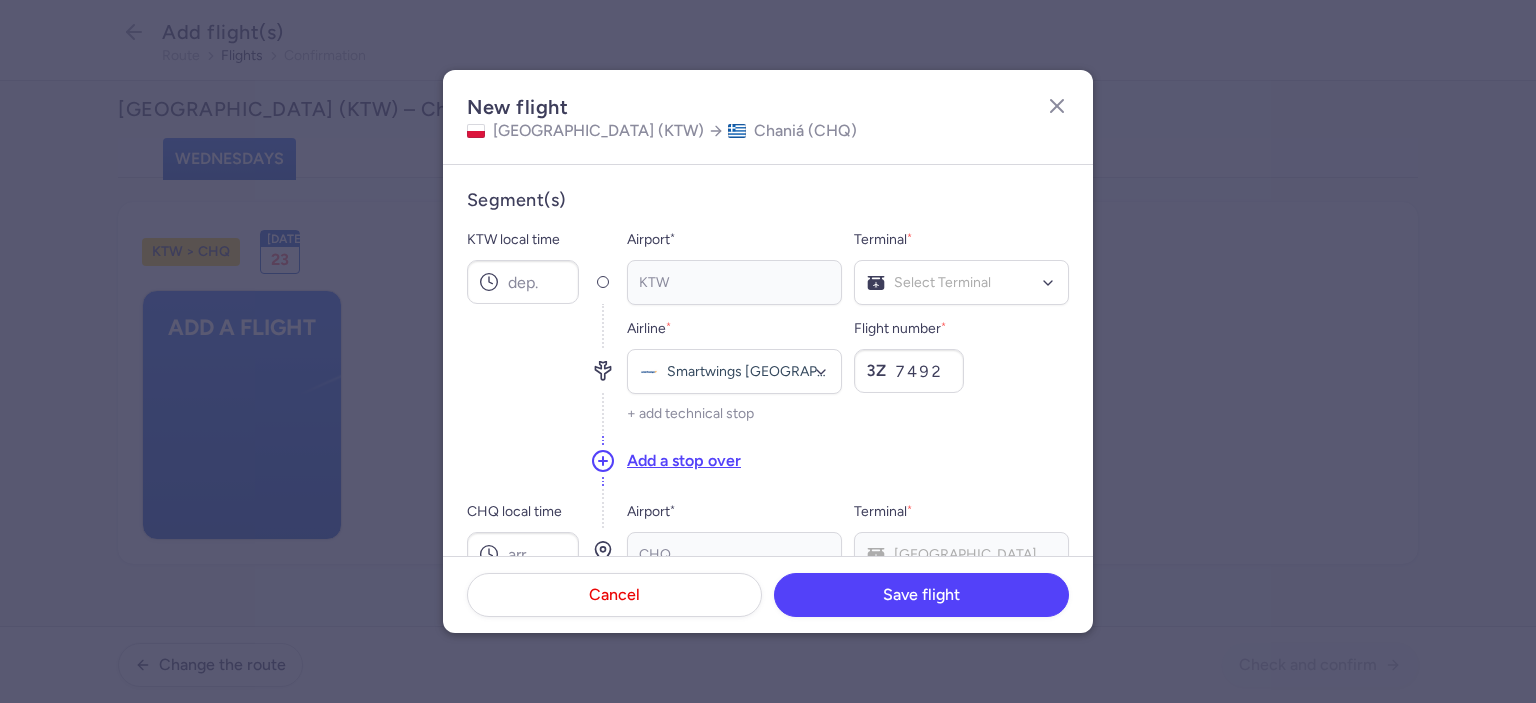 click on "Airline  * Smartwings [GEOGRAPHIC_DATA] No elements found. Consider changing the search query. Type airline IATA code, name... Flight number  * 3Z 7492  + add technical stop" at bounding box center [848, 369] 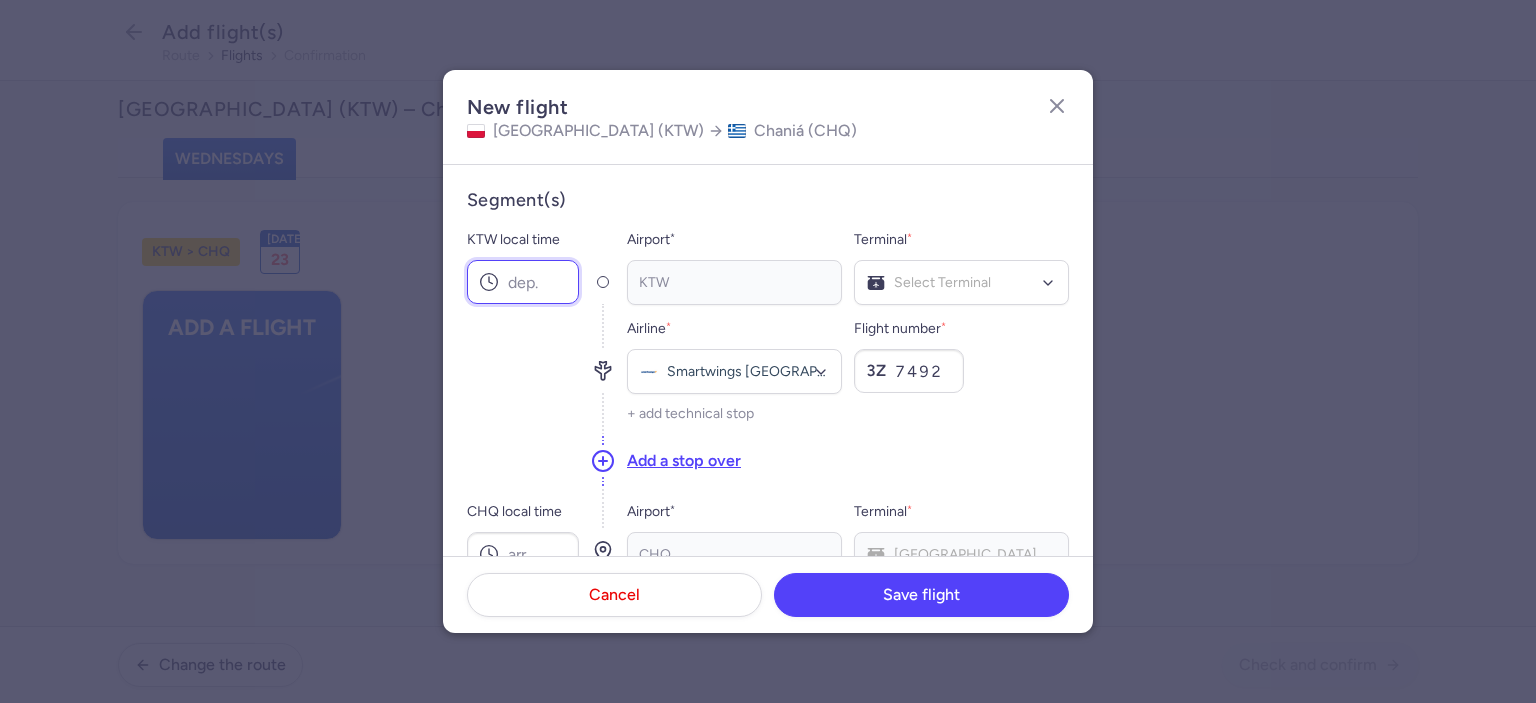 click on "KTW local time" at bounding box center (523, 282) 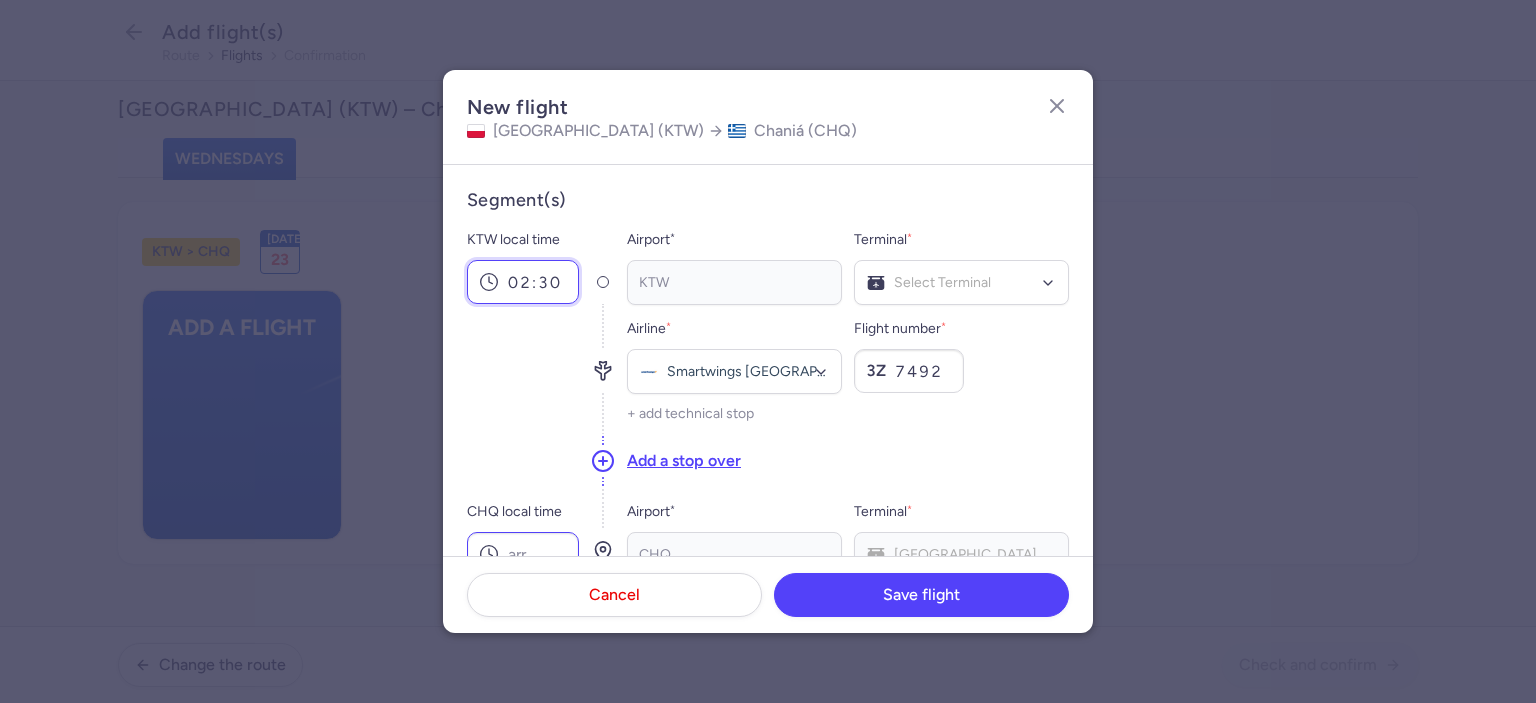 type on "02:30" 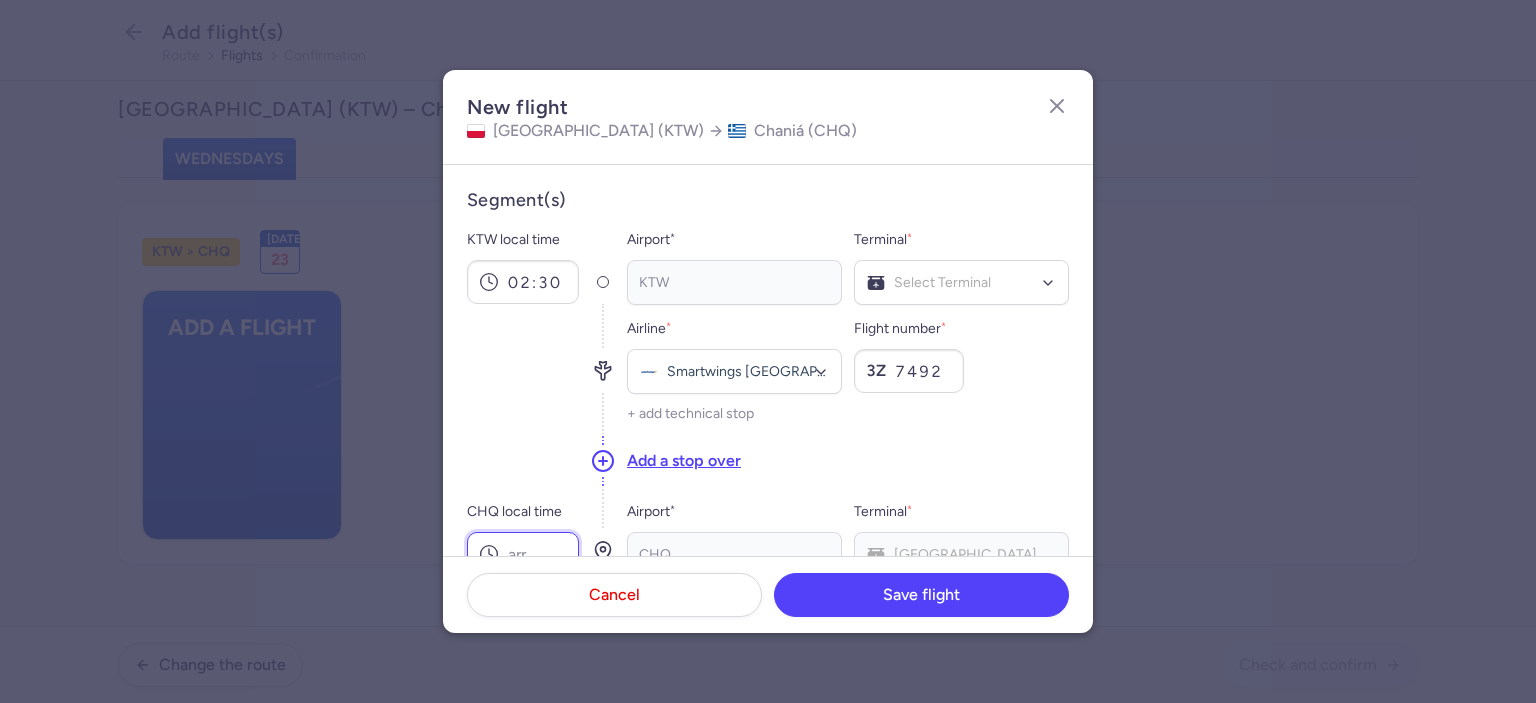 click on "CHQ local time" at bounding box center (523, 554) 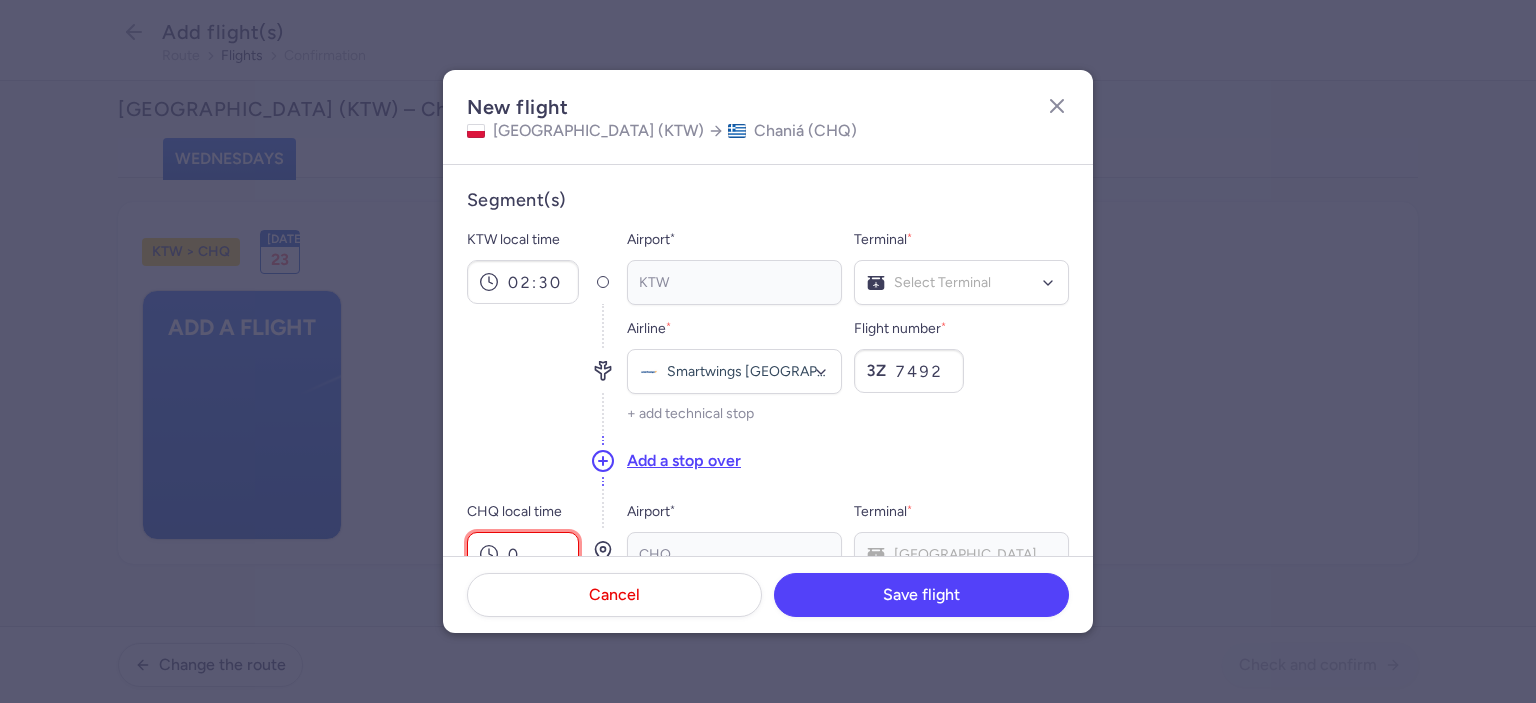 scroll, scrollTop: 7, scrollLeft: 0, axis: vertical 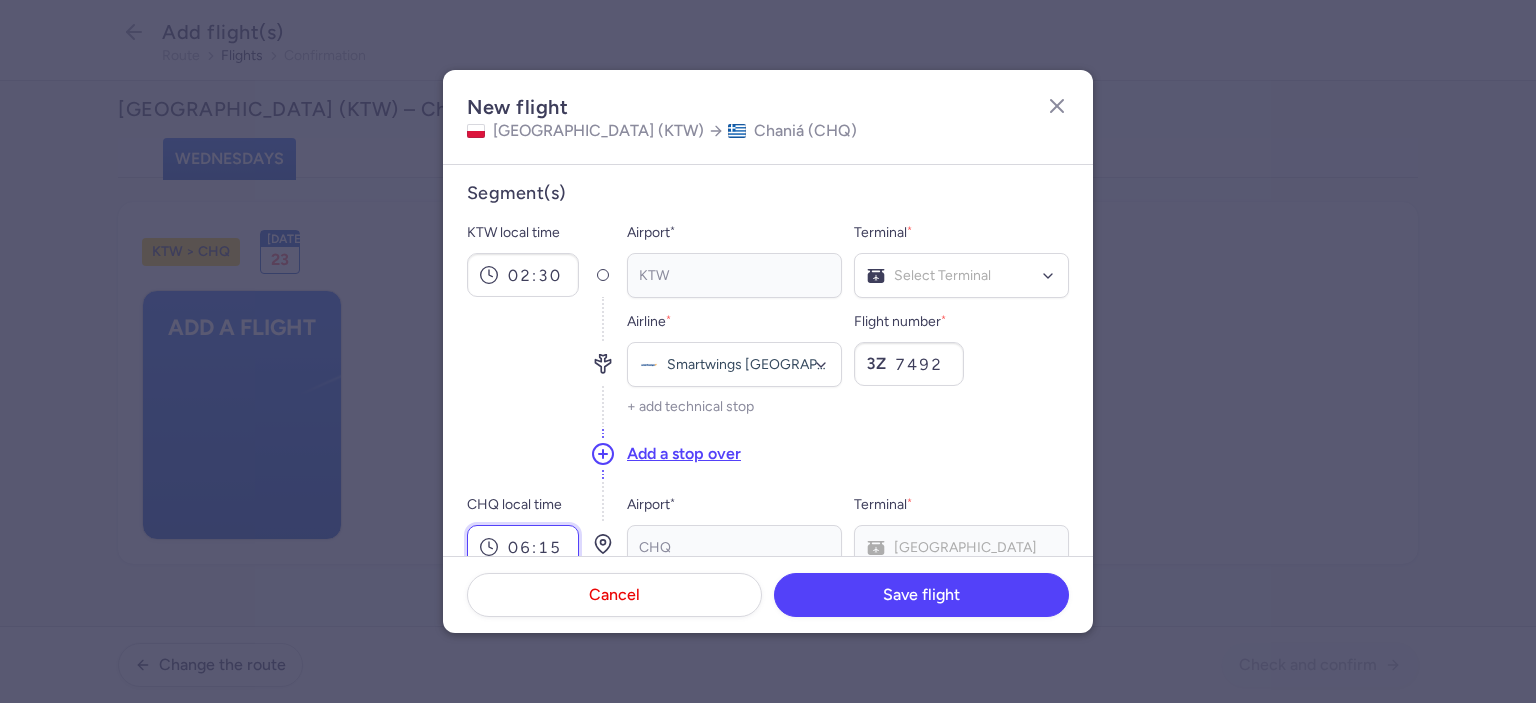 type on "06:15" 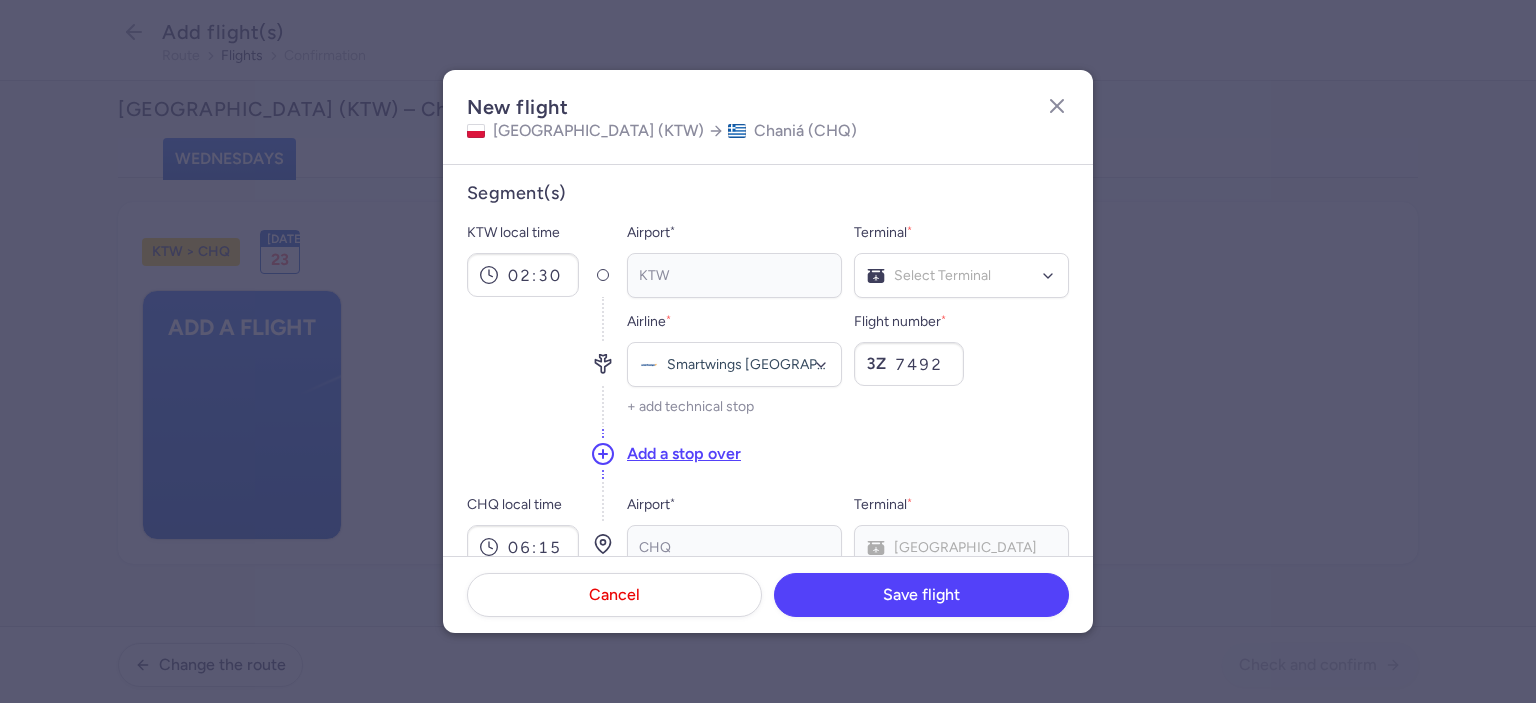 click at bounding box center (523, 454) 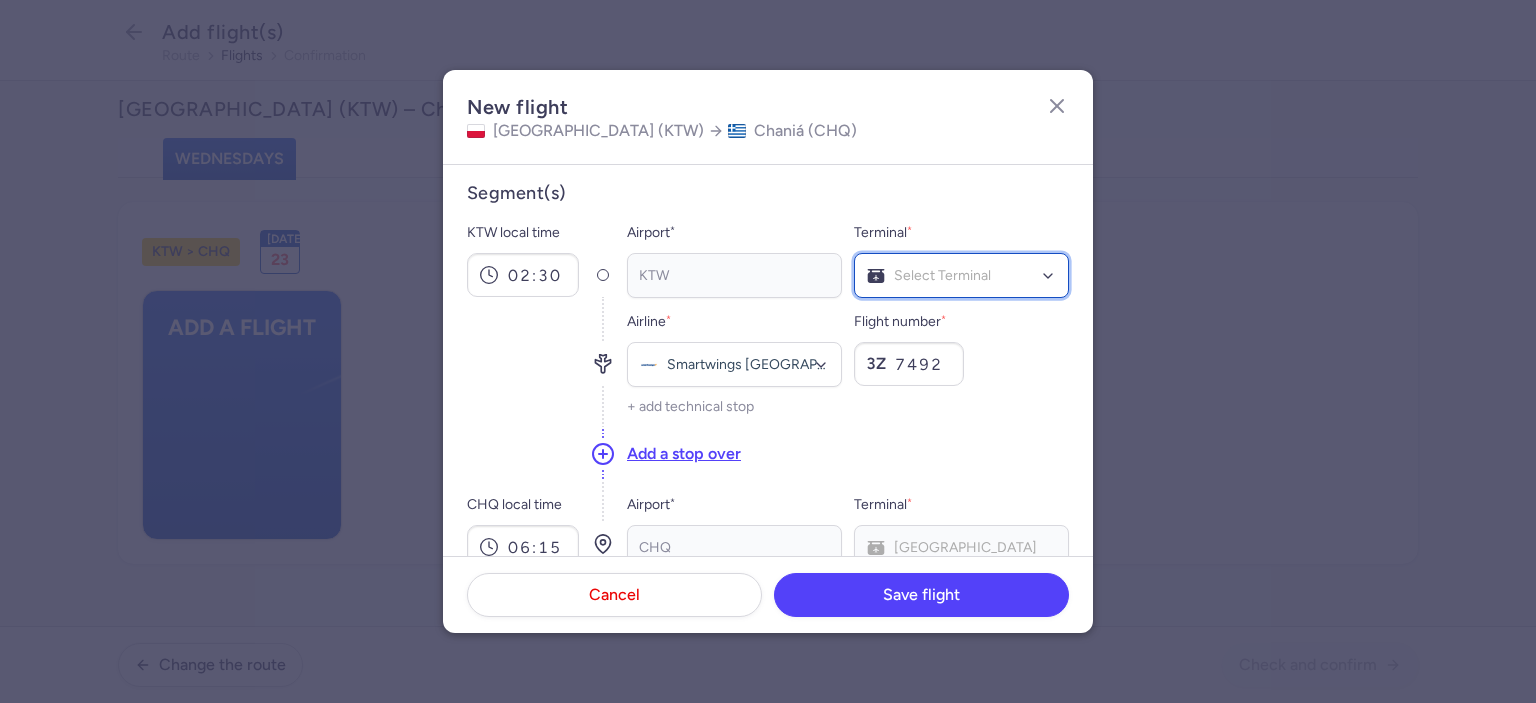 click 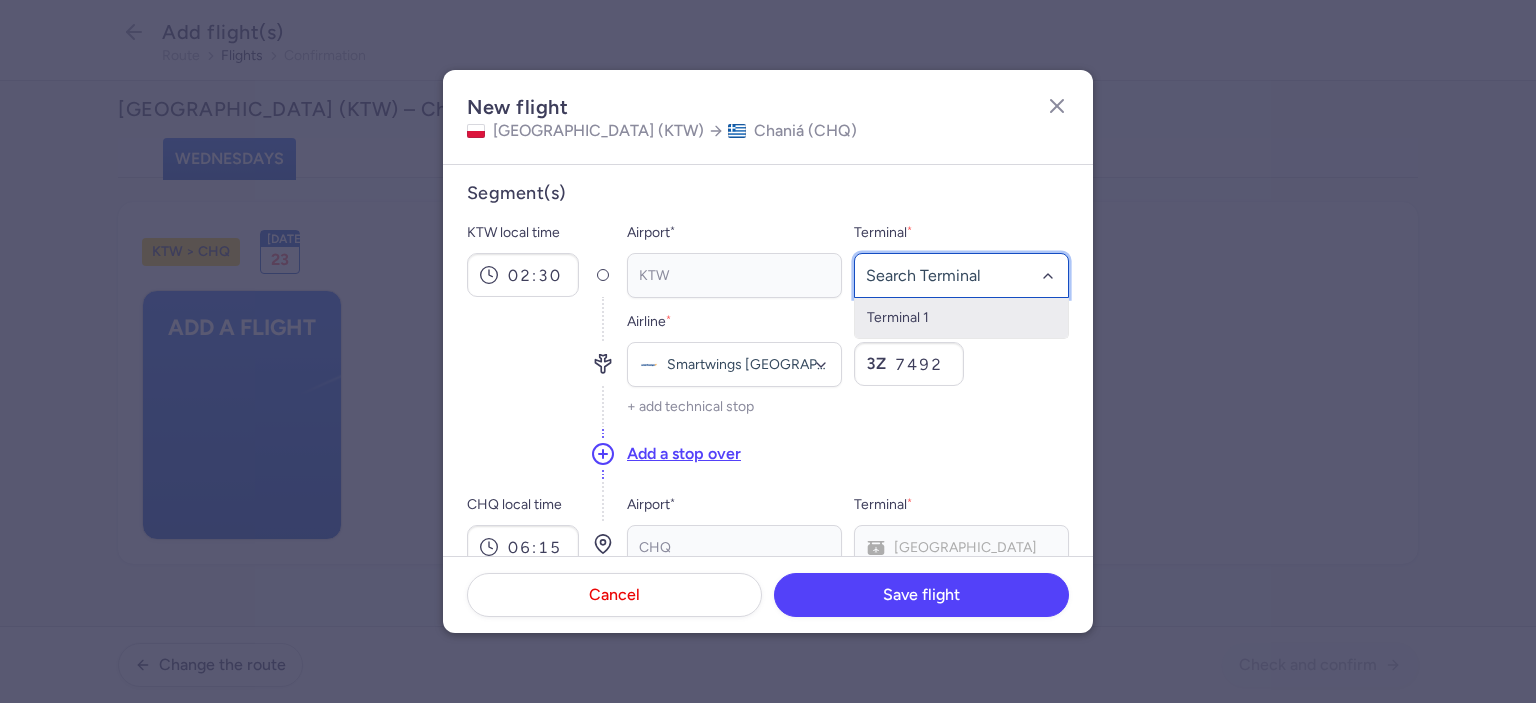 click on "Terminal 1" at bounding box center (961, 318) 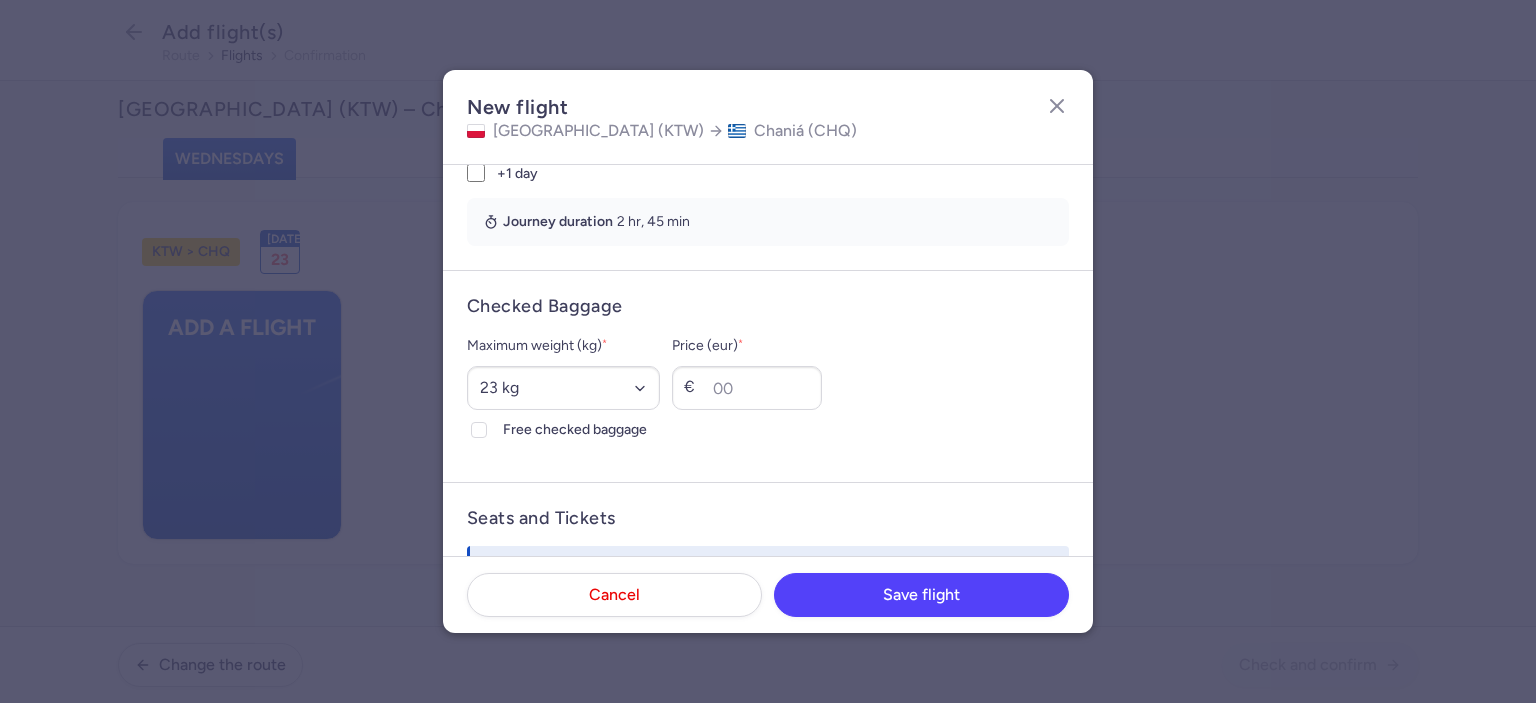 scroll, scrollTop: 428, scrollLeft: 0, axis: vertical 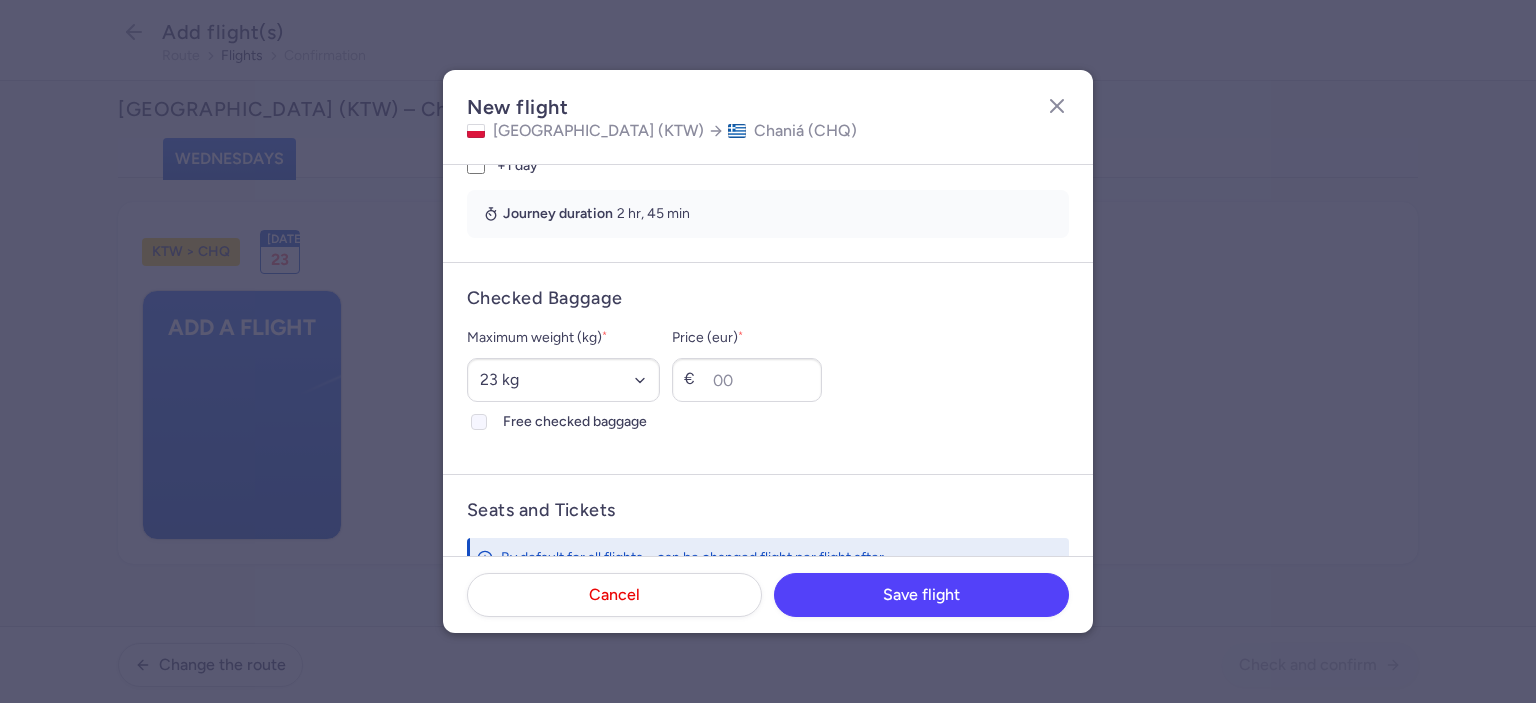 click at bounding box center [479, 422] 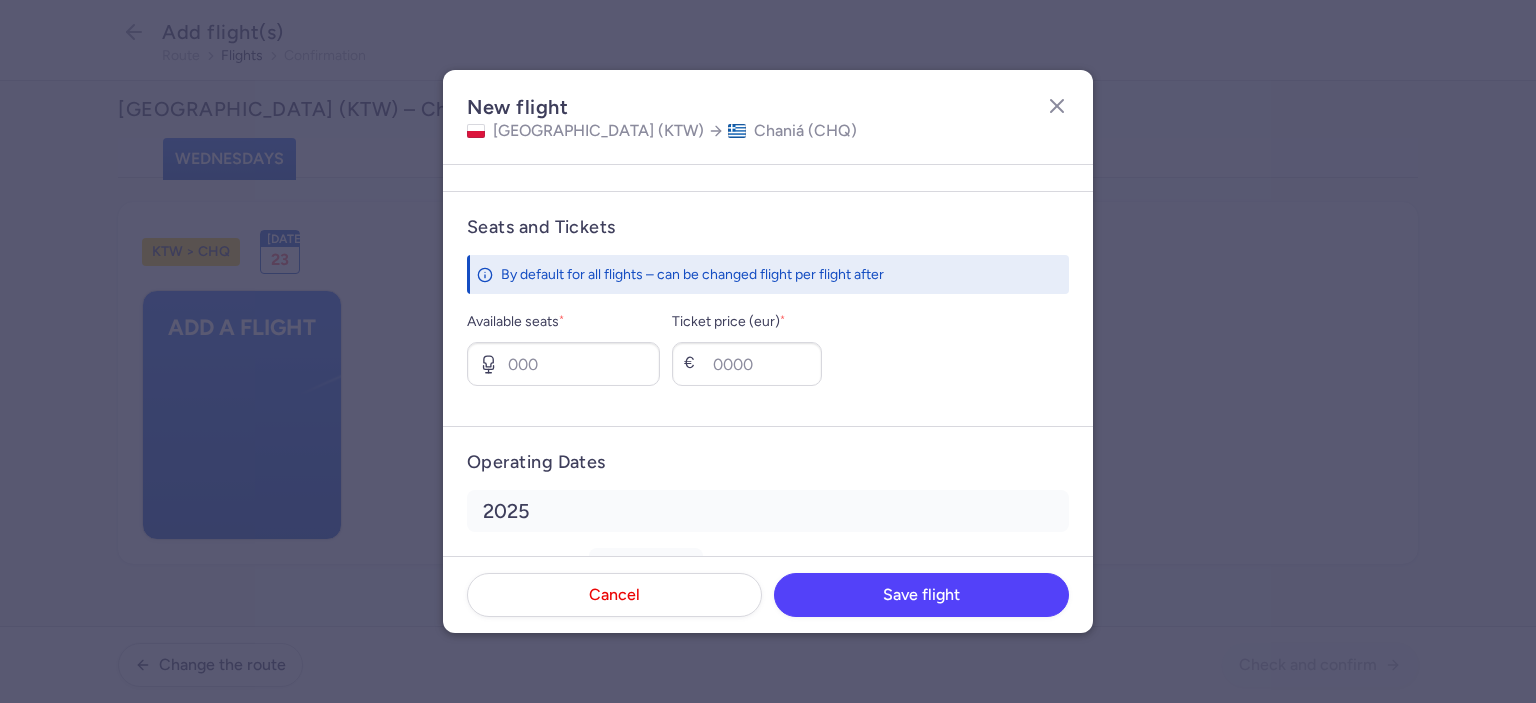 scroll, scrollTop: 719, scrollLeft: 0, axis: vertical 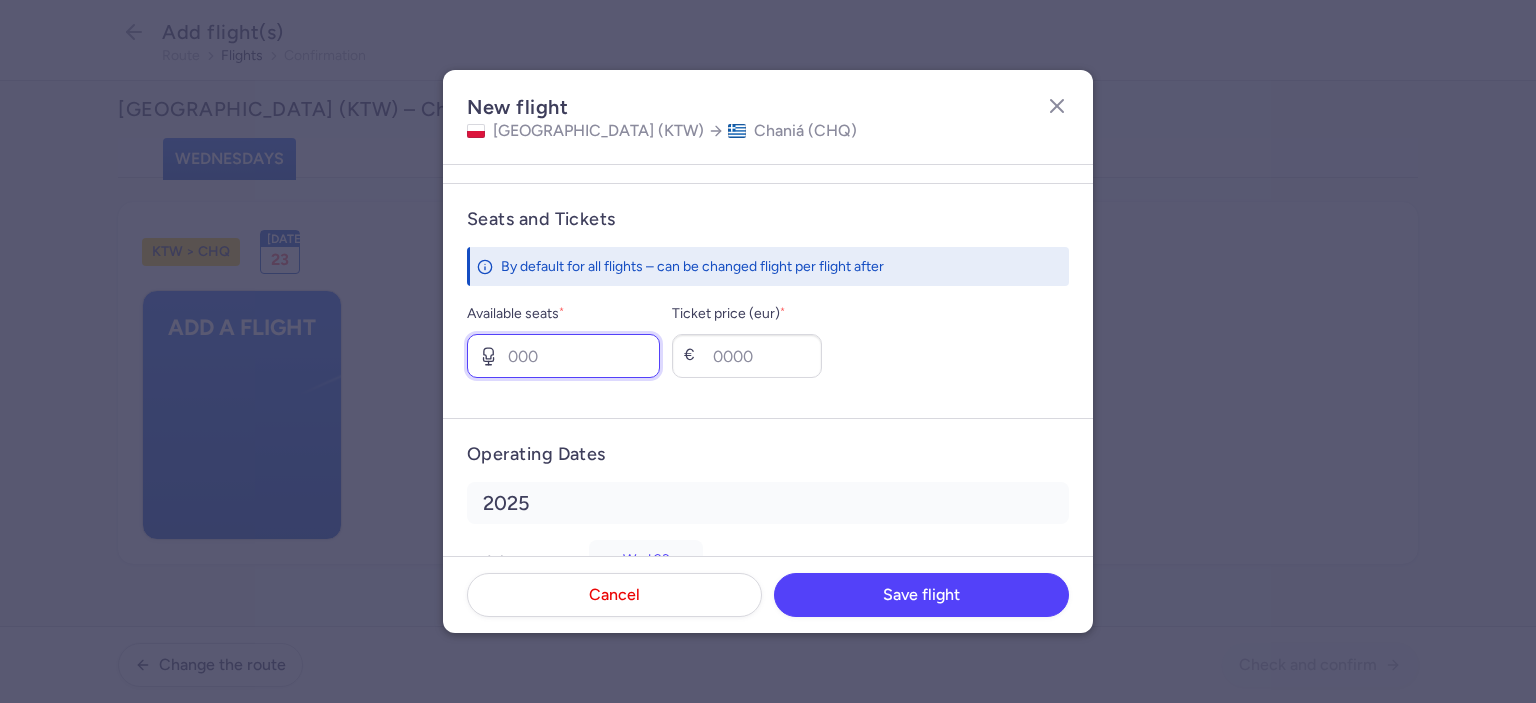 click on "Available seats  *" at bounding box center (563, 356) 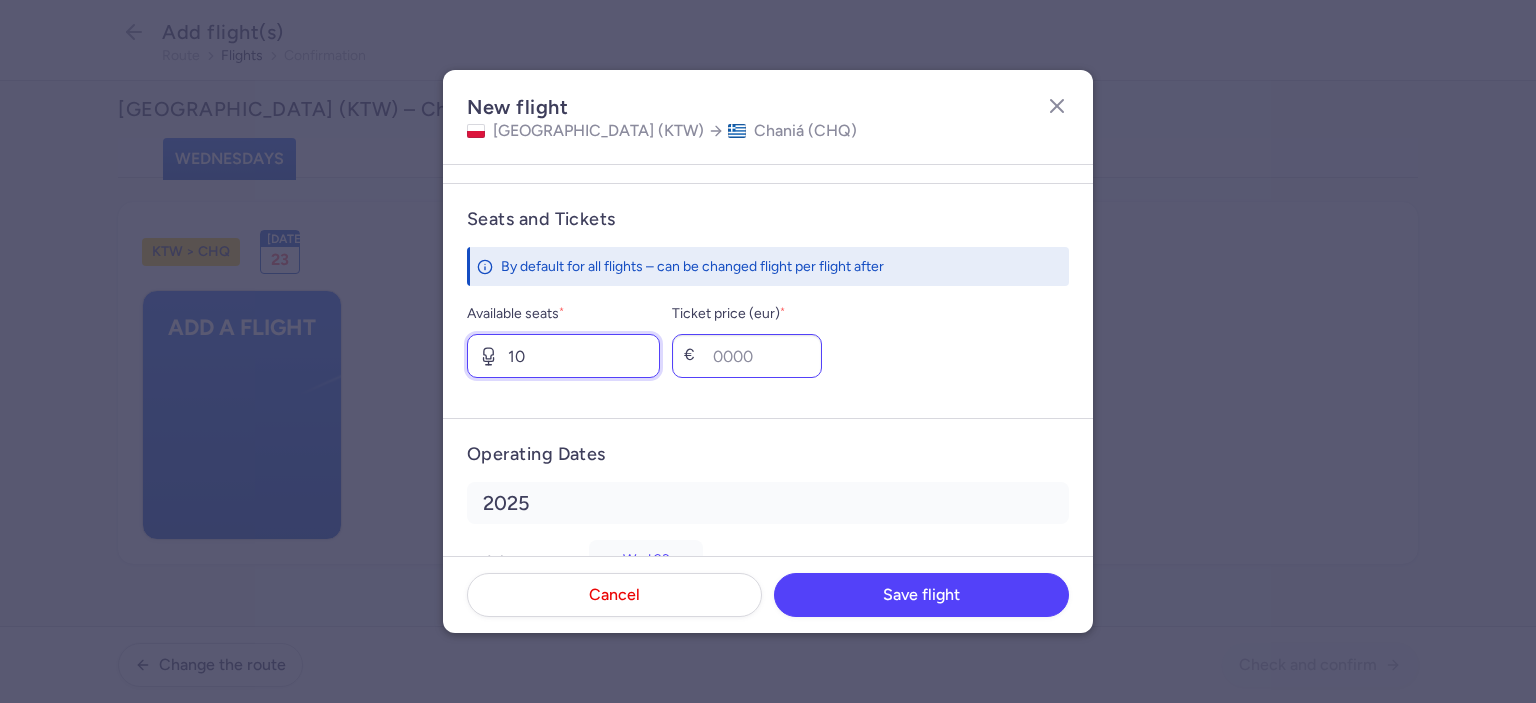 type on "10" 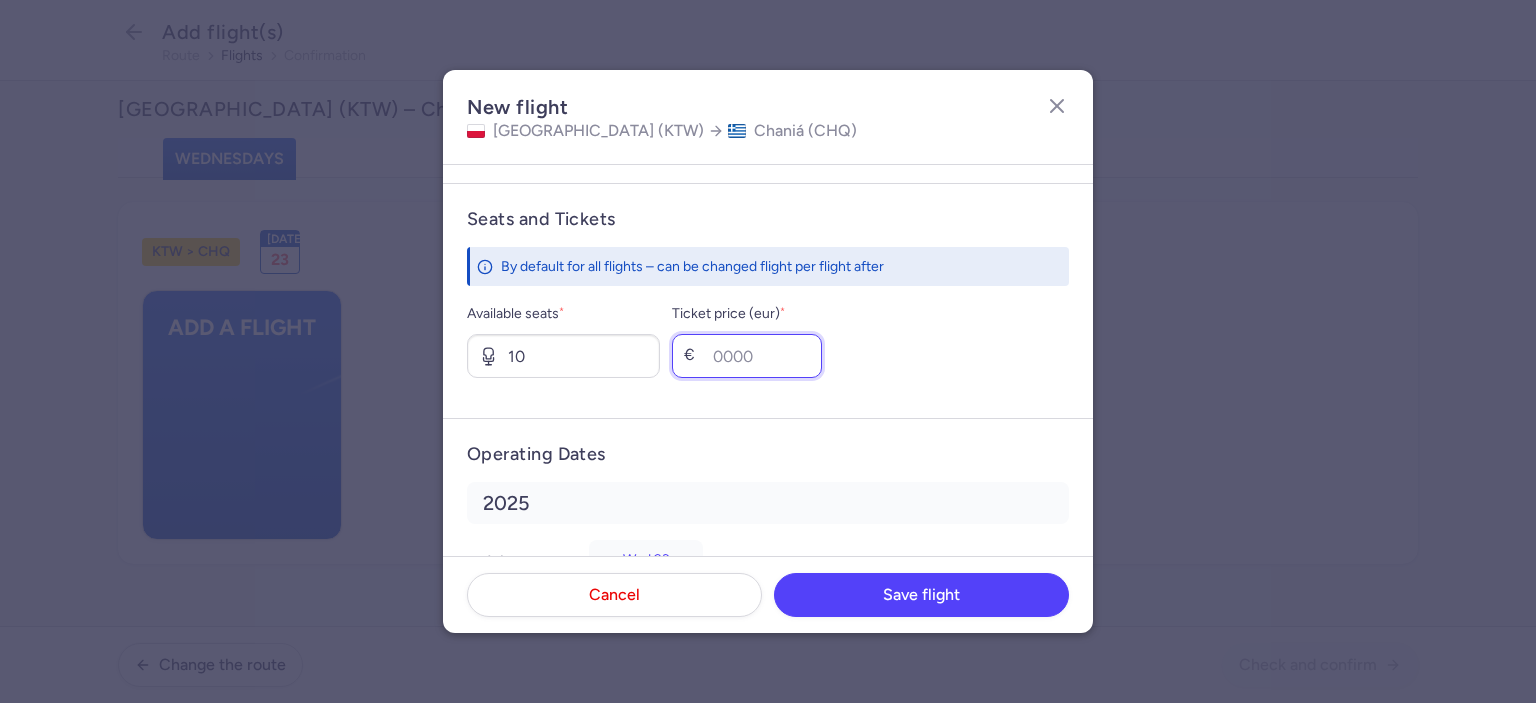 click on "Ticket price (eur)  *" at bounding box center [747, 356] 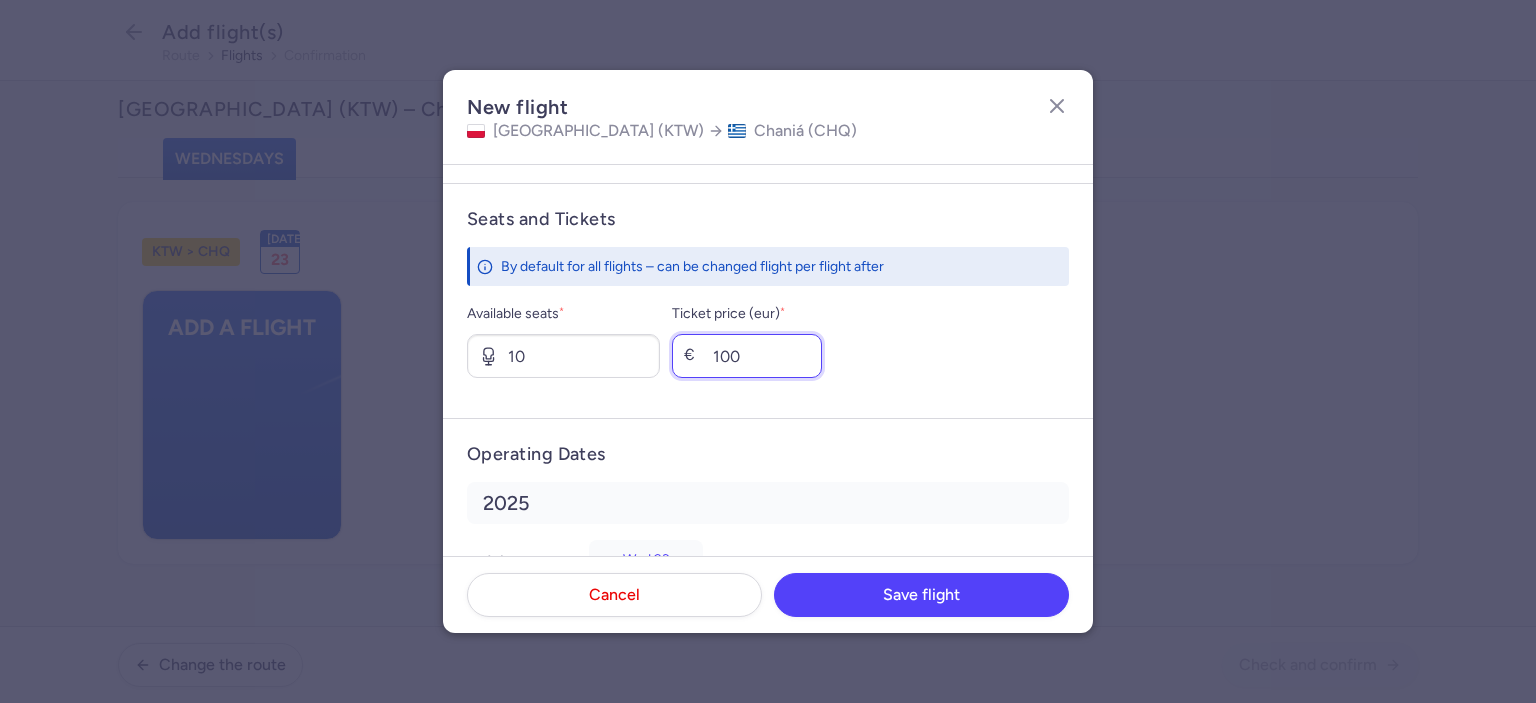 type on "100" 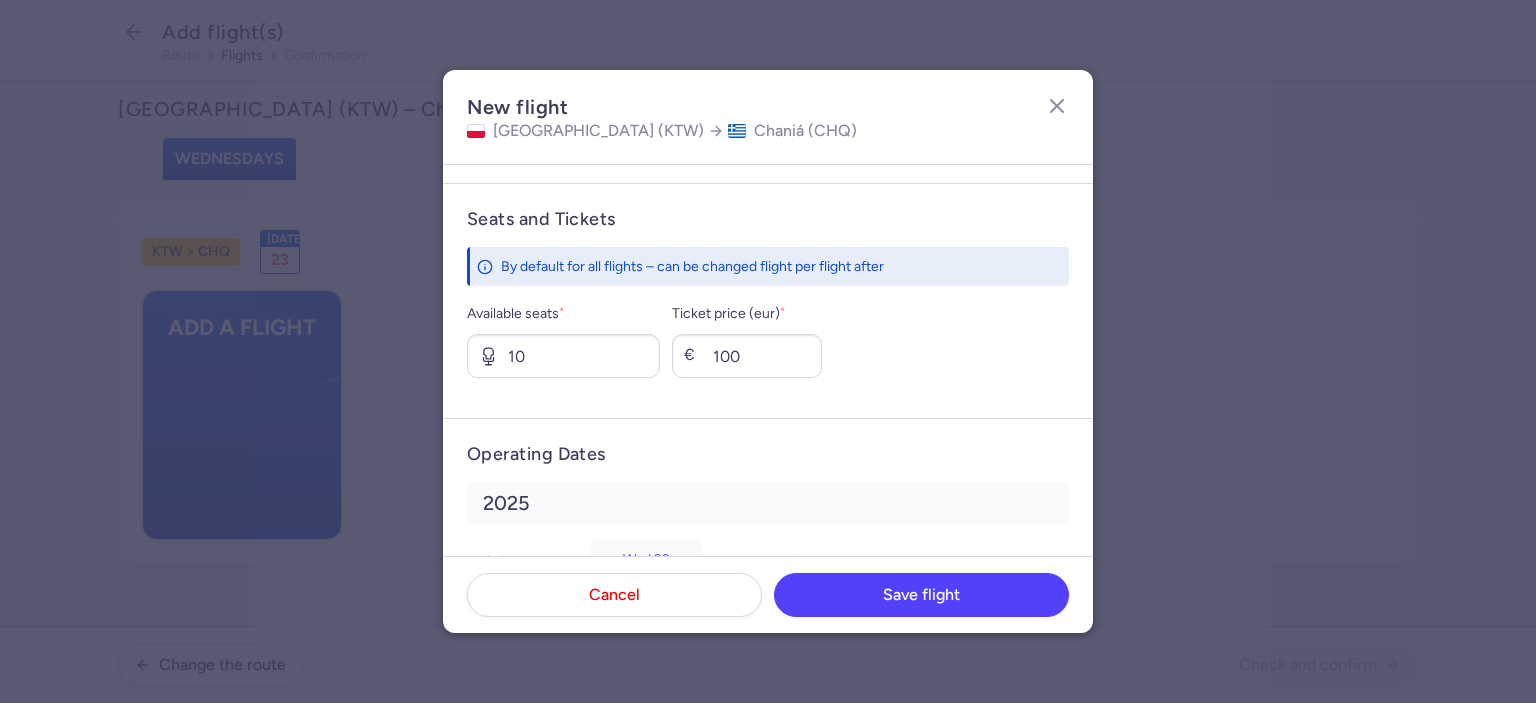 drag, startPoint x: 938, startPoint y: 376, endPoint x: 1051, endPoint y: 391, distance: 113.99123 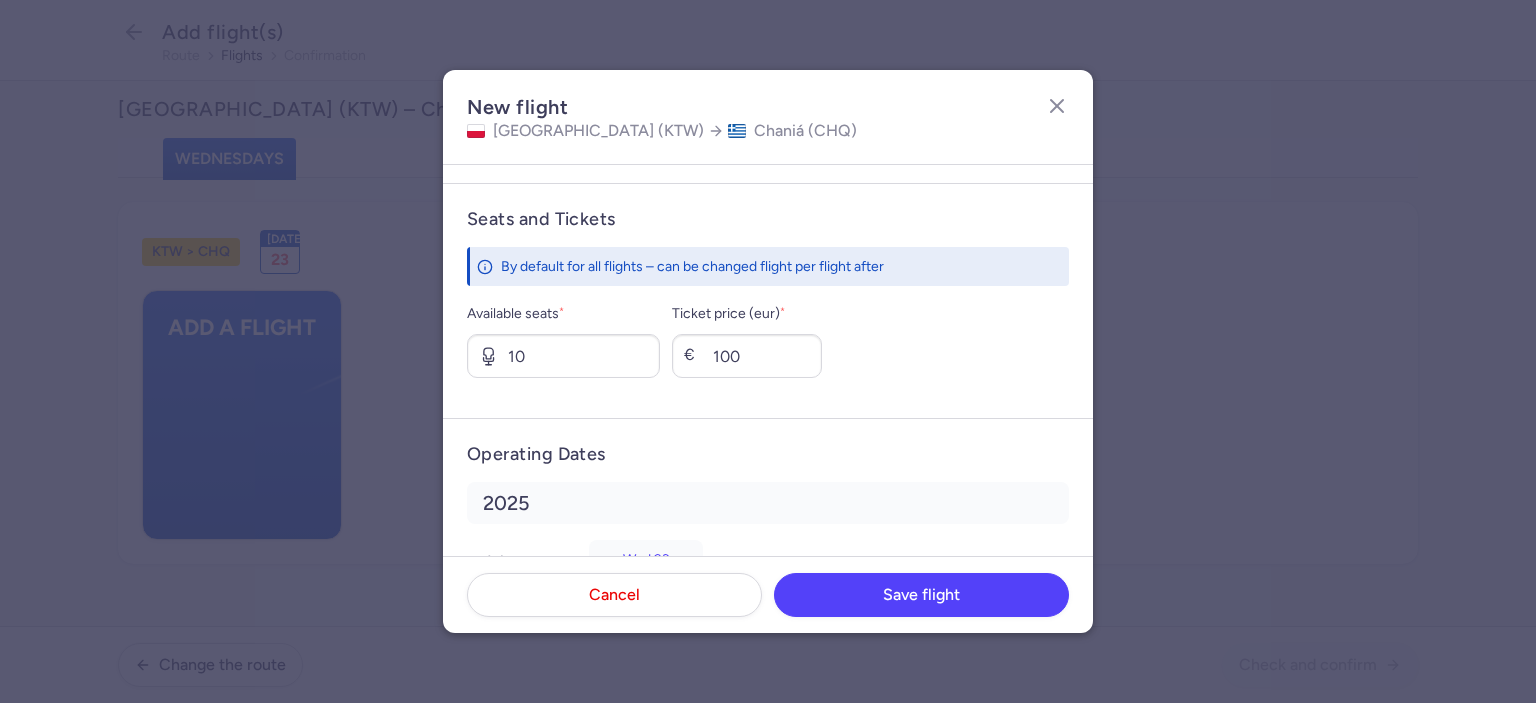click on "Seats and Tickets By default for all flights – can be changed flight per flight after Available seats  * 10 Ticket price (eur)  * € 100" at bounding box center (768, 300) 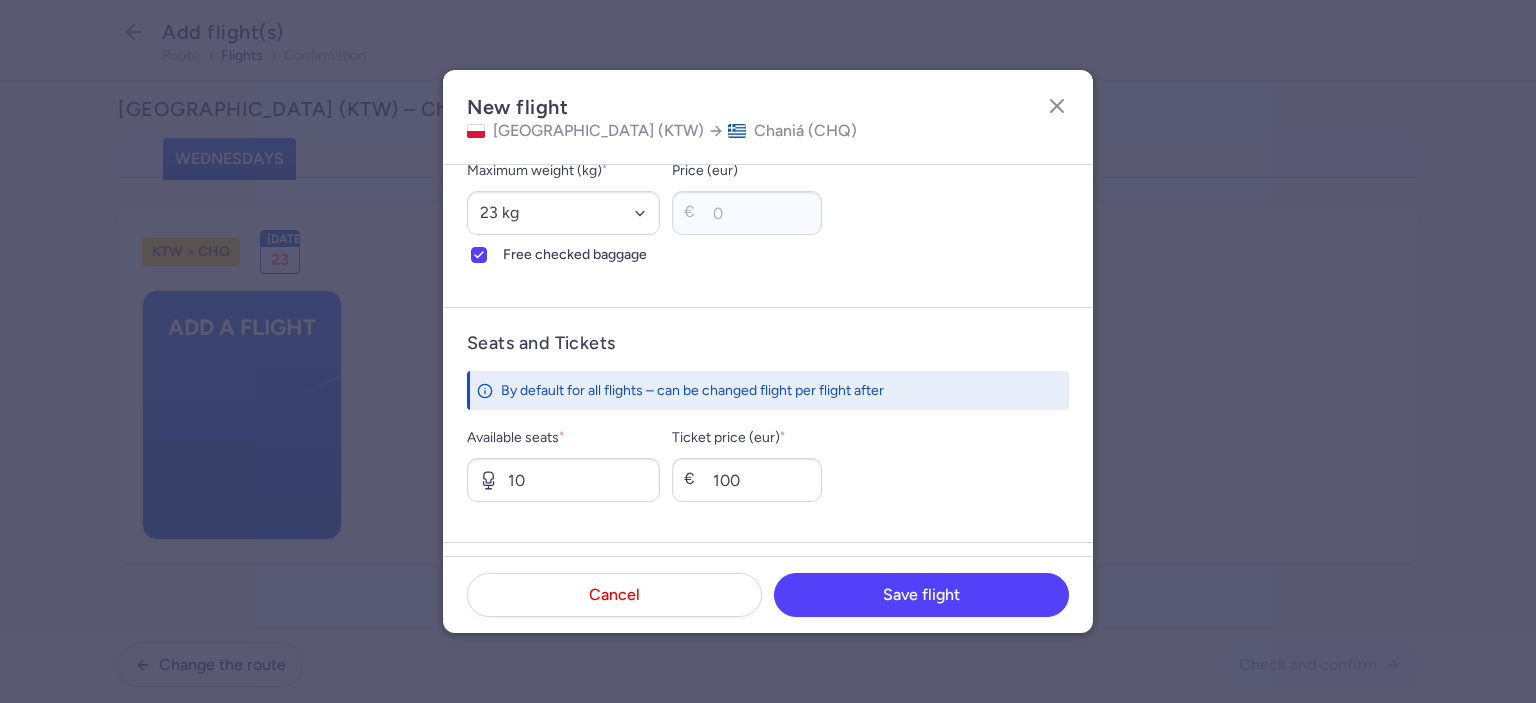 scroll, scrollTop: 808, scrollLeft: 0, axis: vertical 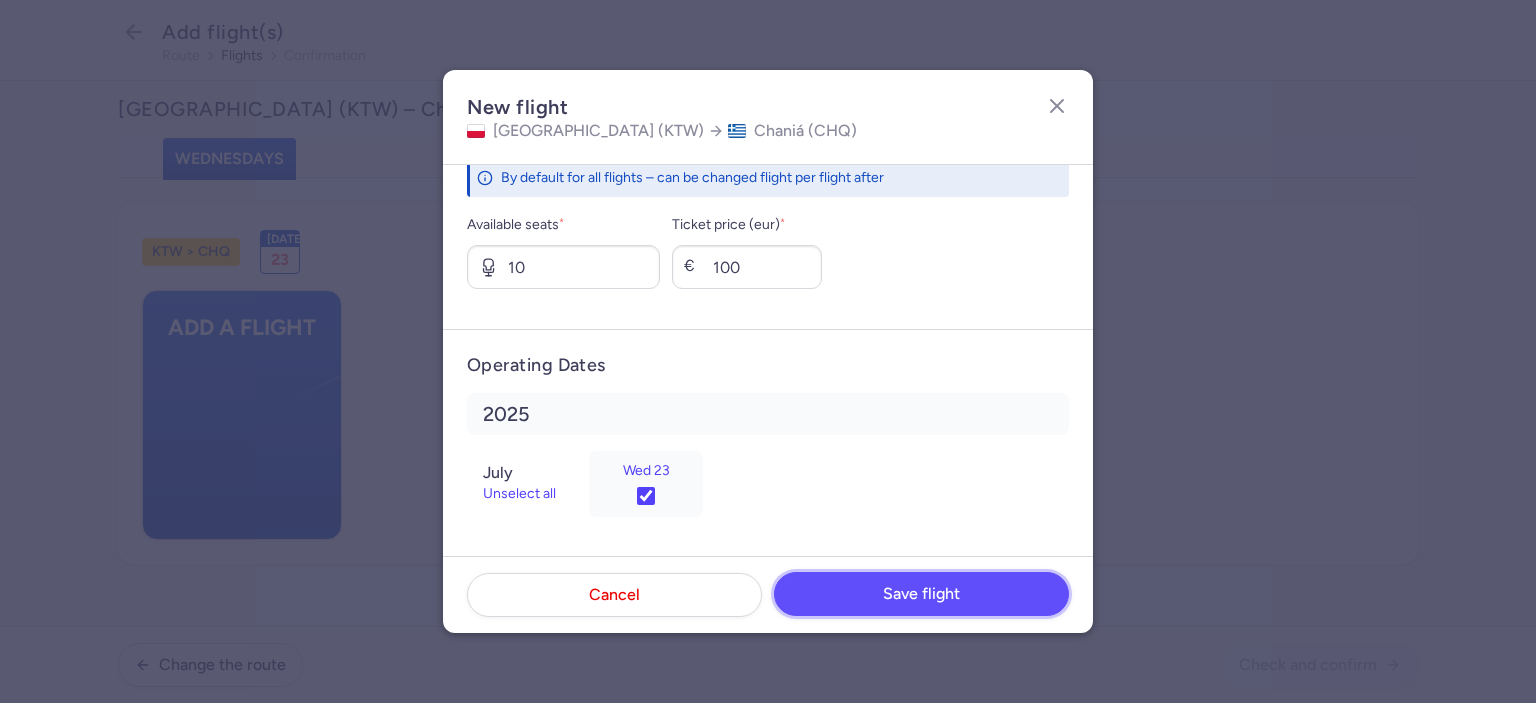 click on "Save flight" at bounding box center (921, 594) 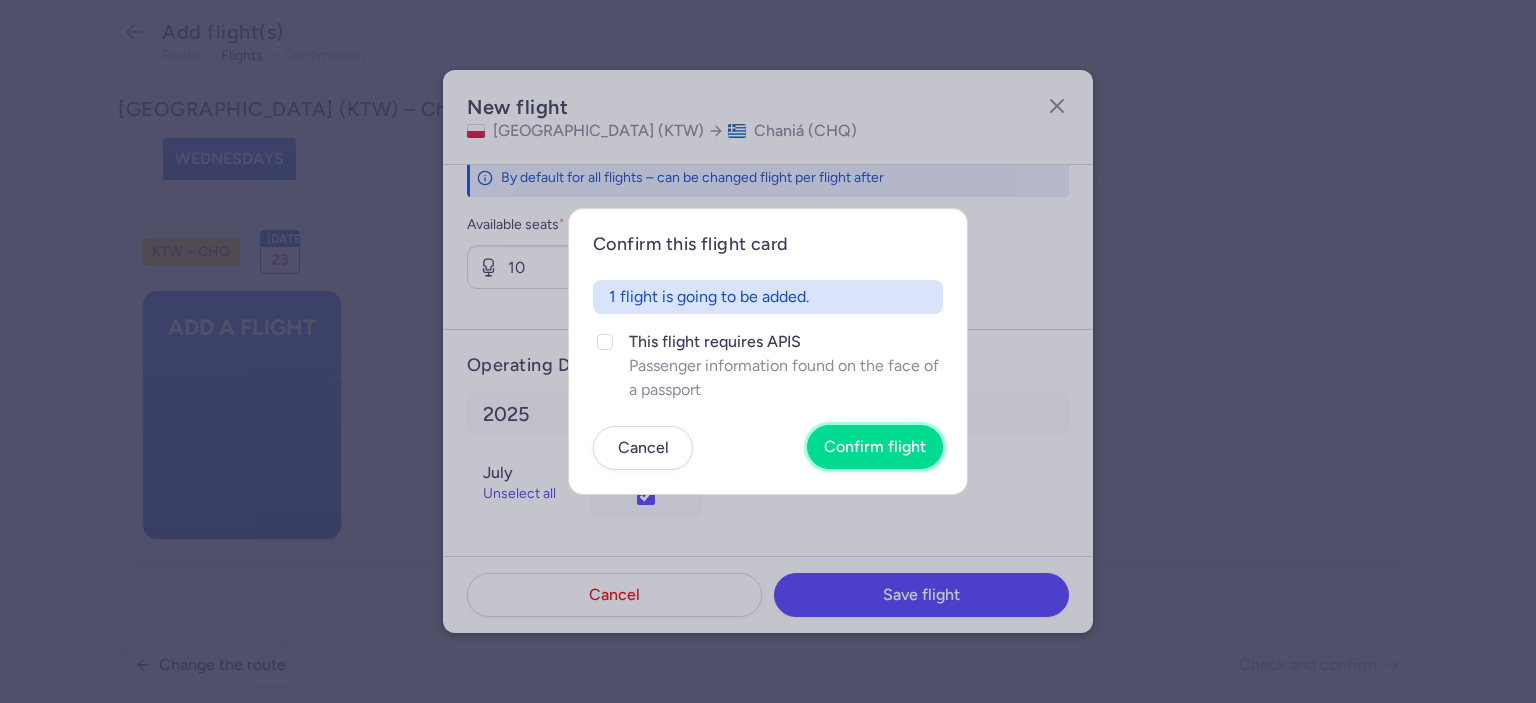 click on "Confirm flight" at bounding box center [875, 447] 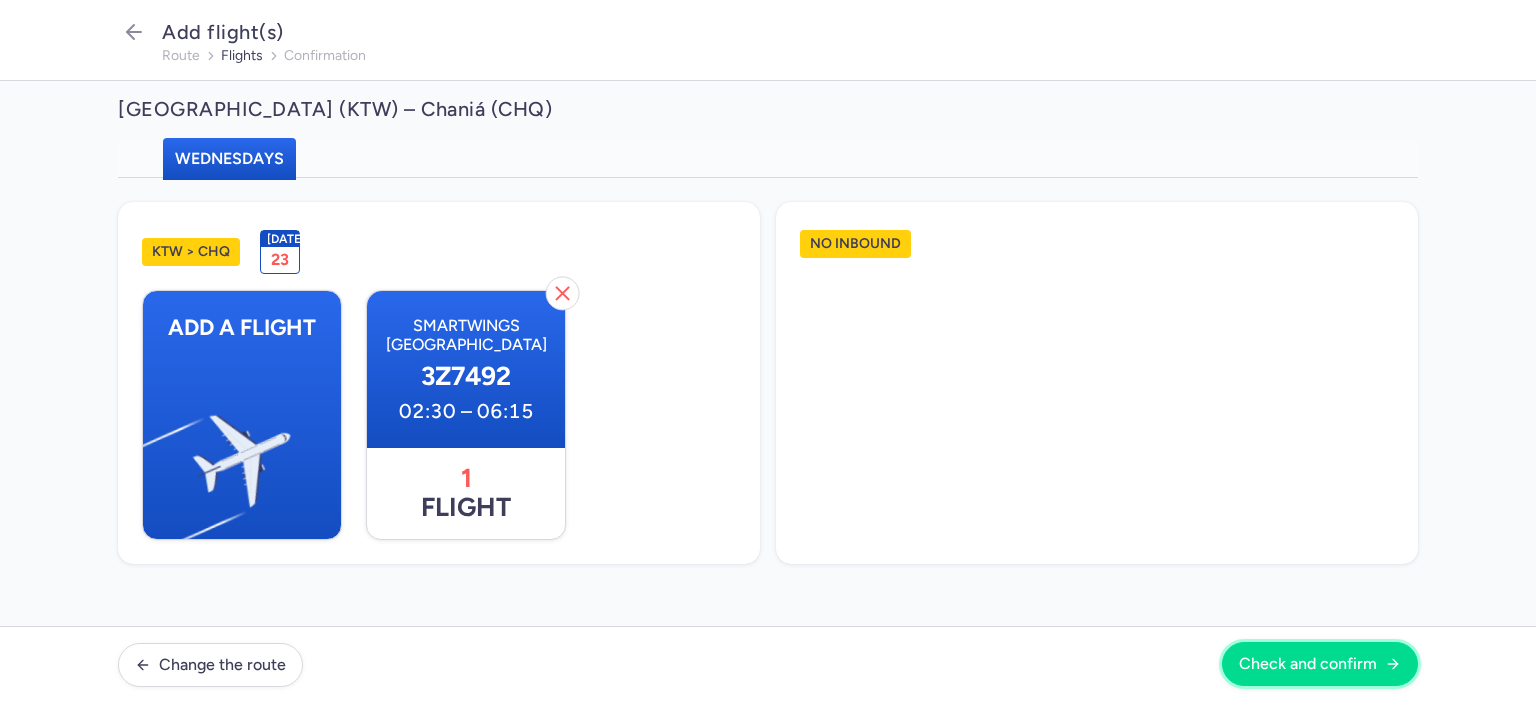 click on "Check and confirm" at bounding box center (1308, 664) 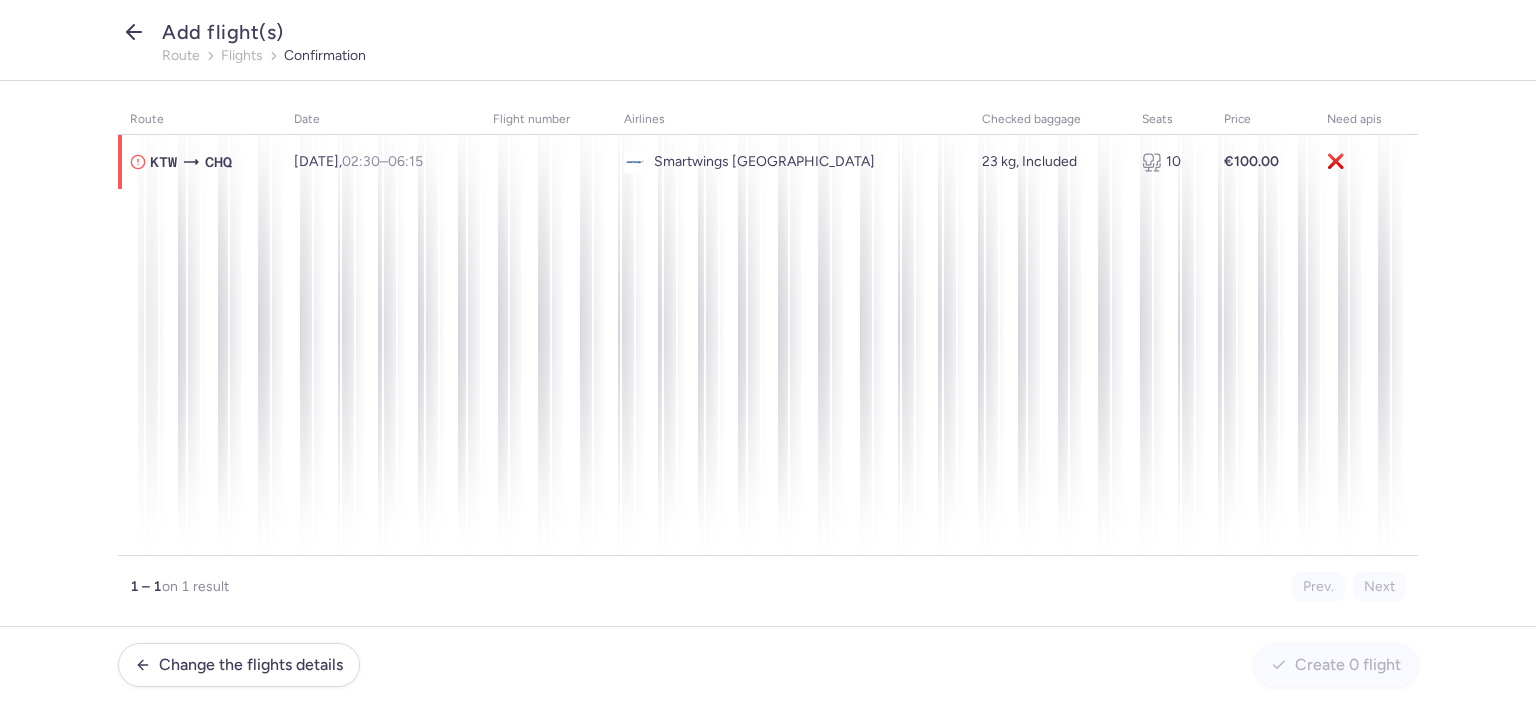 click 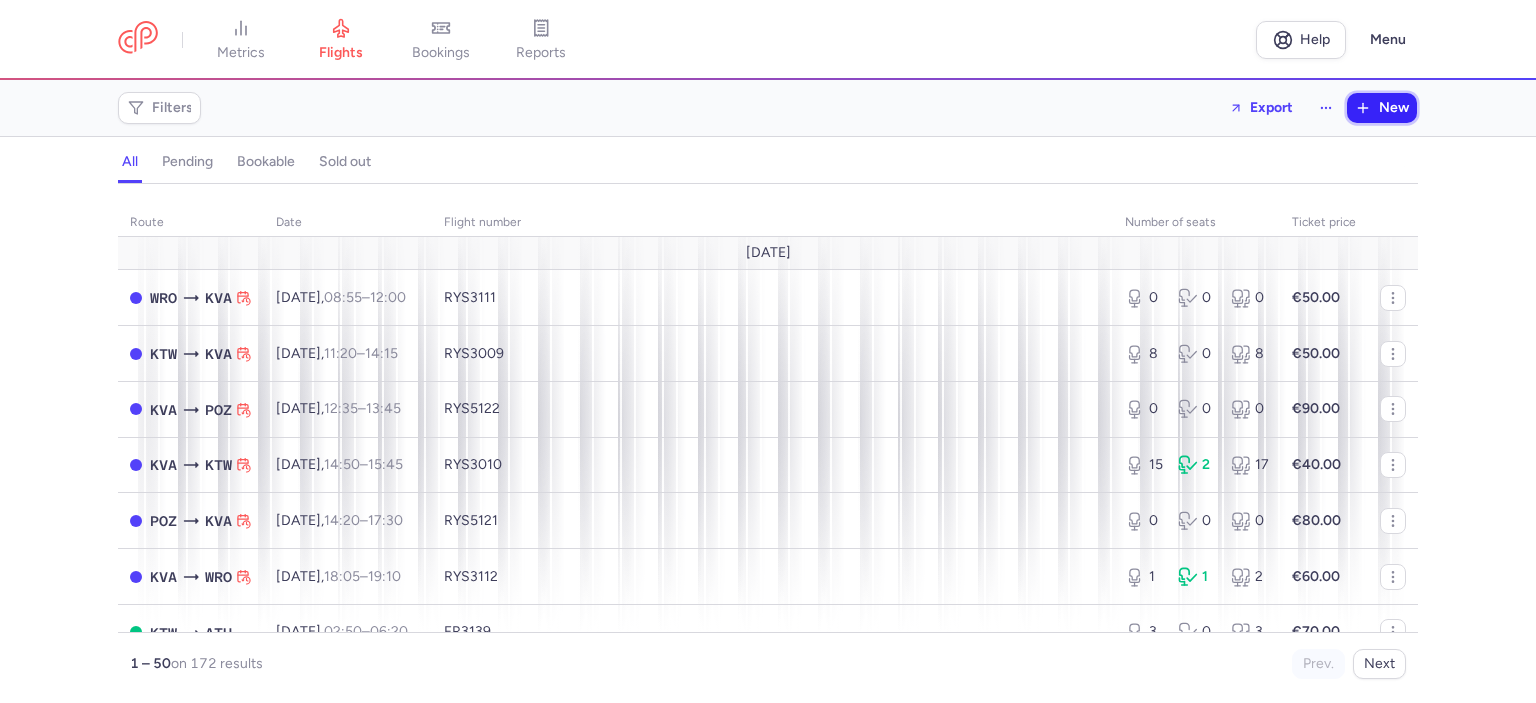 click on "New" at bounding box center (1382, 108) 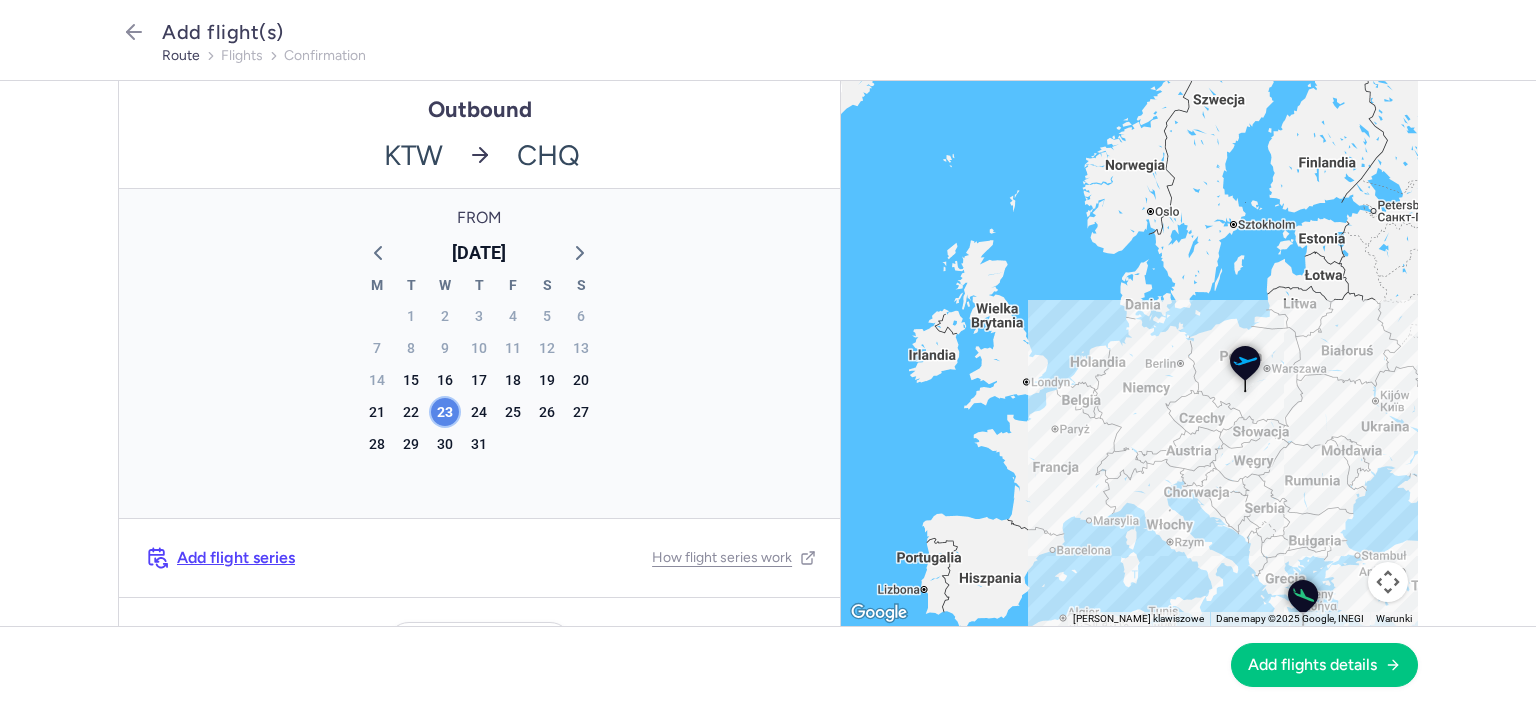 click on "23" 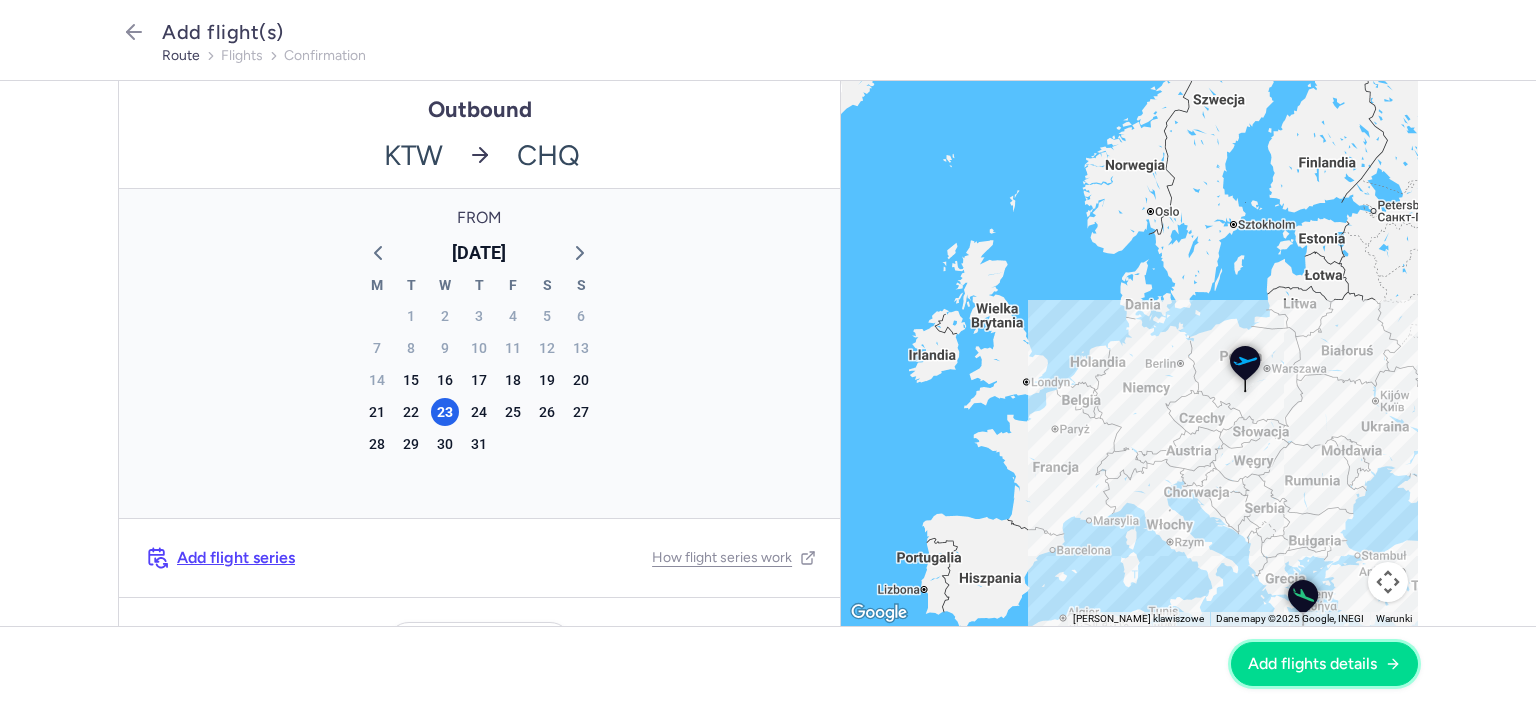 click on "Add flights details" at bounding box center [1312, 664] 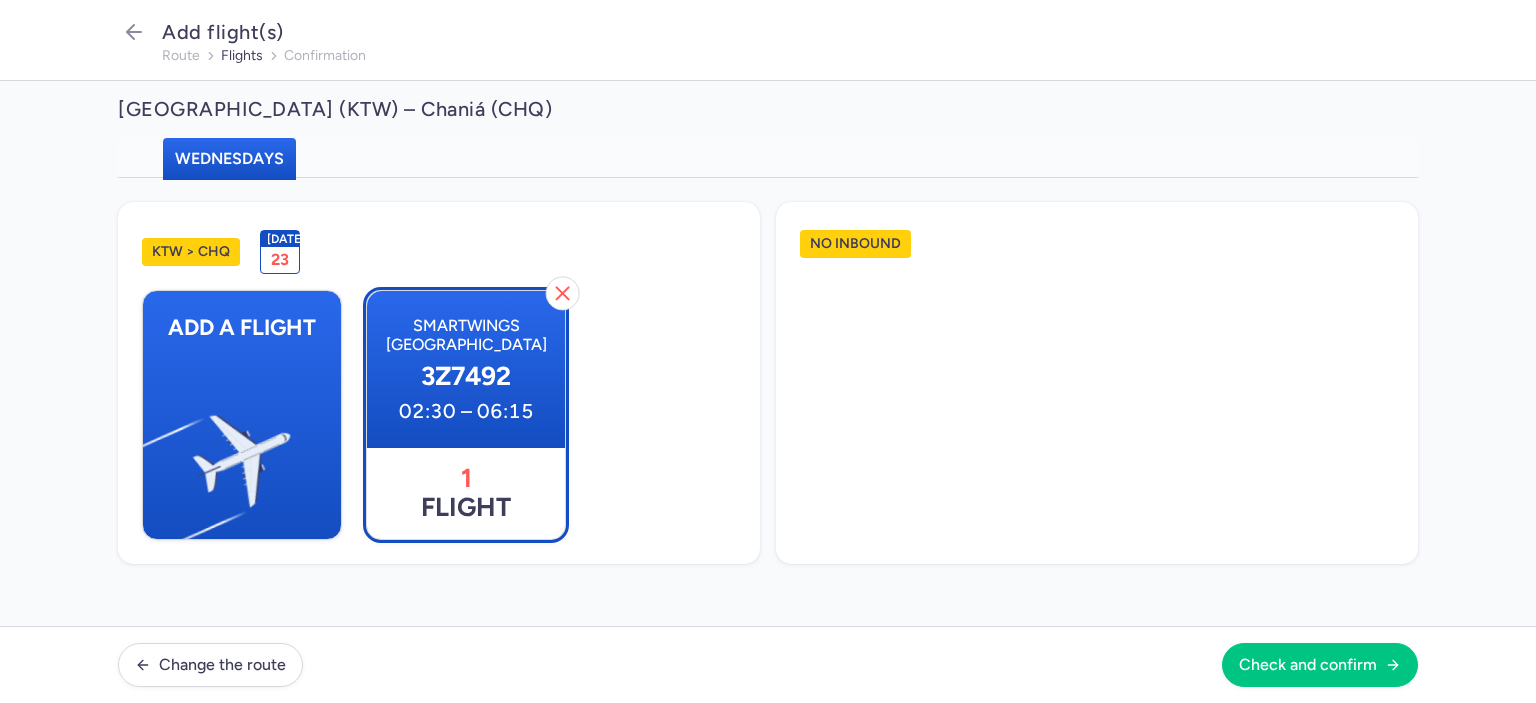 click on "Smartwings [GEOGRAPHIC_DATA] 3Z7492  02:30 – 06:15" at bounding box center (466, 369) 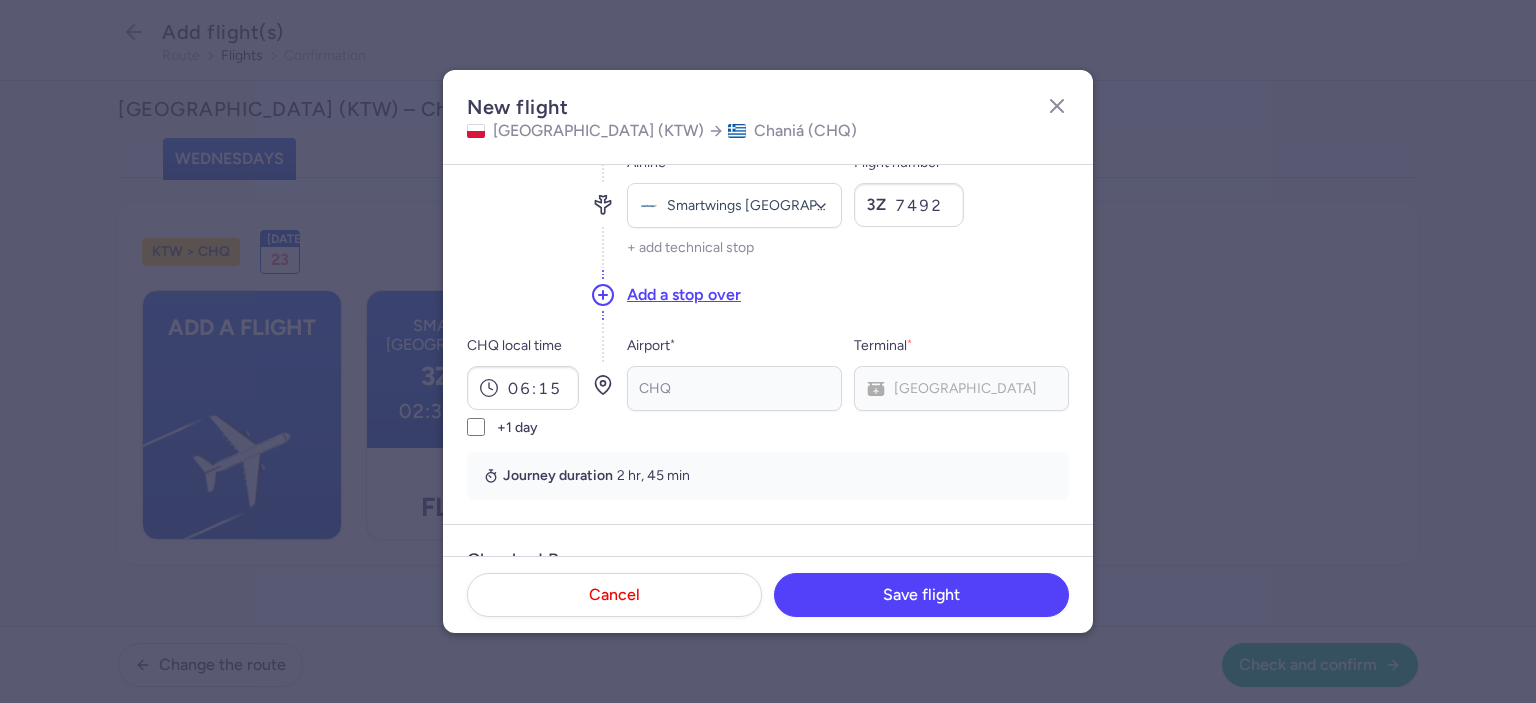 scroll, scrollTop: 160, scrollLeft: 0, axis: vertical 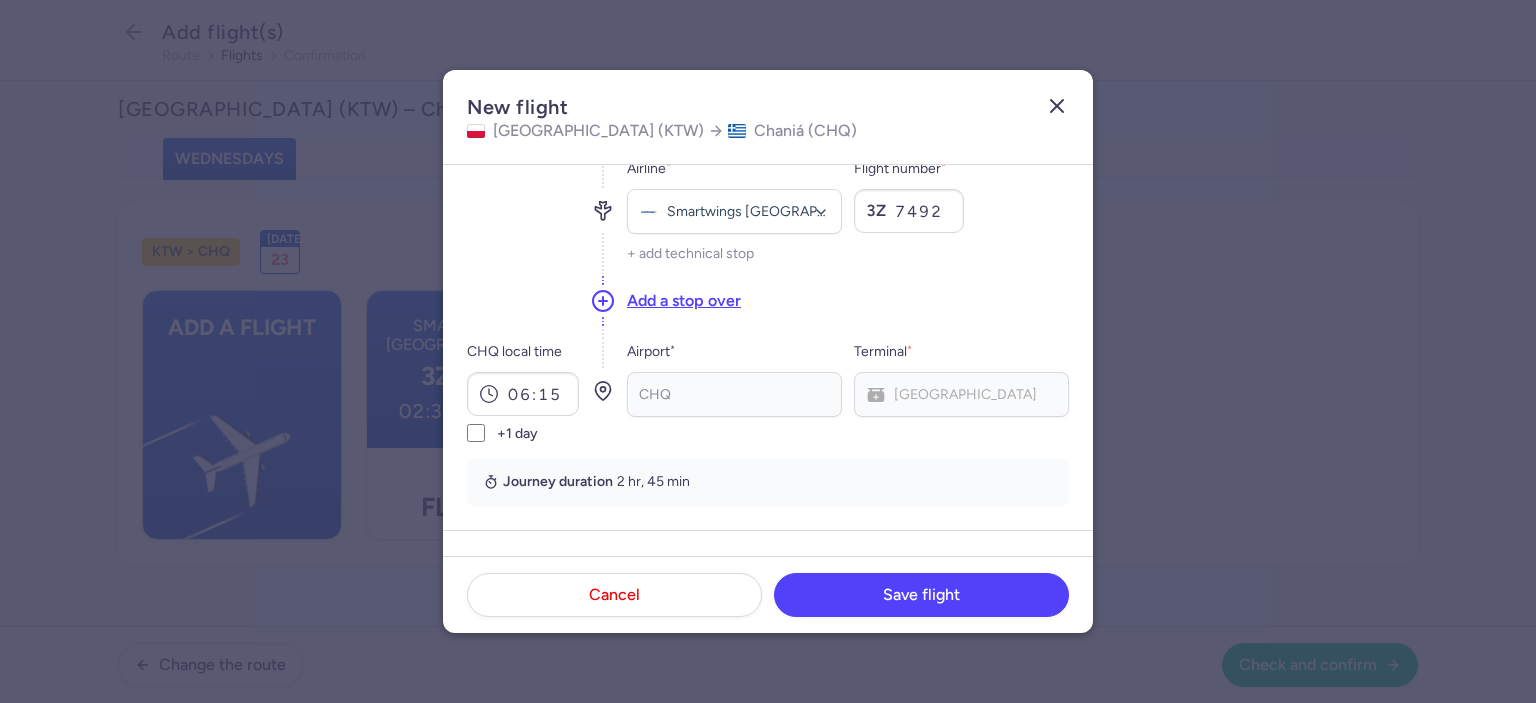 click 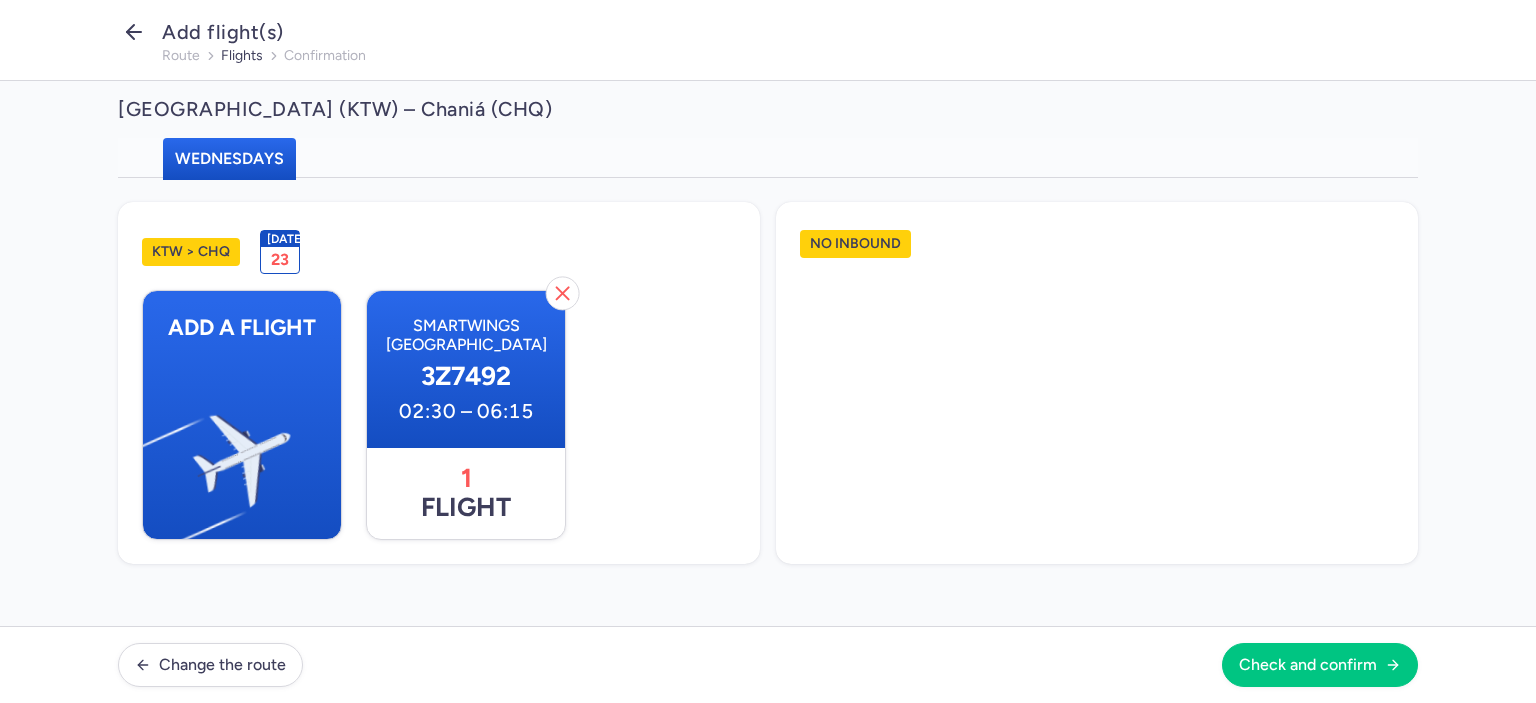 click 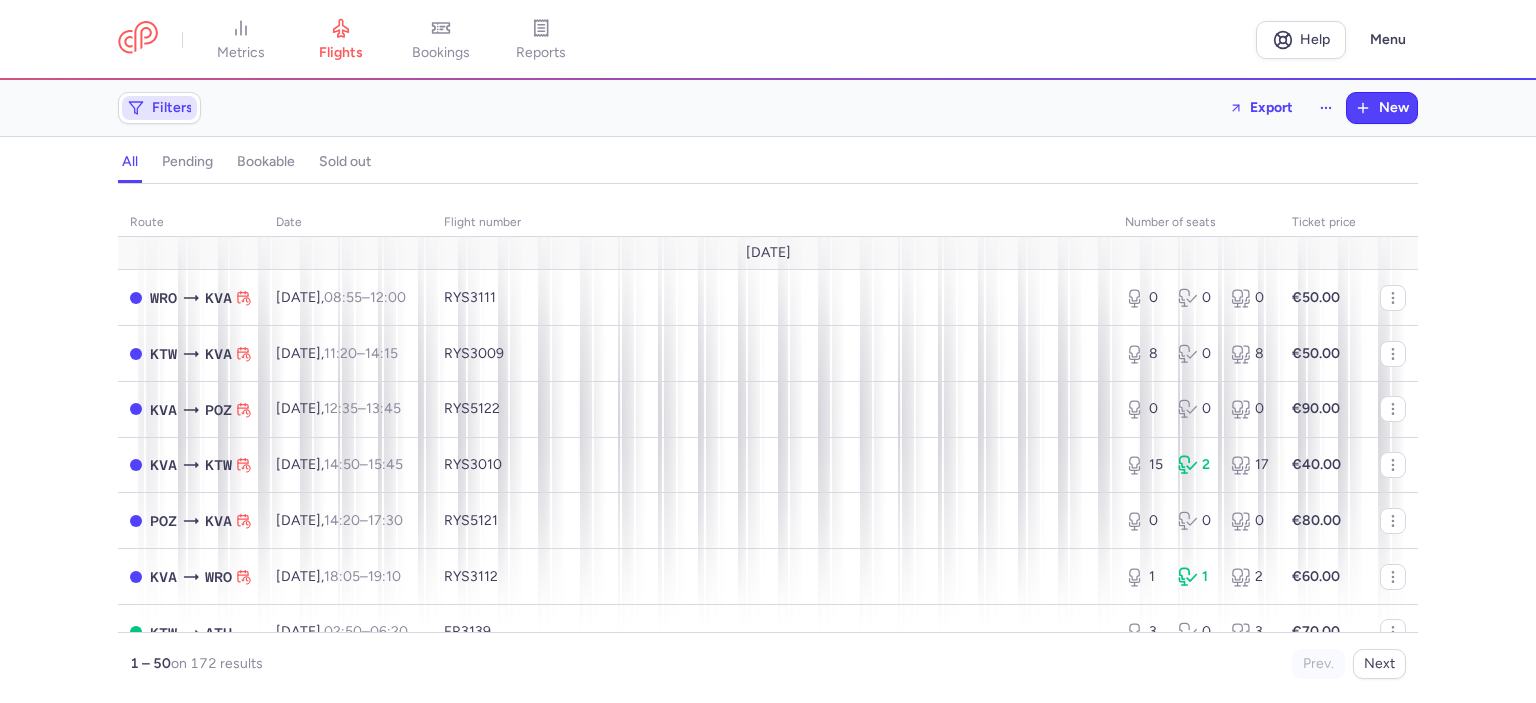 click on "Filters" 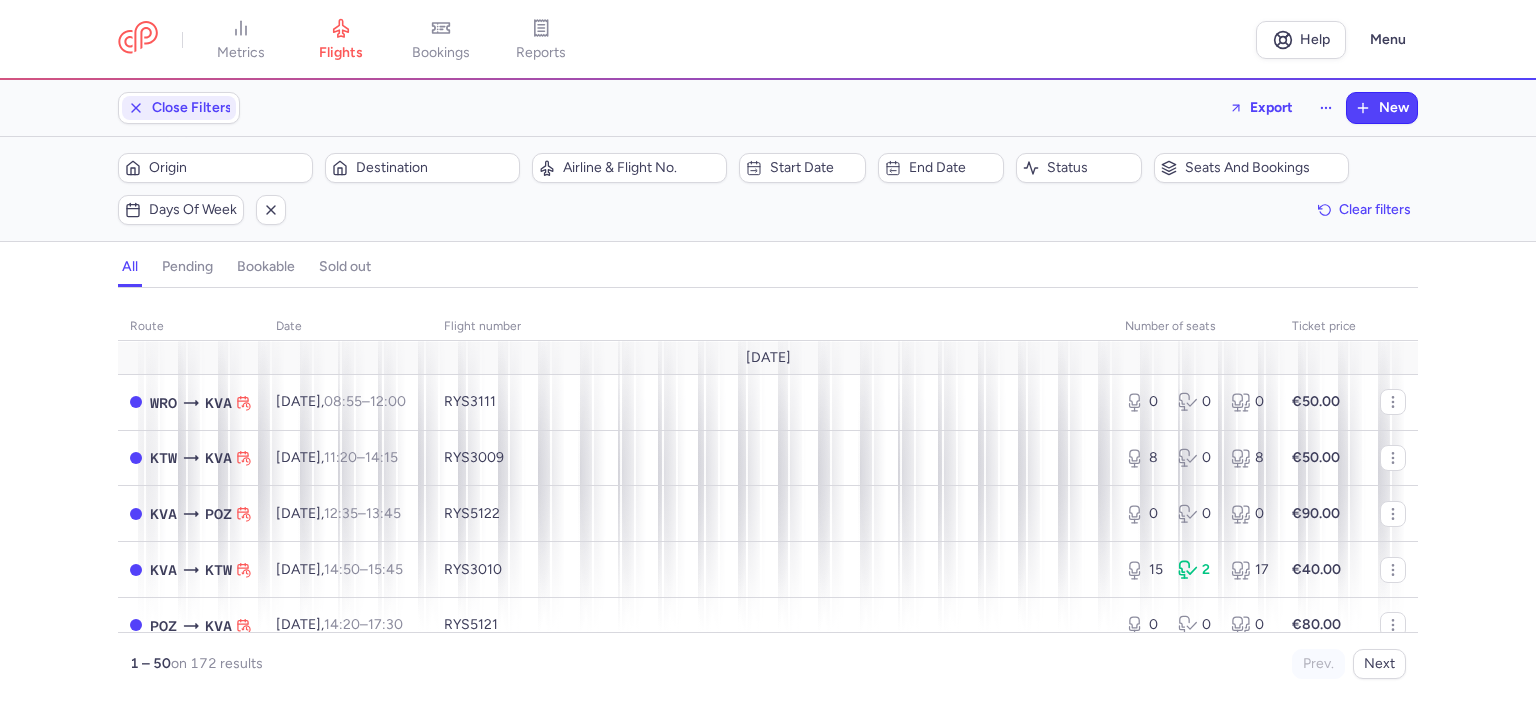 scroll, scrollTop: 0, scrollLeft: 0, axis: both 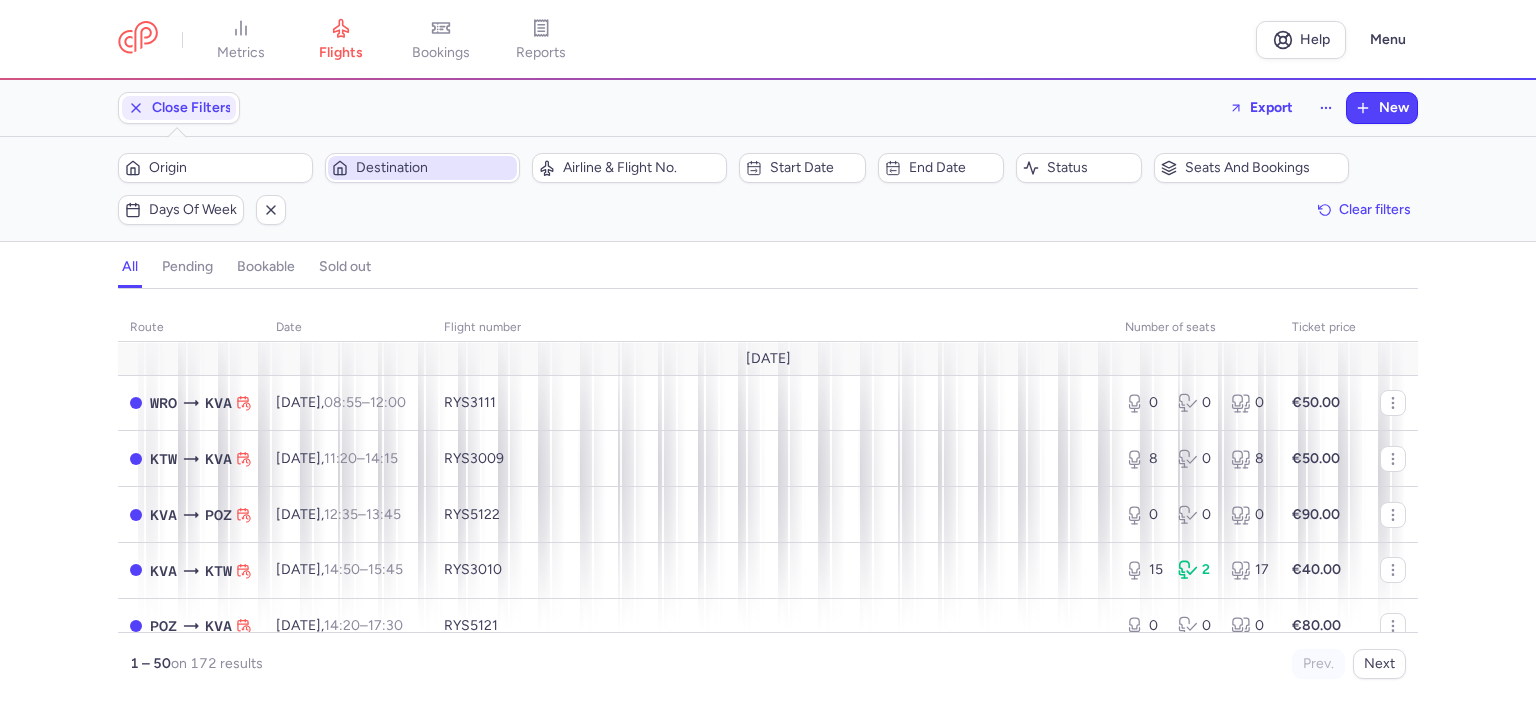 click on "Destination" at bounding box center [434, 168] 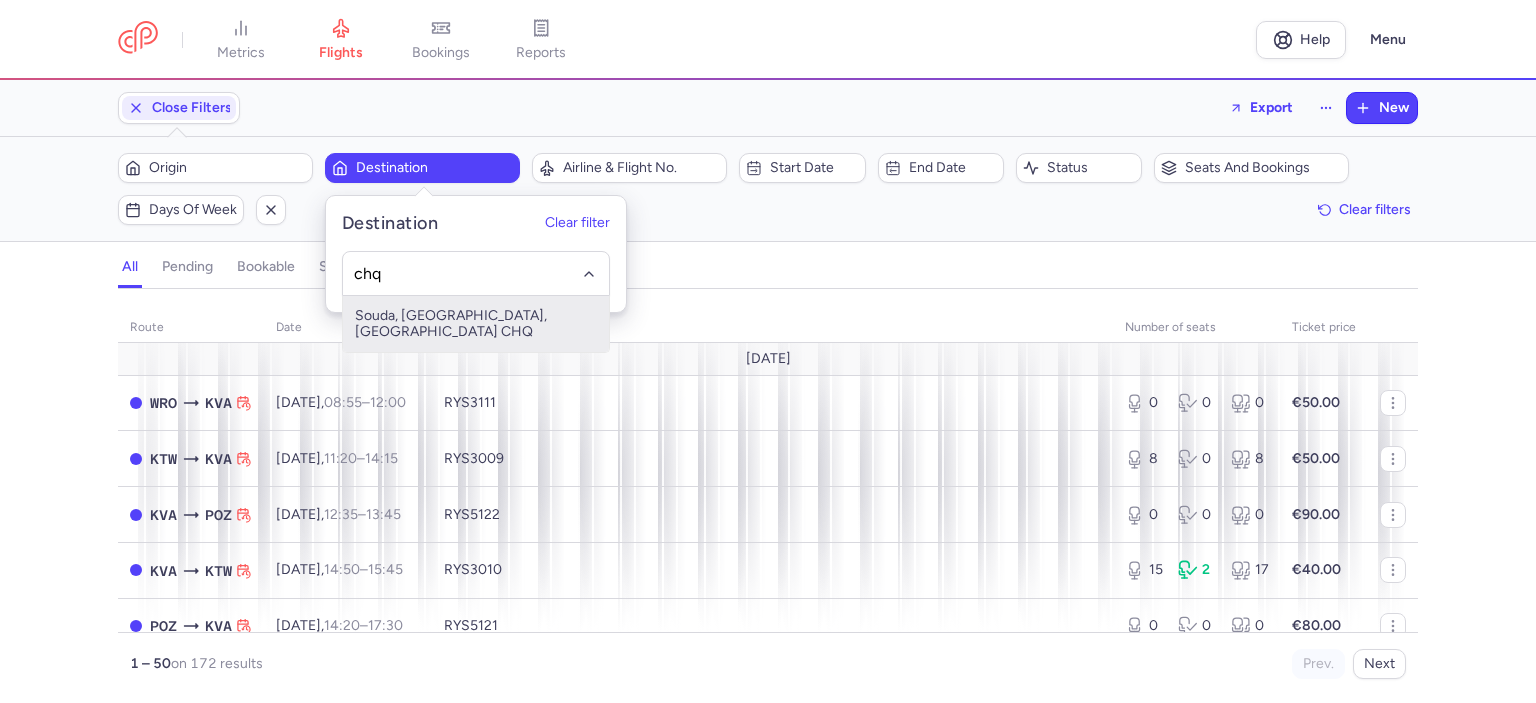 click on "Souda, [GEOGRAPHIC_DATA], [GEOGRAPHIC_DATA] CHQ" at bounding box center (476, 324) 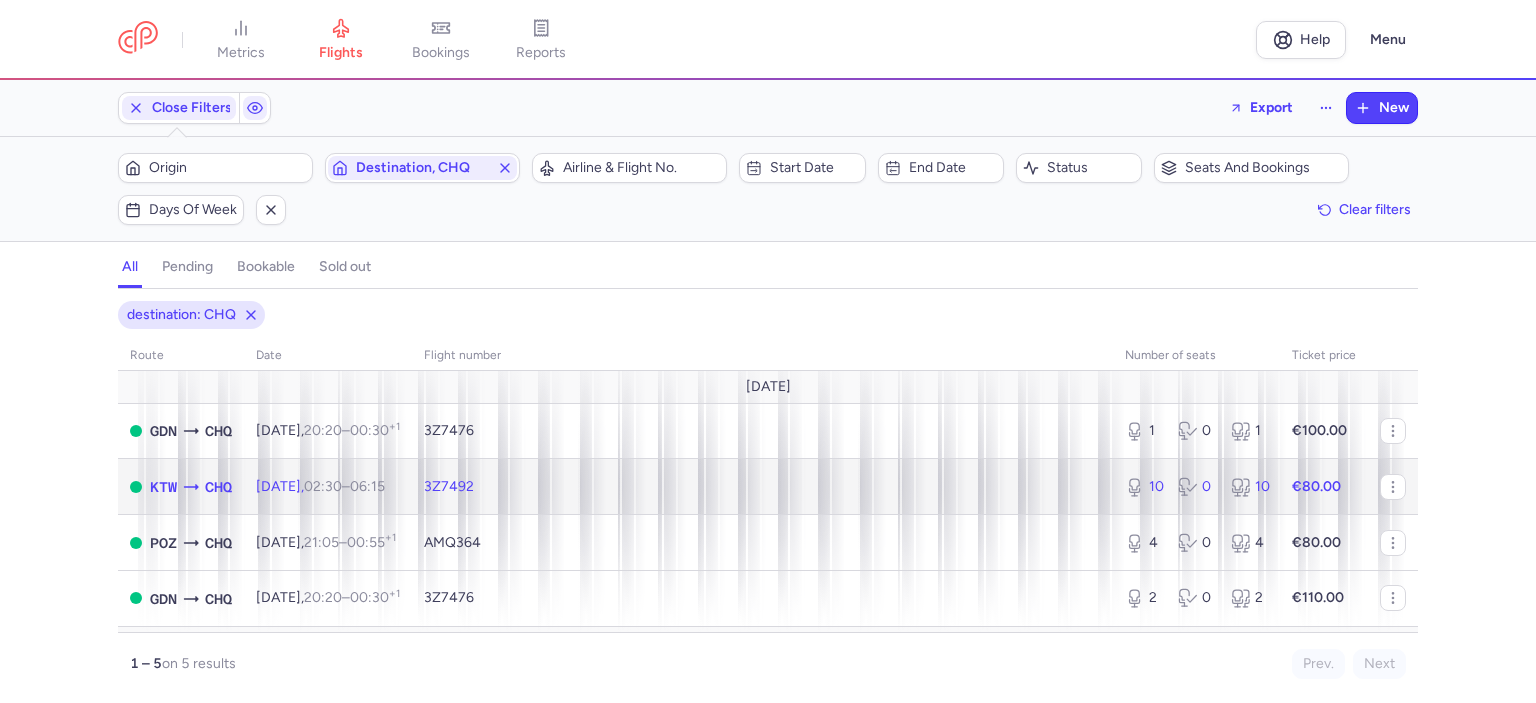 click on "3Z7492" 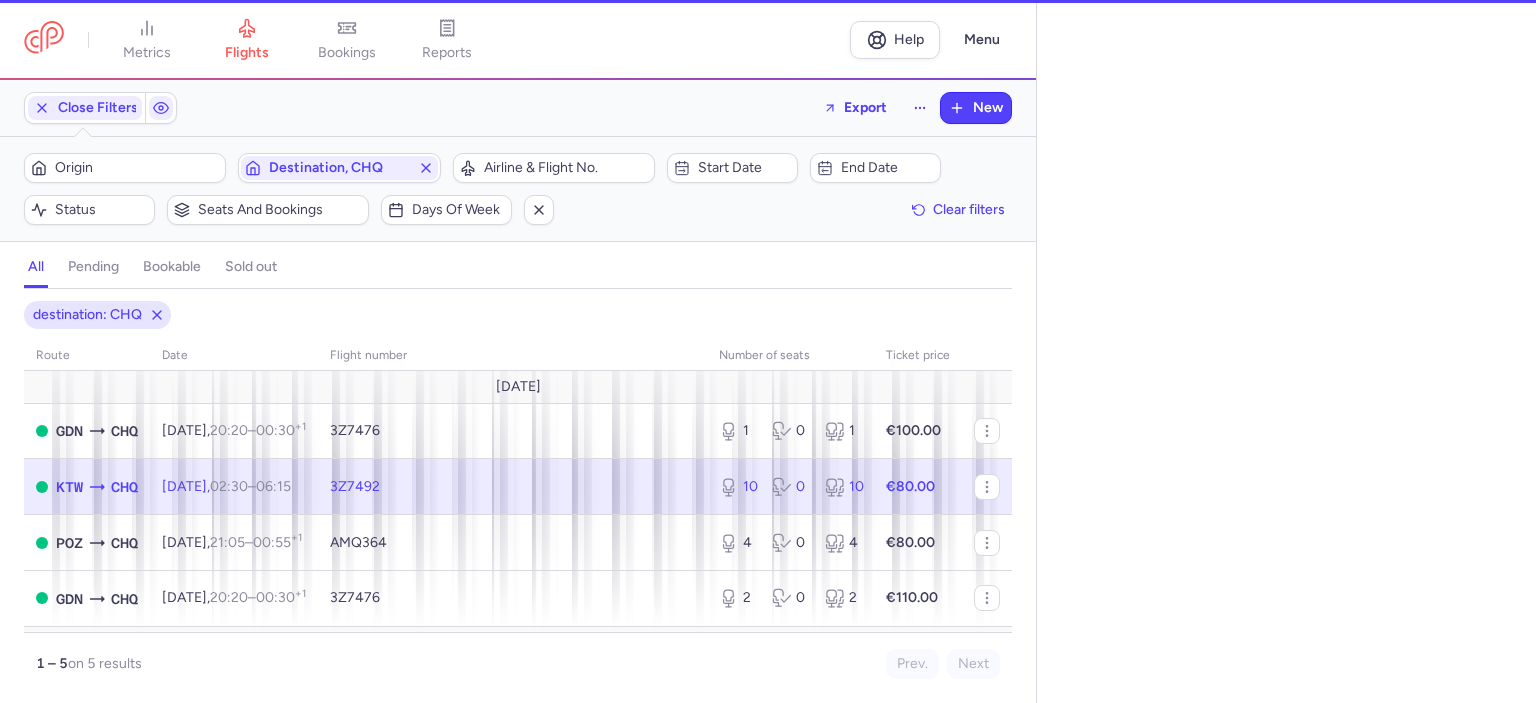 select on "days" 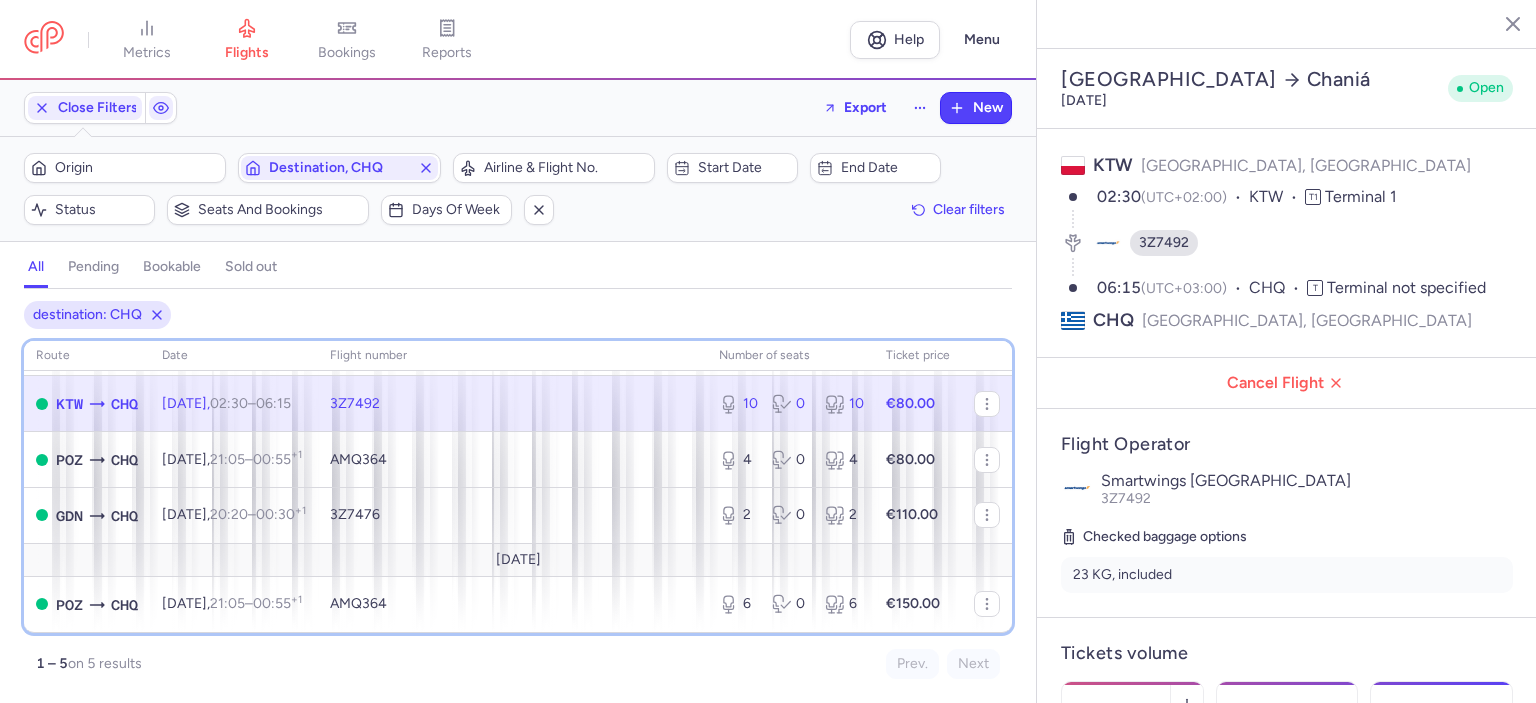 scroll, scrollTop: 0, scrollLeft: 0, axis: both 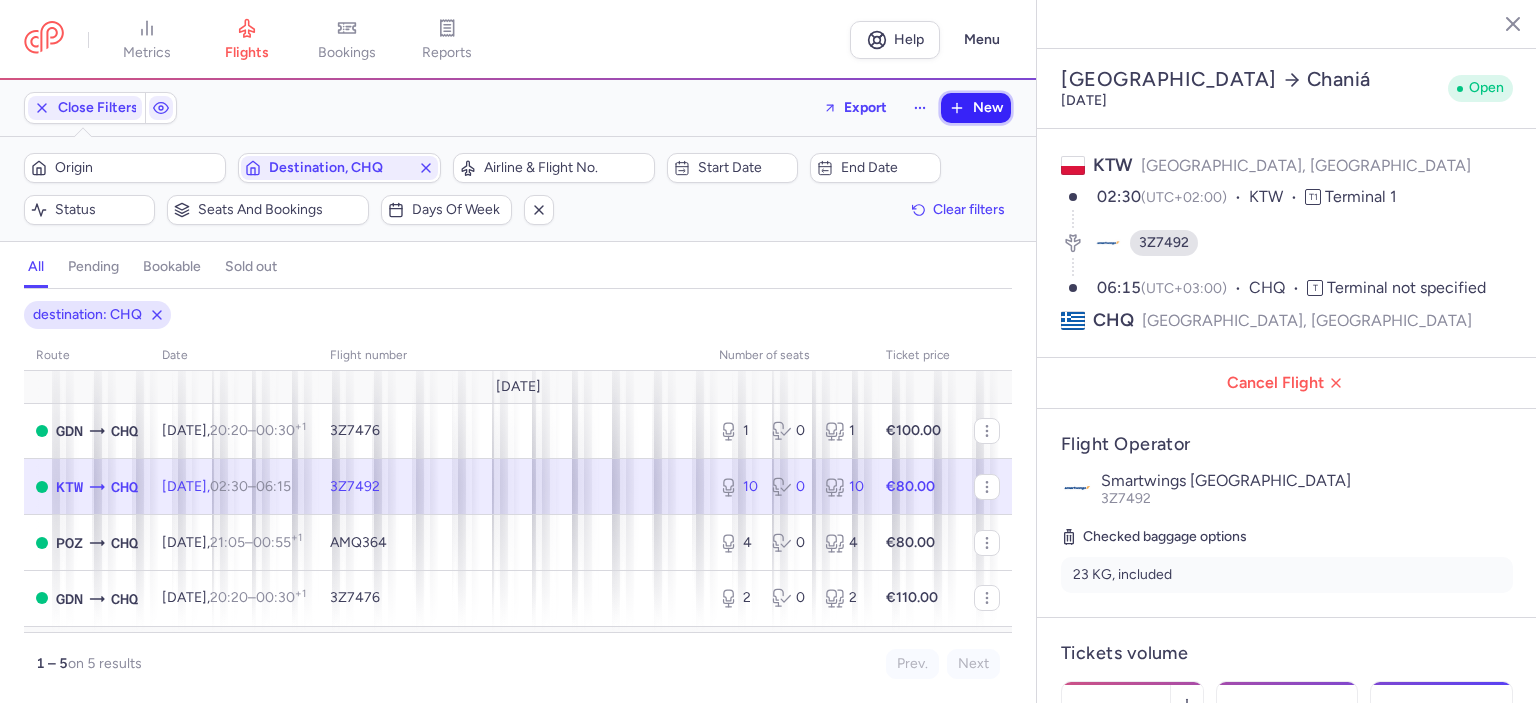 click on "New" at bounding box center (988, 108) 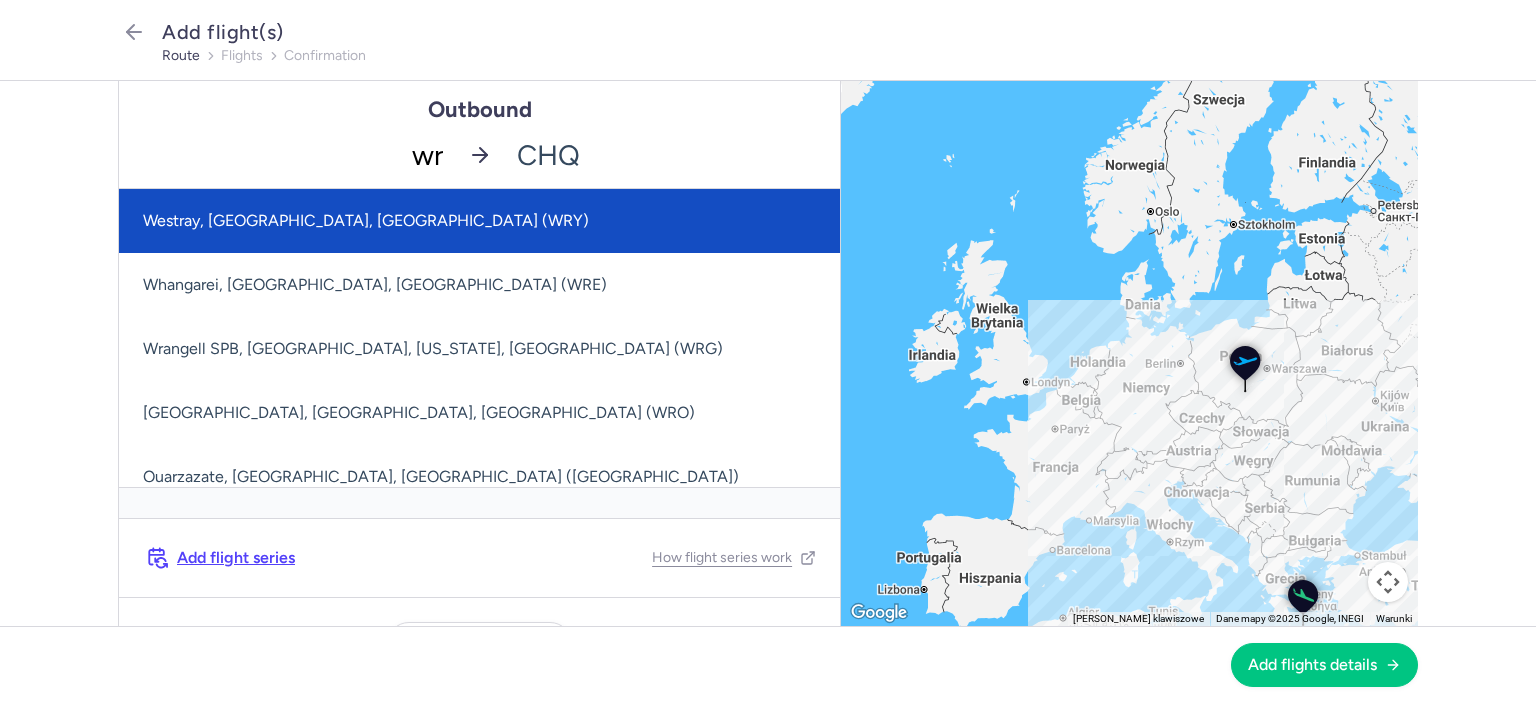 type on "wro" 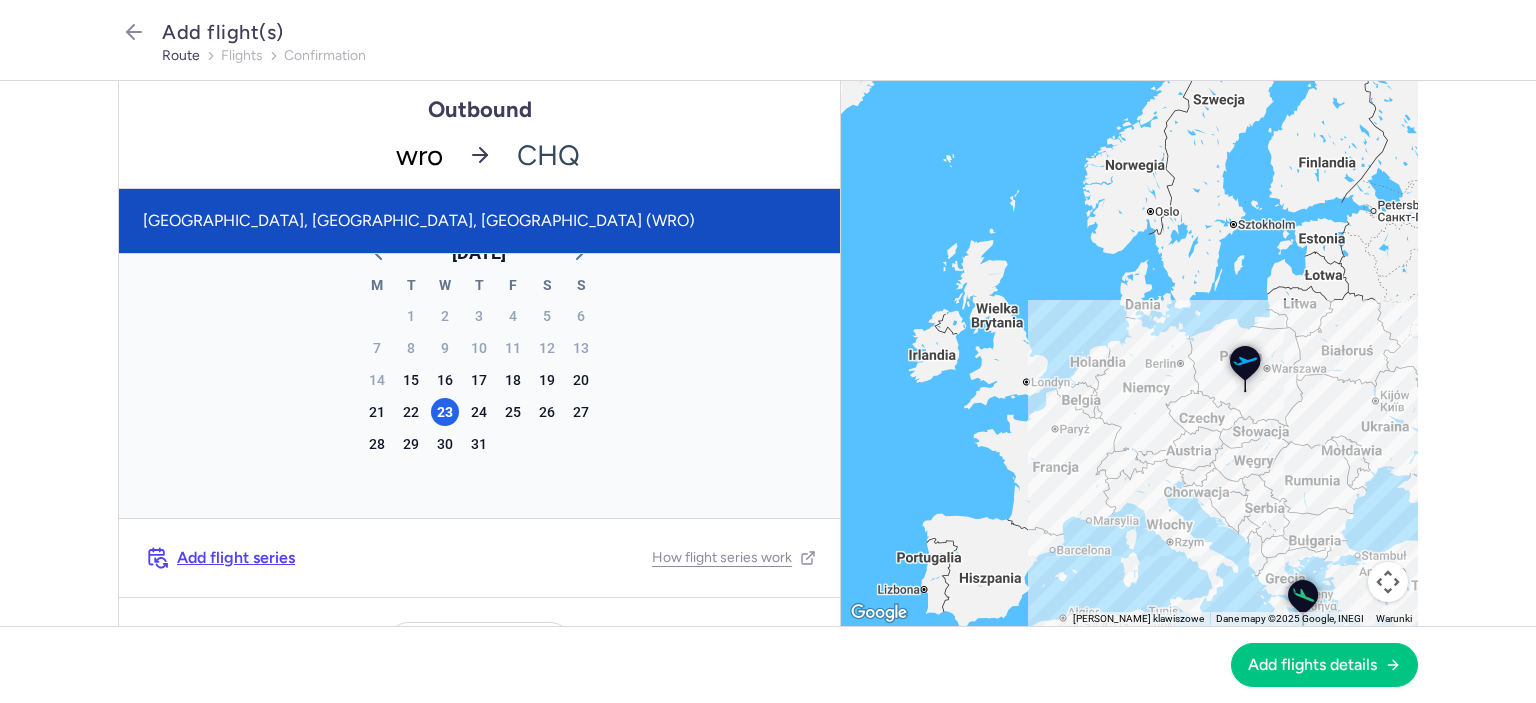 click on "[GEOGRAPHIC_DATA], [GEOGRAPHIC_DATA], [GEOGRAPHIC_DATA] (WRO)" 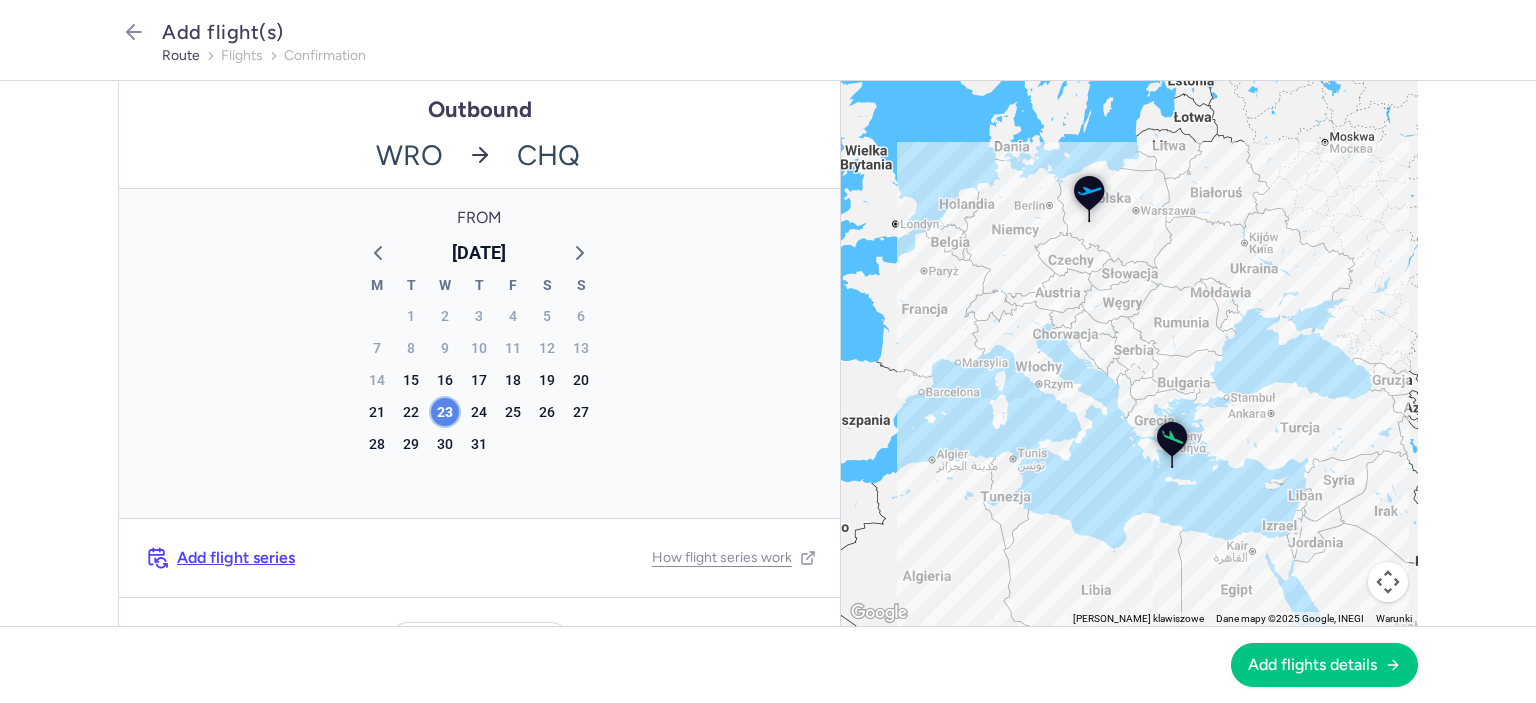 click on "23" 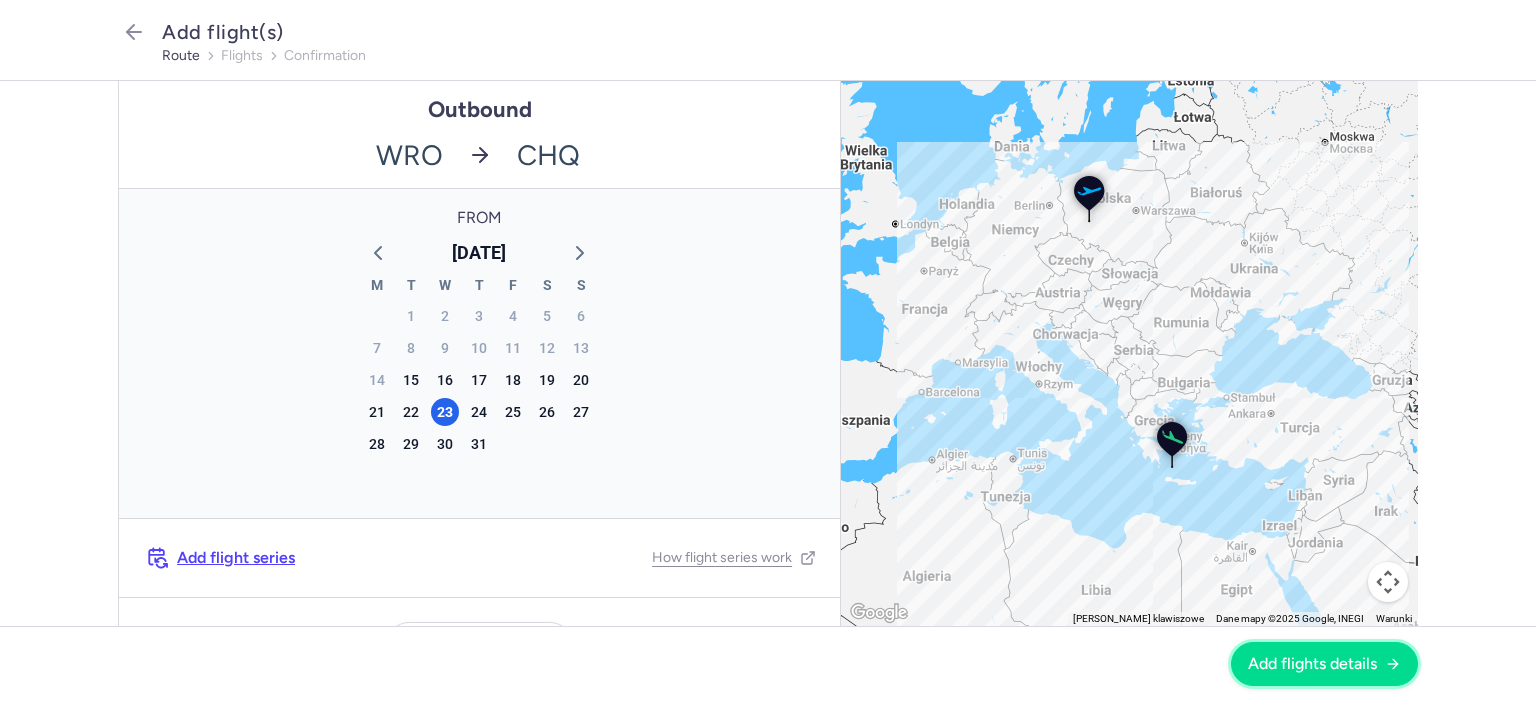 click on "Add flights details" at bounding box center [1312, 664] 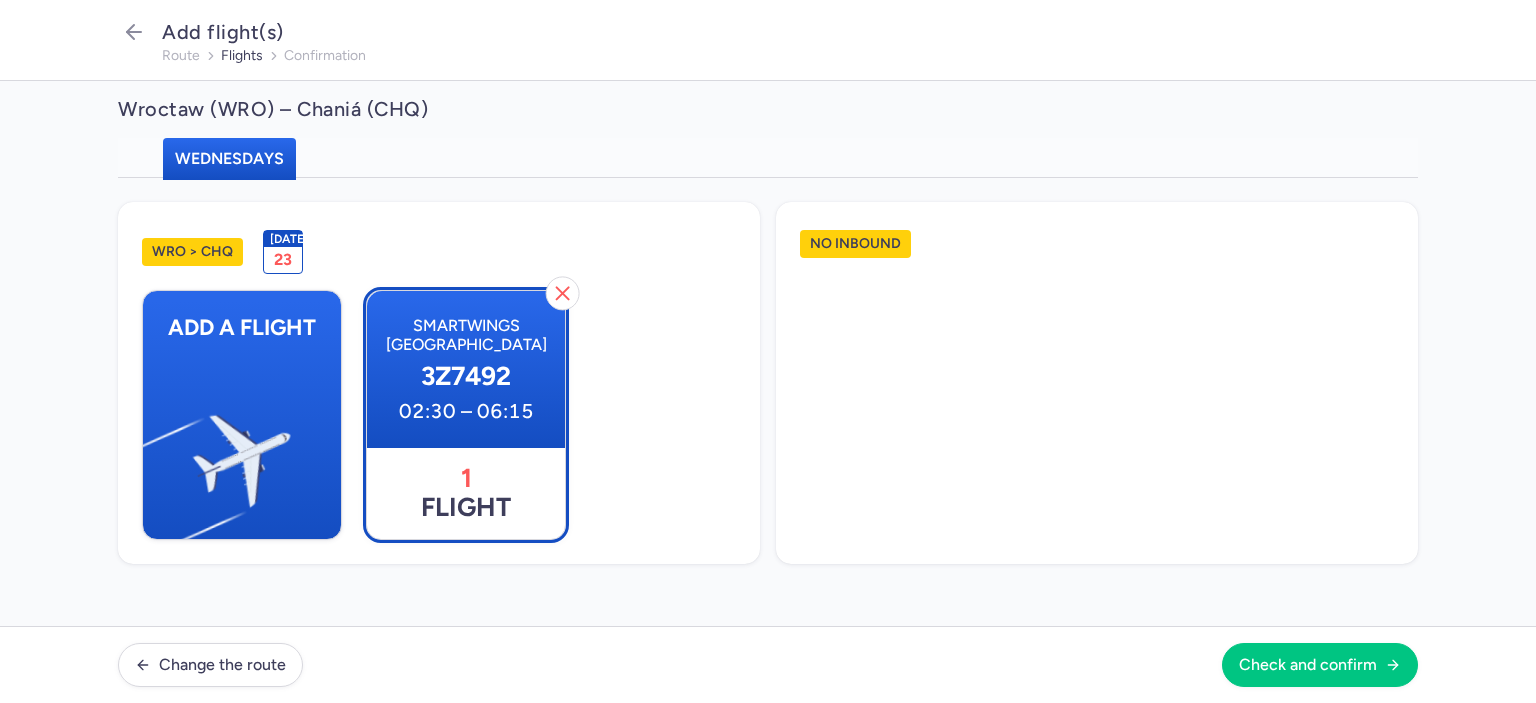 click on "3Z7492" at bounding box center (466, 377) 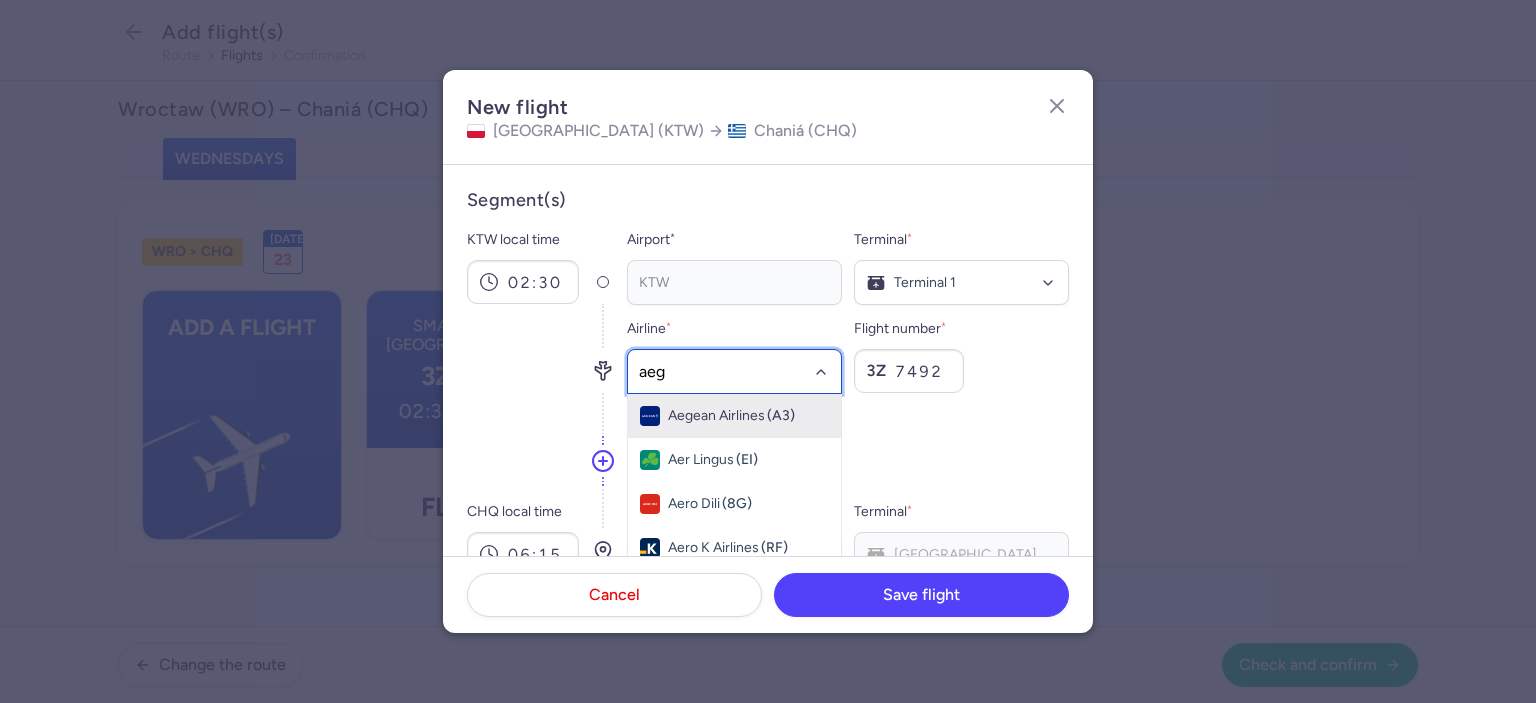 type on "aege" 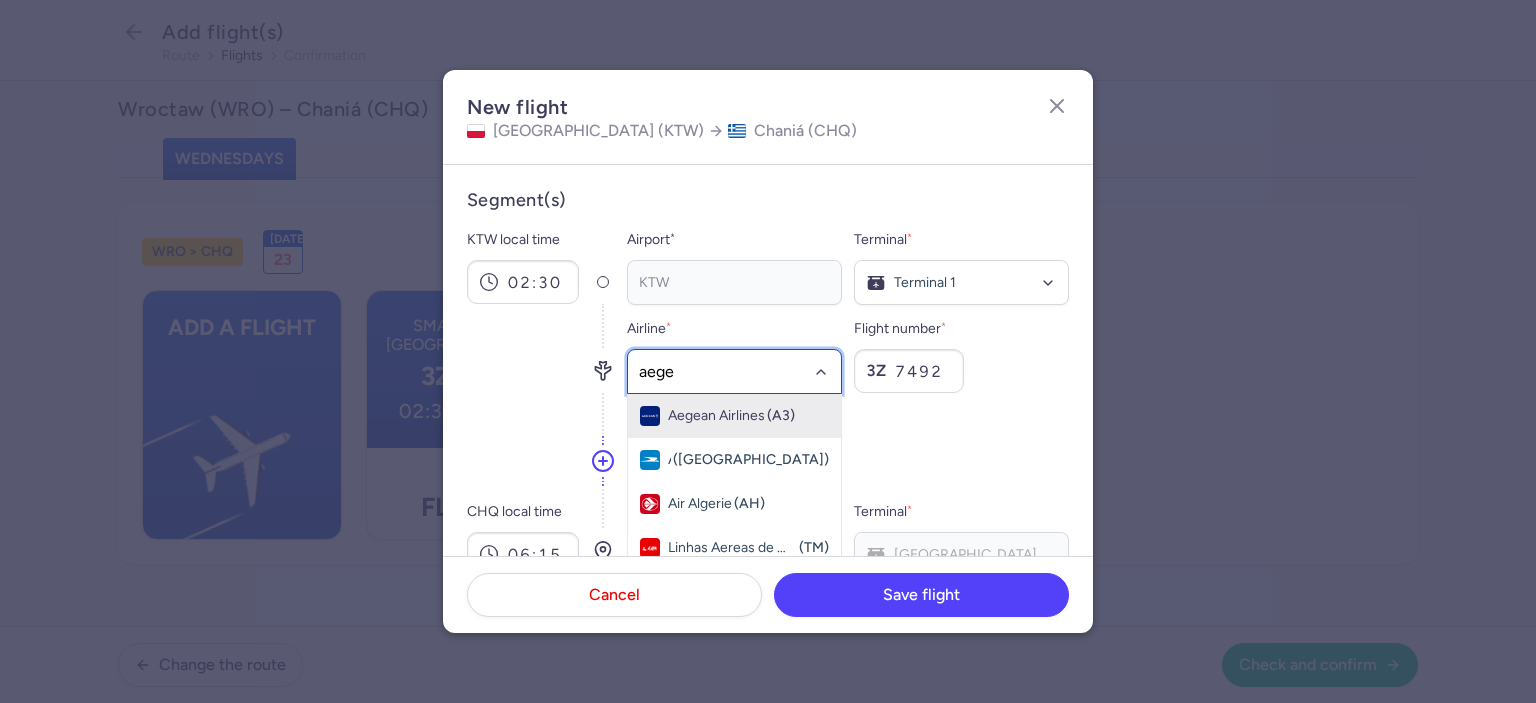 click on "(A3)" at bounding box center [781, 416] 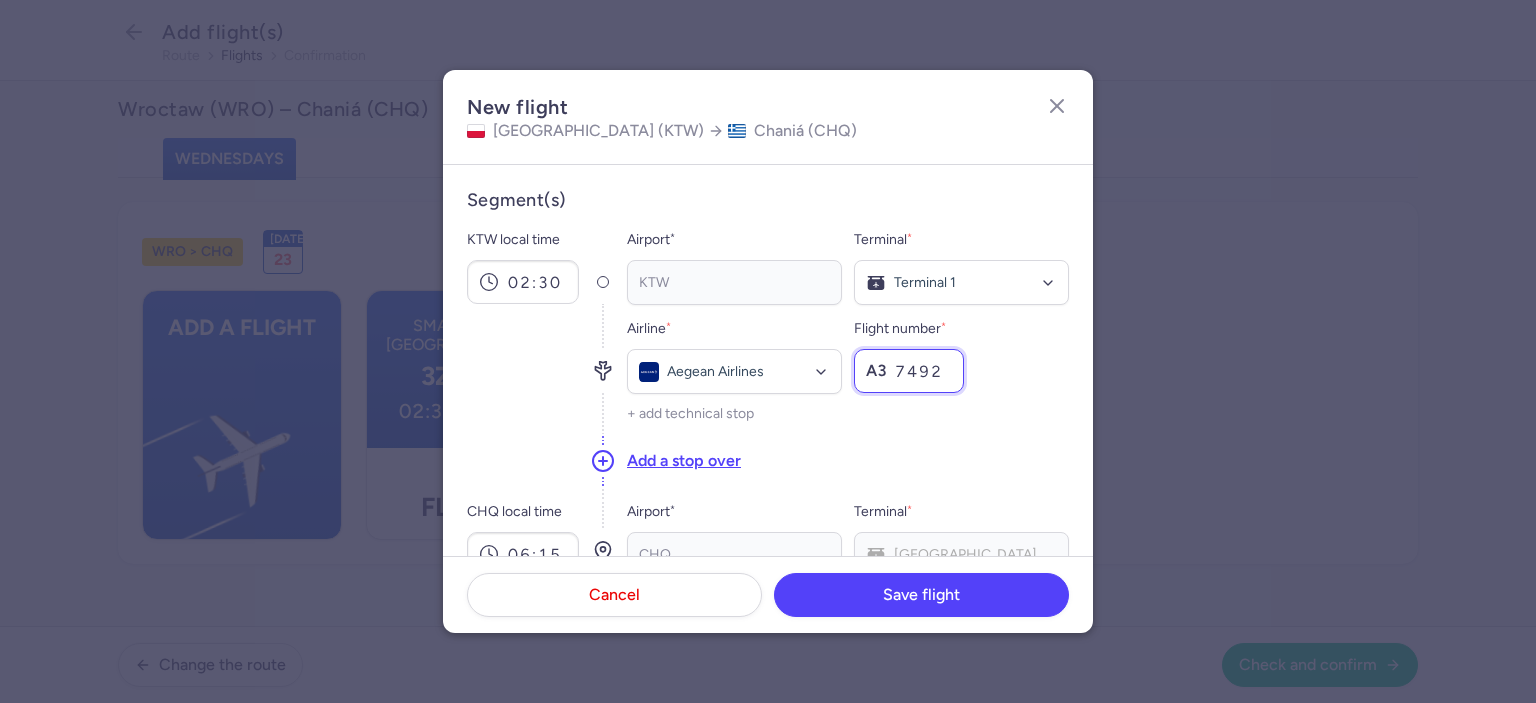 drag, startPoint x: 934, startPoint y: 370, endPoint x: 884, endPoint y: 371, distance: 50.01 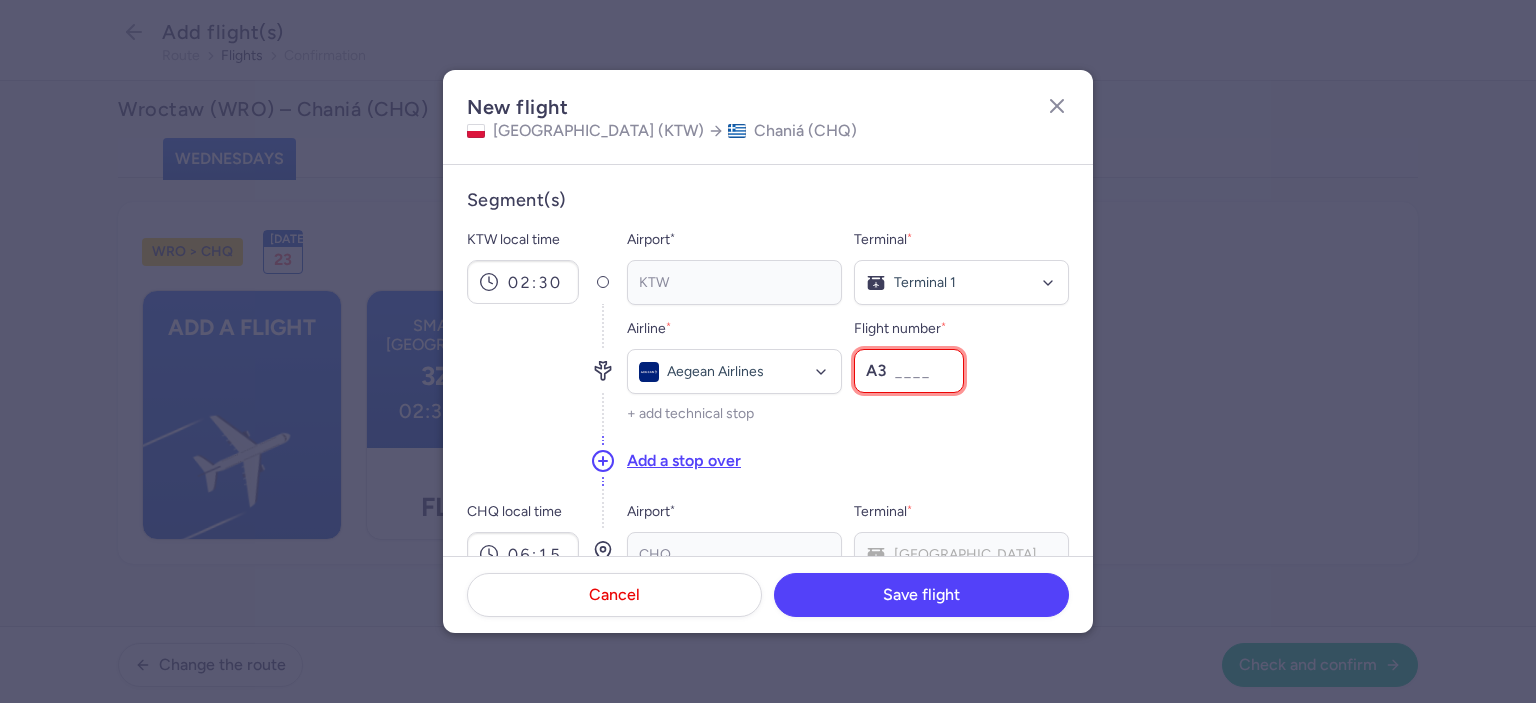 paste on "4561" 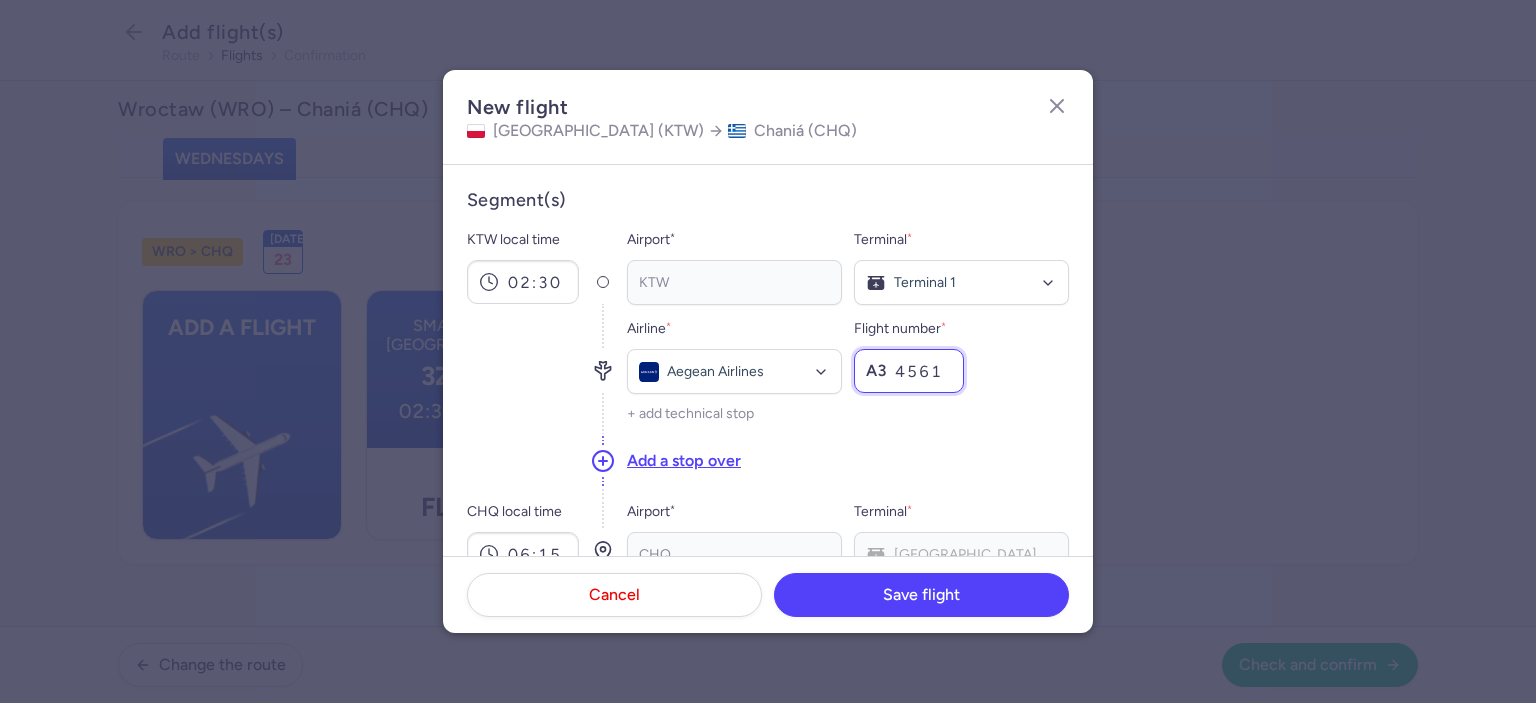 type on "4561" 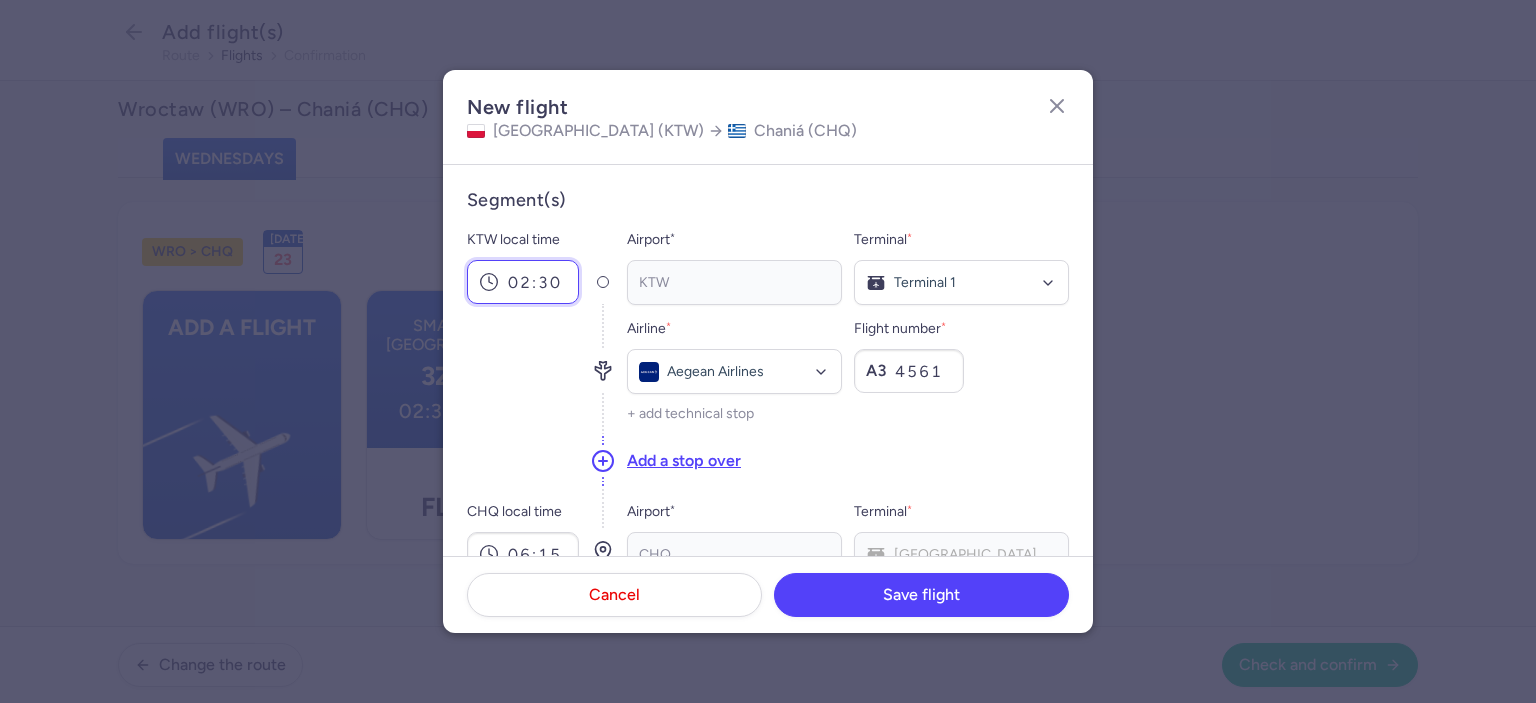 drag, startPoint x: 560, startPoint y: 280, endPoint x: 402, endPoint y: 277, distance: 158.02847 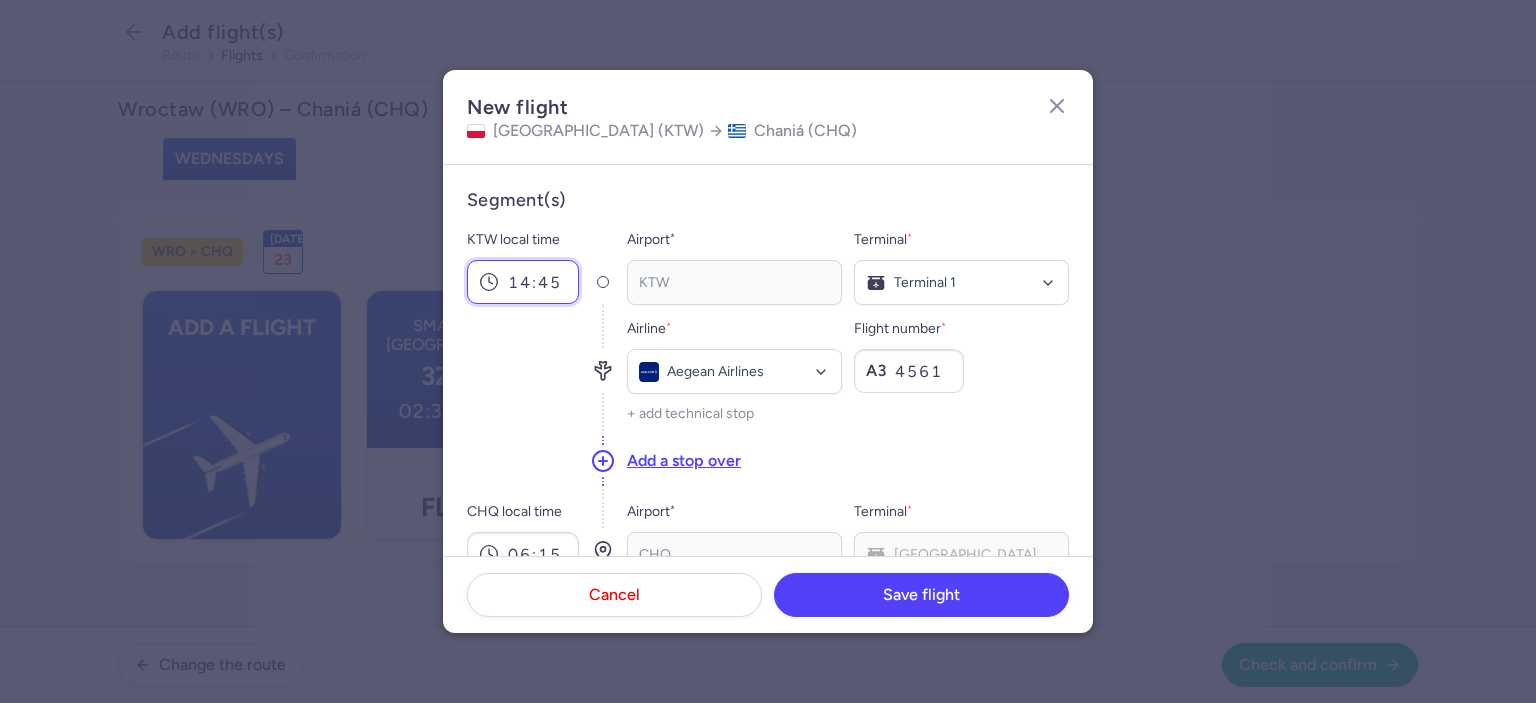type on "14:45" 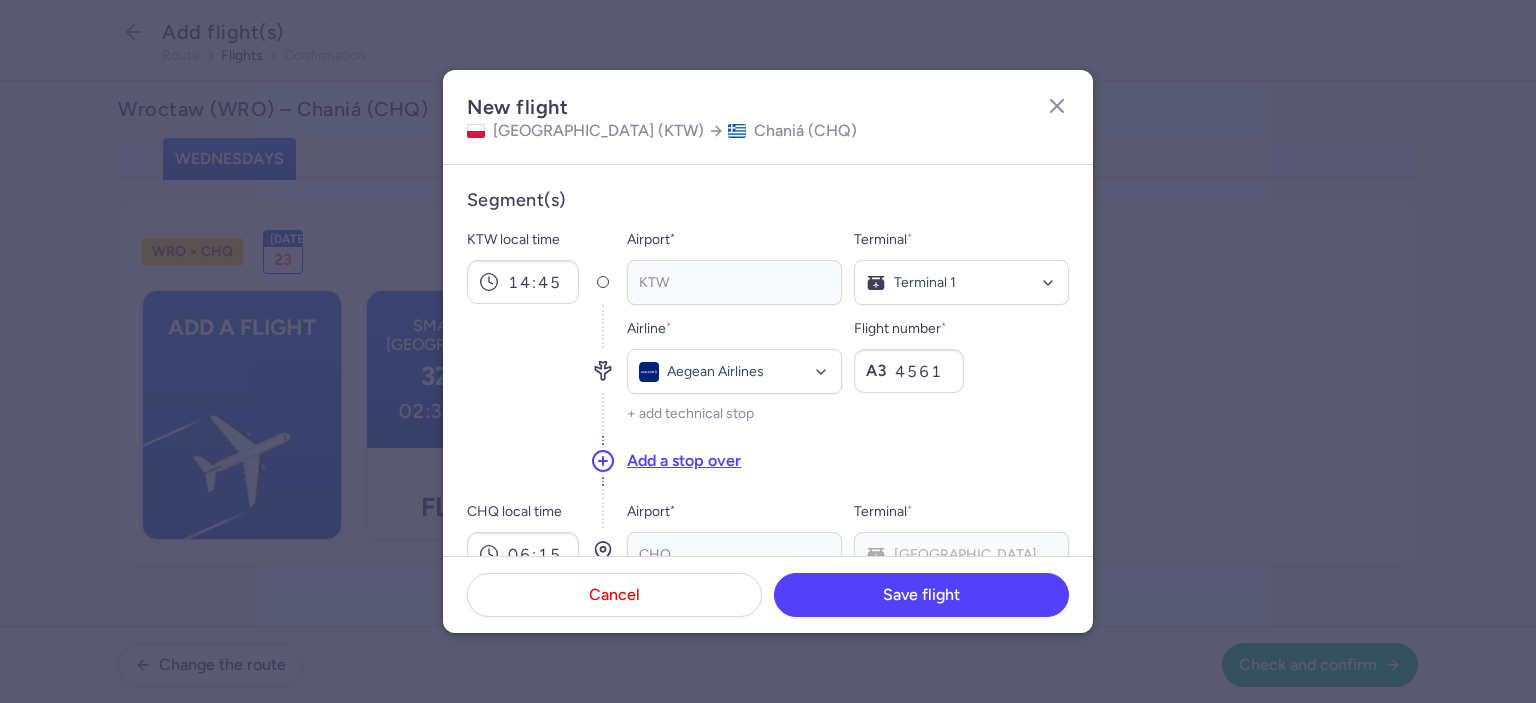 drag, startPoint x: 408, startPoint y: 369, endPoint x: 449, endPoint y: 383, distance: 43.32436 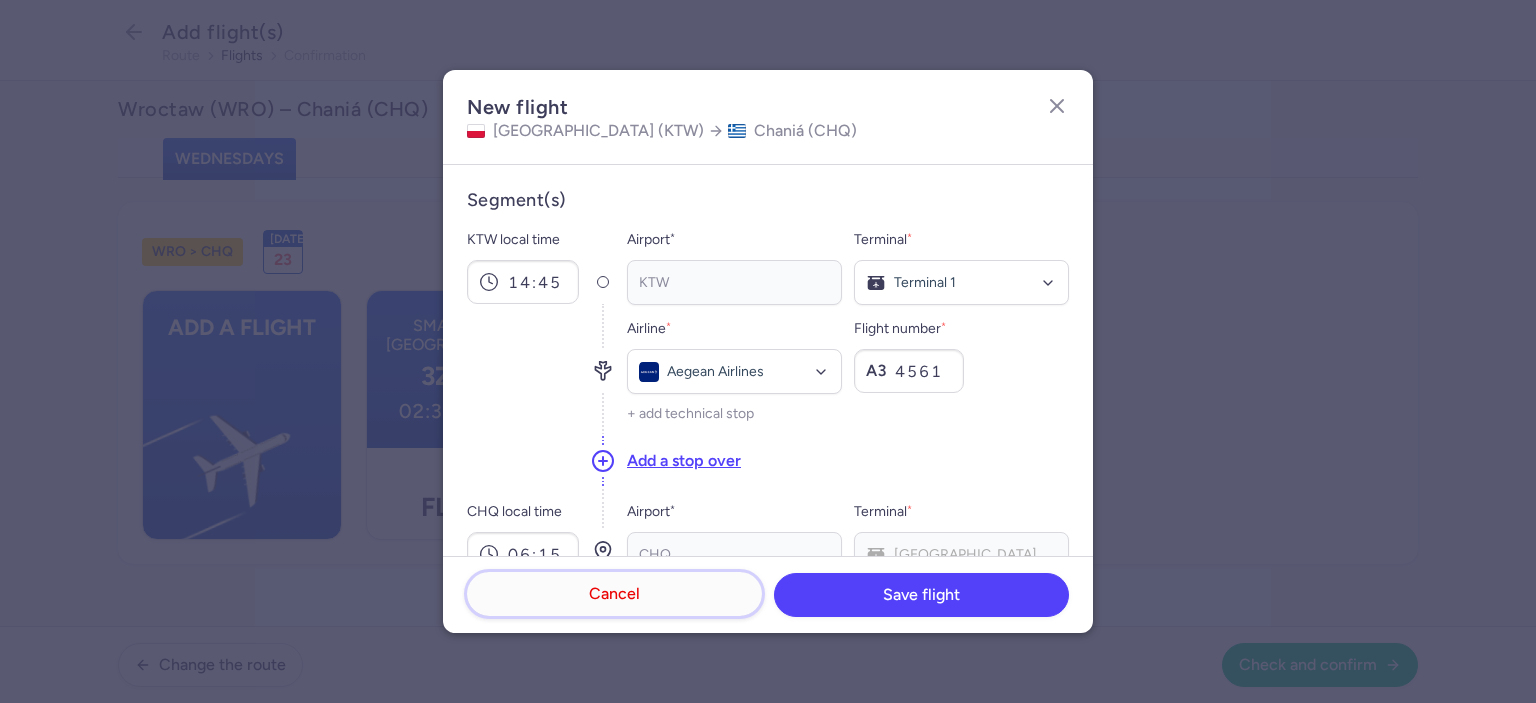 click on "Cancel" at bounding box center [614, 594] 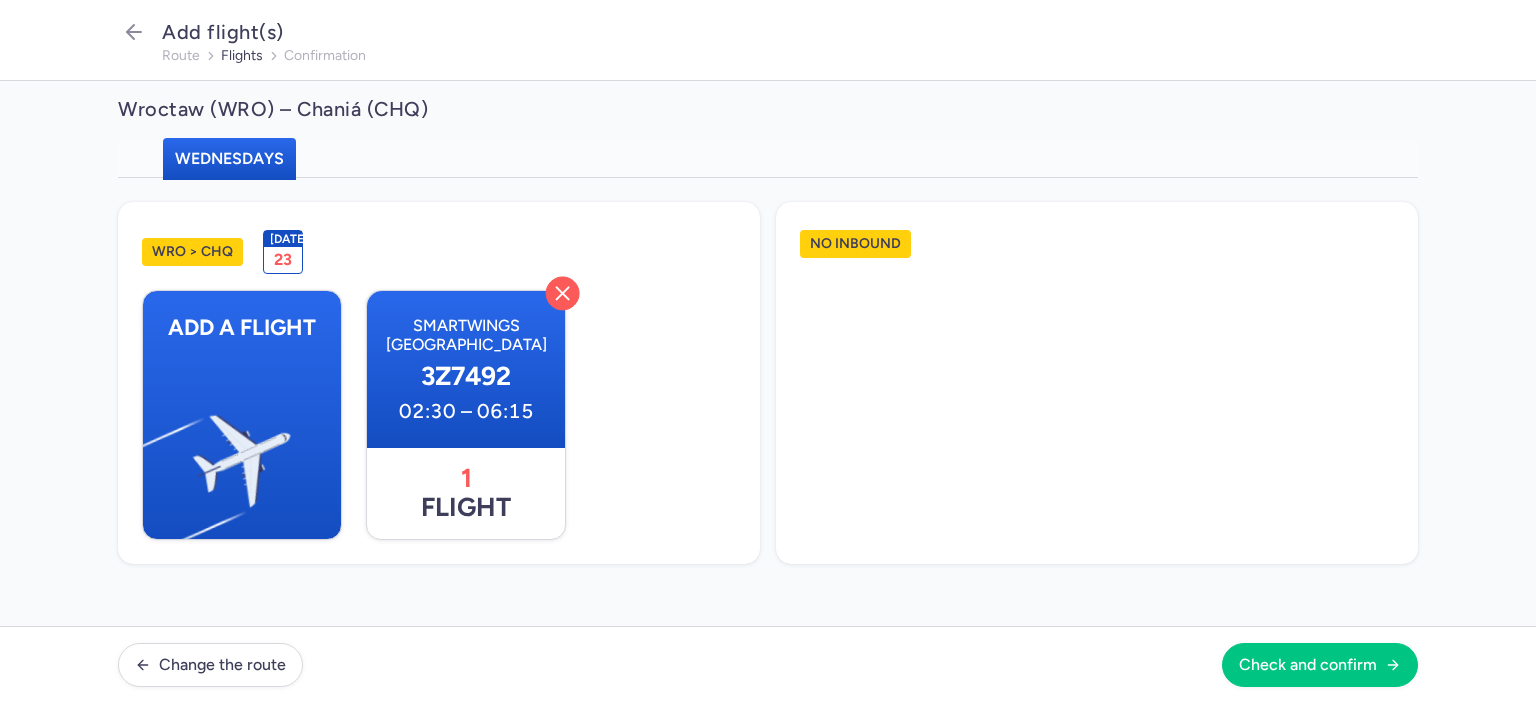 click 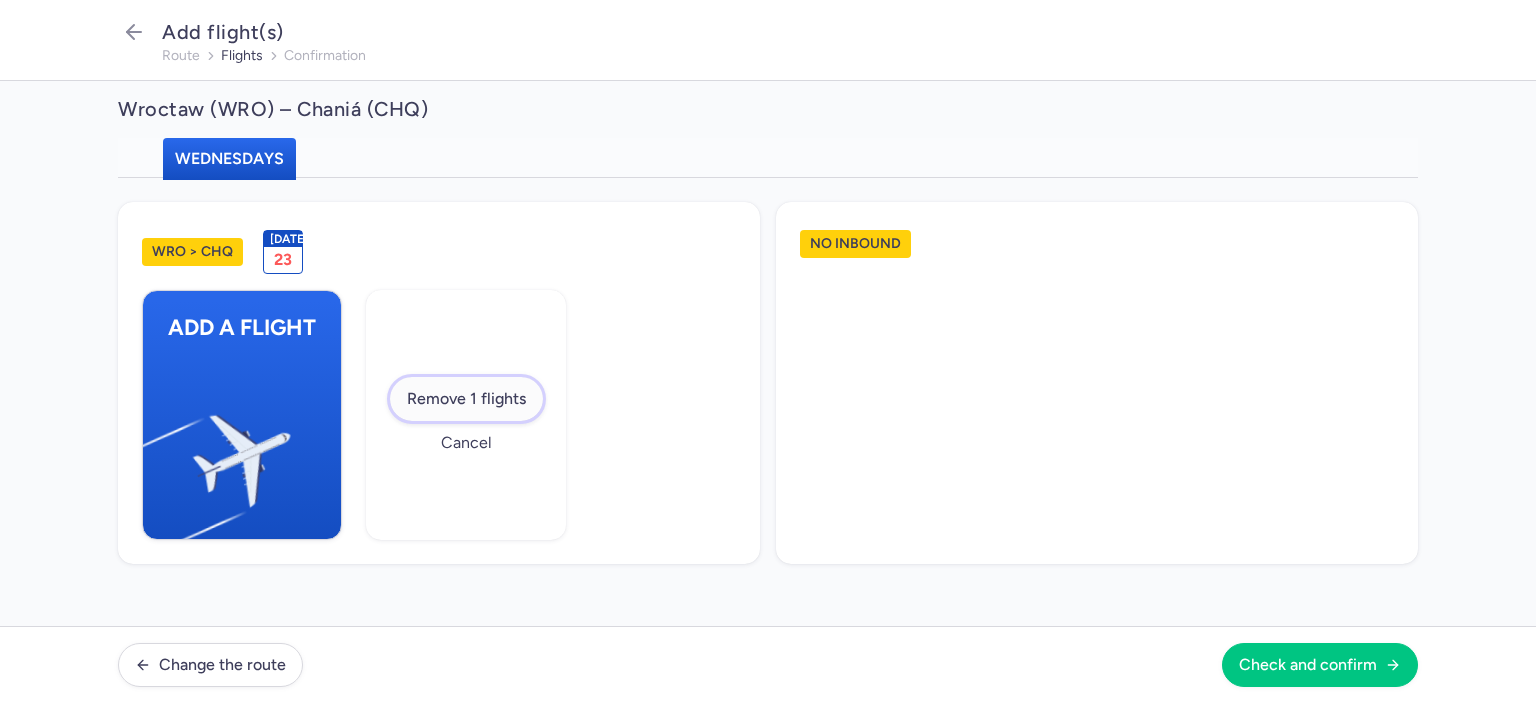 click on "Remove 1 flights" at bounding box center [466, 399] 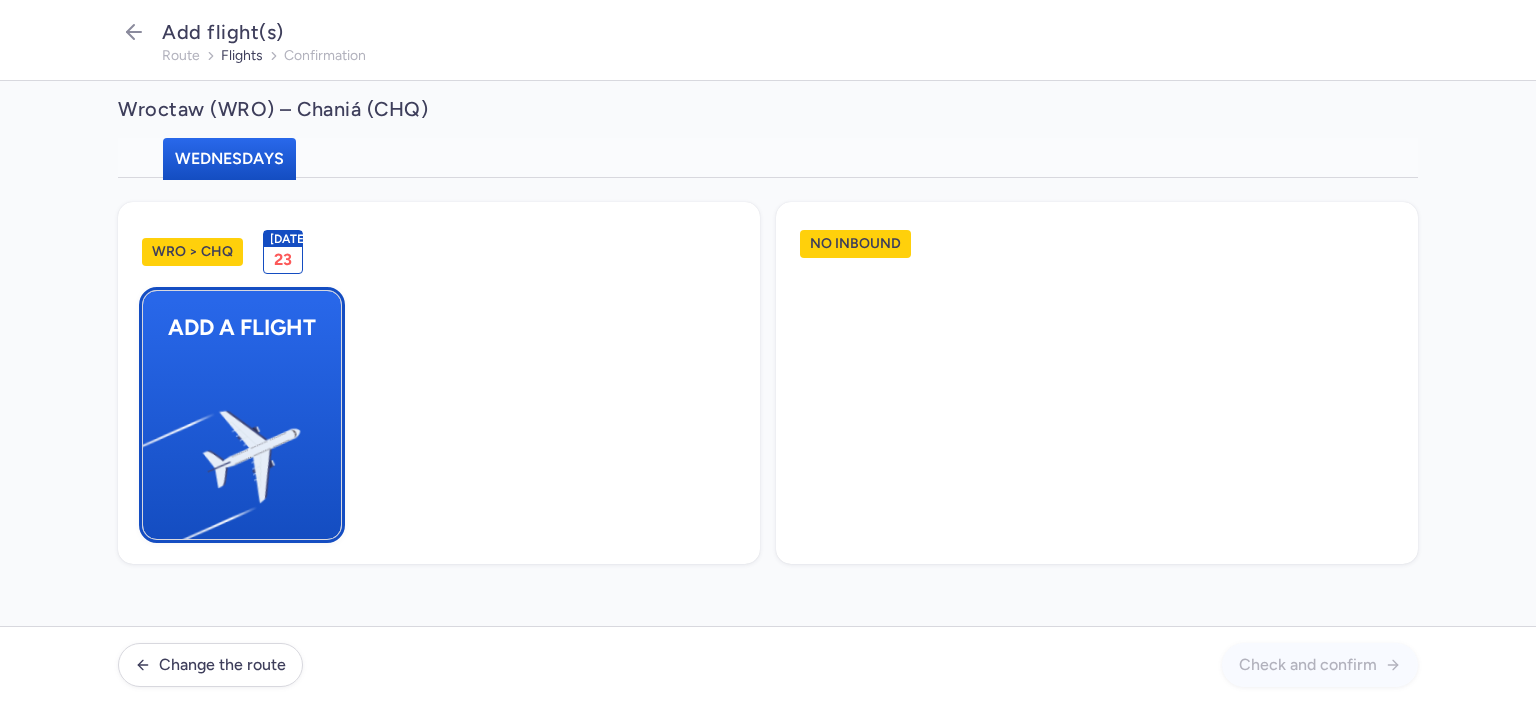 click at bounding box center [153, 448] 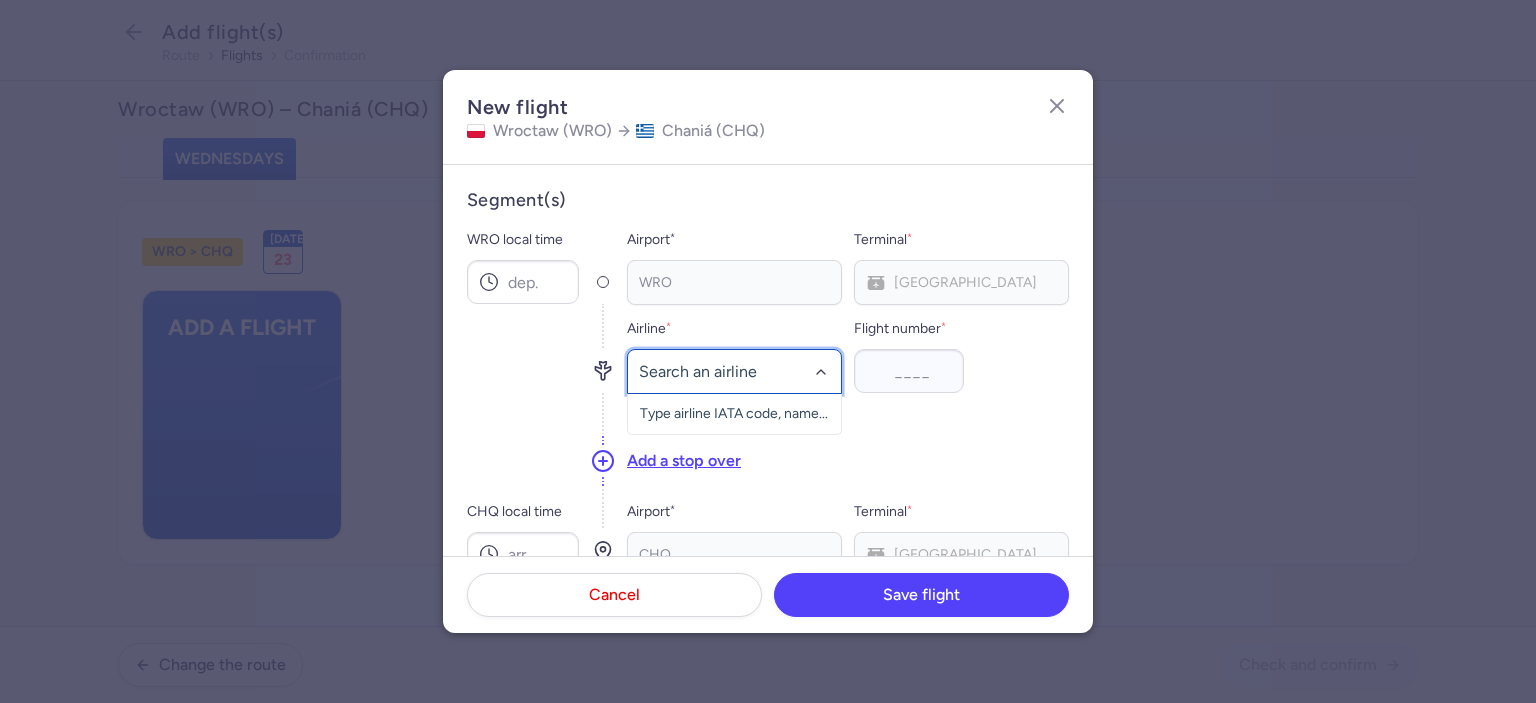 drag, startPoint x: 680, startPoint y: 385, endPoint x: 687, endPoint y: 374, distance: 13.038404 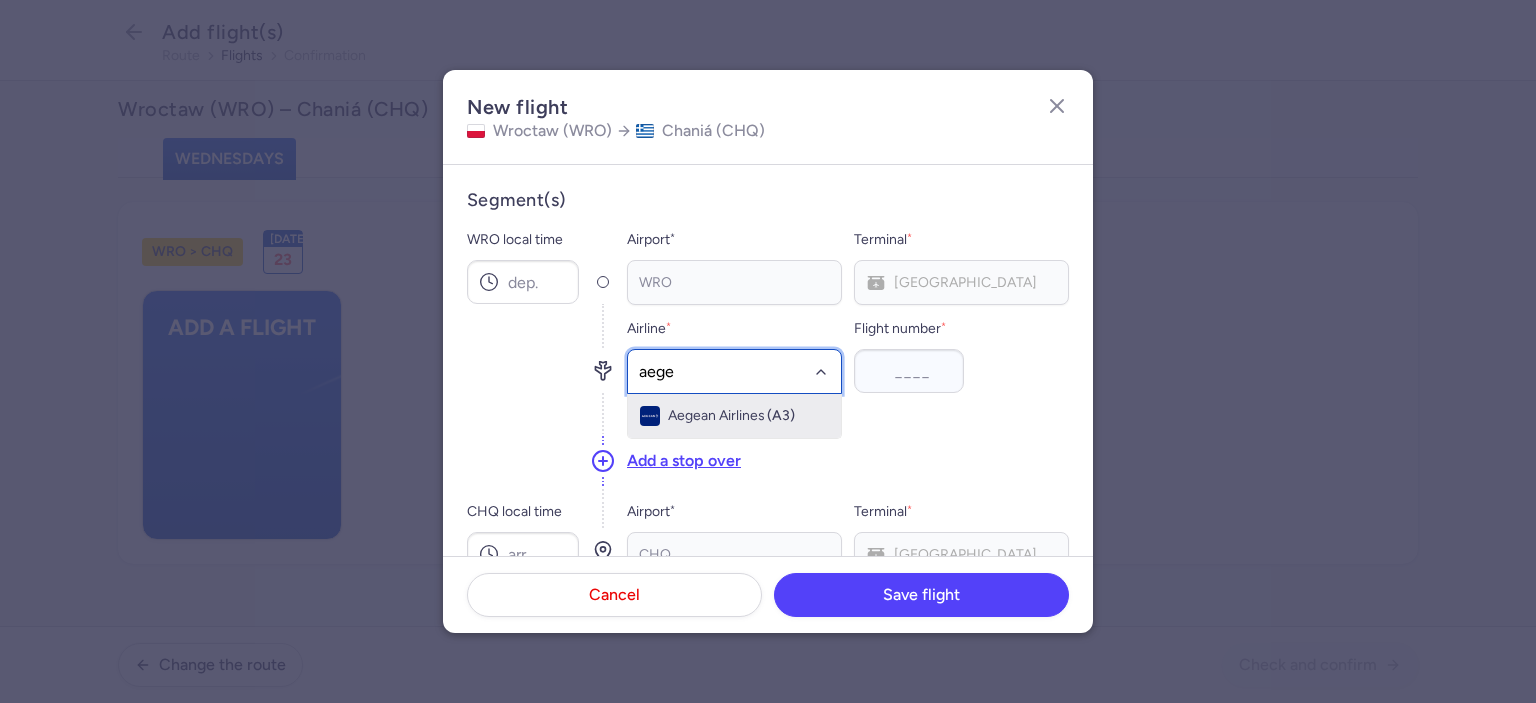 type on "aegea" 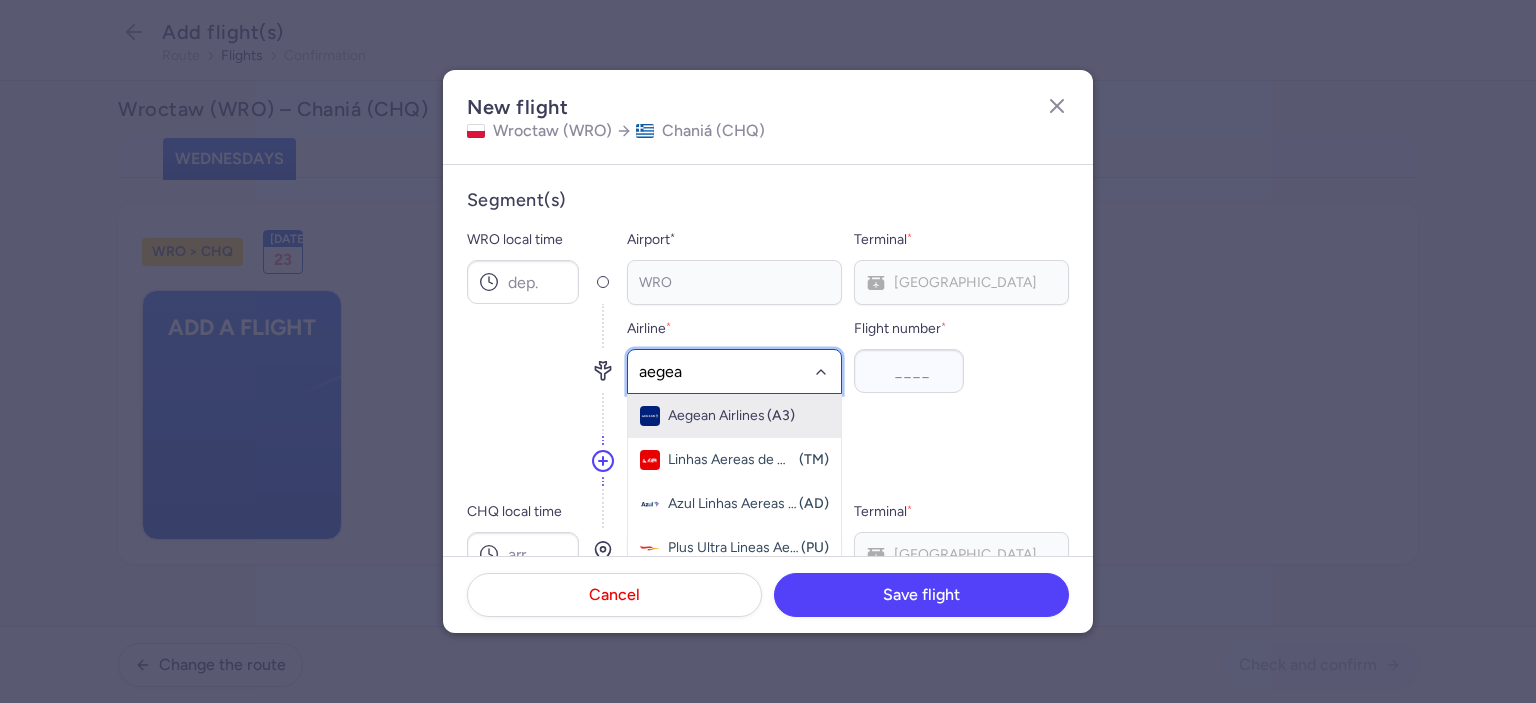 click on "Aegean Airlines (A3)" at bounding box center (734, 416) 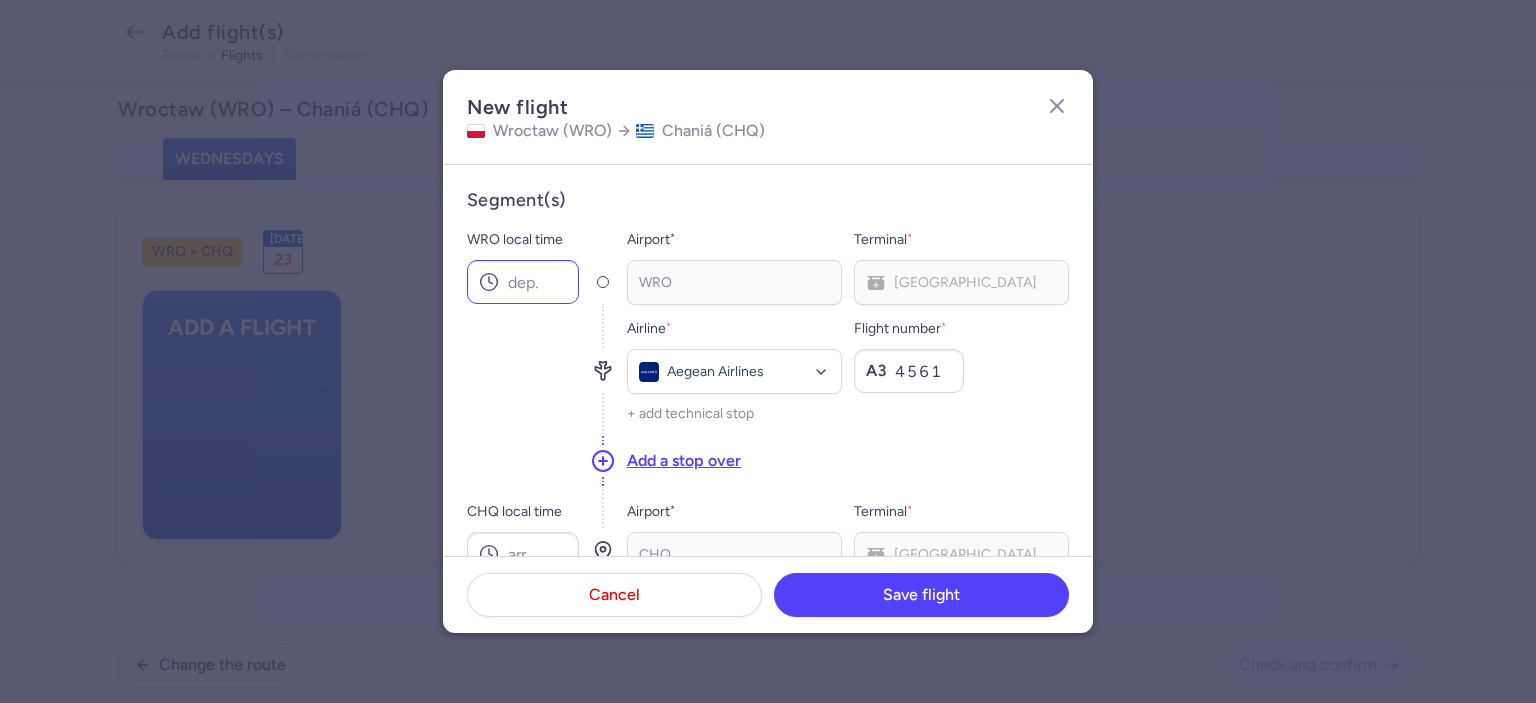 type on "4561" 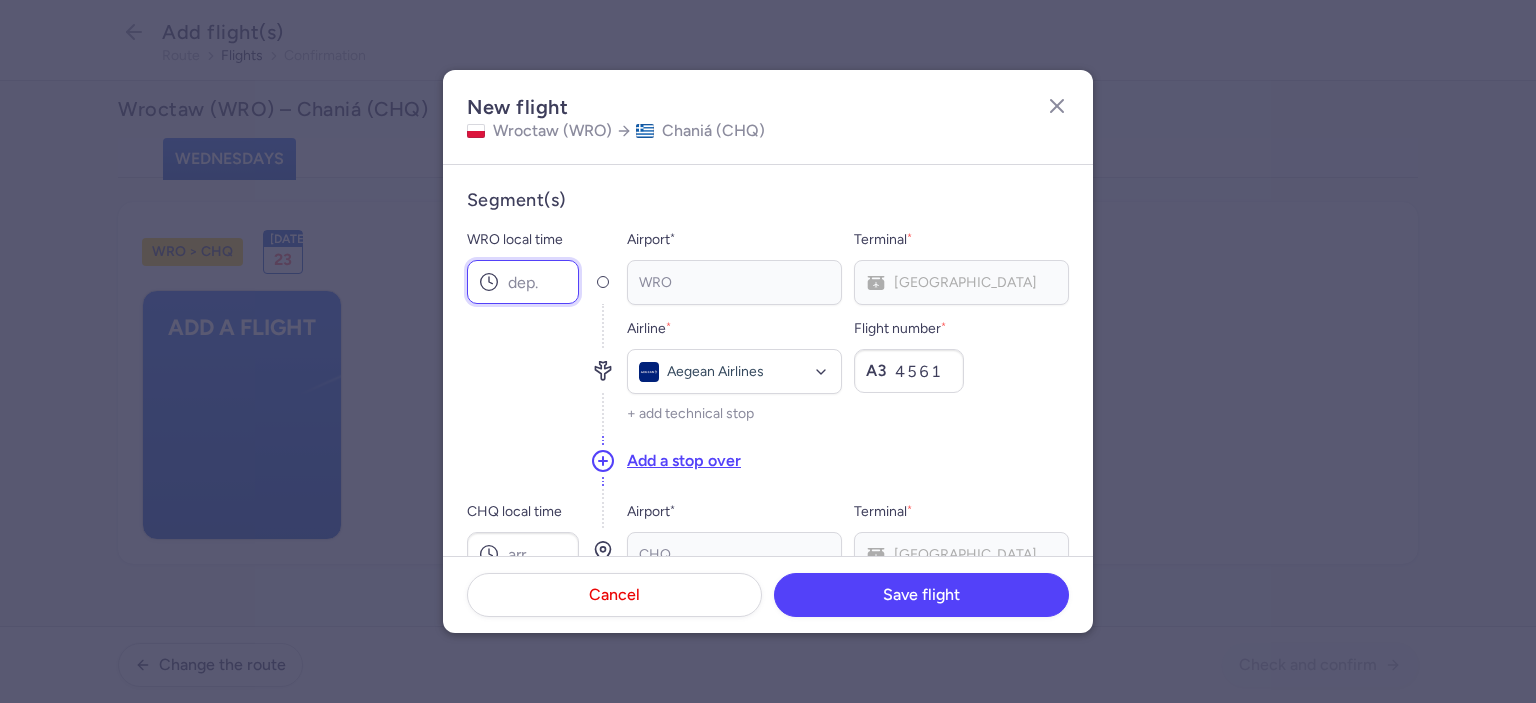 click on "WRO local time" at bounding box center [523, 282] 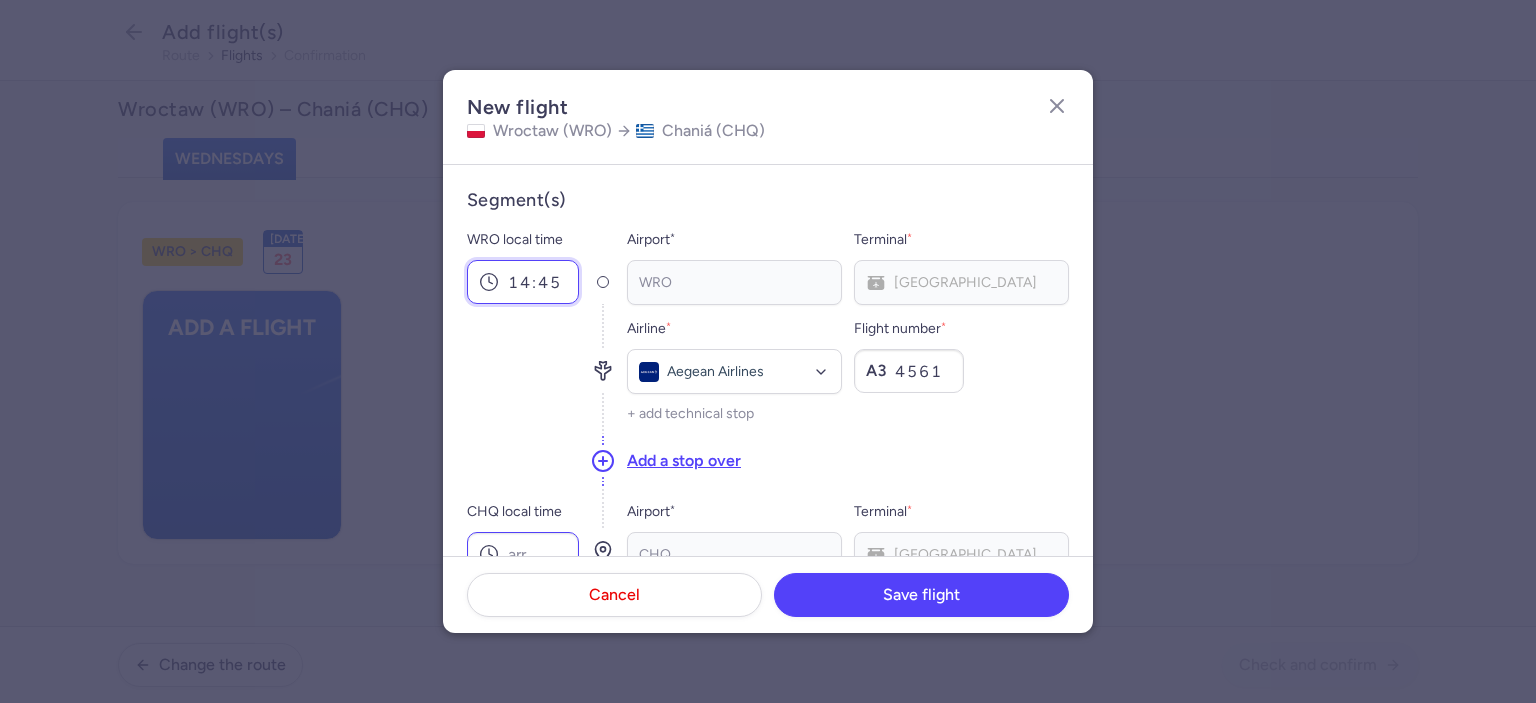 type on "14:45" 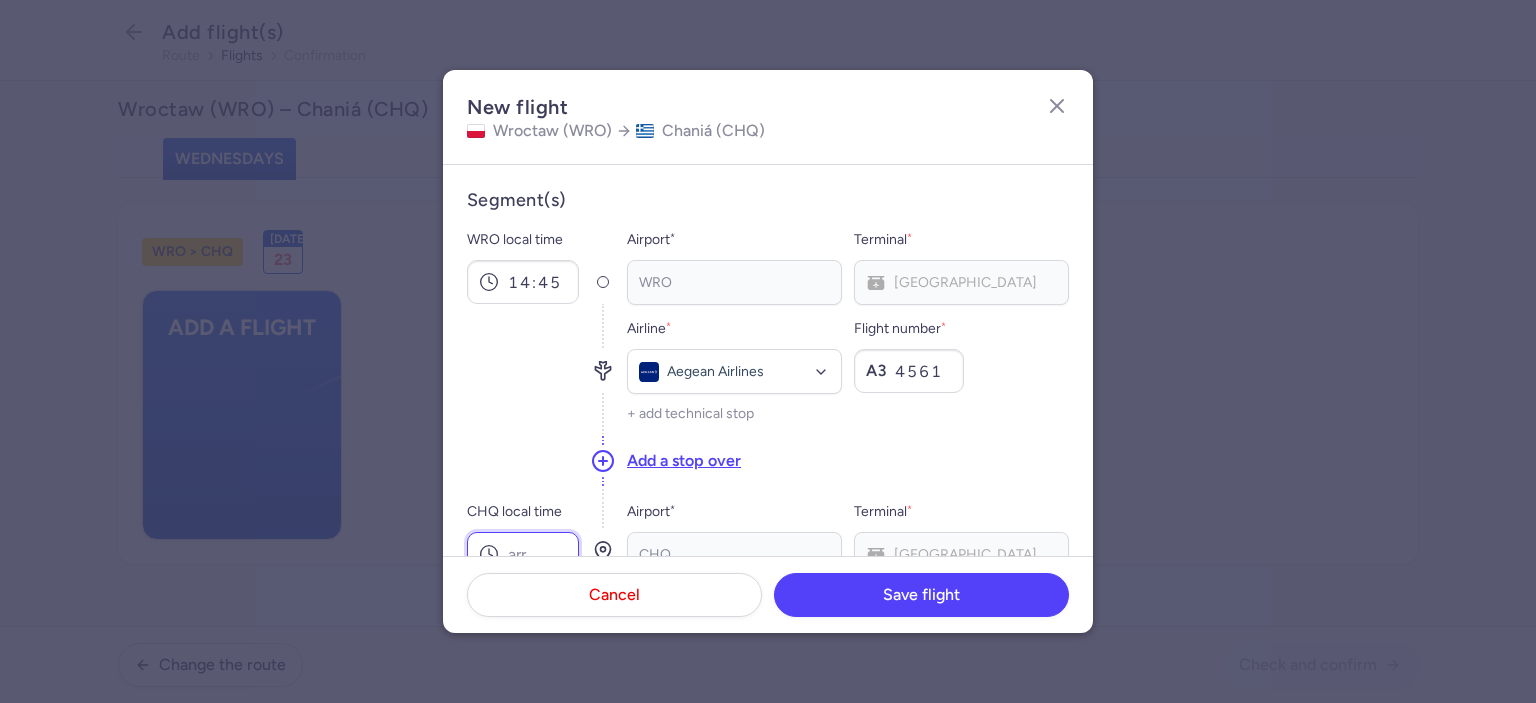 click on "CHQ local time" at bounding box center (523, 554) 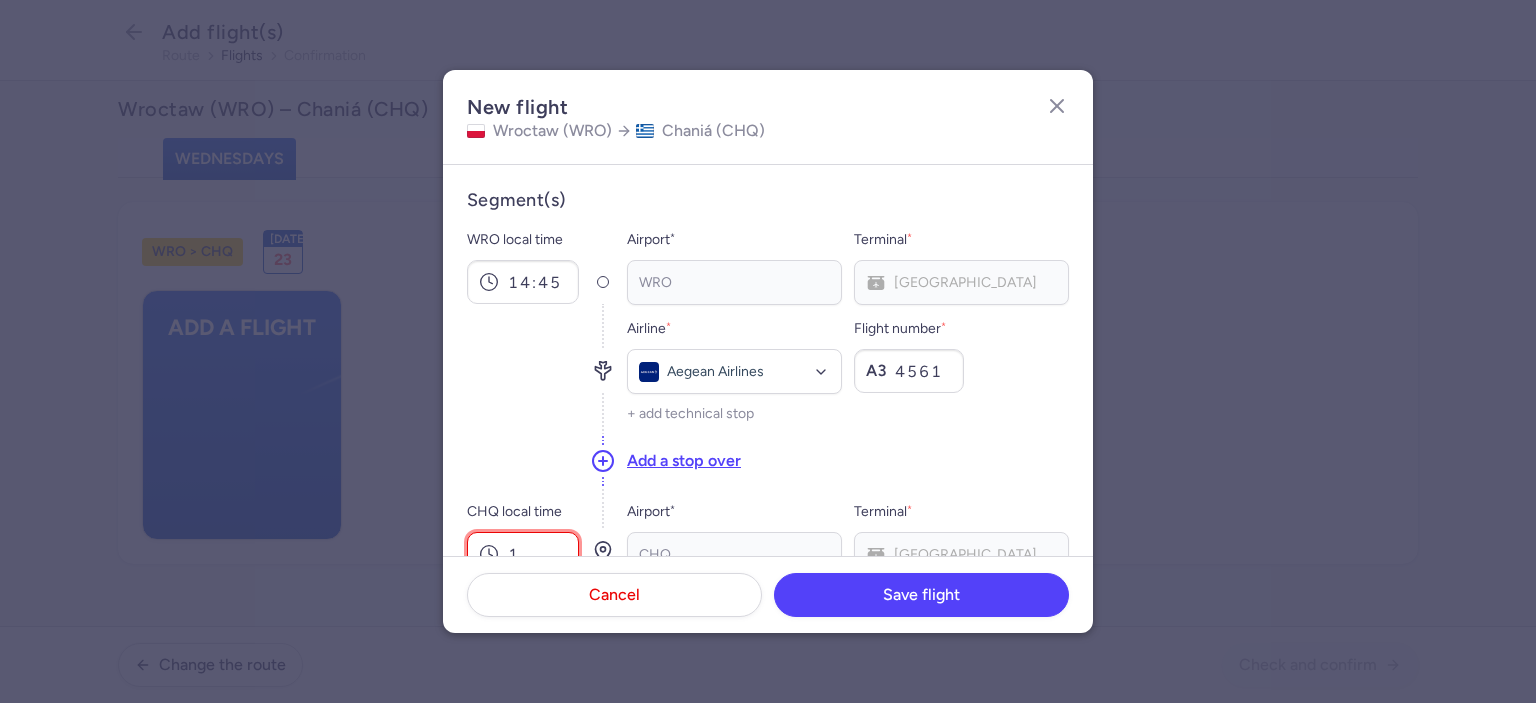 scroll, scrollTop: 7, scrollLeft: 0, axis: vertical 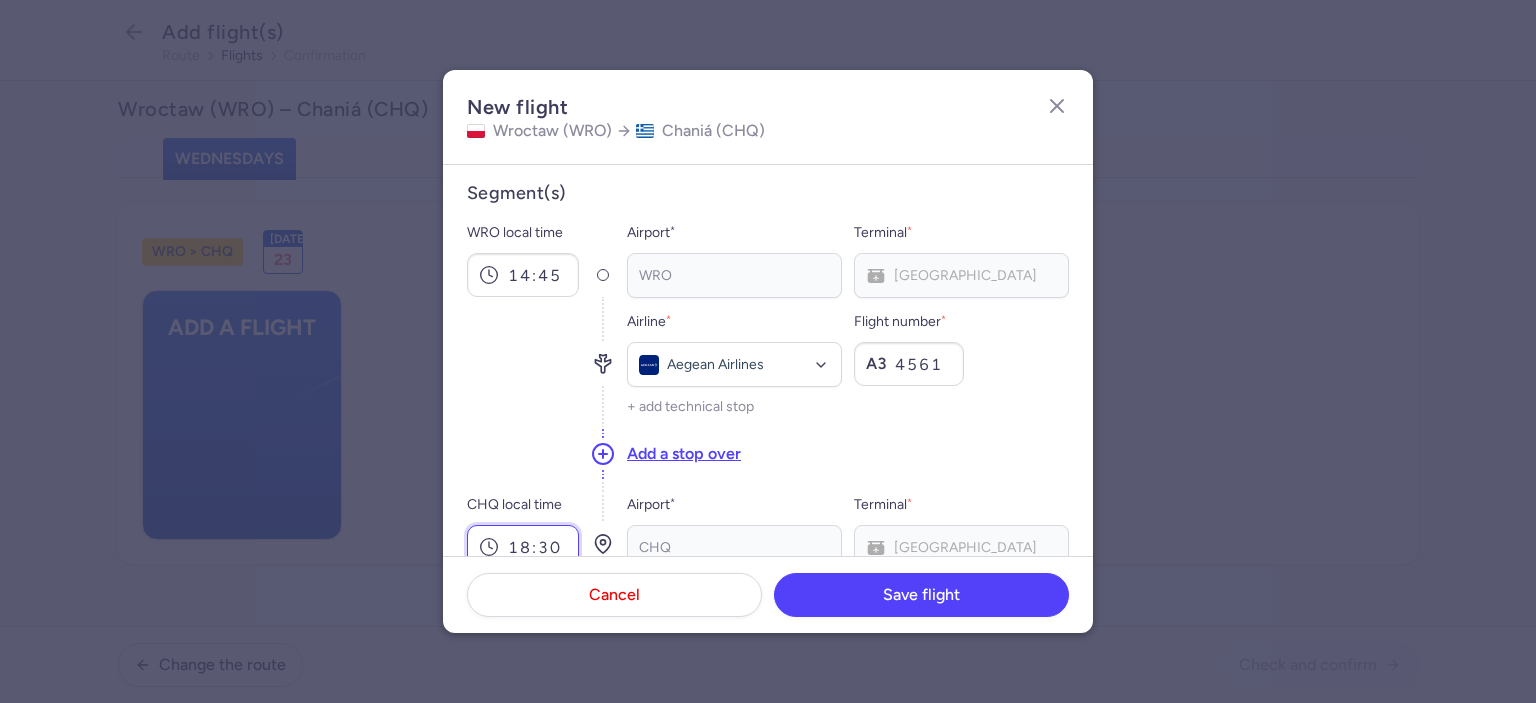 type on "18:30" 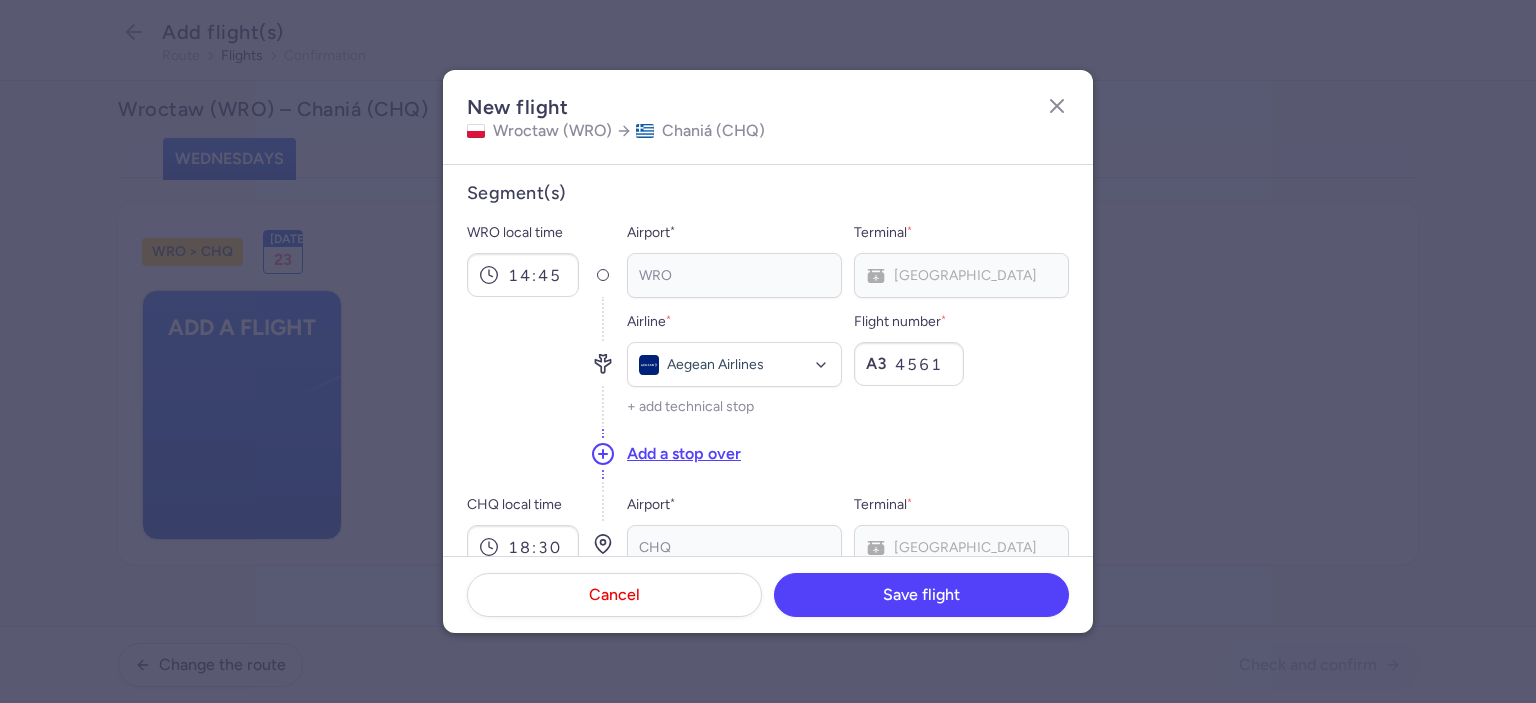 click at bounding box center [523, 362] 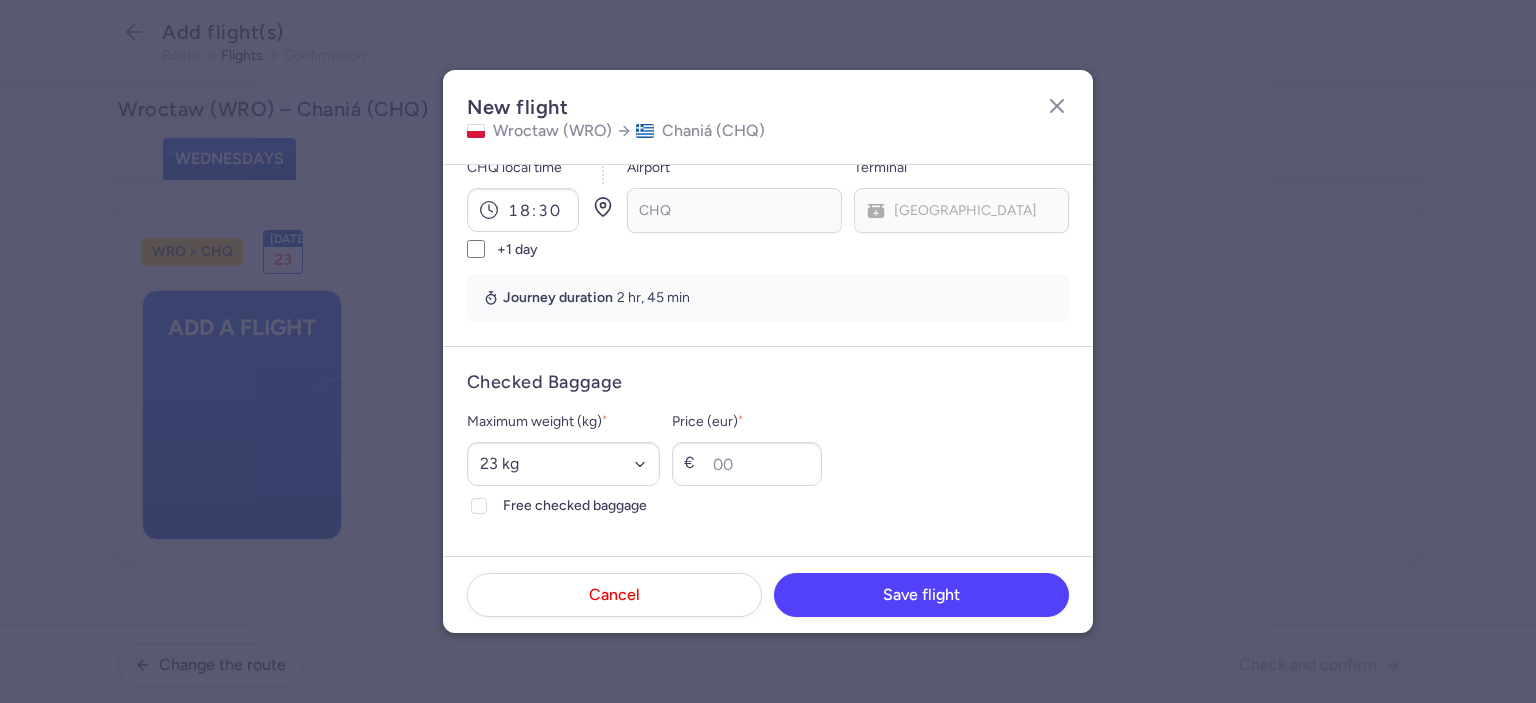 scroll, scrollTop: 316, scrollLeft: 0, axis: vertical 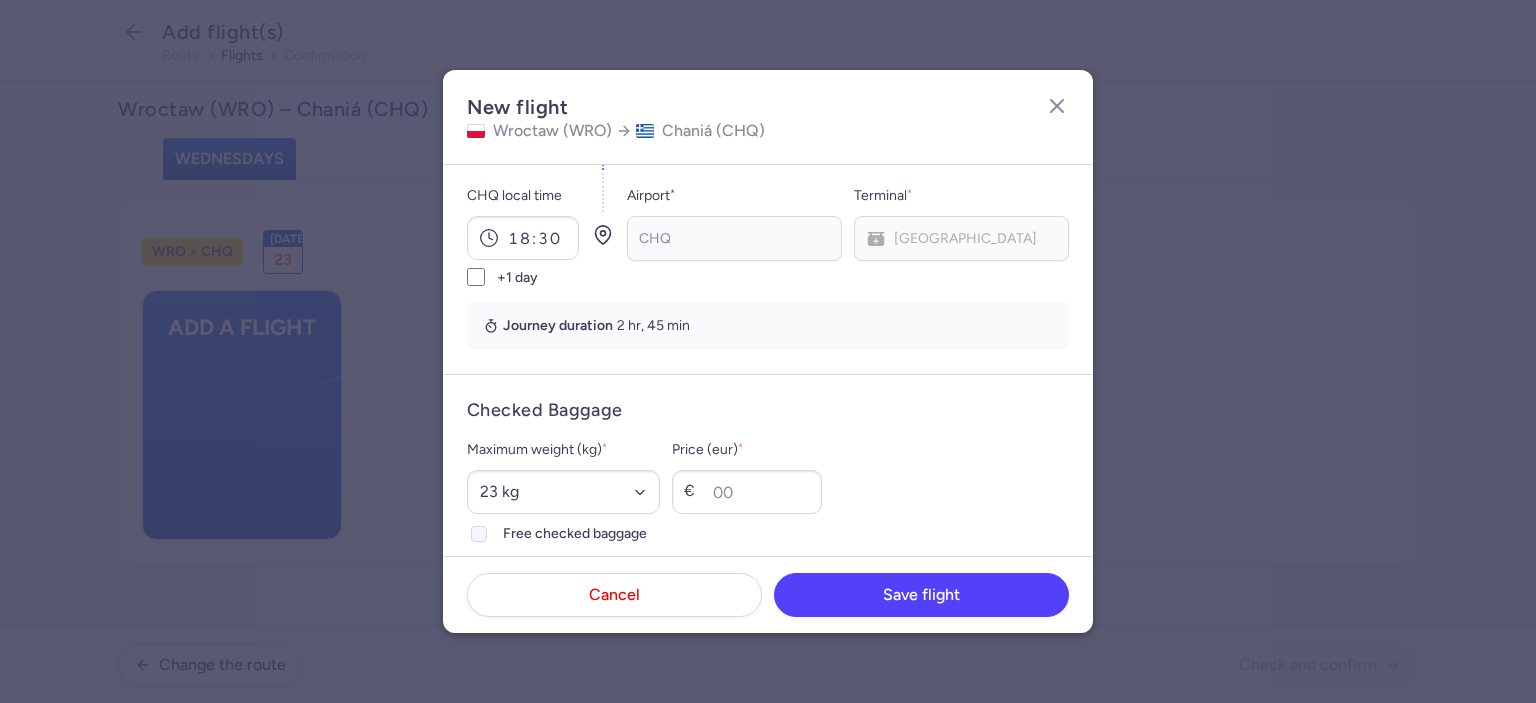 click on "Free checked baggage" 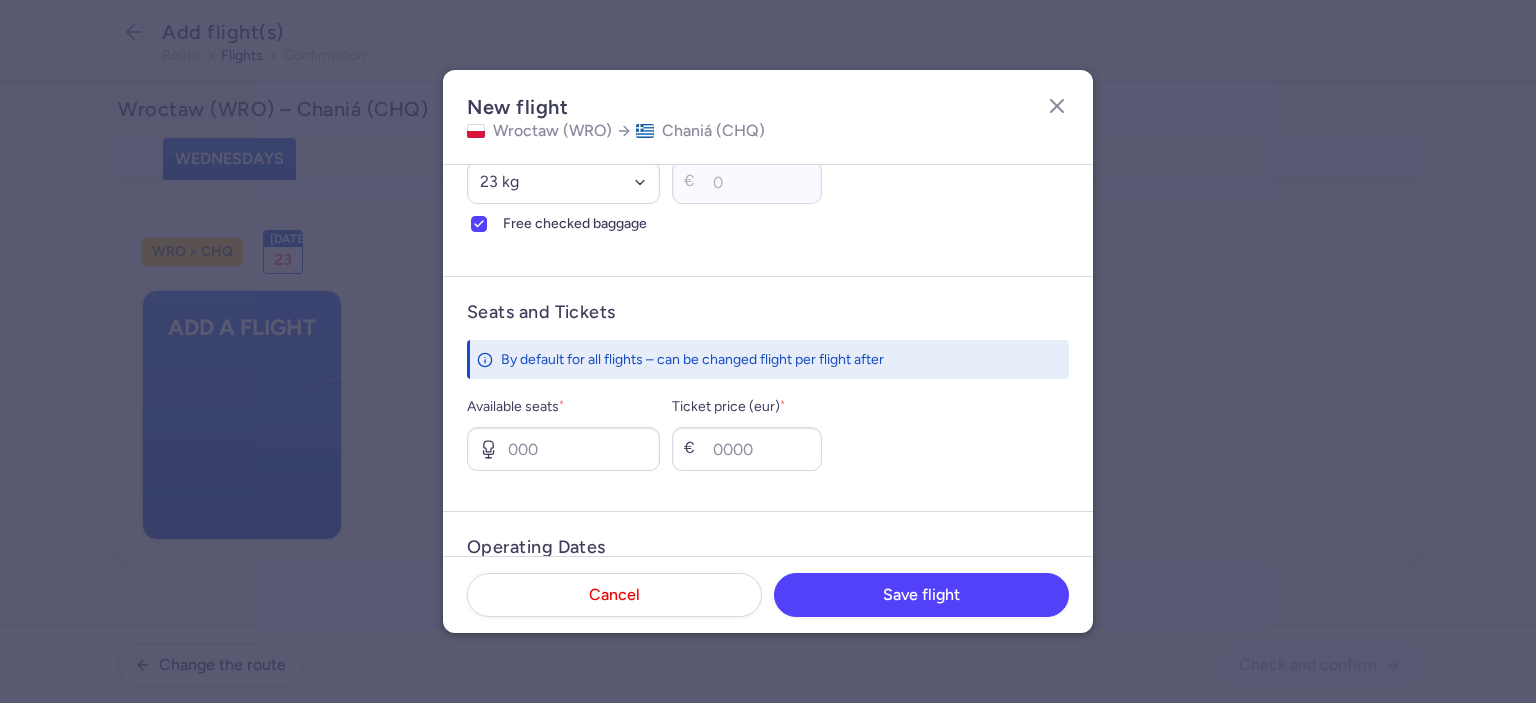 scroll, scrollTop: 705, scrollLeft: 0, axis: vertical 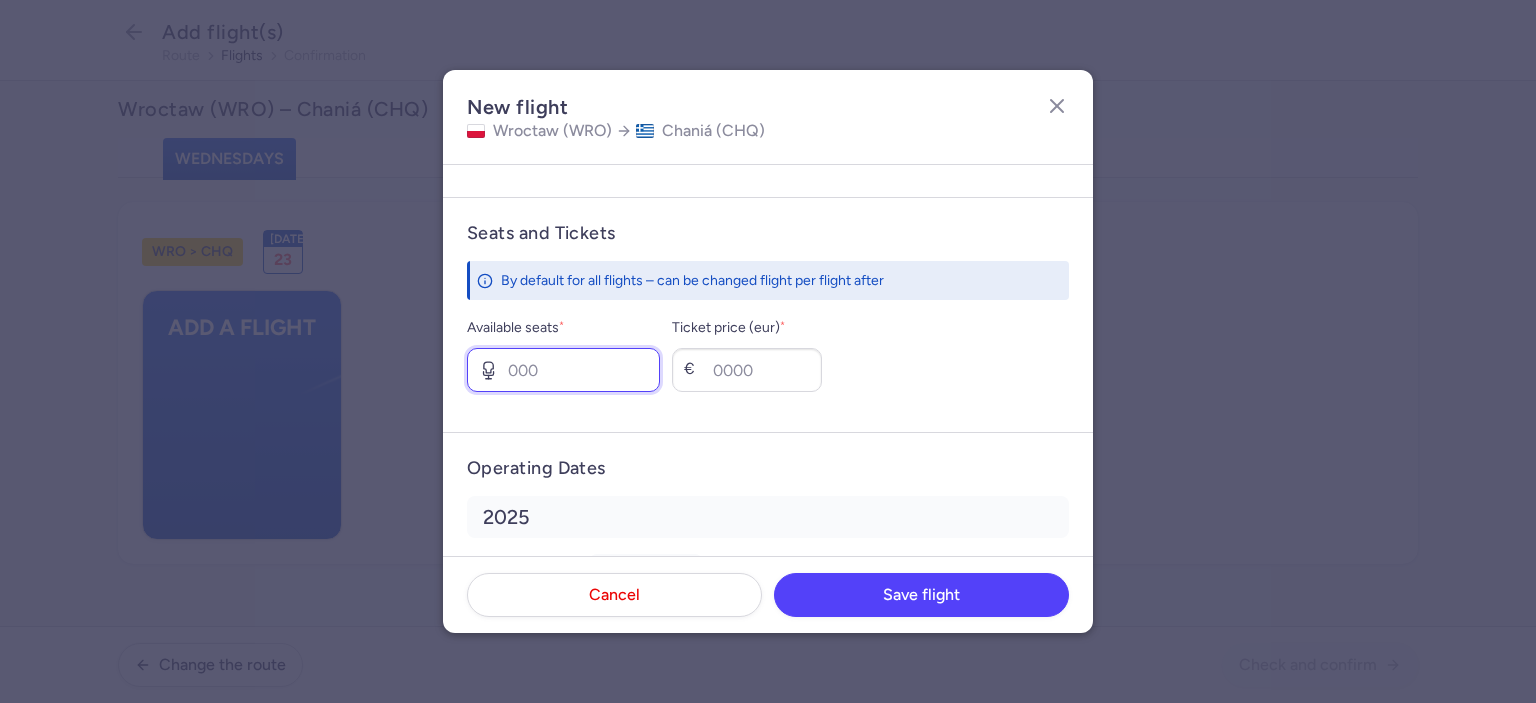 click on "Available seats  *" at bounding box center [563, 370] 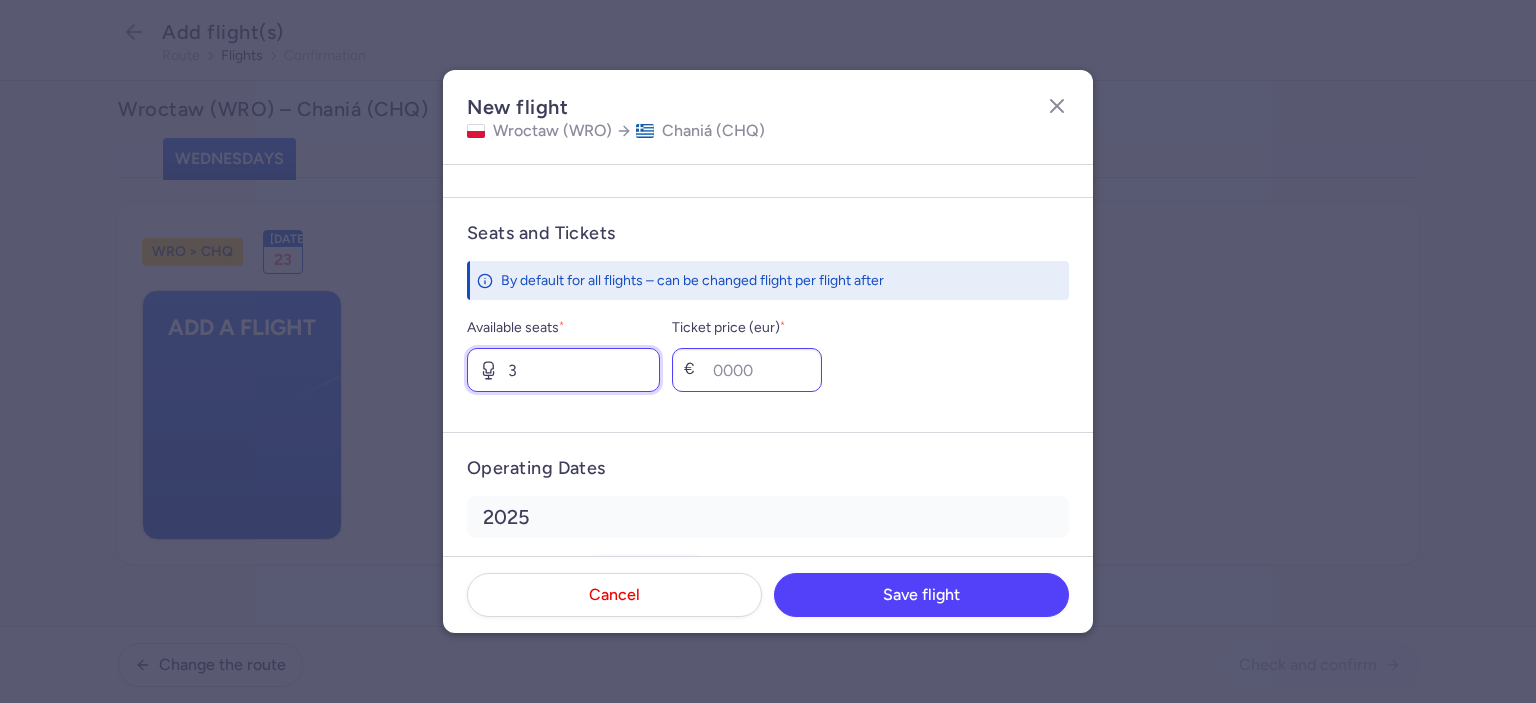 type on "3" 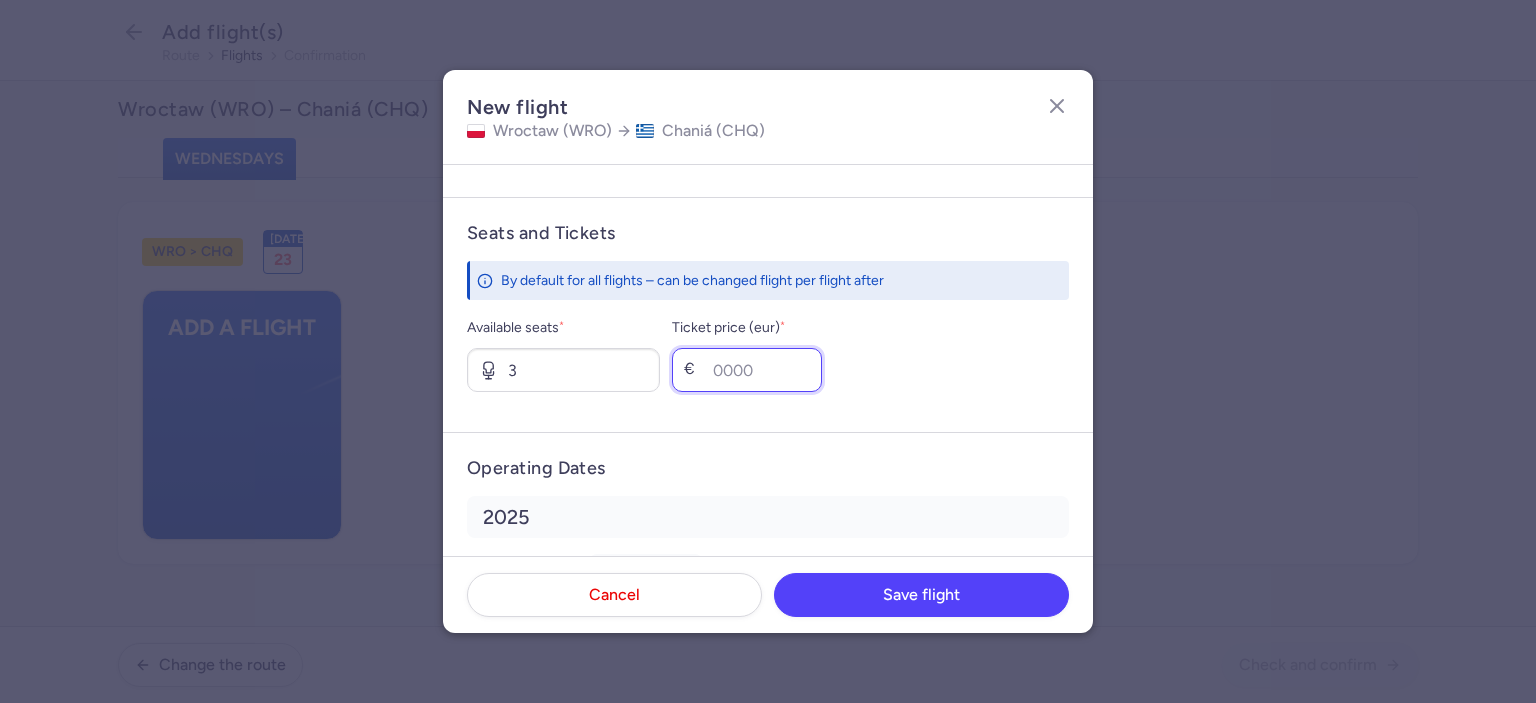 click on "Ticket price (eur)  *" at bounding box center (747, 370) 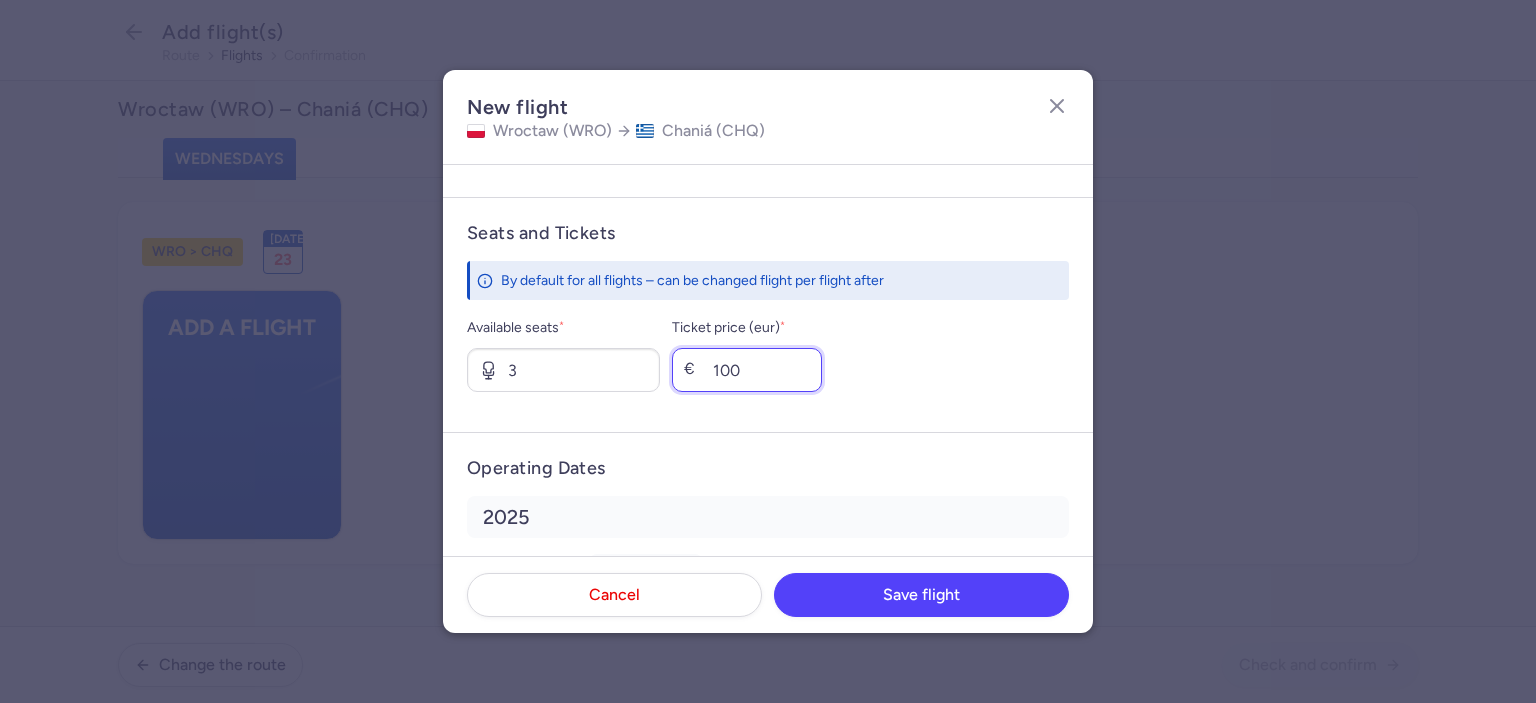 type on "100" 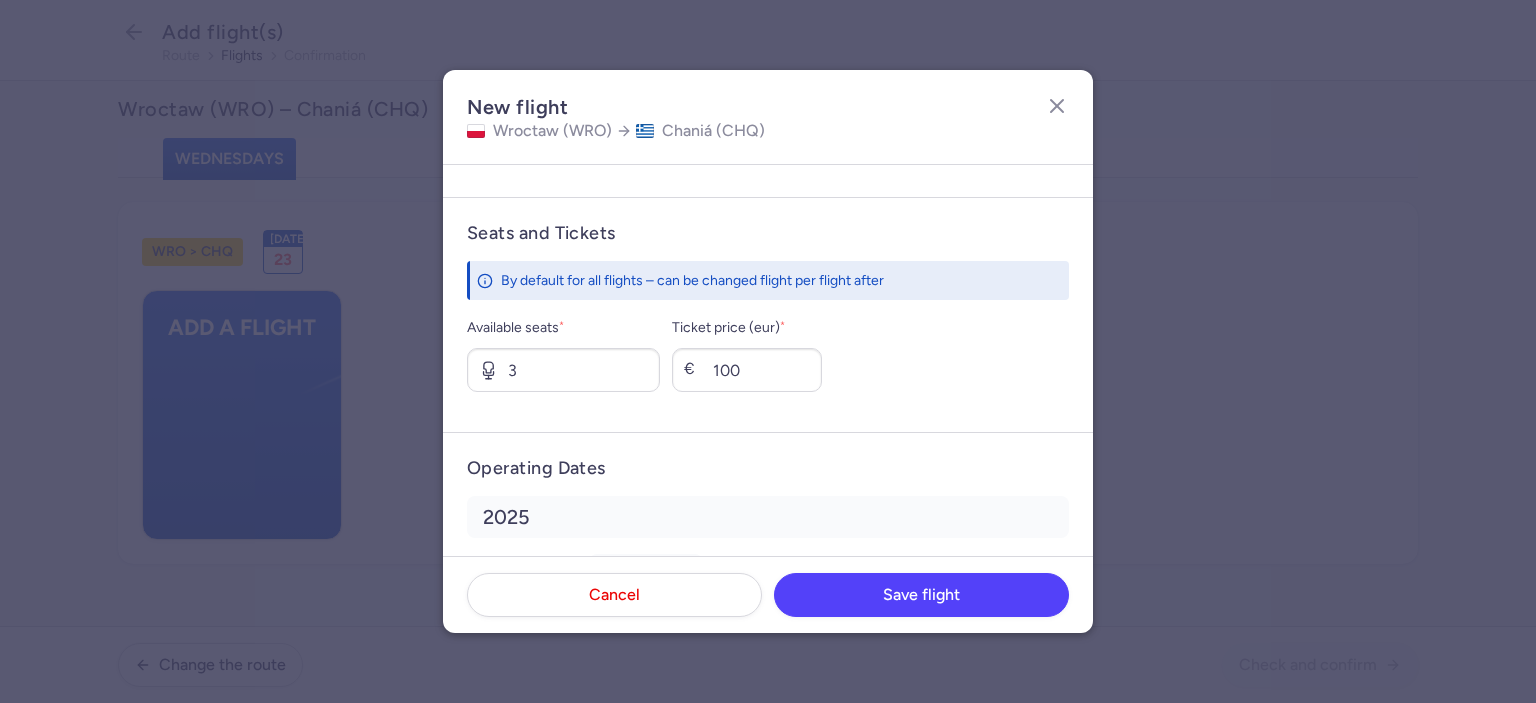drag, startPoint x: 980, startPoint y: 346, endPoint x: 1002, endPoint y: 352, distance: 22.803509 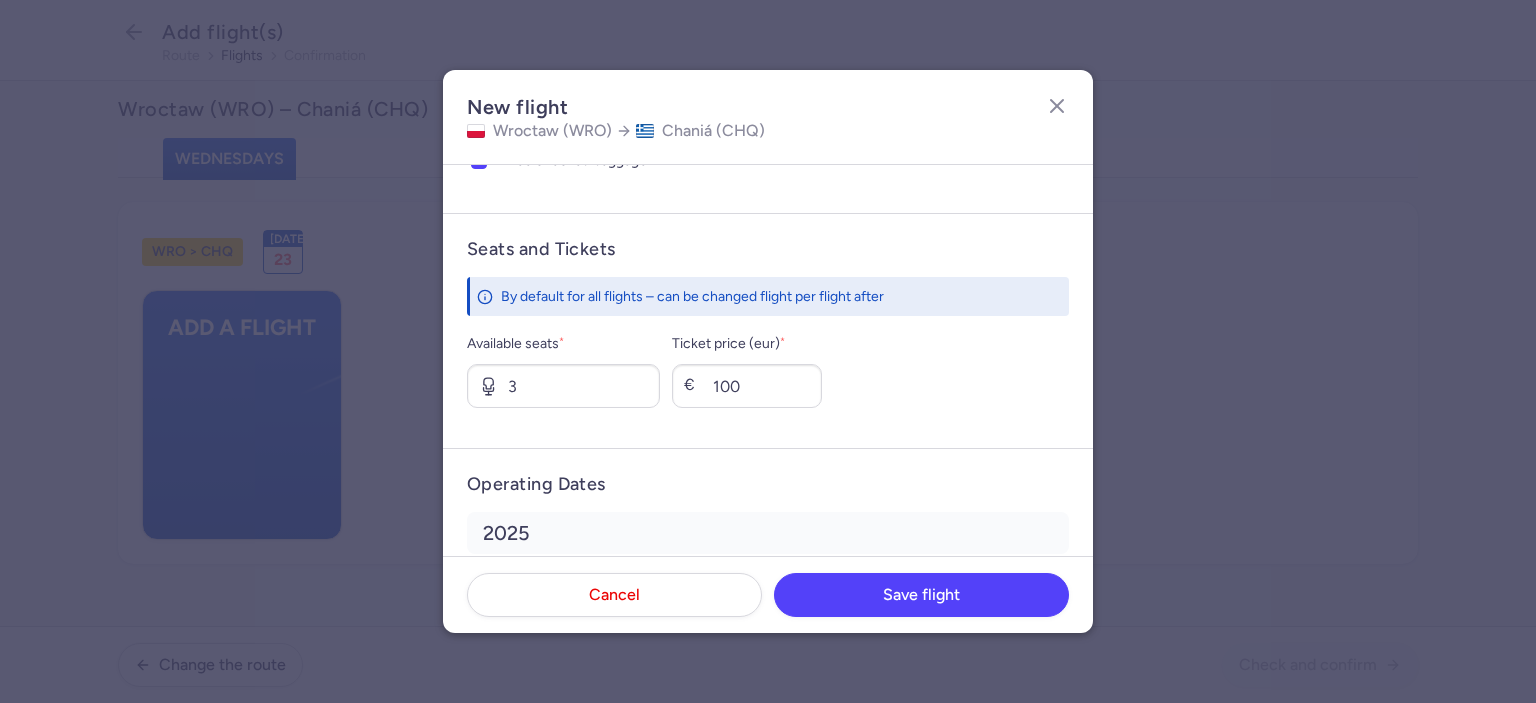 scroll, scrollTop: 808, scrollLeft: 0, axis: vertical 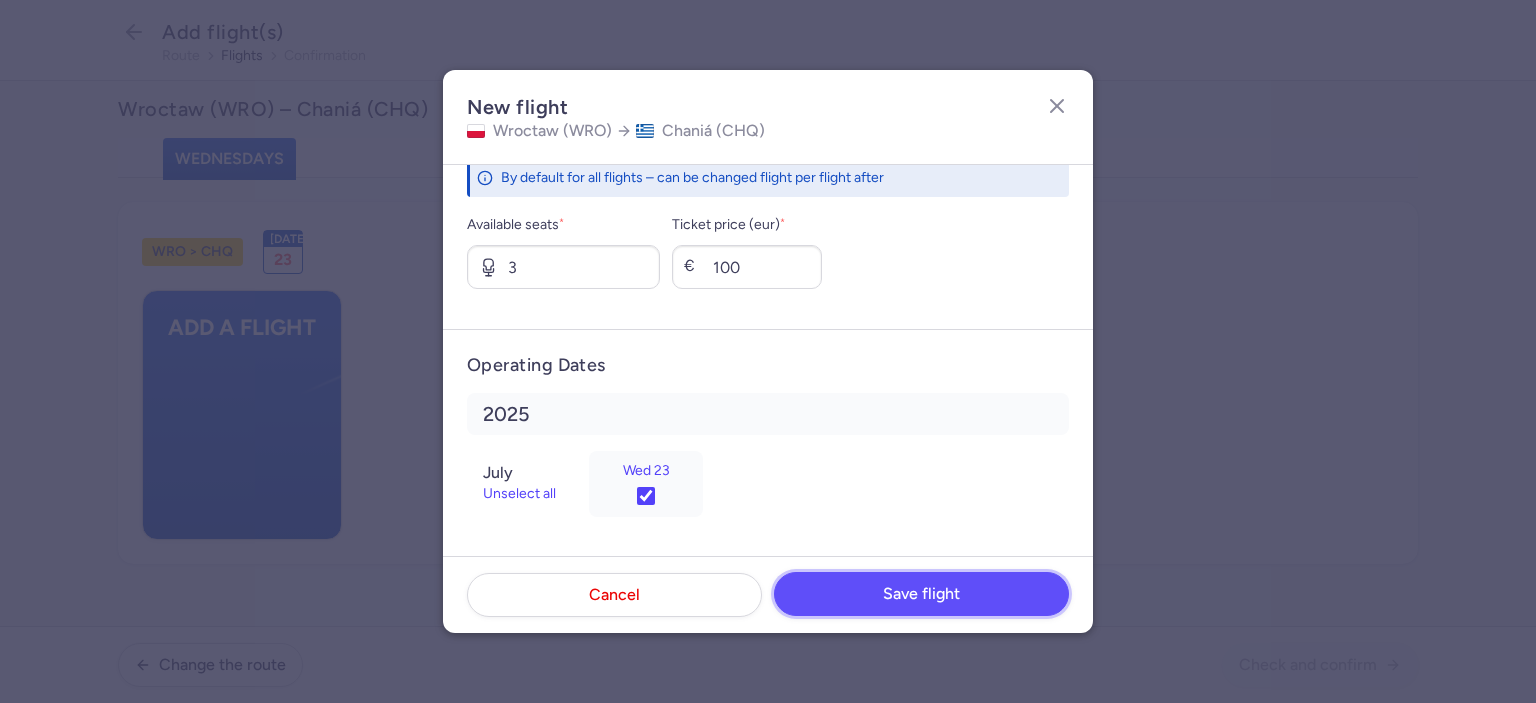click on "Save flight" at bounding box center [921, 594] 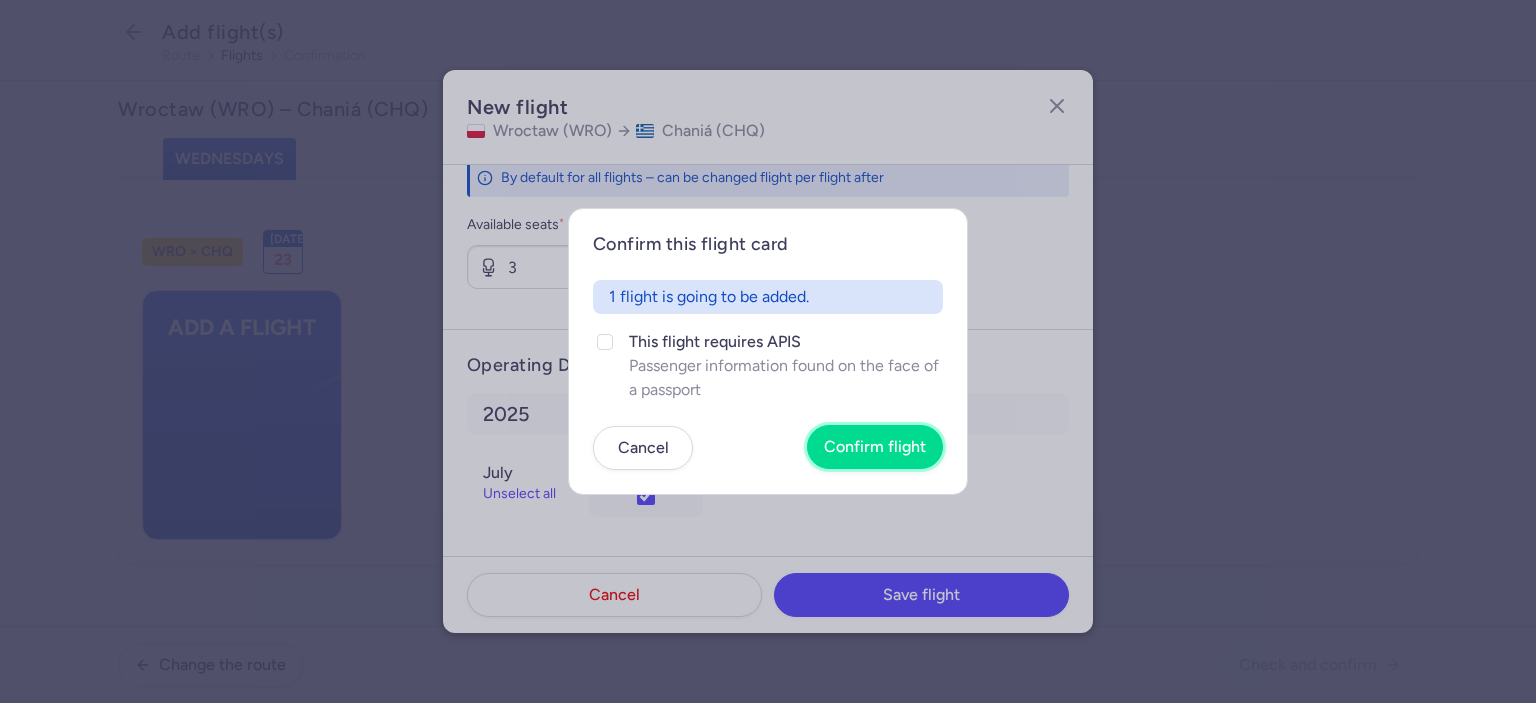 click on "Confirm flight" at bounding box center [875, 447] 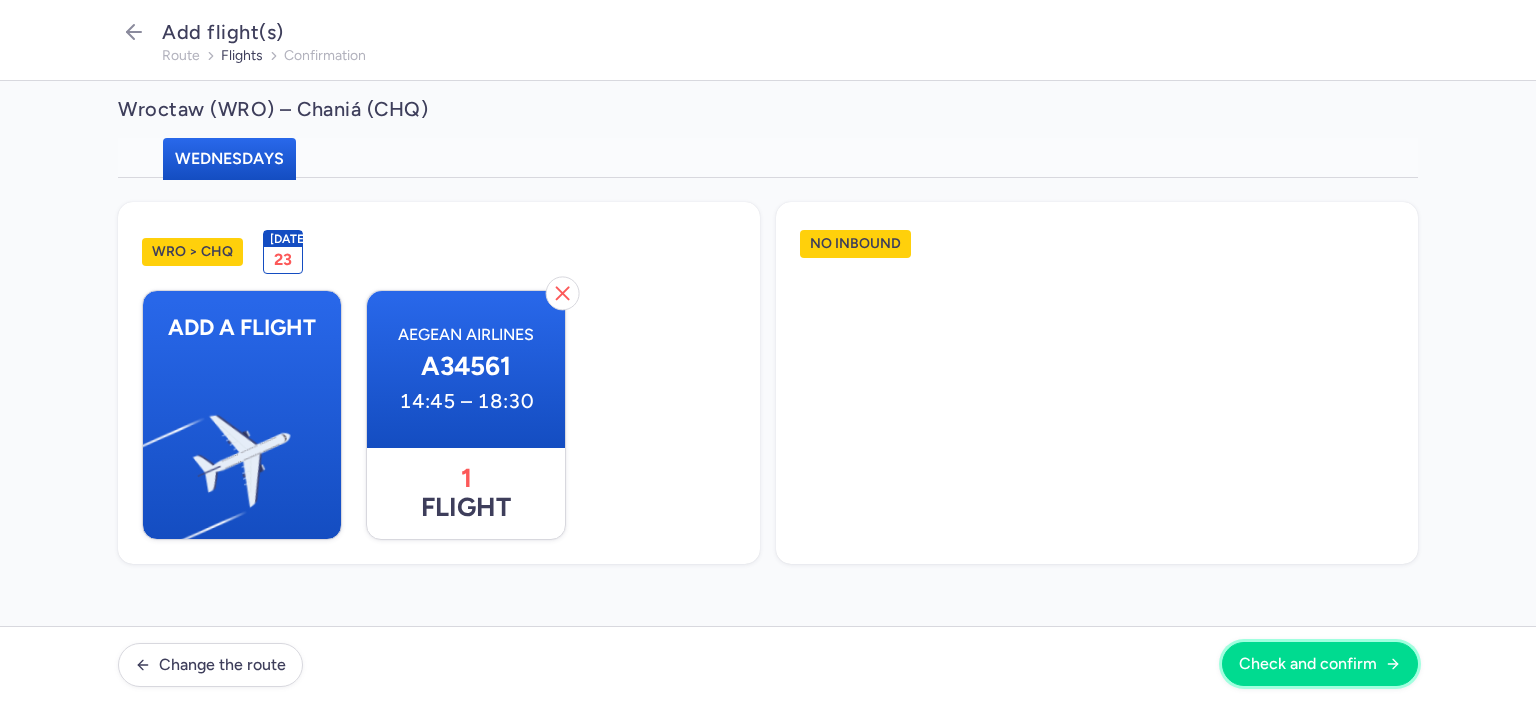 click on "Check and confirm" at bounding box center [1320, 664] 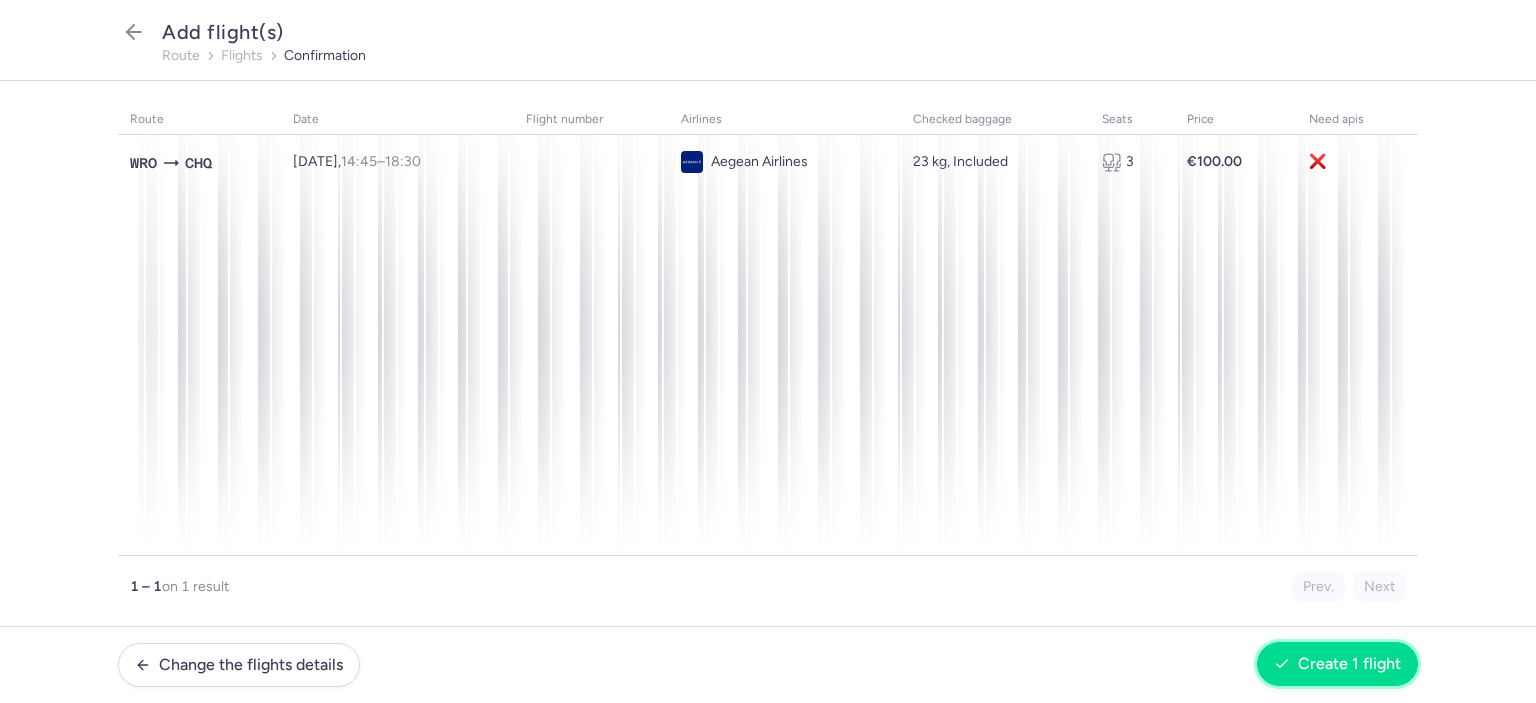 click on "Create 1 flight" at bounding box center [1349, 664] 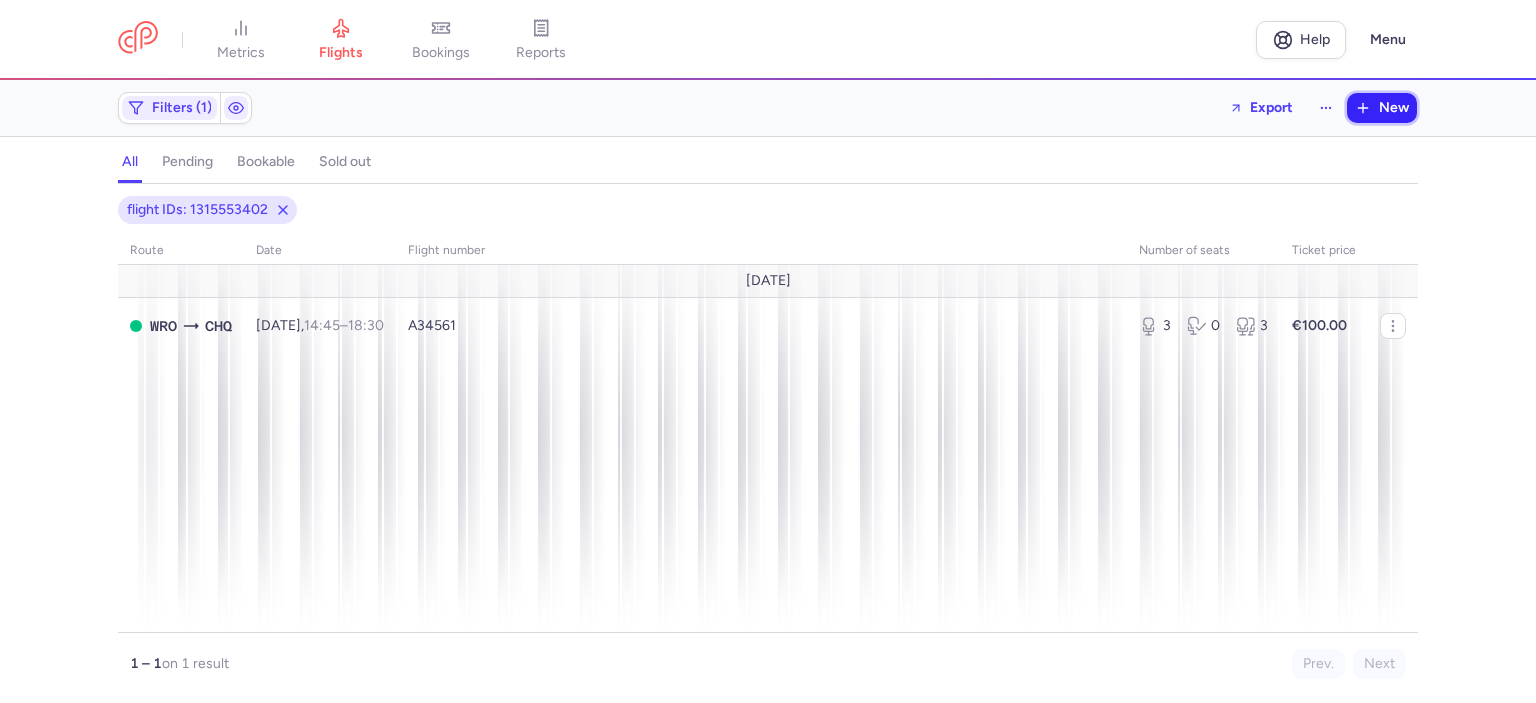 click on "New" at bounding box center (1382, 108) 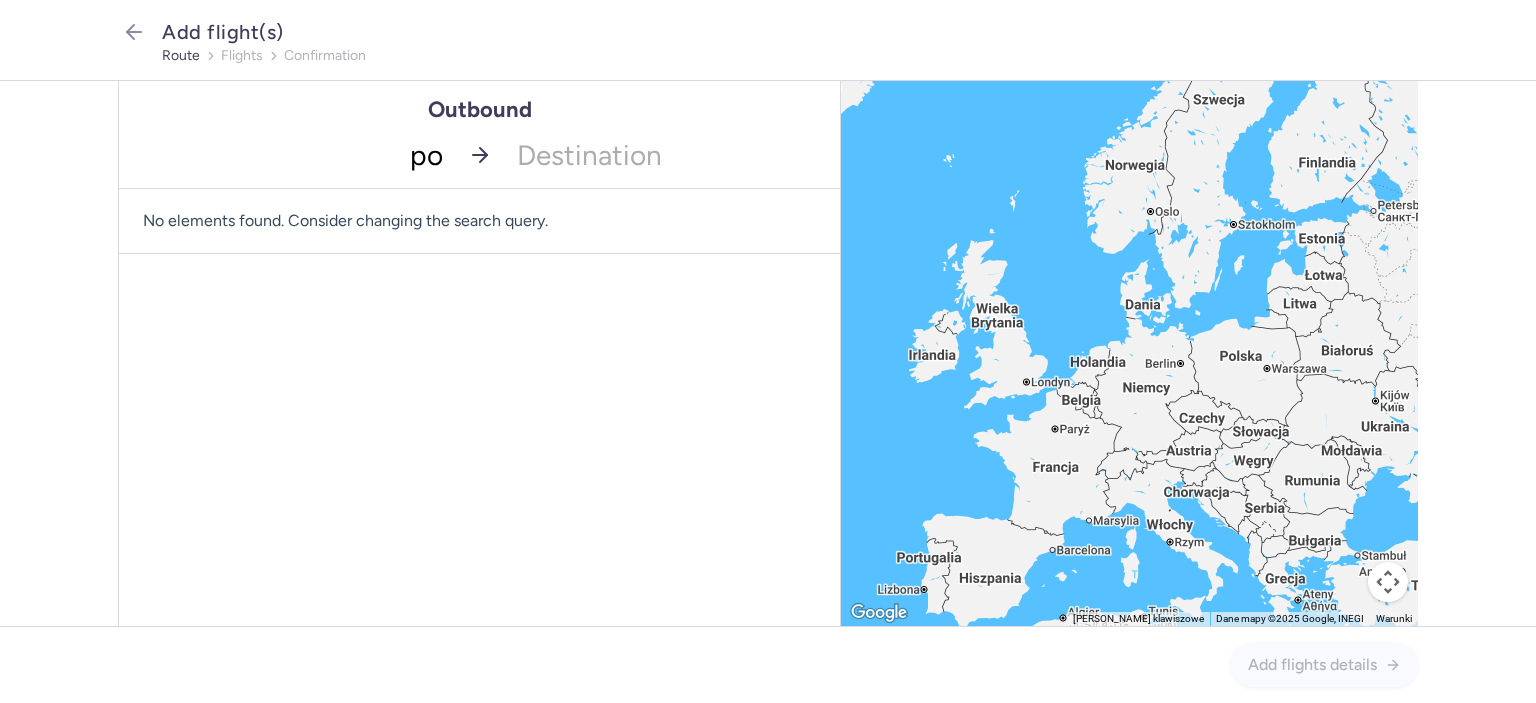 type on "poz" 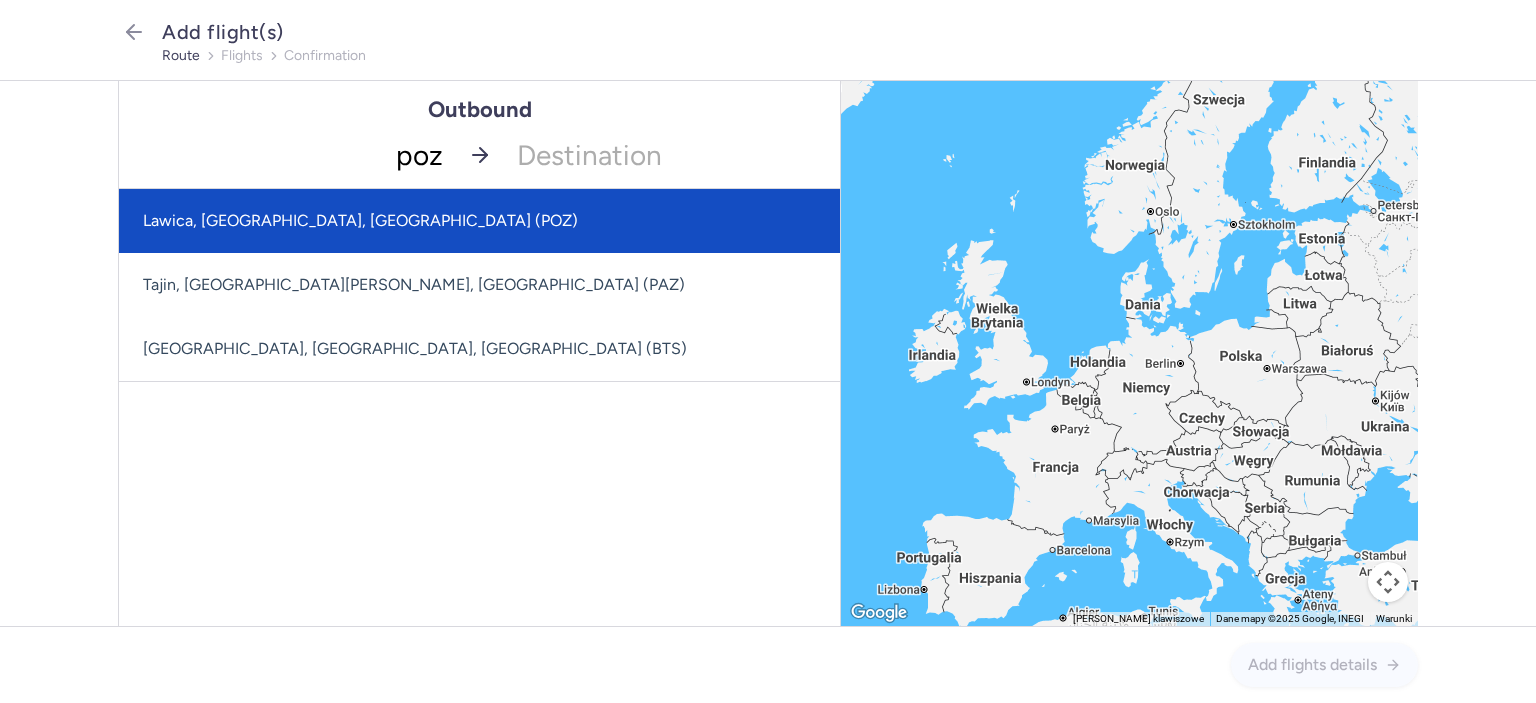 drag, startPoint x: 441, startPoint y: 210, endPoint x: 468, endPoint y: 191, distance: 33.01515 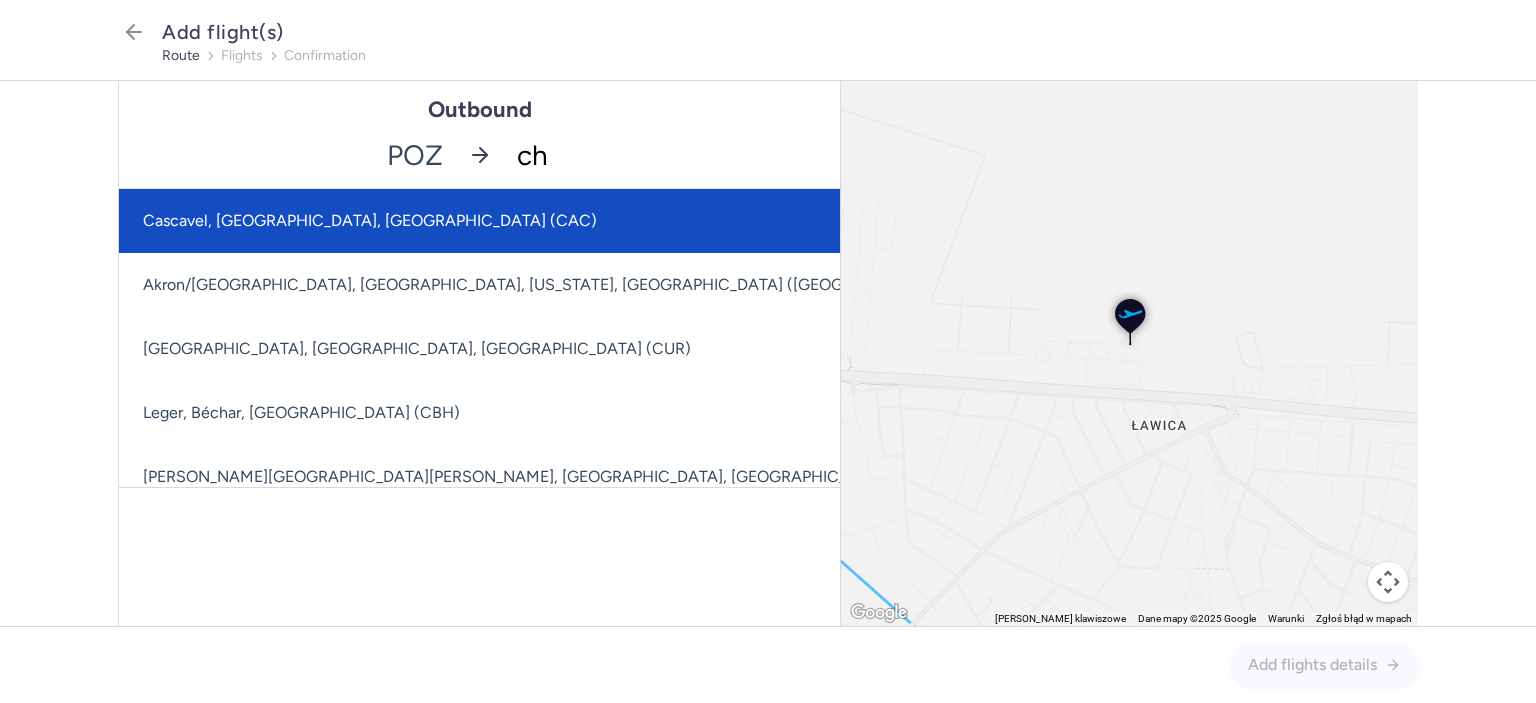 type on "chq" 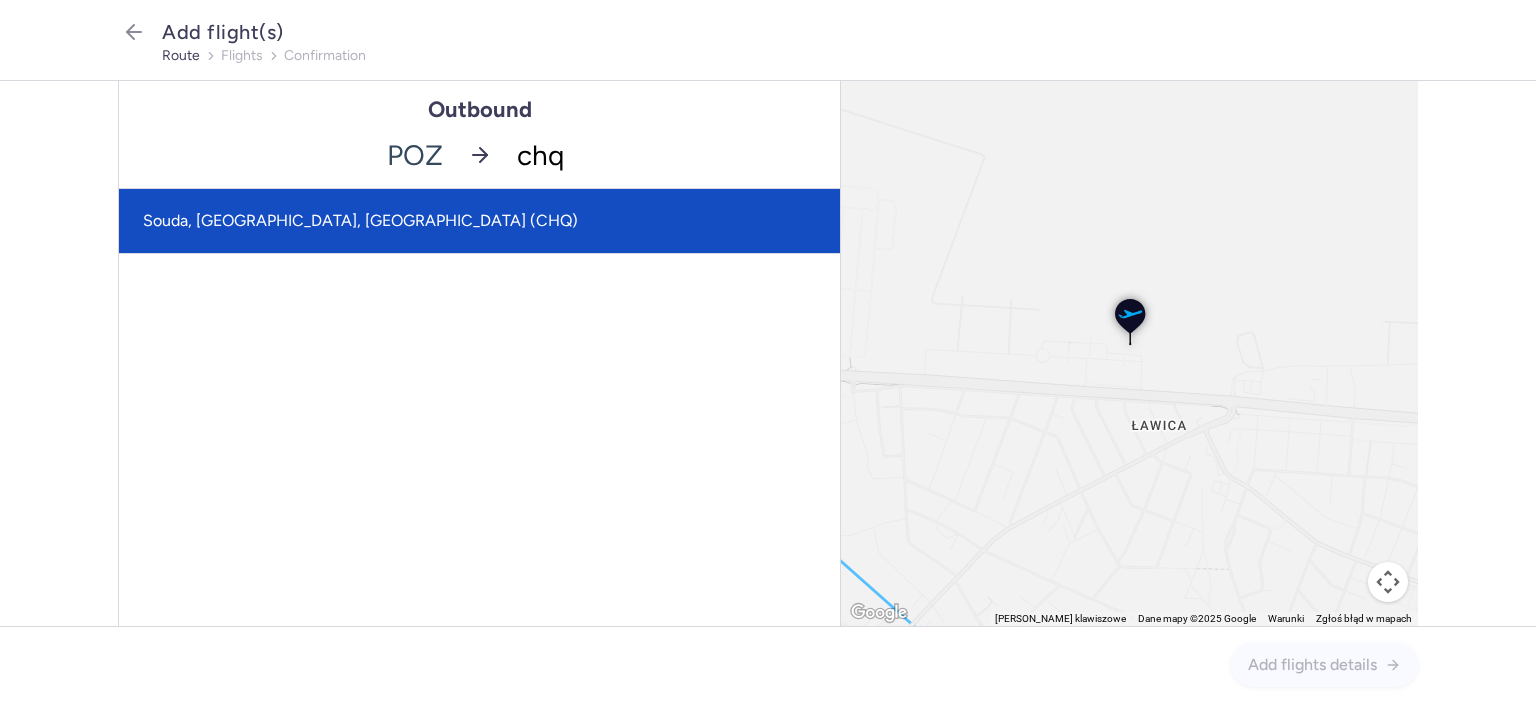 click on "Souda, [GEOGRAPHIC_DATA], [GEOGRAPHIC_DATA] (CHQ)" at bounding box center (479, 221) 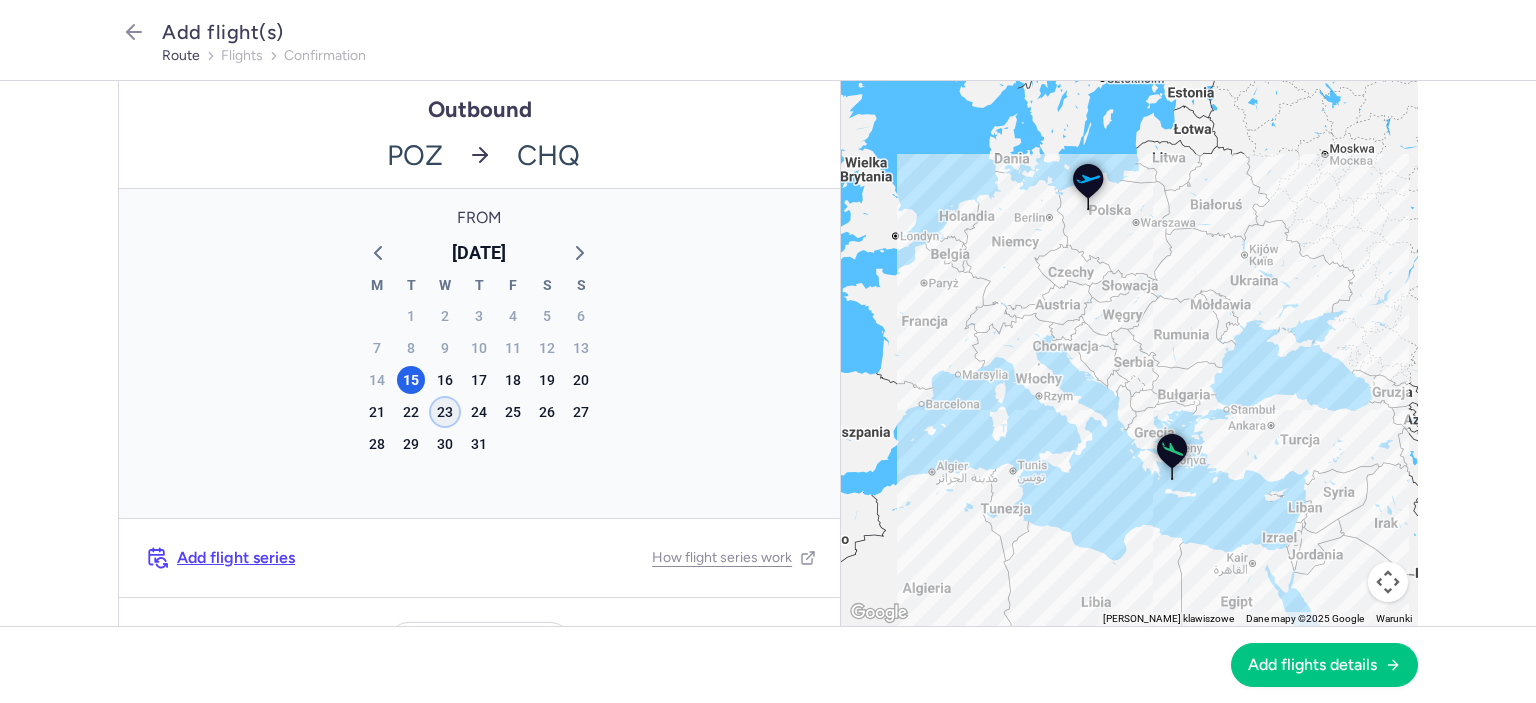 click on "23" 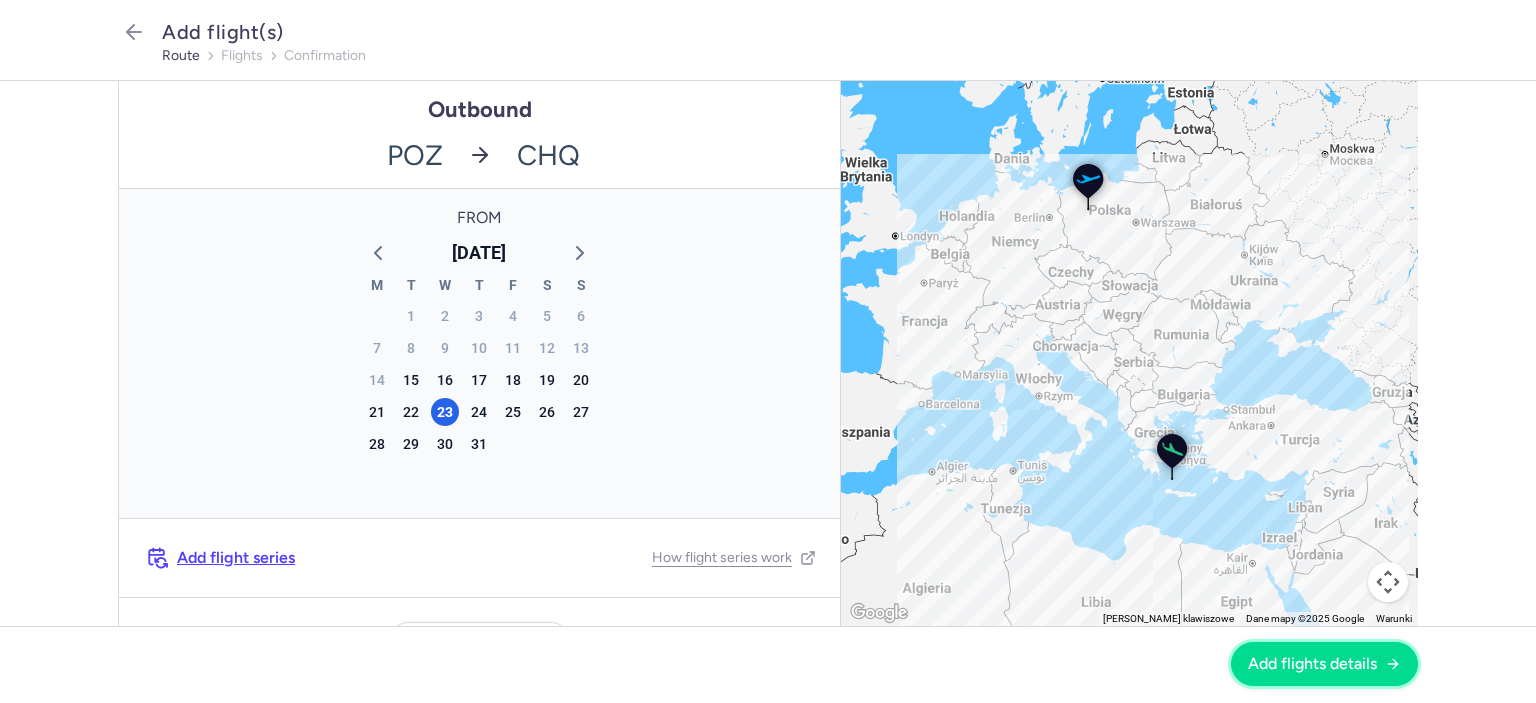 click on "Add flights details" at bounding box center [1312, 664] 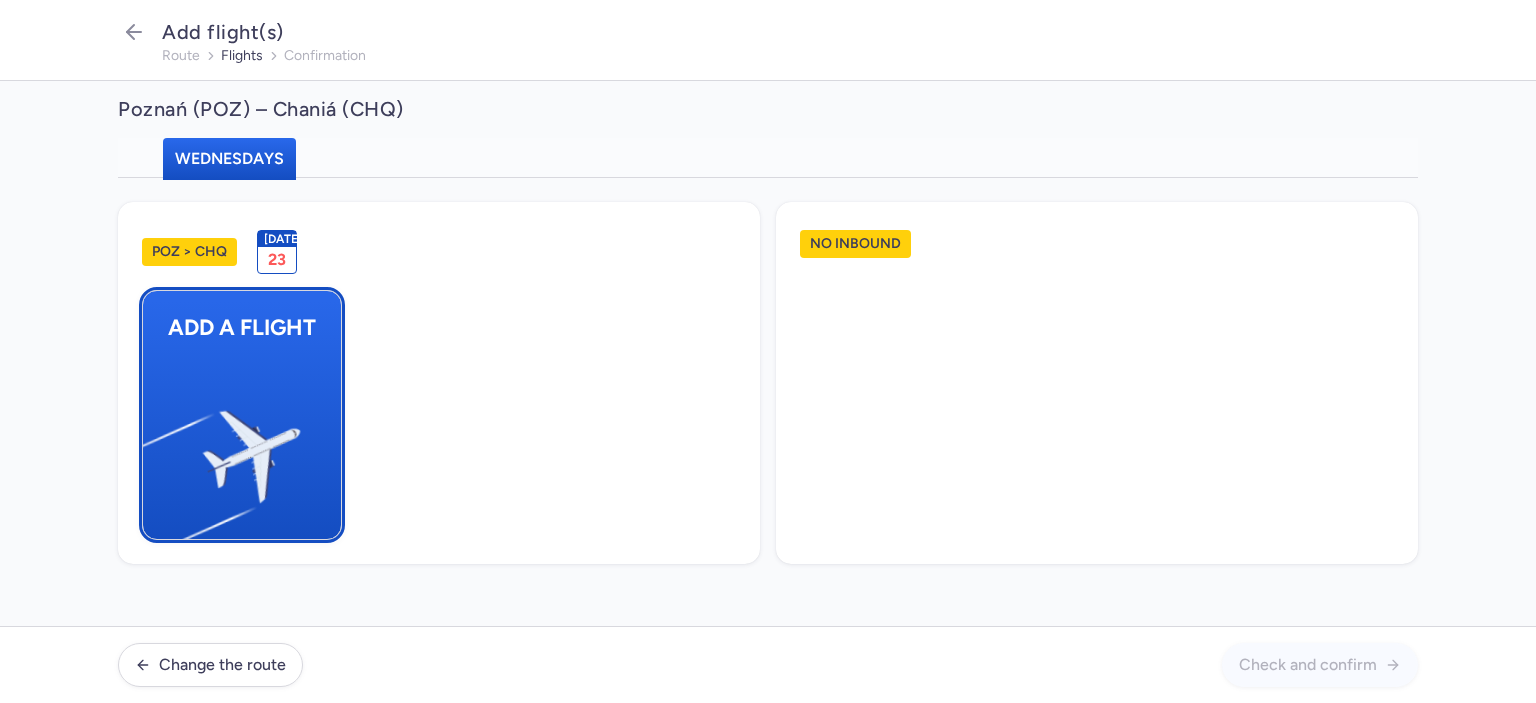 click at bounding box center [153, 448] 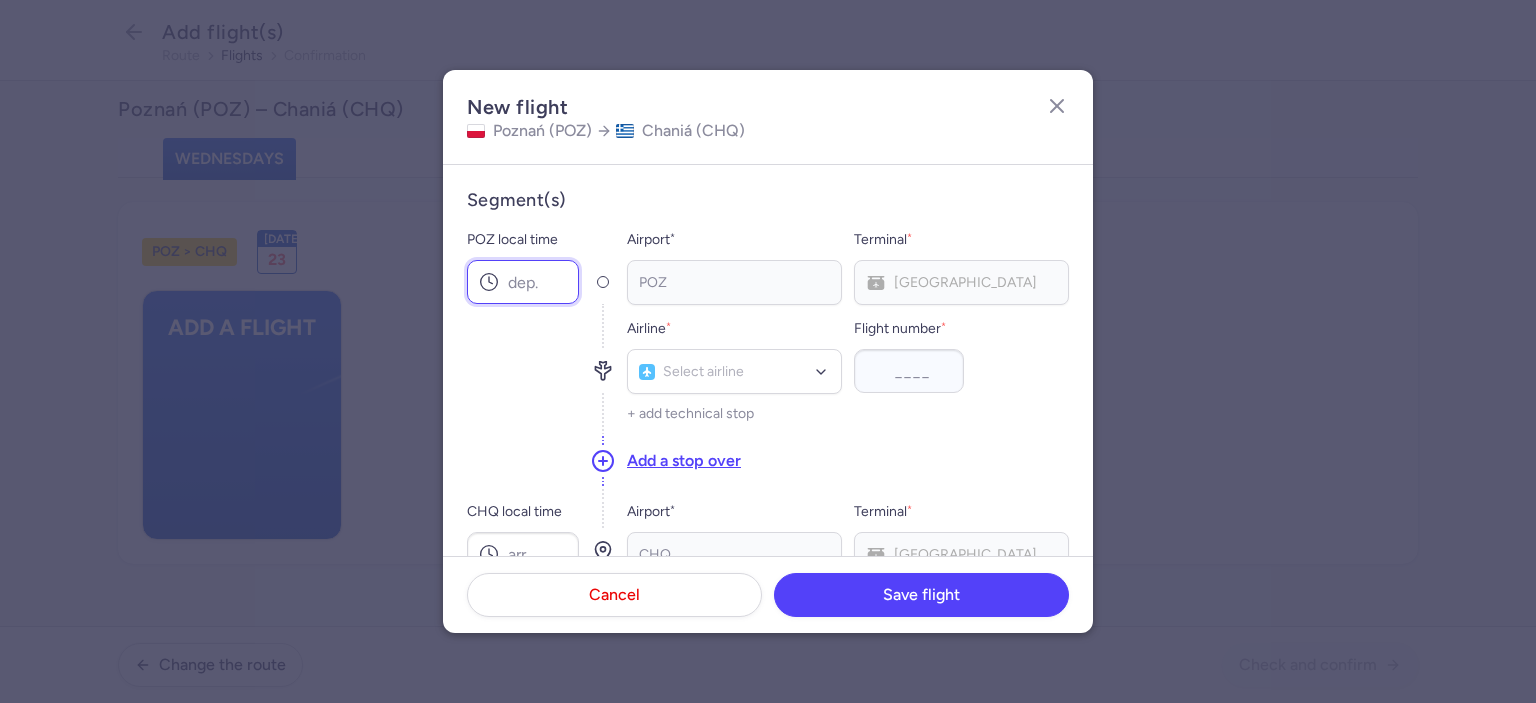 click on "POZ local time" at bounding box center [523, 282] 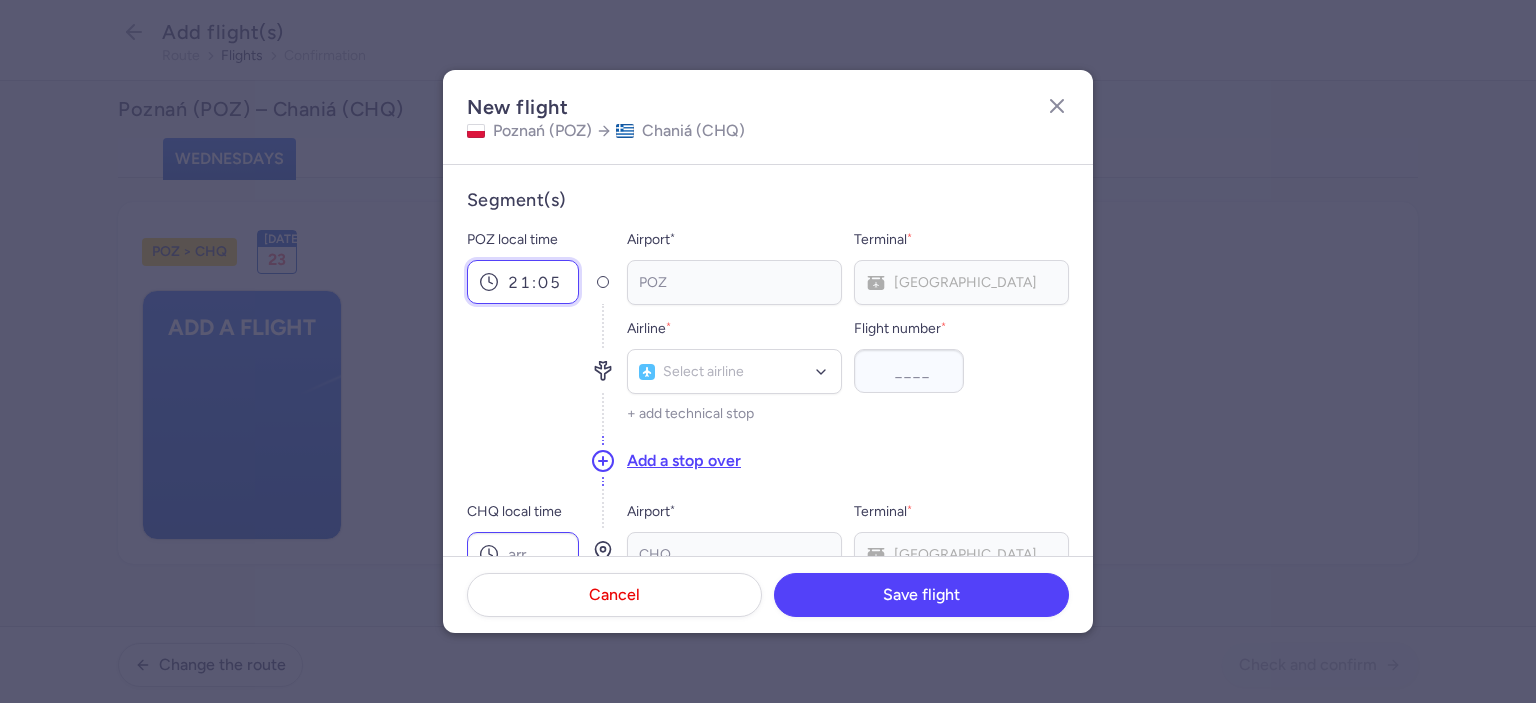 type on "21:05" 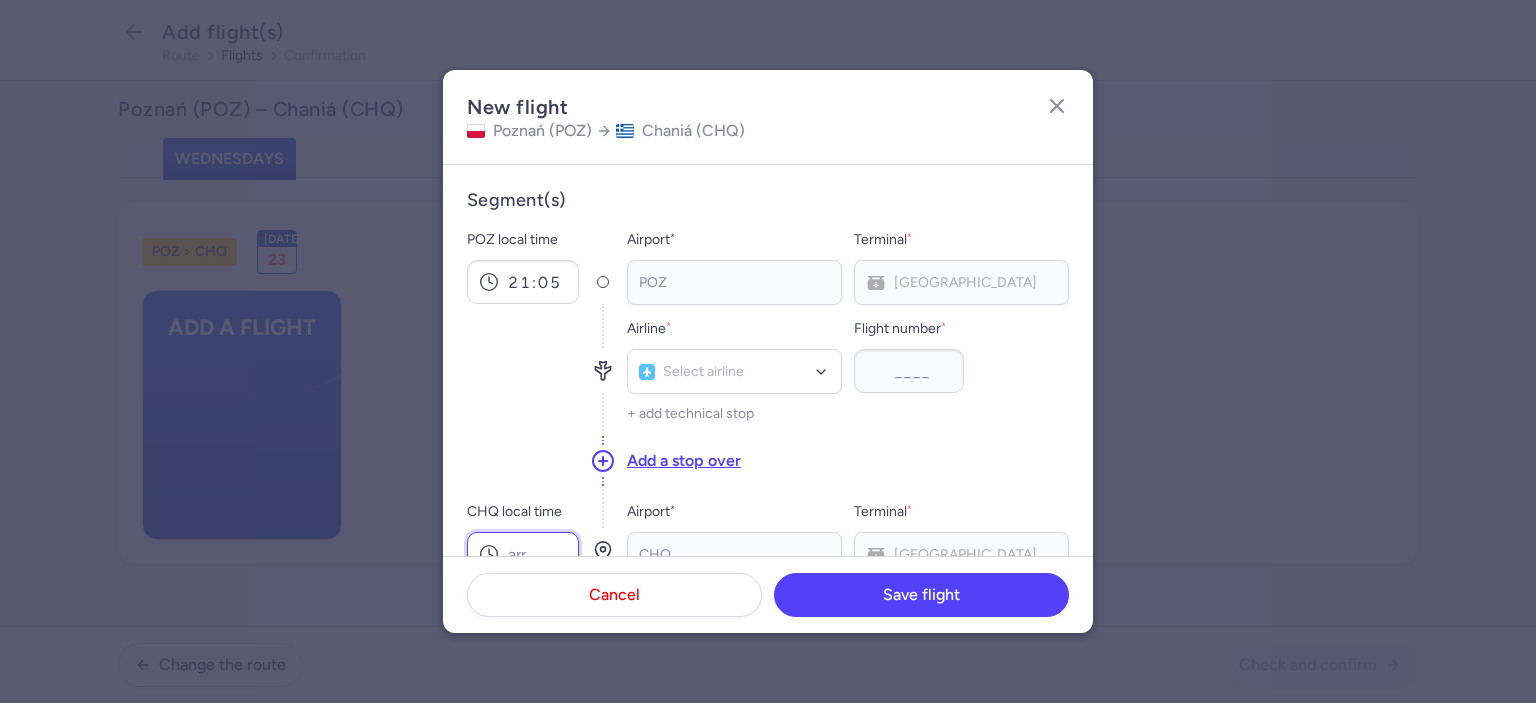 click on "CHQ local time" at bounding box center (523, 554) 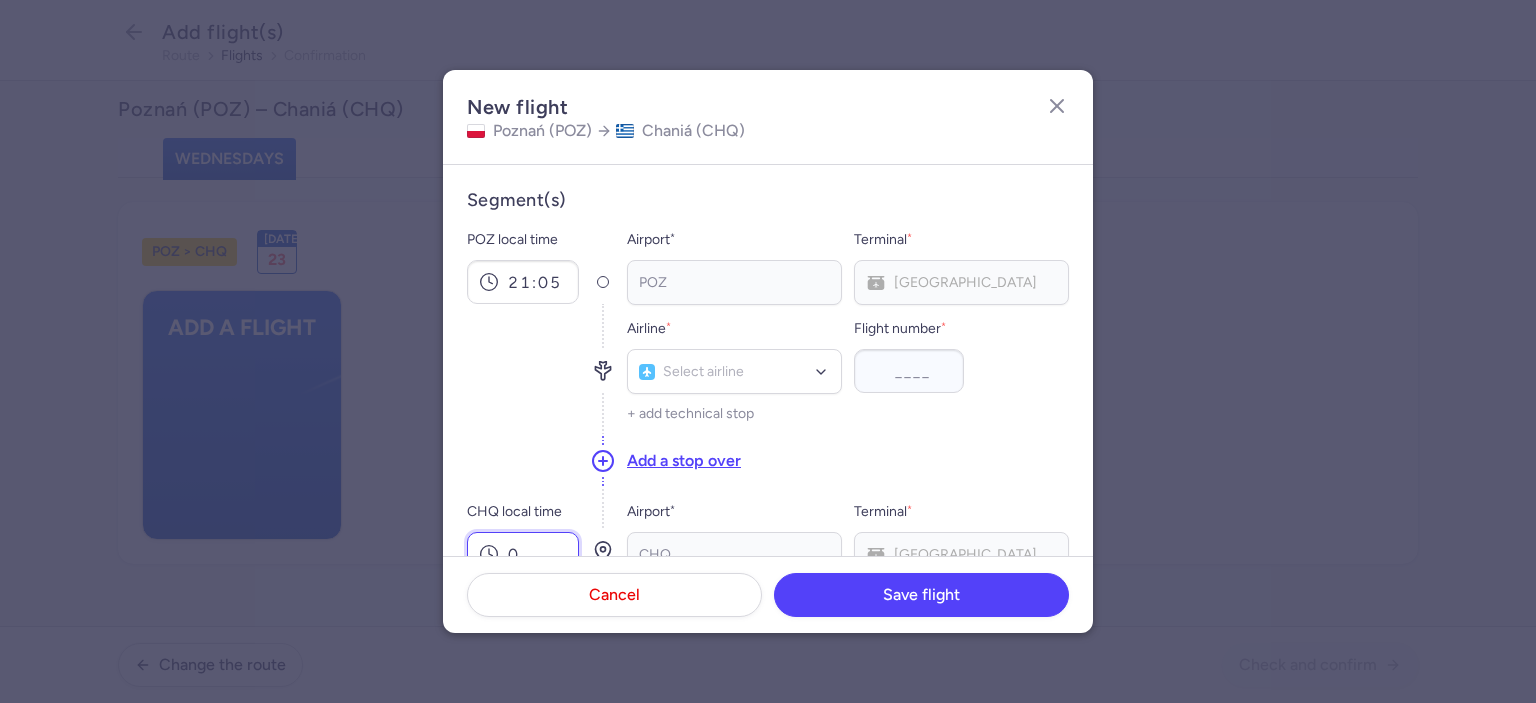scroll, scrollTop: 7, scrollLeft: 0, axis: vertical 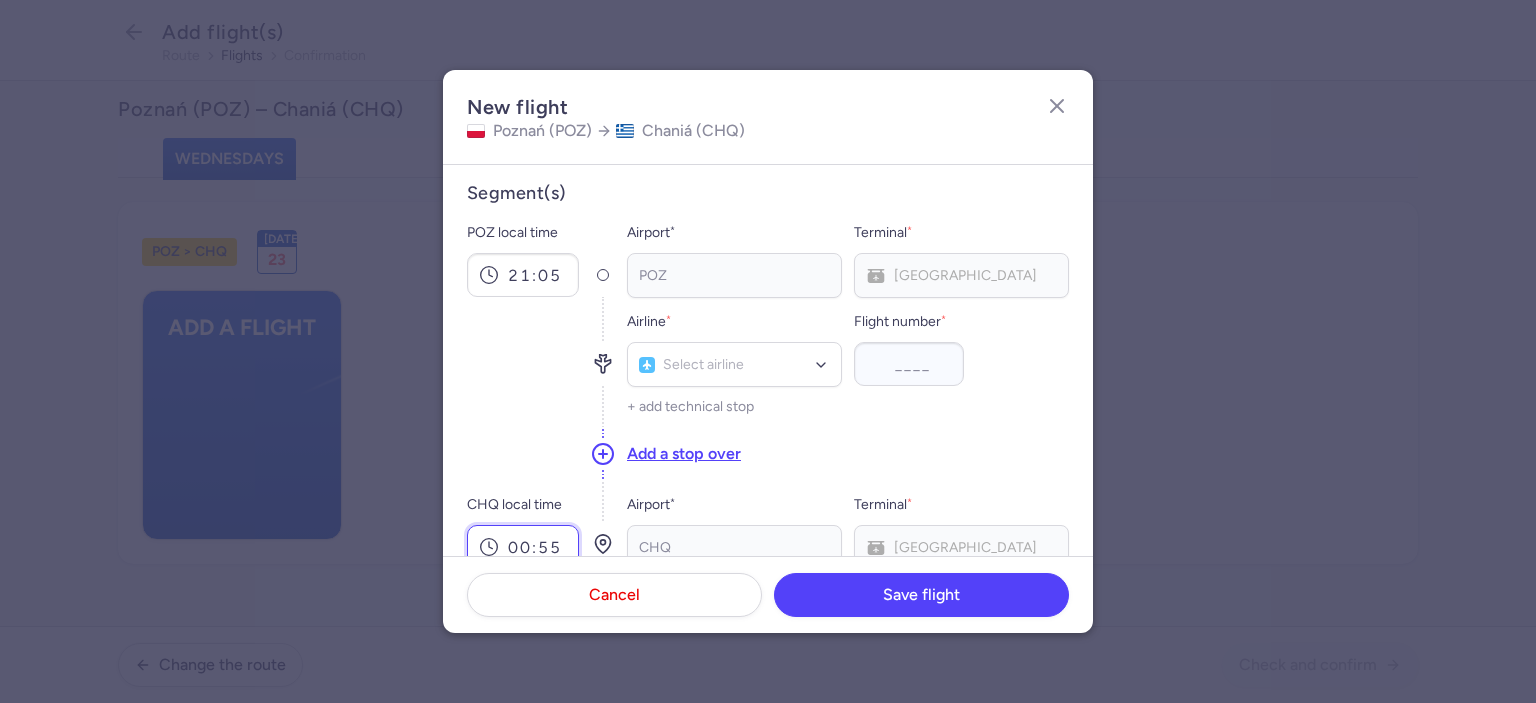 type on "00:55" 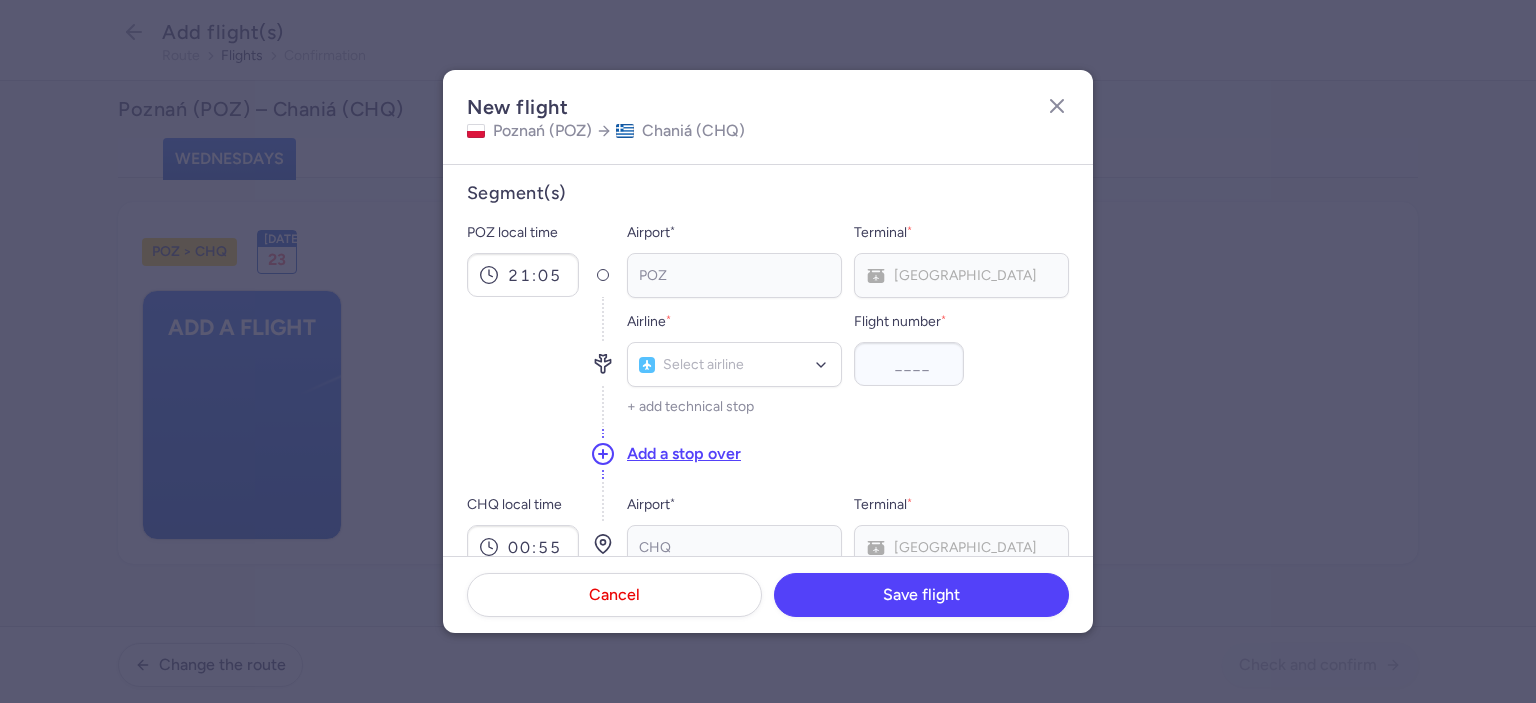 click at bounding box center (523, 362) 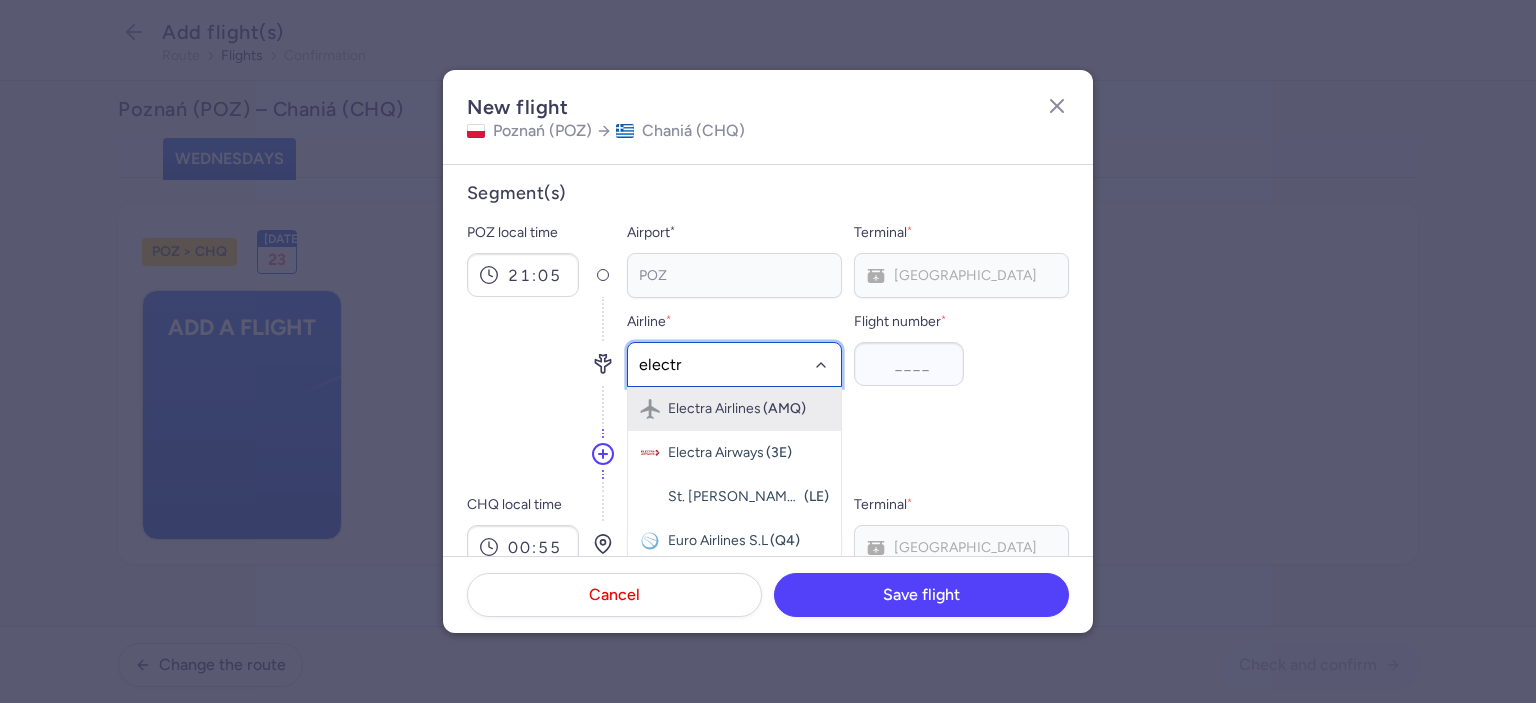 type on "electra" 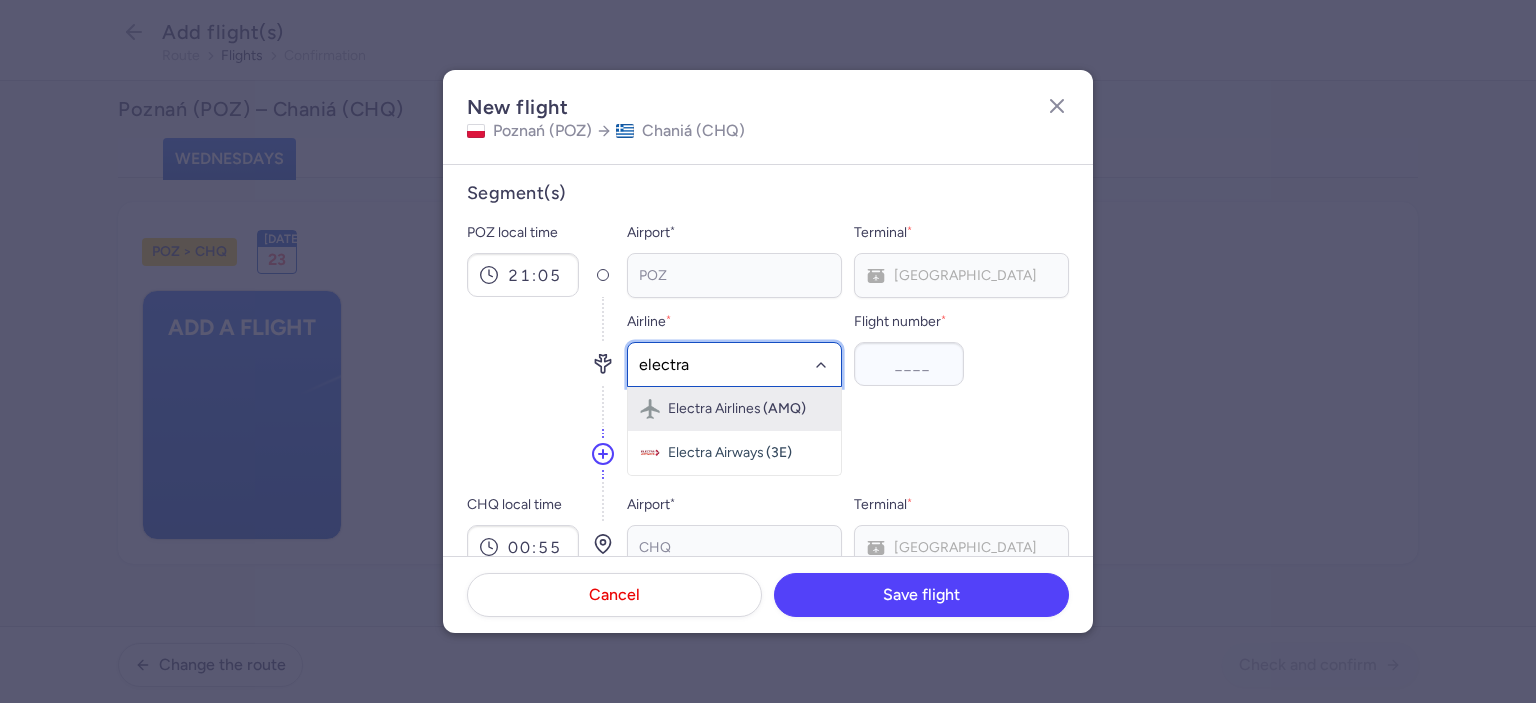 click on "(AMQ)" at bounding box center (784, 409) 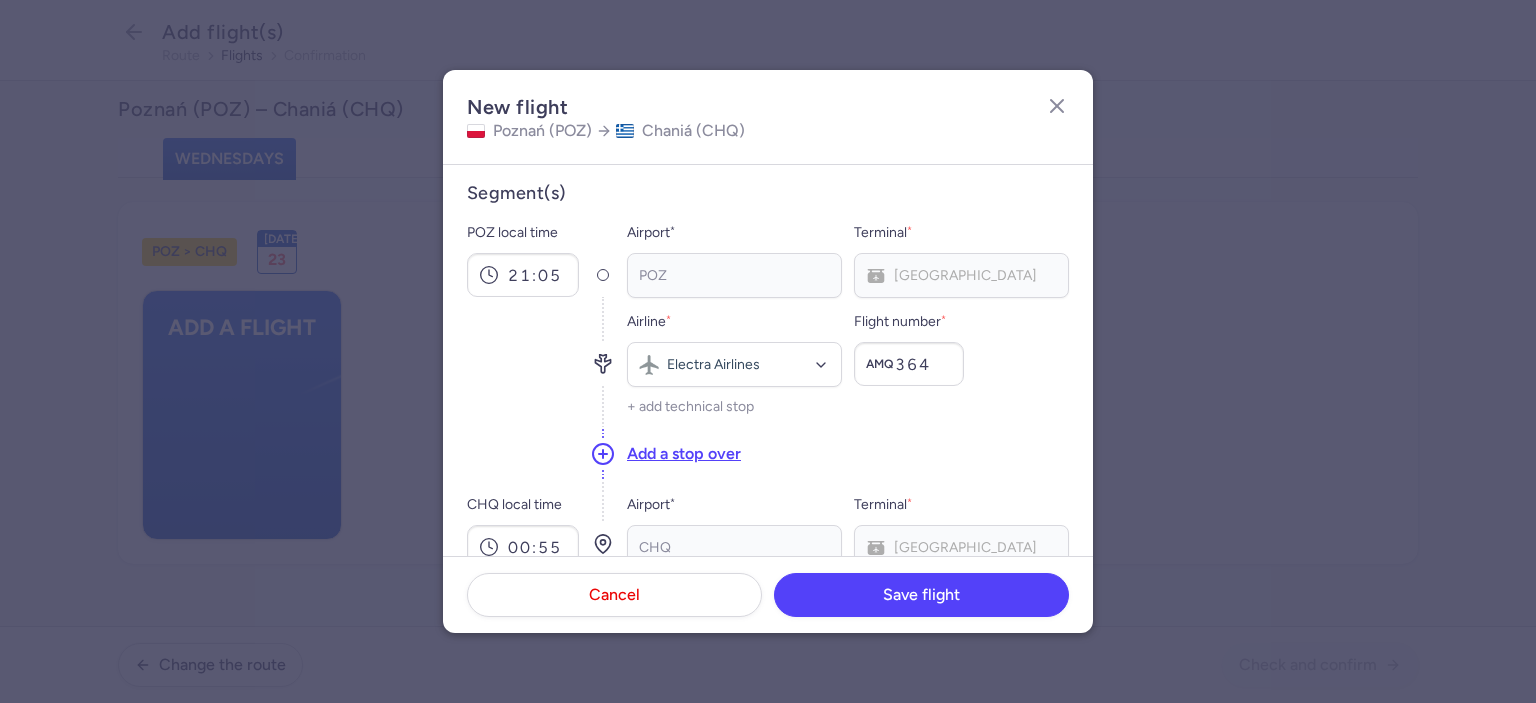 type on "364" 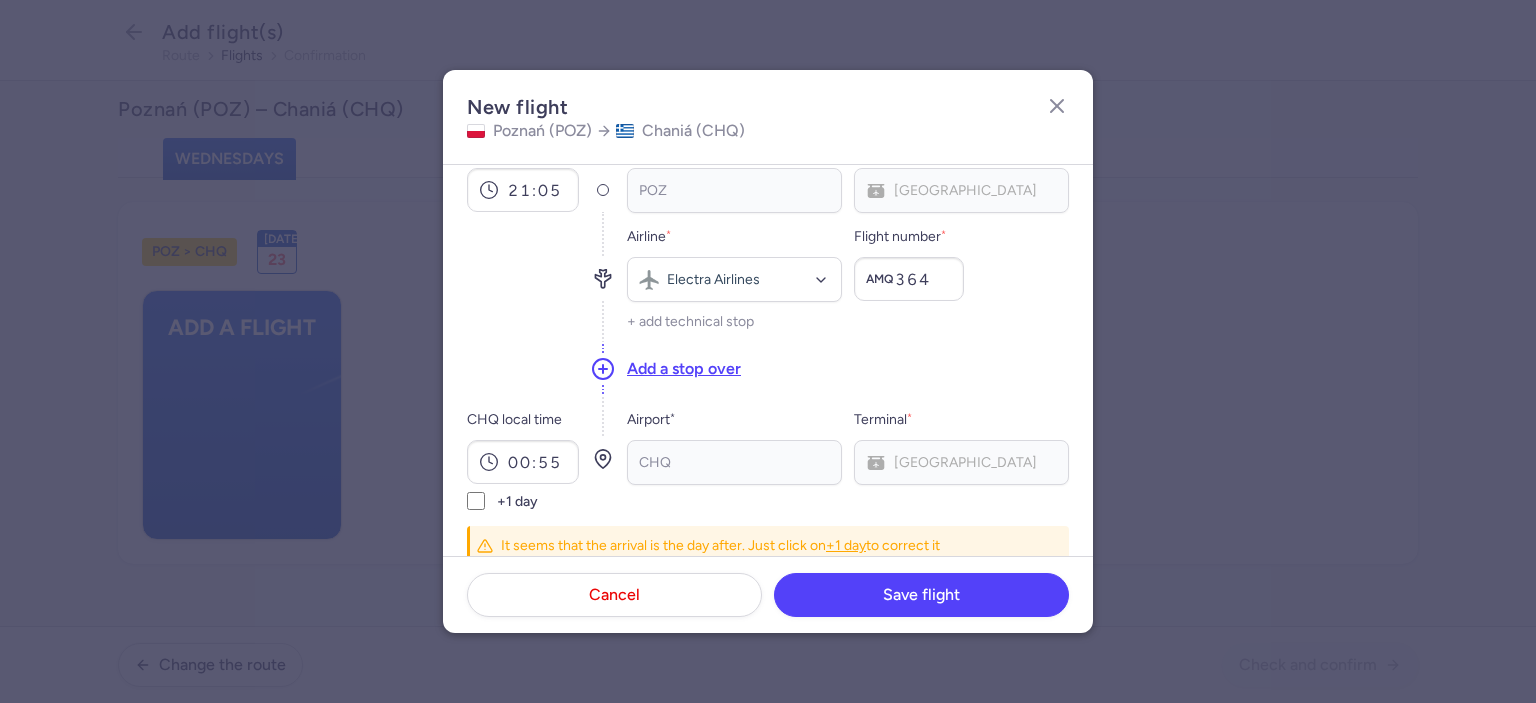 scroll, scrollTop: 228, scrollLeft: 0, axis: vertical 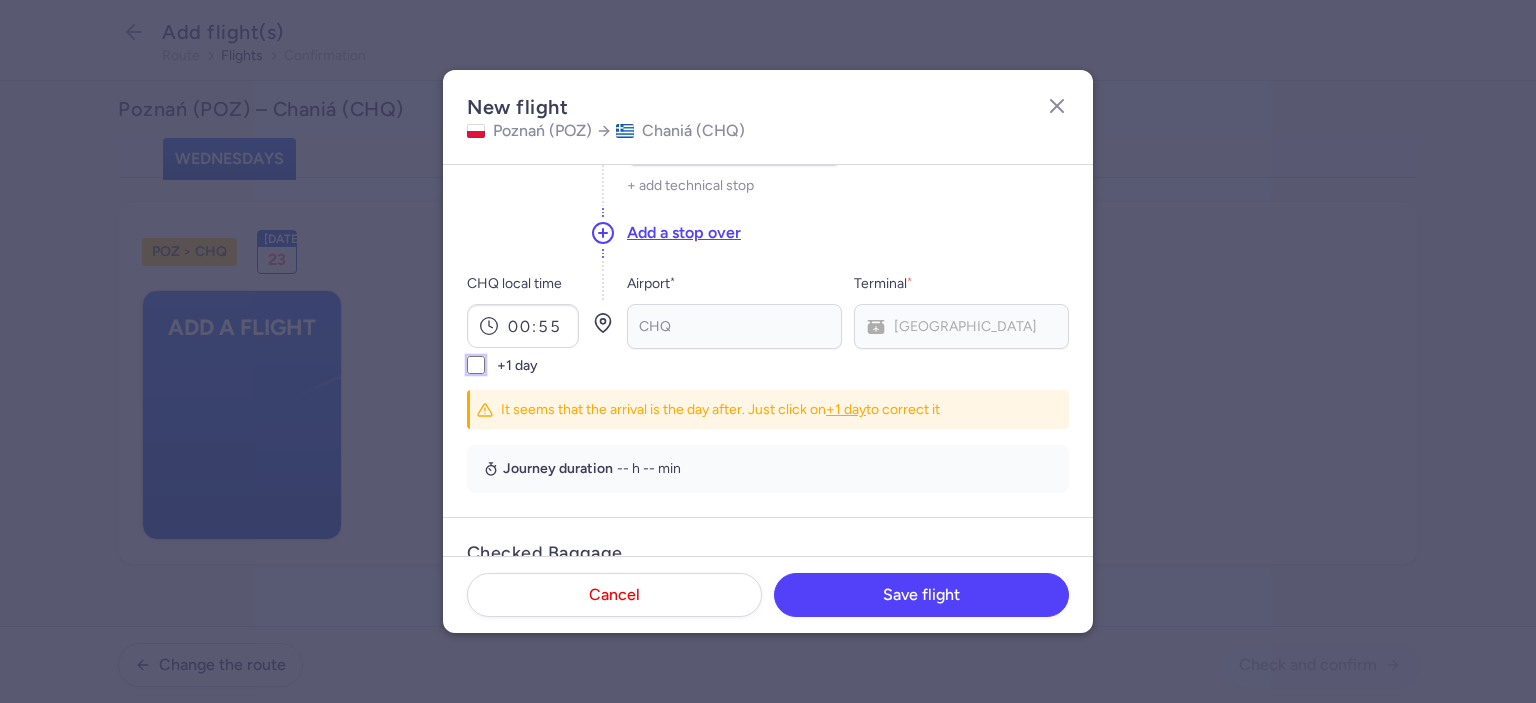 click on "+1 day" at bounding box center [476, 365] 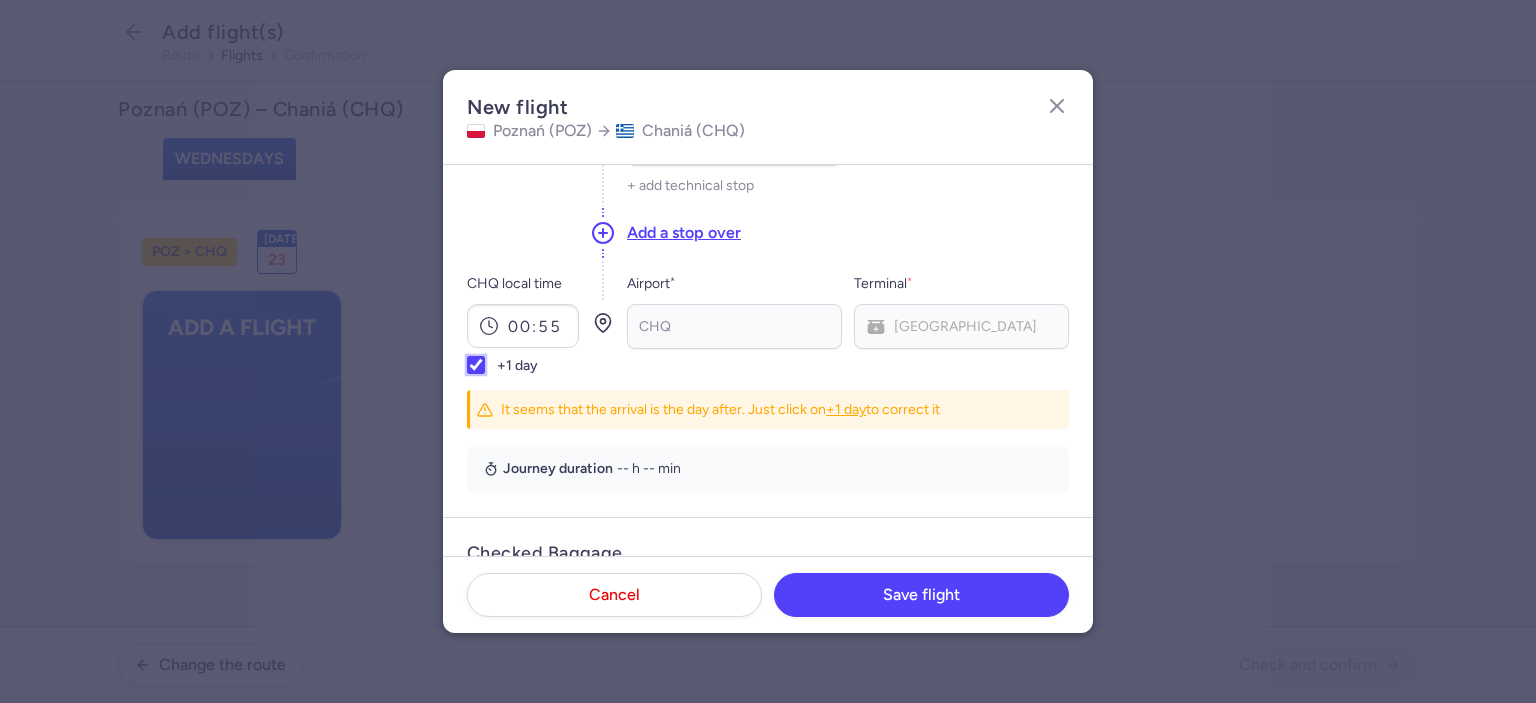 checkbox on "true" 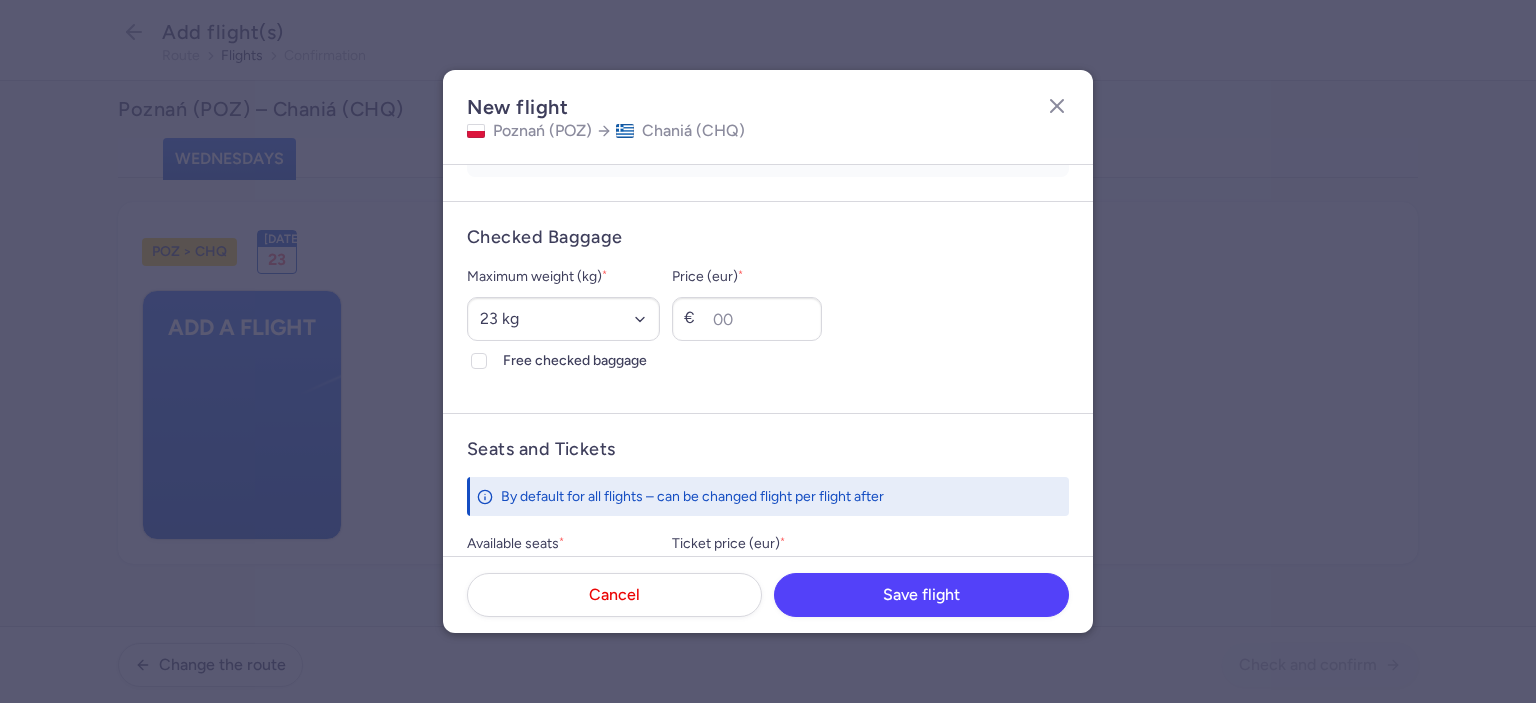 scroll, scrollTop: 505, scrollLeft: 0, axis: vertical 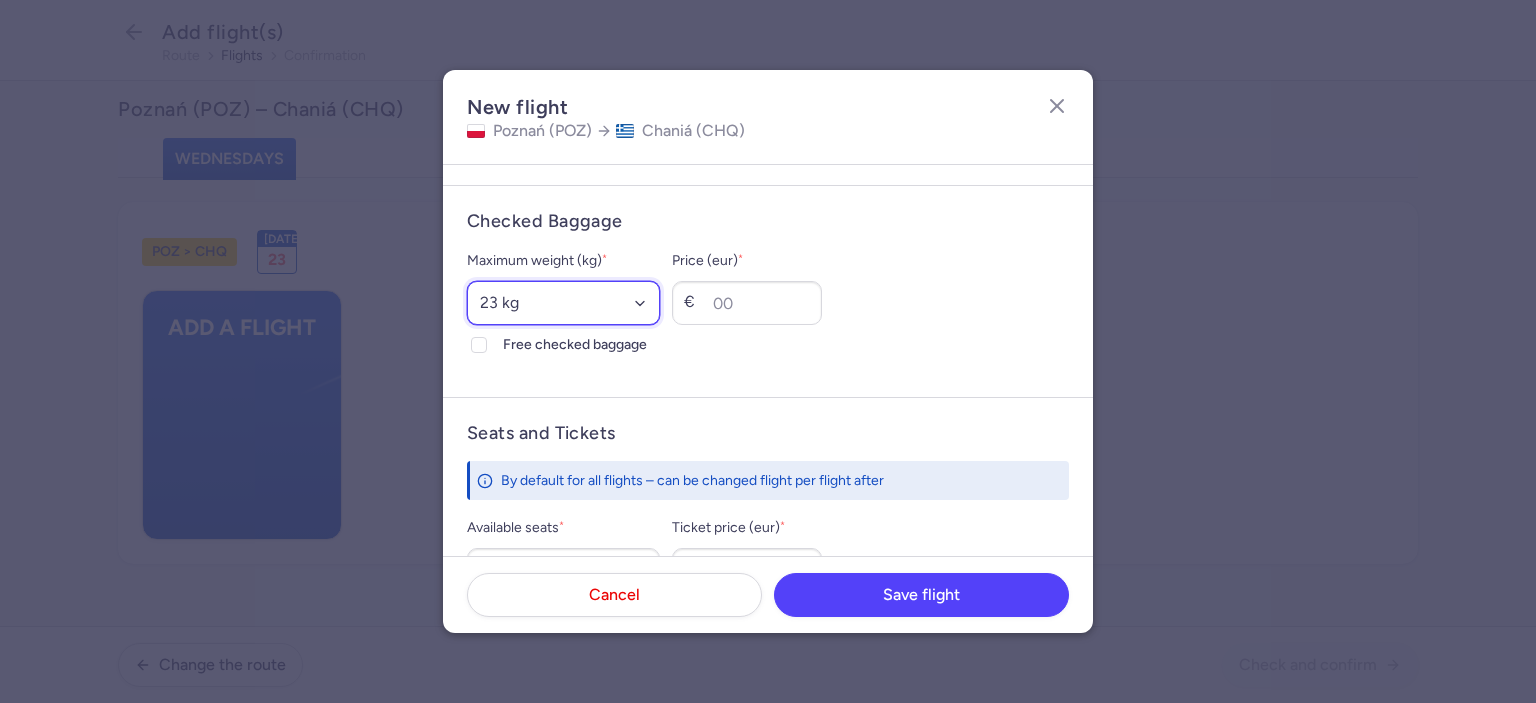 click on "Select an option 15 kg 16 kg 17 kg 18 kg 19 kg 20 kg 21 kg 22 kg 23 kg 24 kg 25 kg 26 kg 27 kg 28 kg 29 kg 30 kg 31 kg 32 kg 33 kg 34 kg 35 kg" at bounding box center [563, 303] 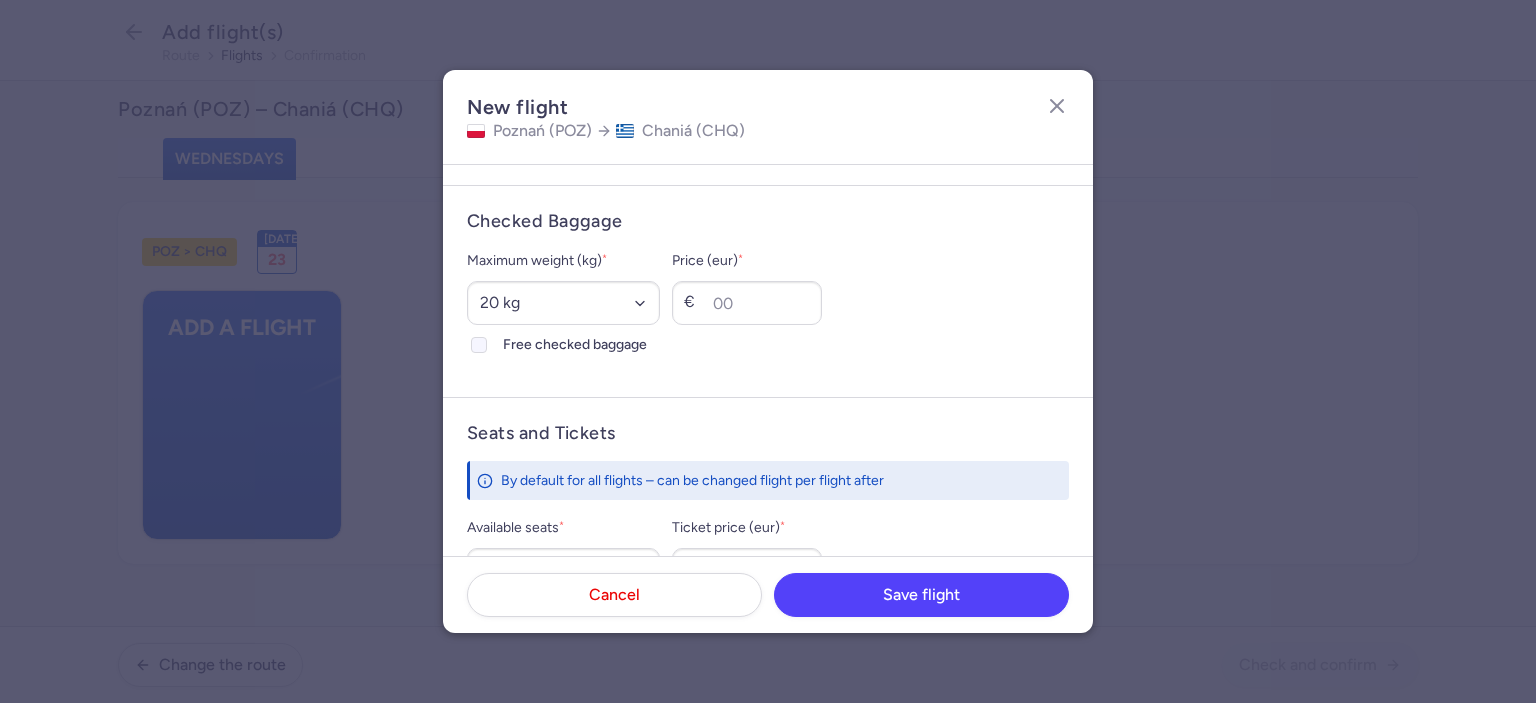 click on "Free checked baggage" 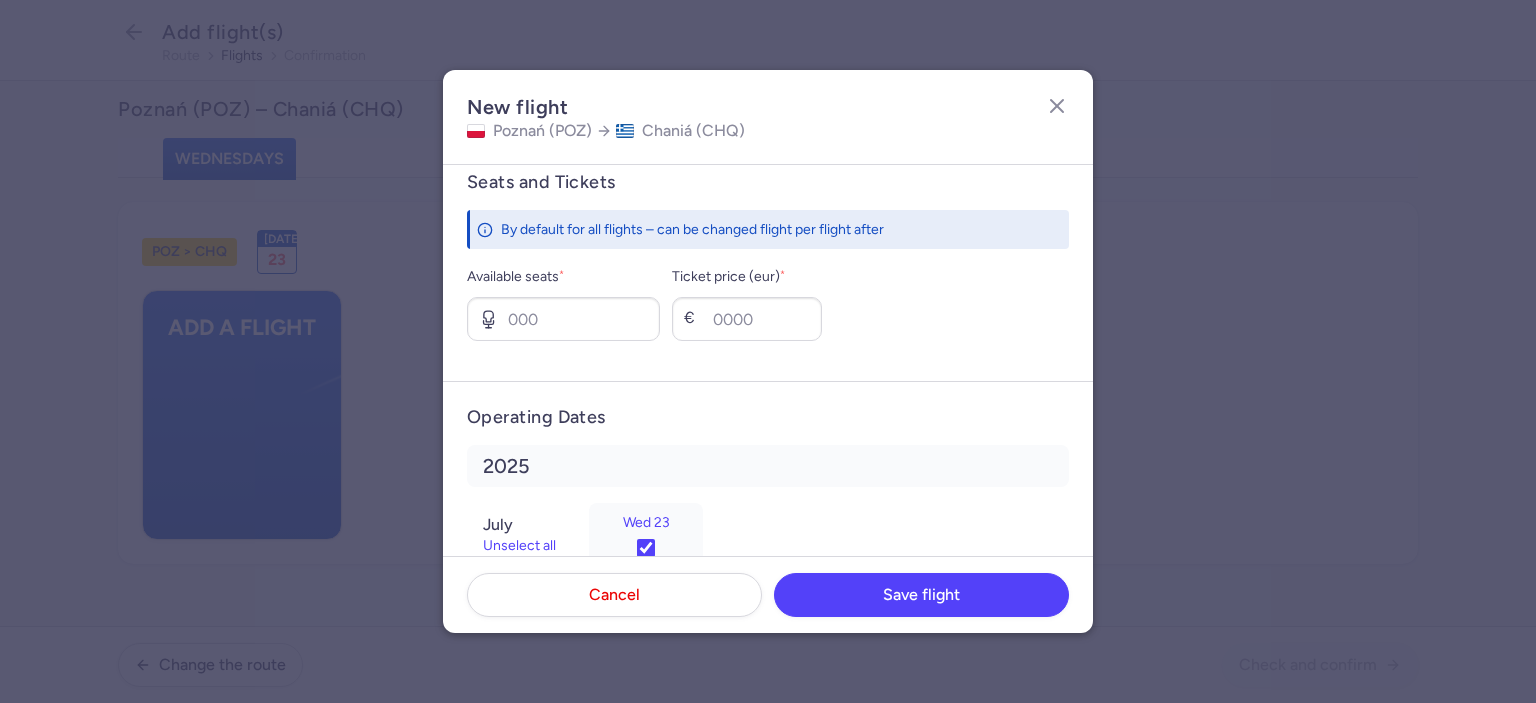 scroll, scrollTop: 775, scrollLeft: 0, axis: vertical 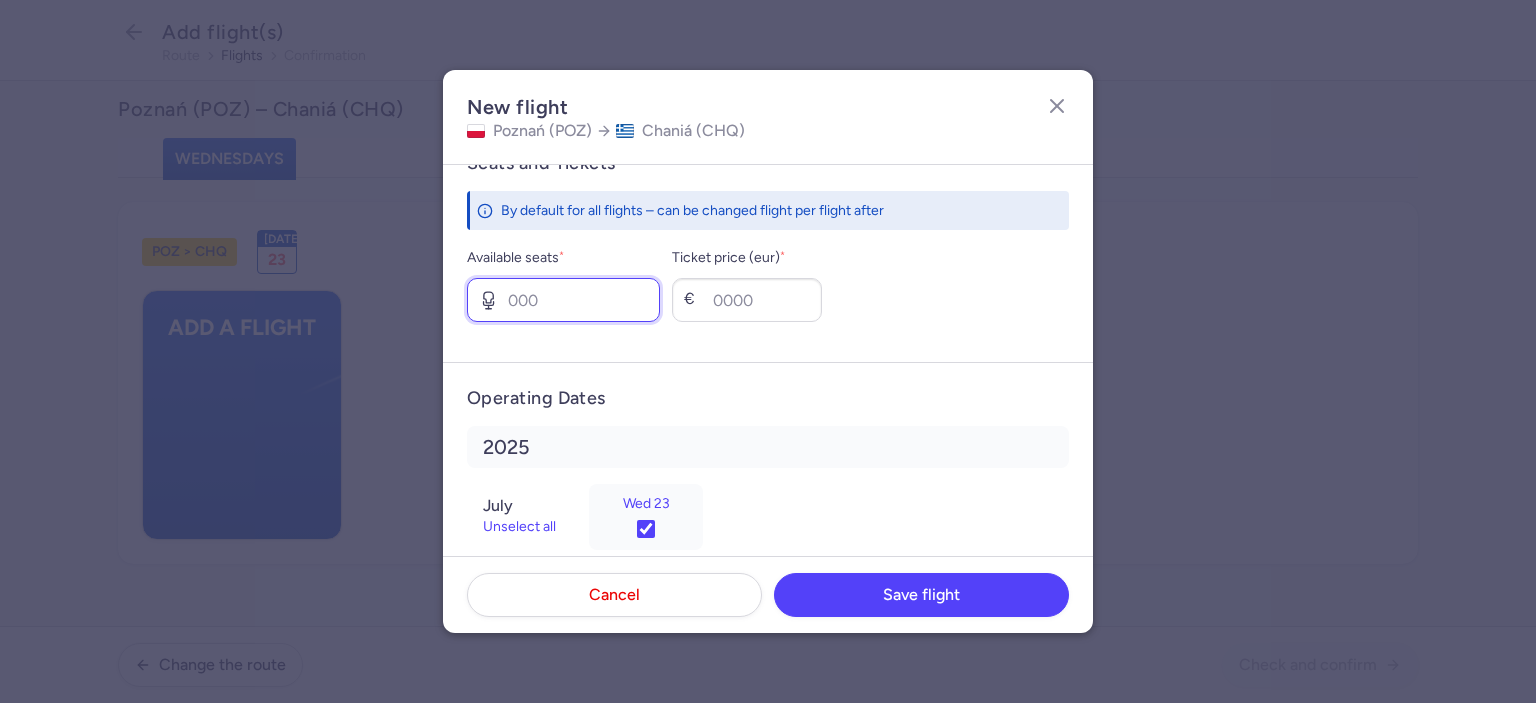 click on "Available seats  *" at bounding box center [563, 300] 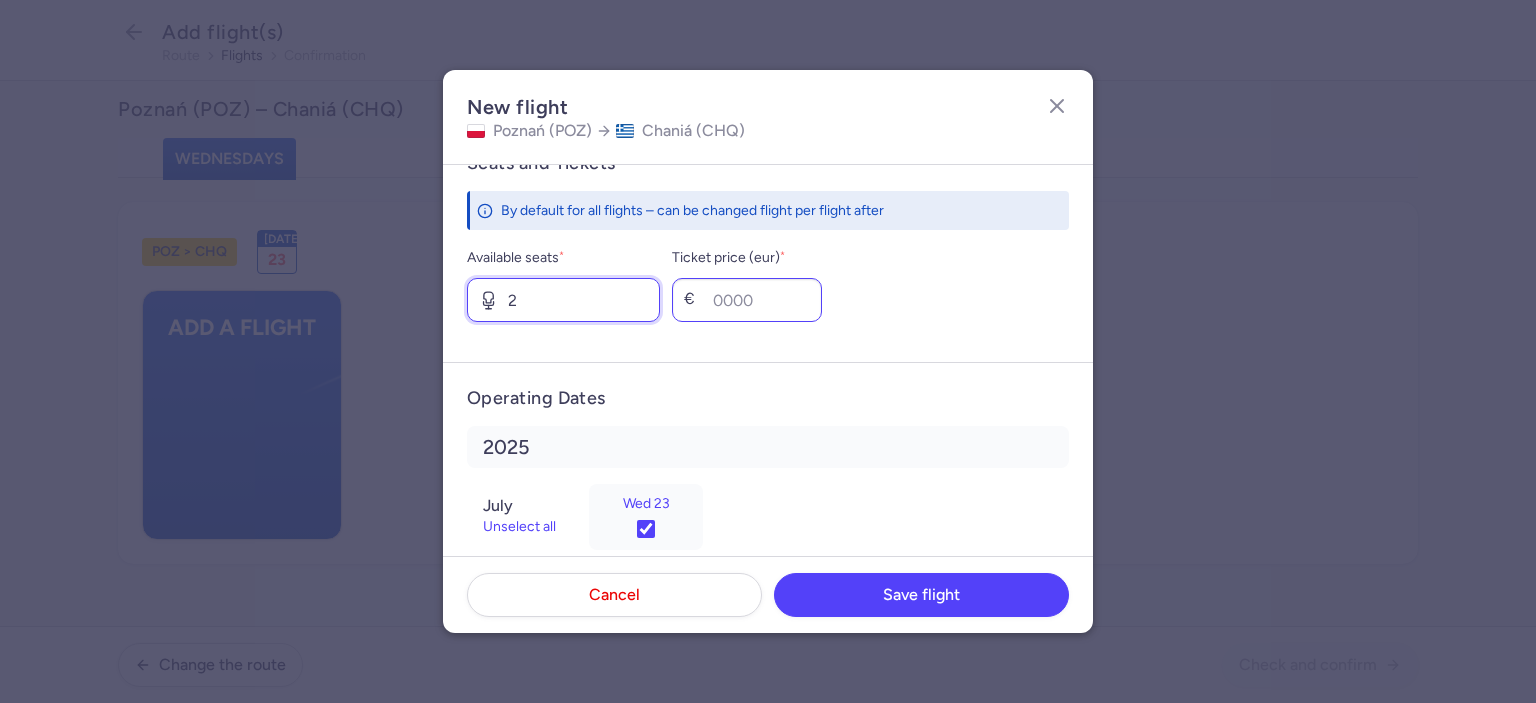 type on "2" 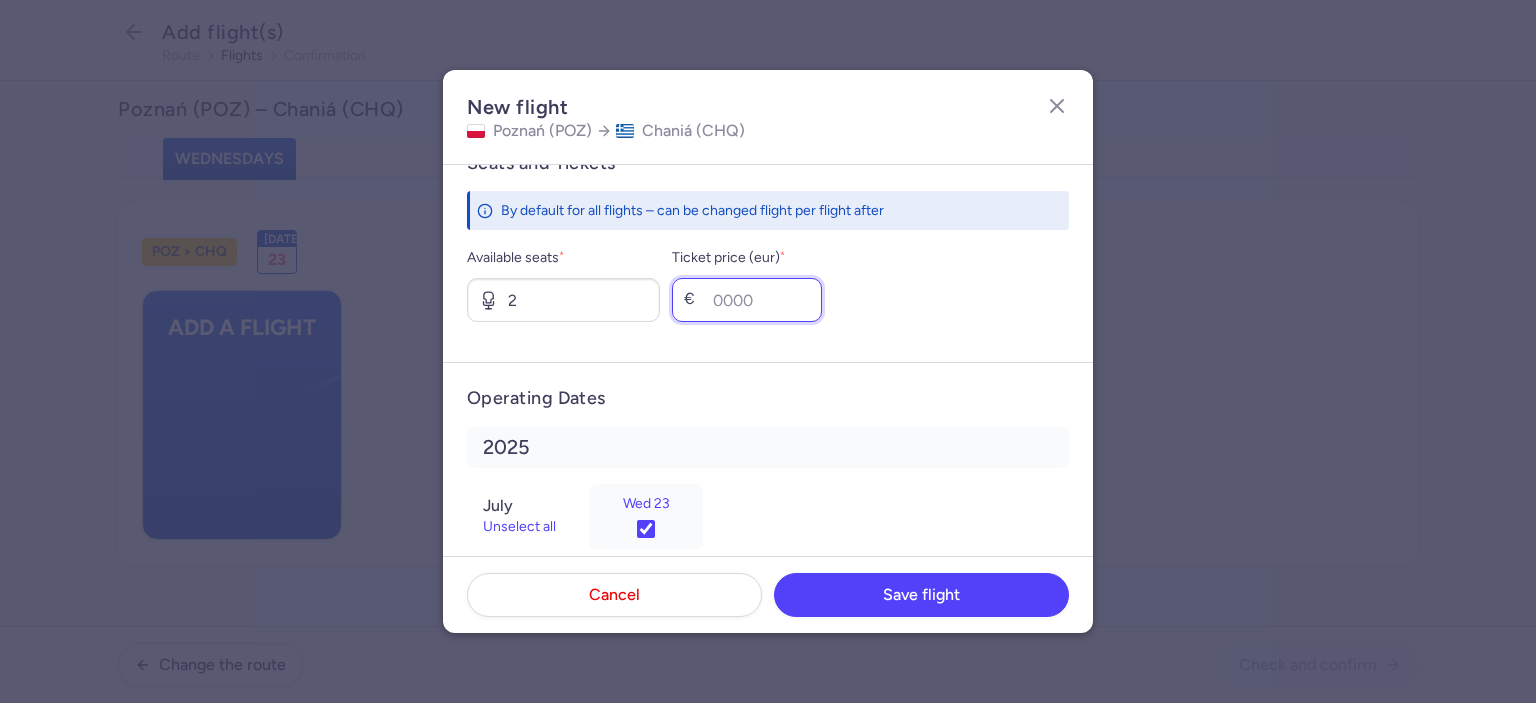 click on "Ticket price (eur)  *" at bounding box center (747, 300) 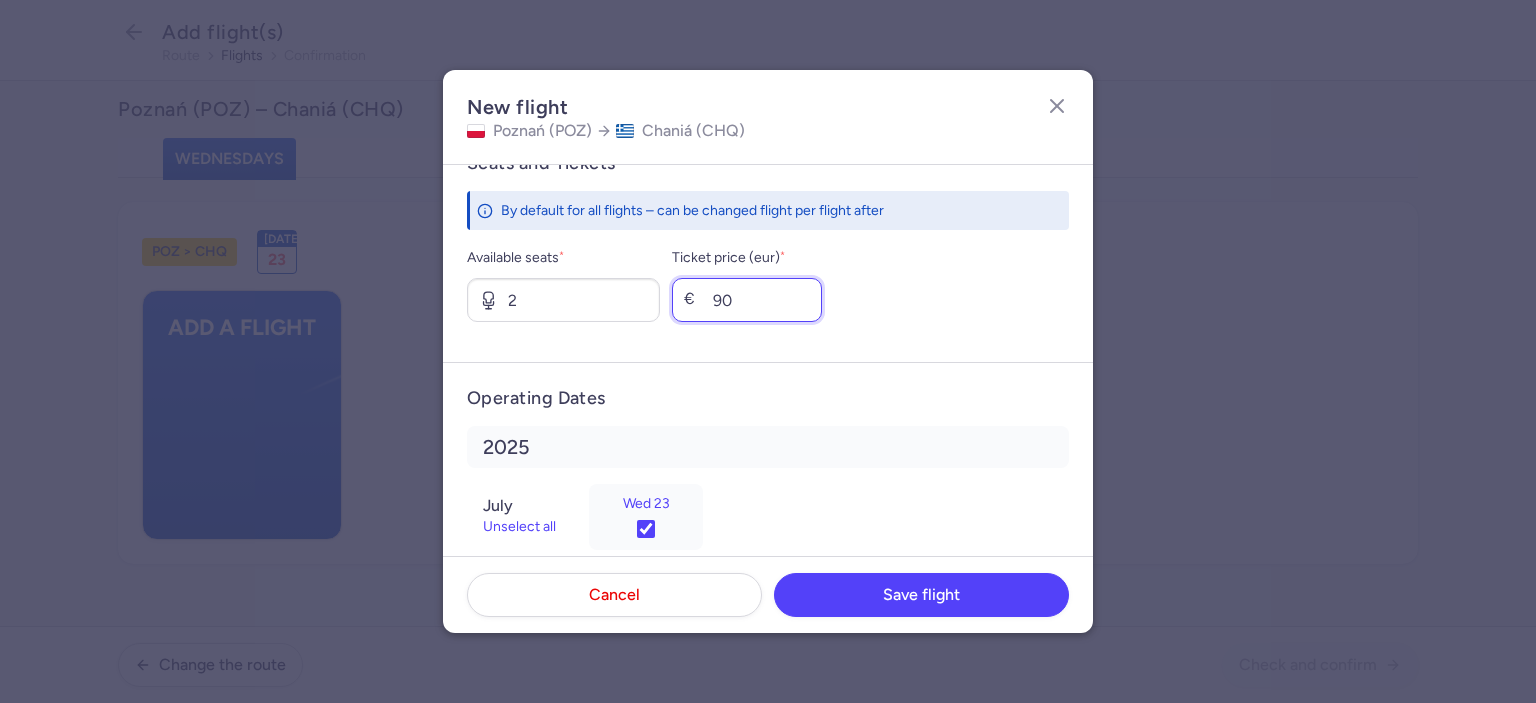 type on "90" 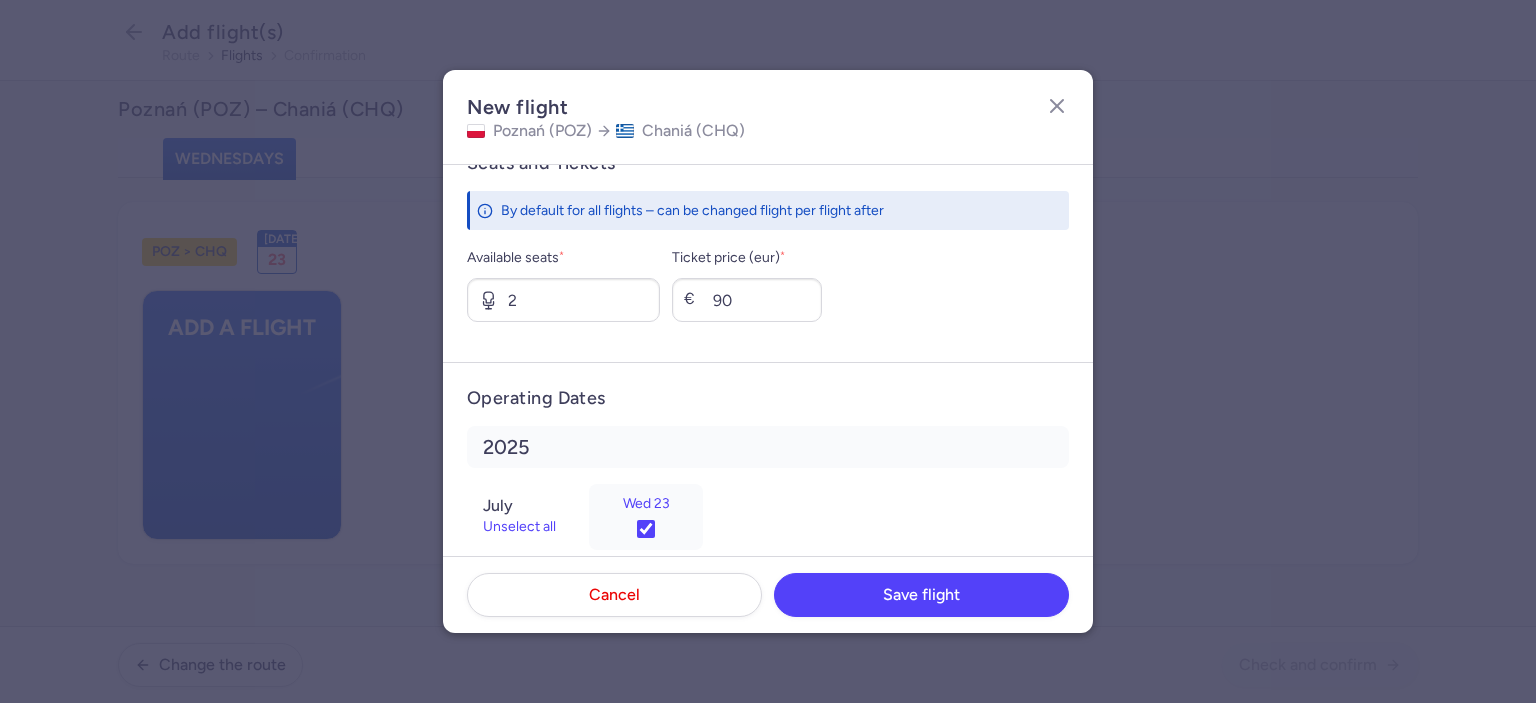 drag, startPoint x: 940, startPoint y: 272, endPoint x: 1007, endPoint y: 316, distance: 80.1561 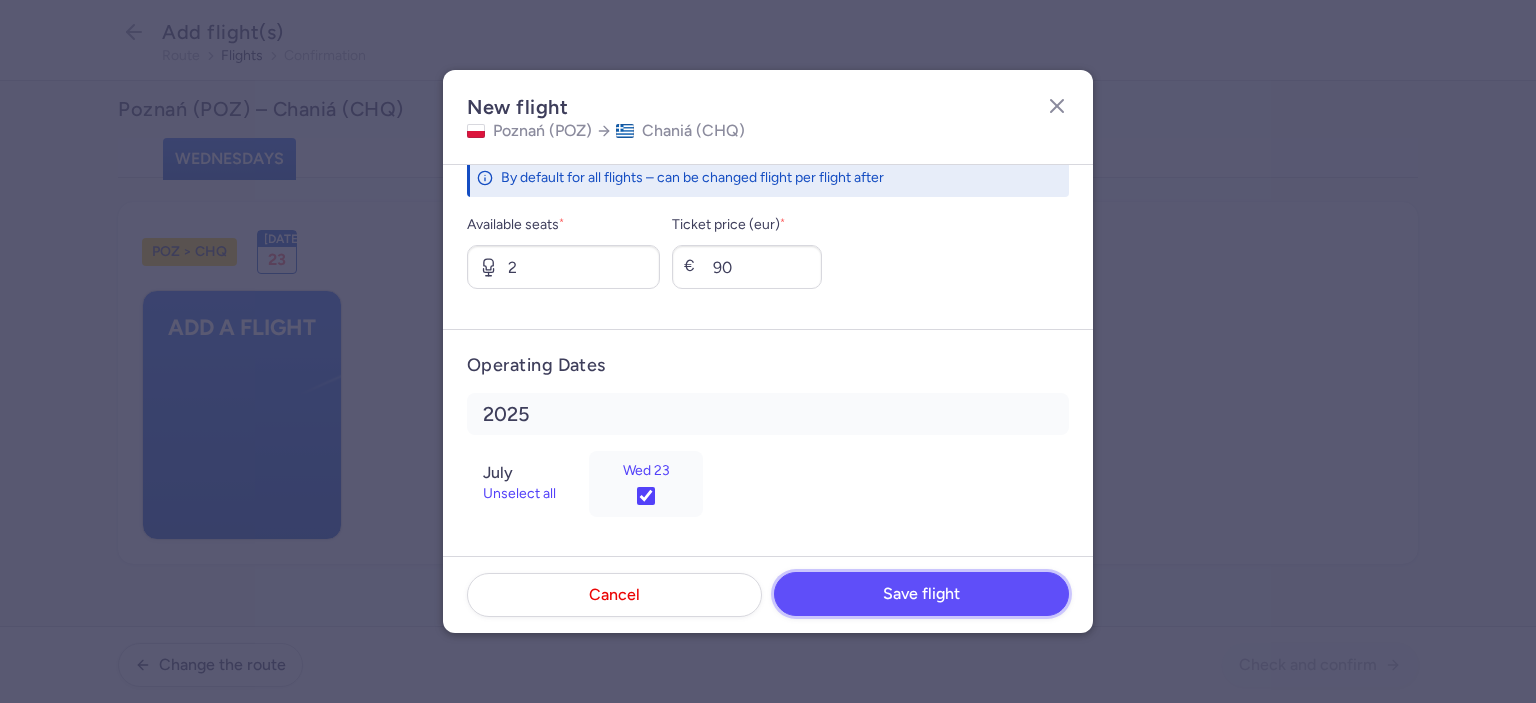 click on "Save flight" at bounding box center (921, 594) 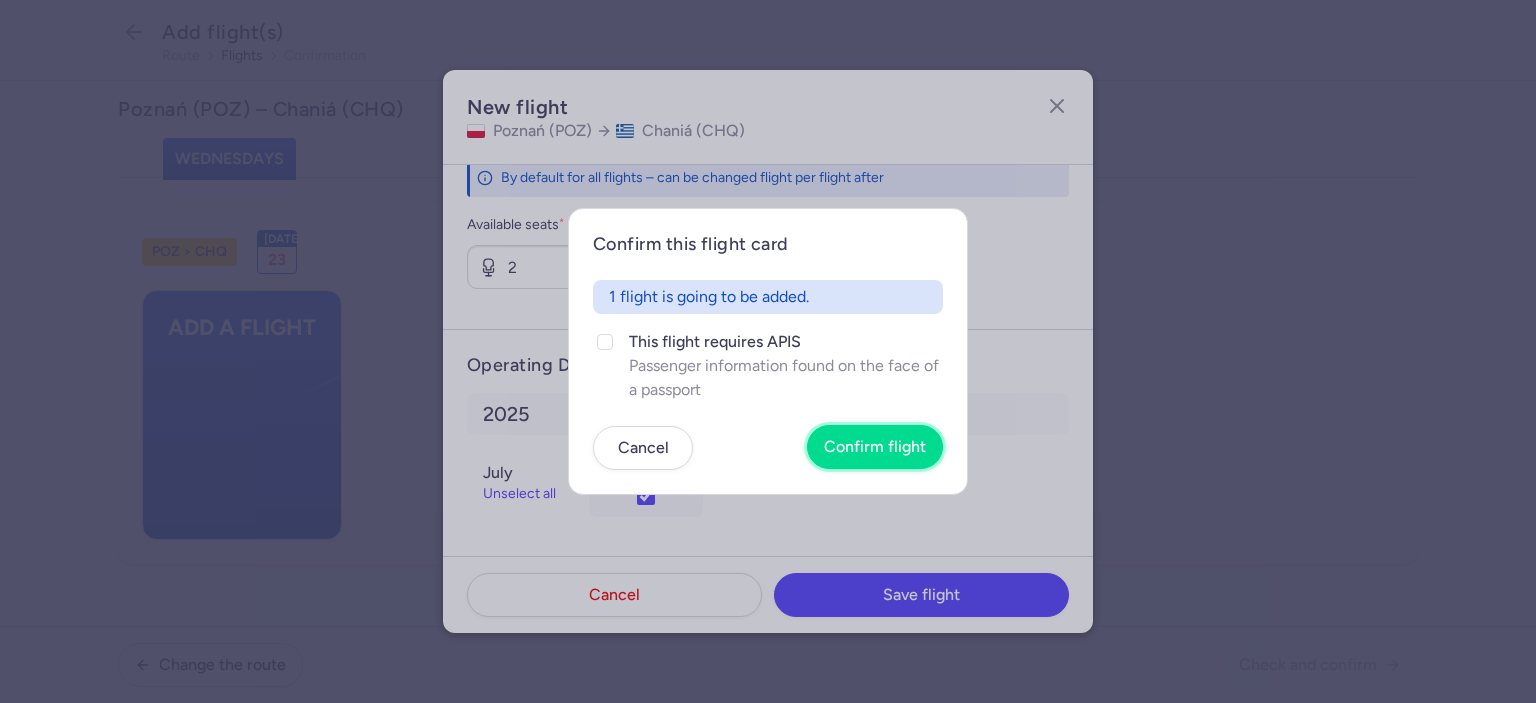 click on "Confirm flight" at bounding box center [875, 447] 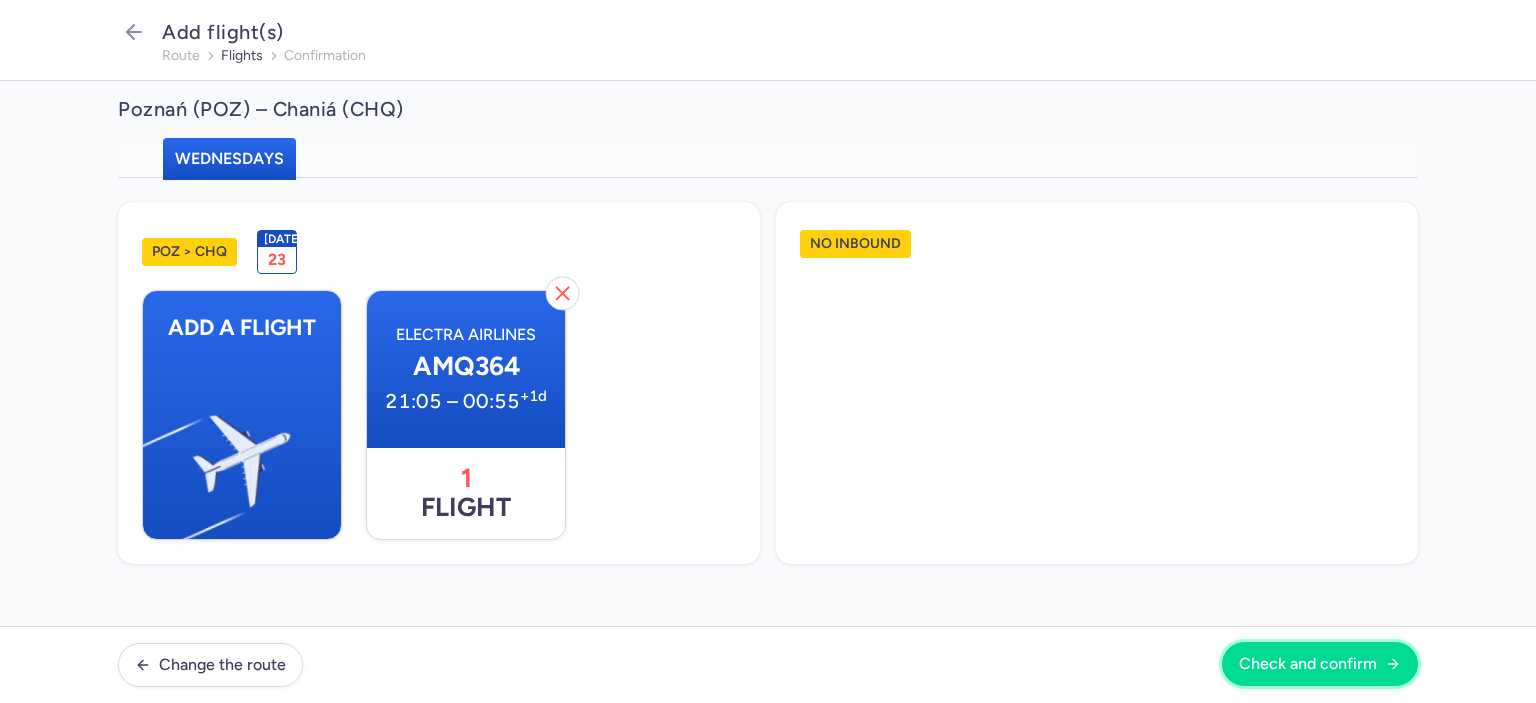 click on "Check and confirm" at bounding box center [1308, 664] 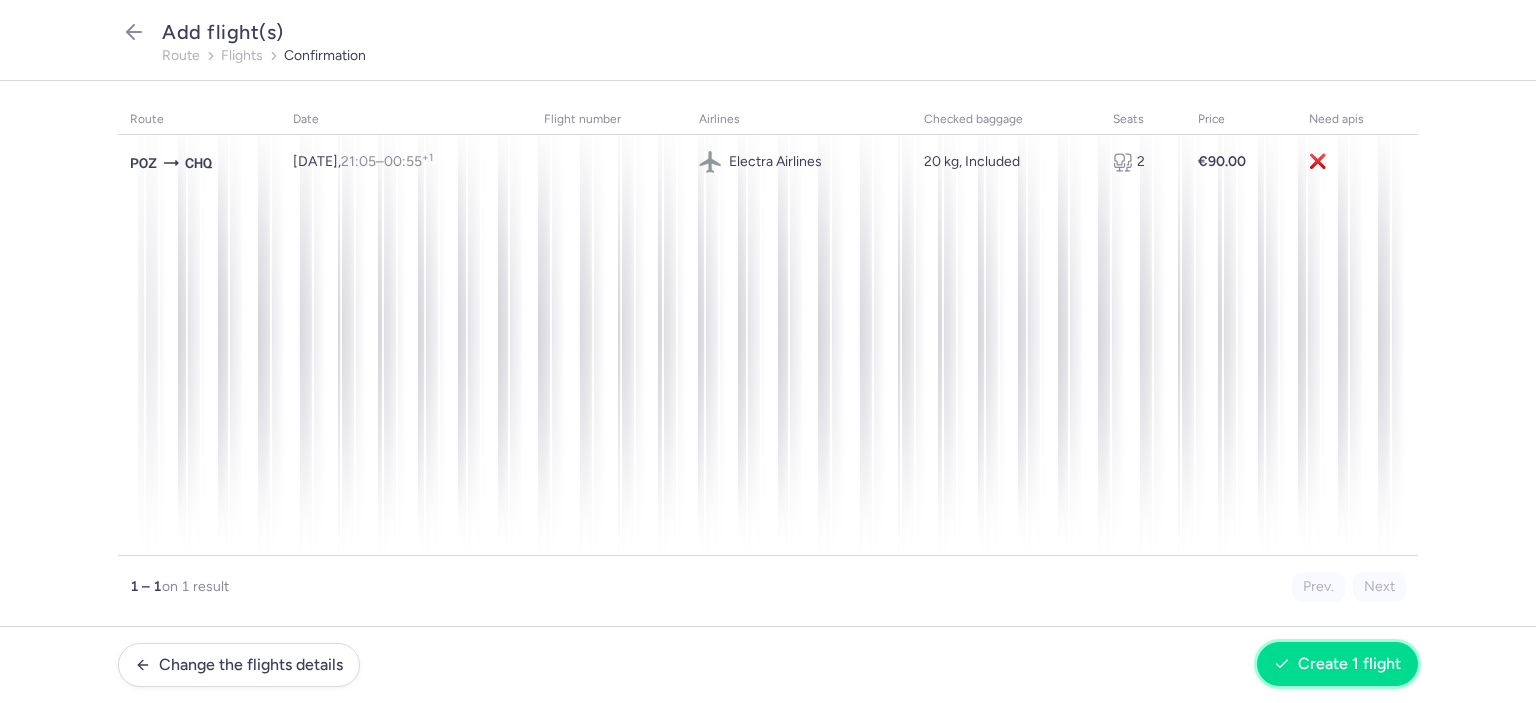 click on "Create 1 flight" at bounding box center [1349, 664] 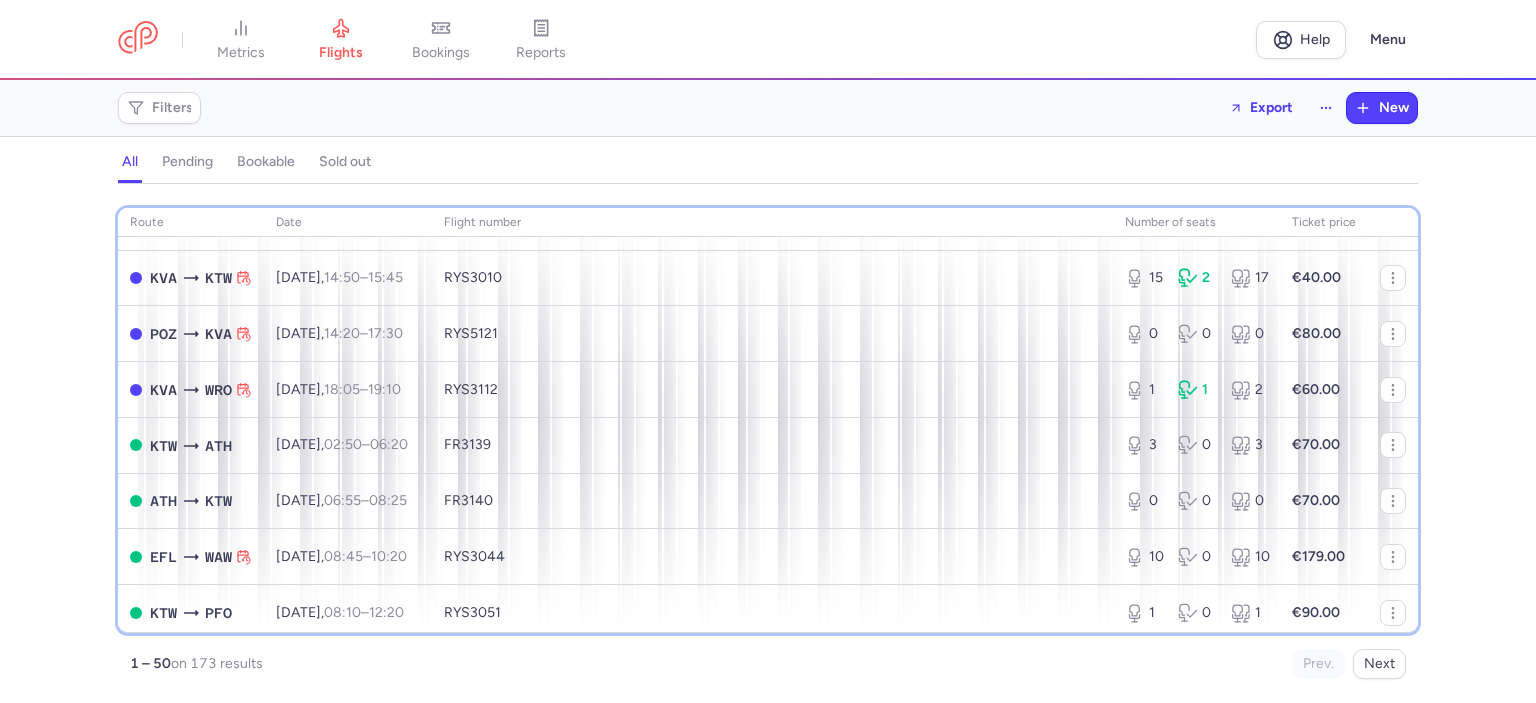 scroll, scrollTop: 0, scrollLeft: 0, axis: both 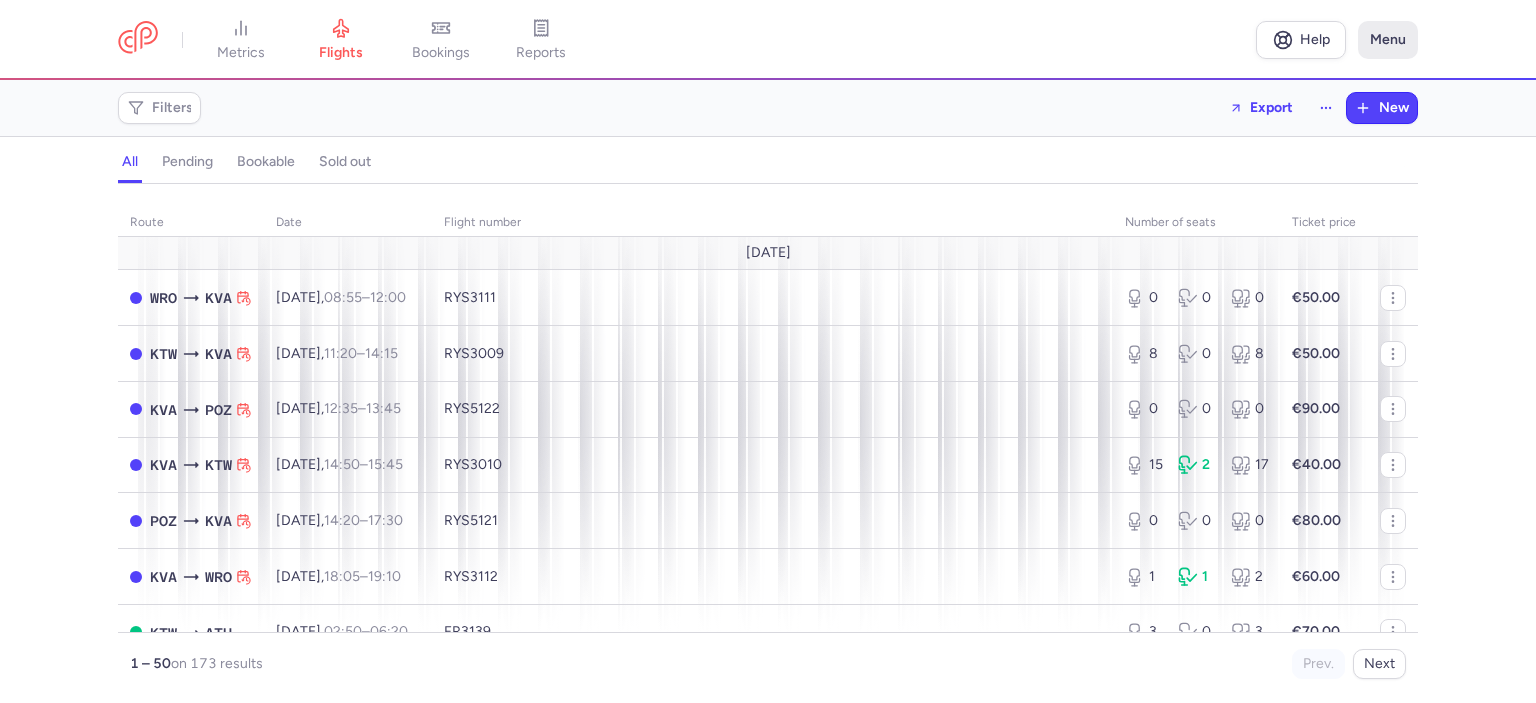 click on "Menu" 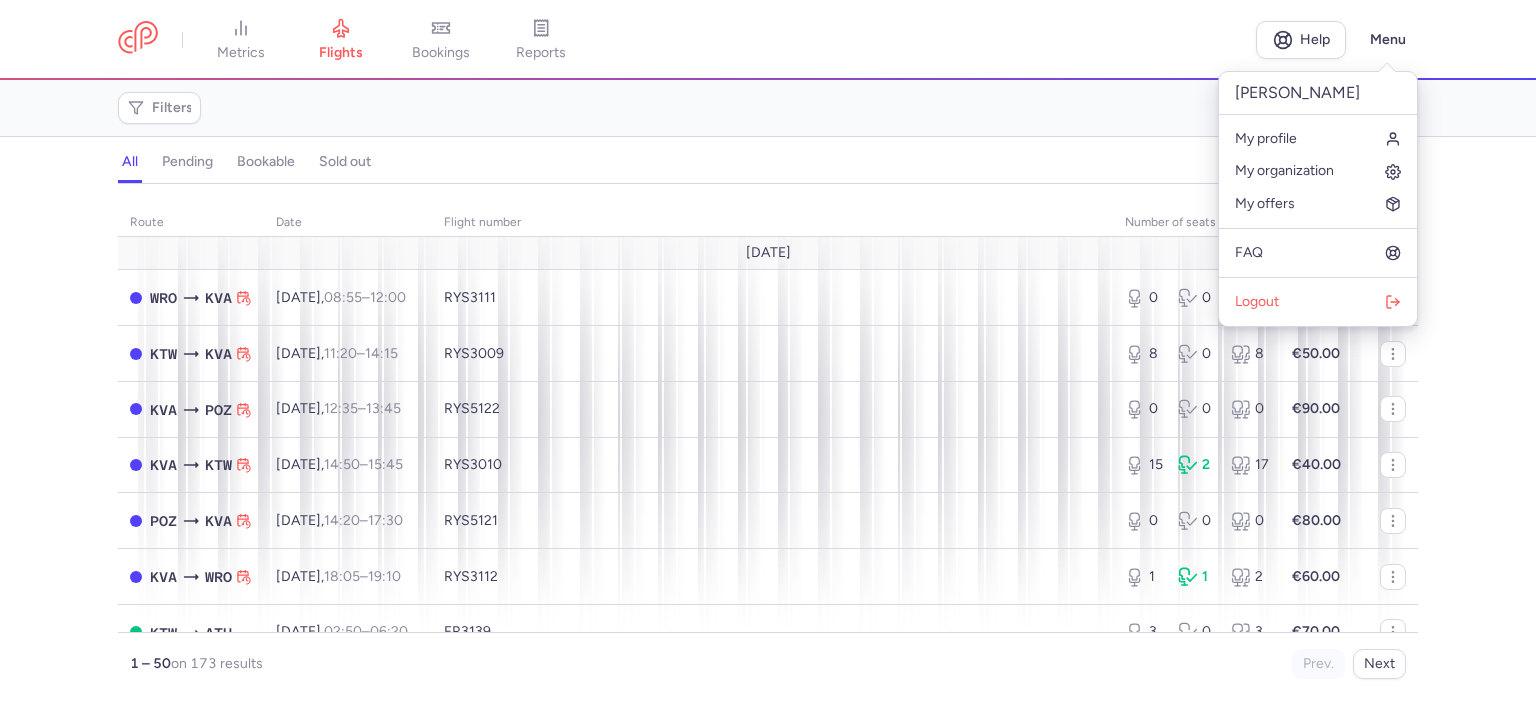 drag, startPoint x: 1244, startPoint y: 301, endPoint x: 1203, endPoint y: 262, distance: 56.586216 